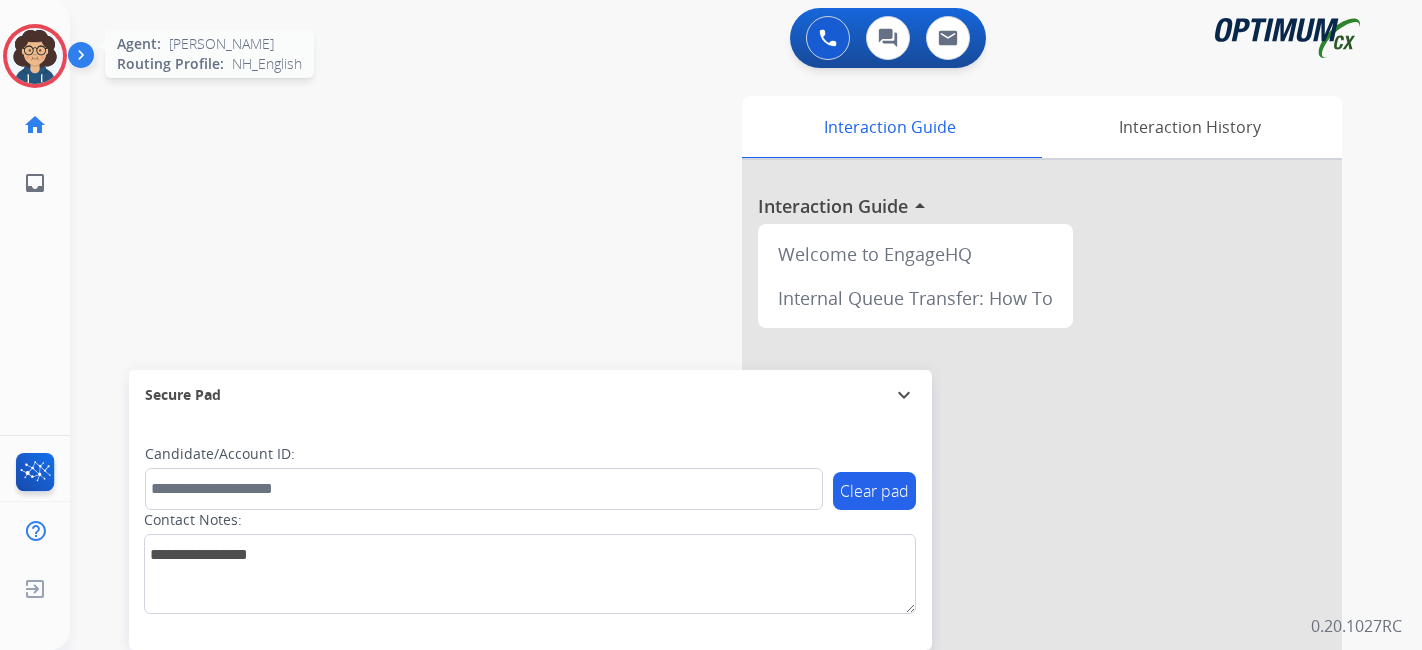 scroll, scrollTop: 0, scrollLeft: 0, axis: both 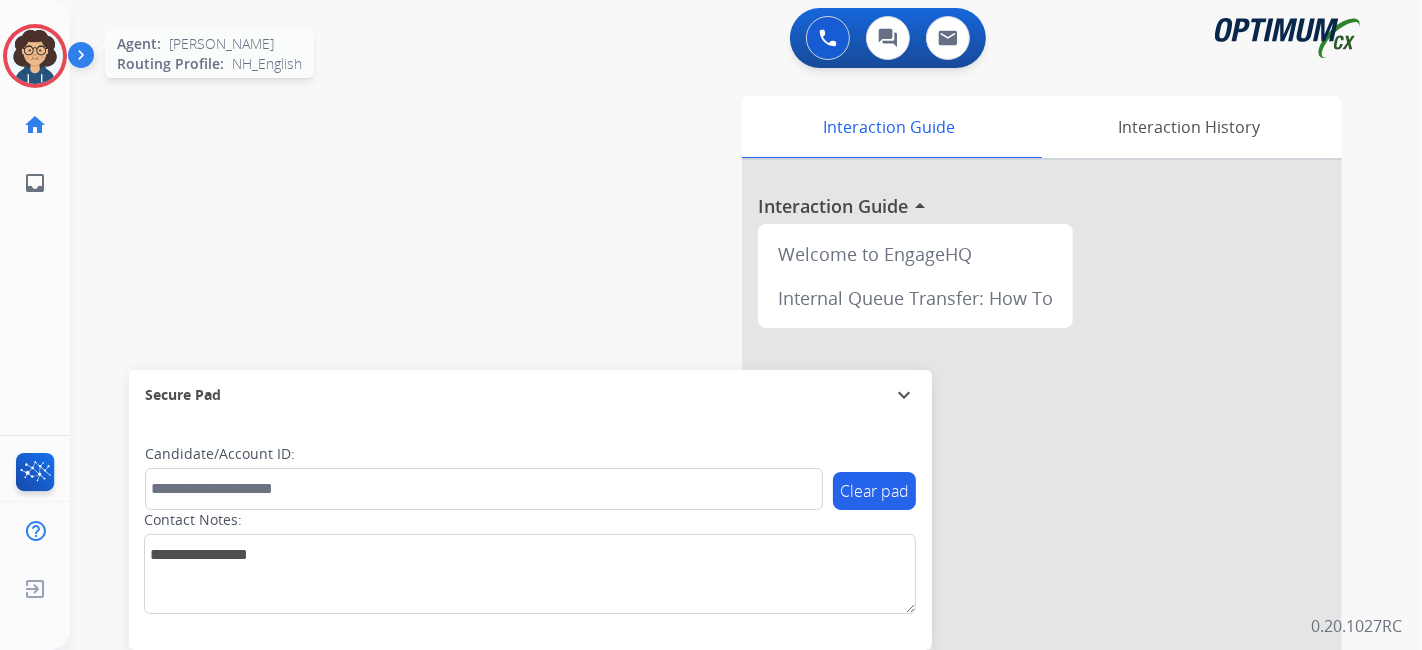 click at bounding box center [35, 56] 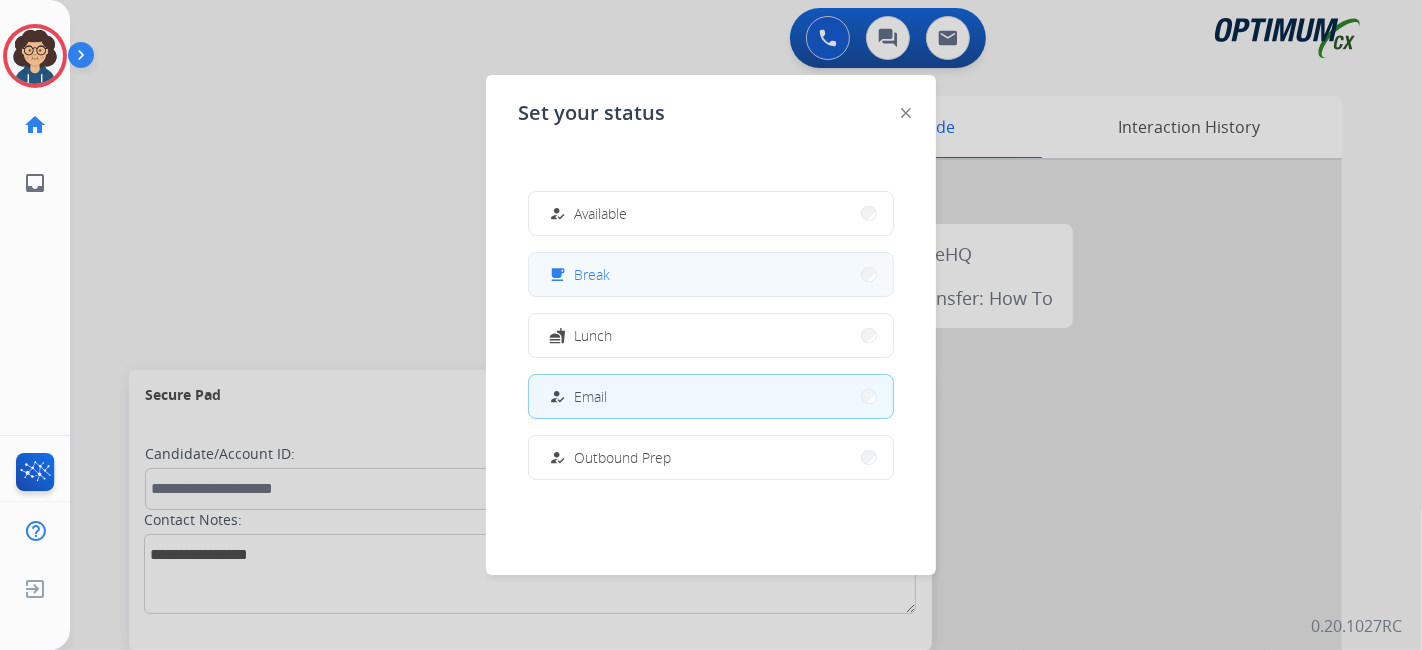 click on "free_breakfast Break" at bounding box center [711, 274] 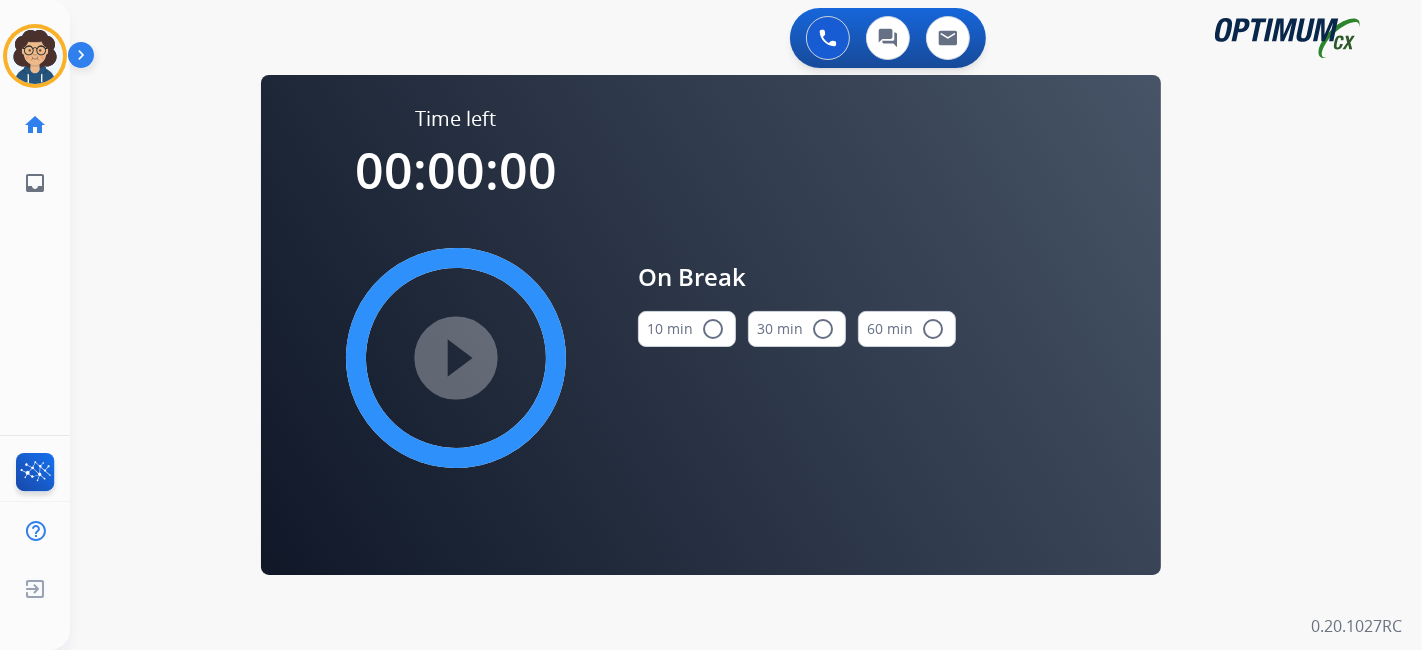 click on "10 min  radio_button_unchecked" at bounding box center (687, 329) 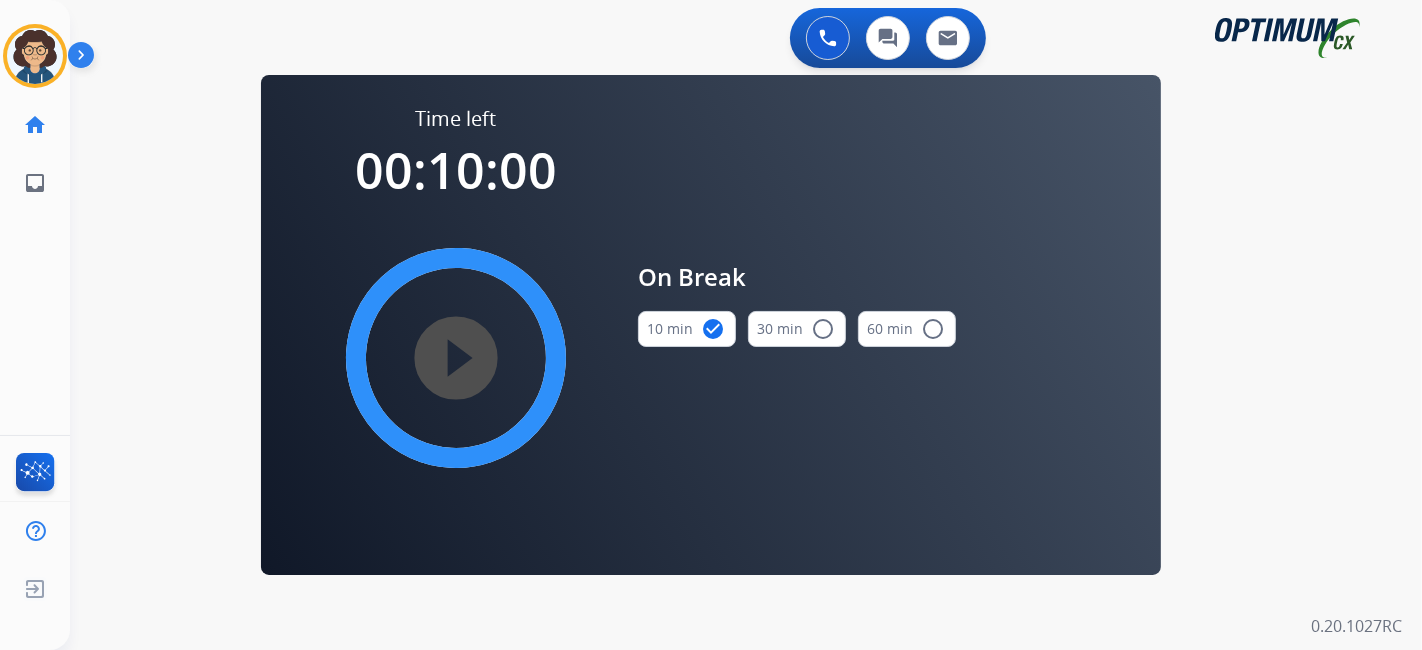 click on "play_circle_filled" at bounding box center [456, 358] 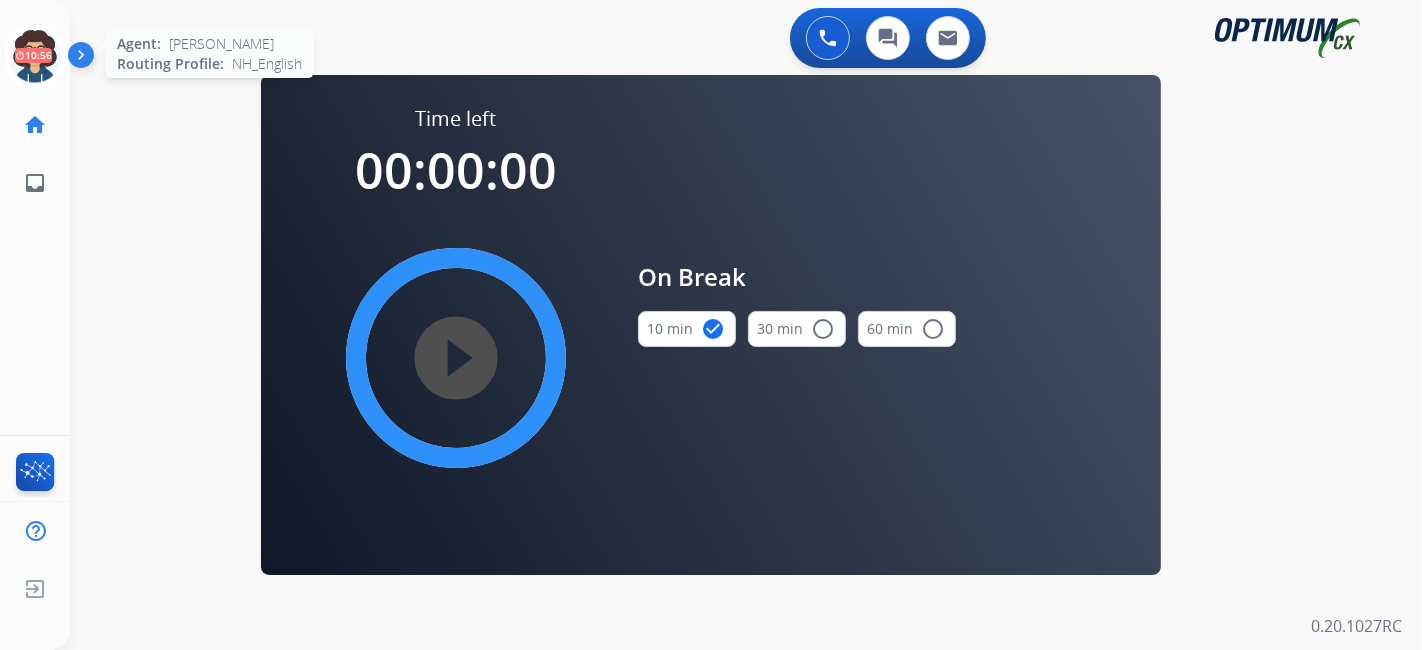 click 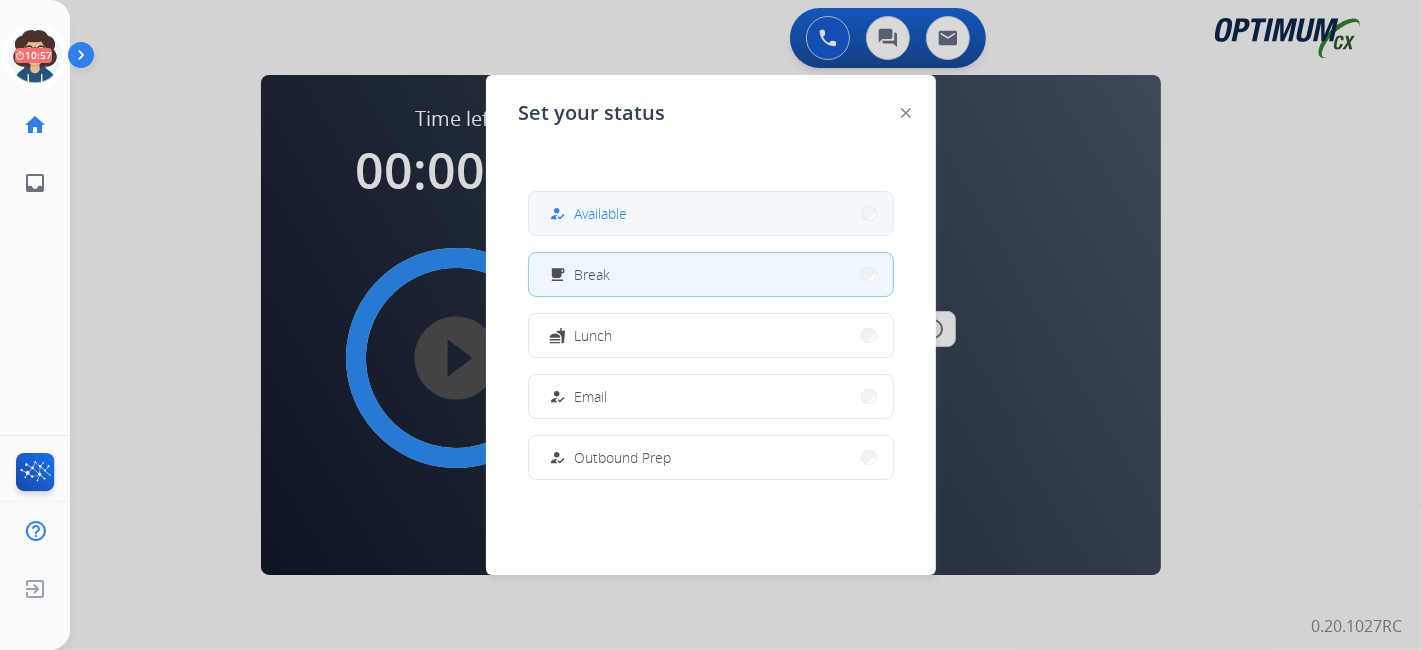 click on "Available" at bounding box center (600, 213) 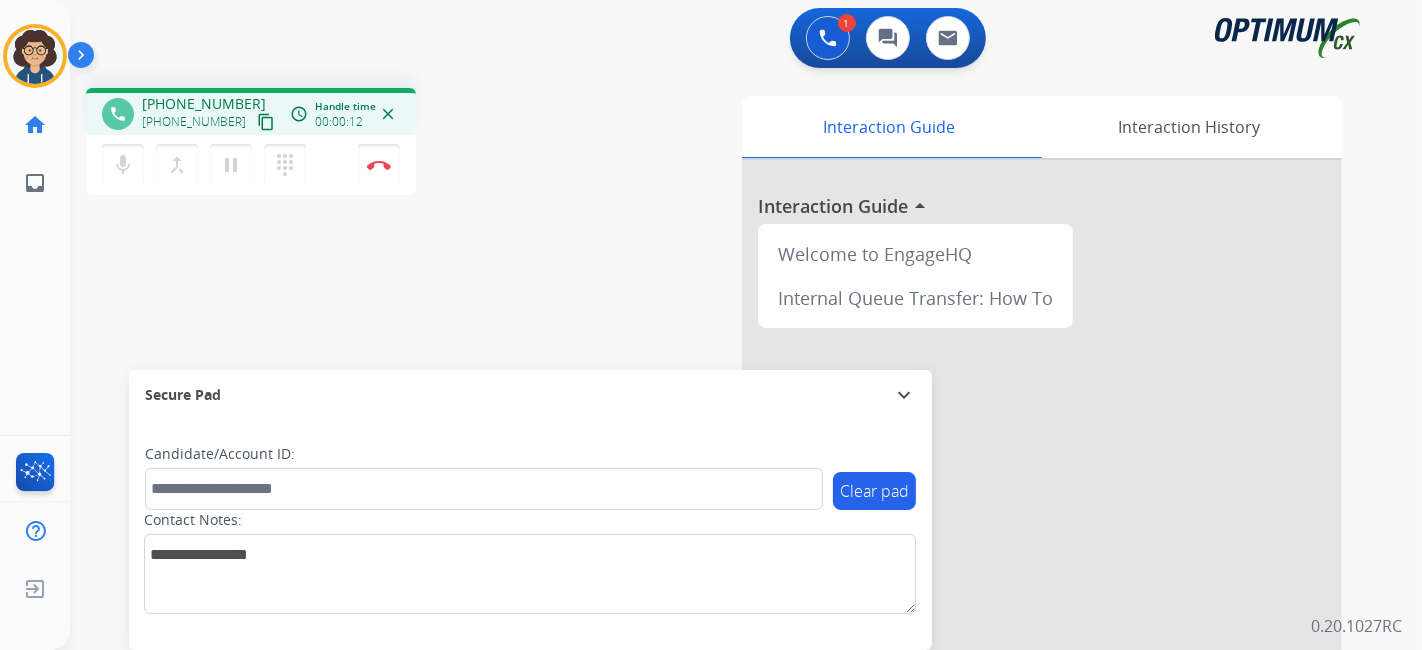 click on "content_copy" at bounding box center [266, 122] 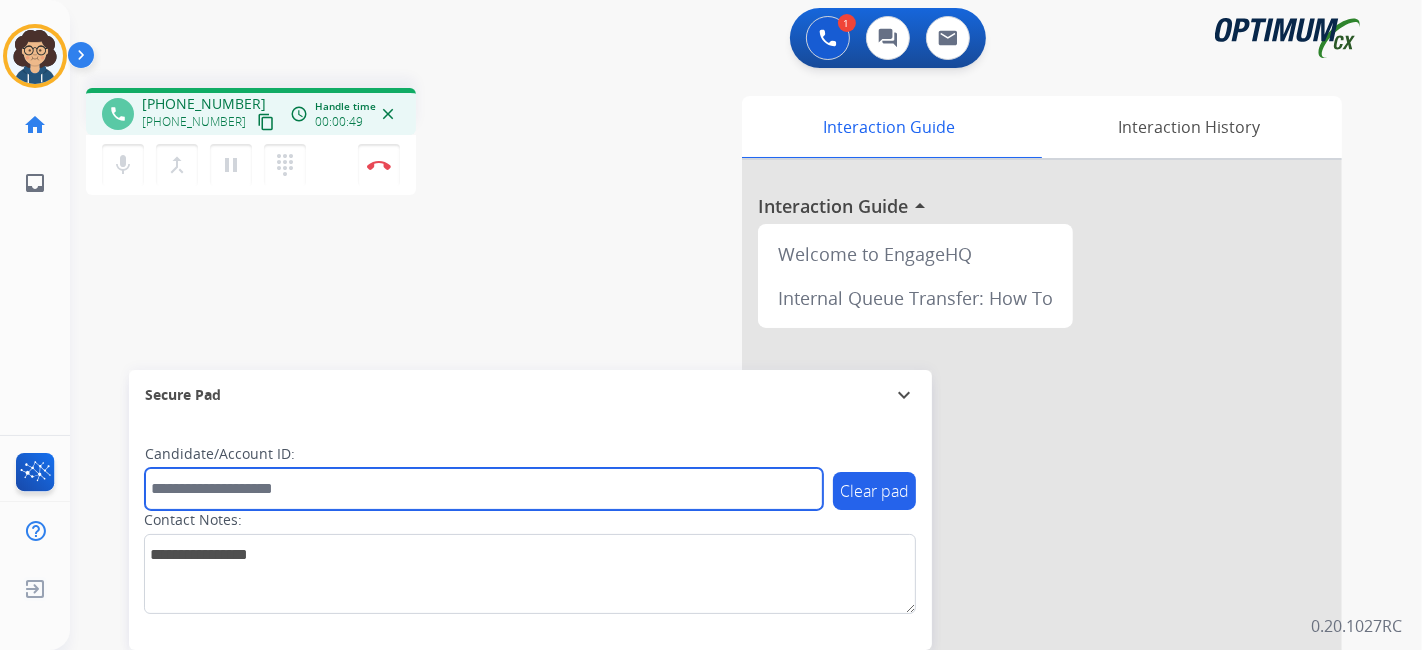 click at bounding box center [484, 489] 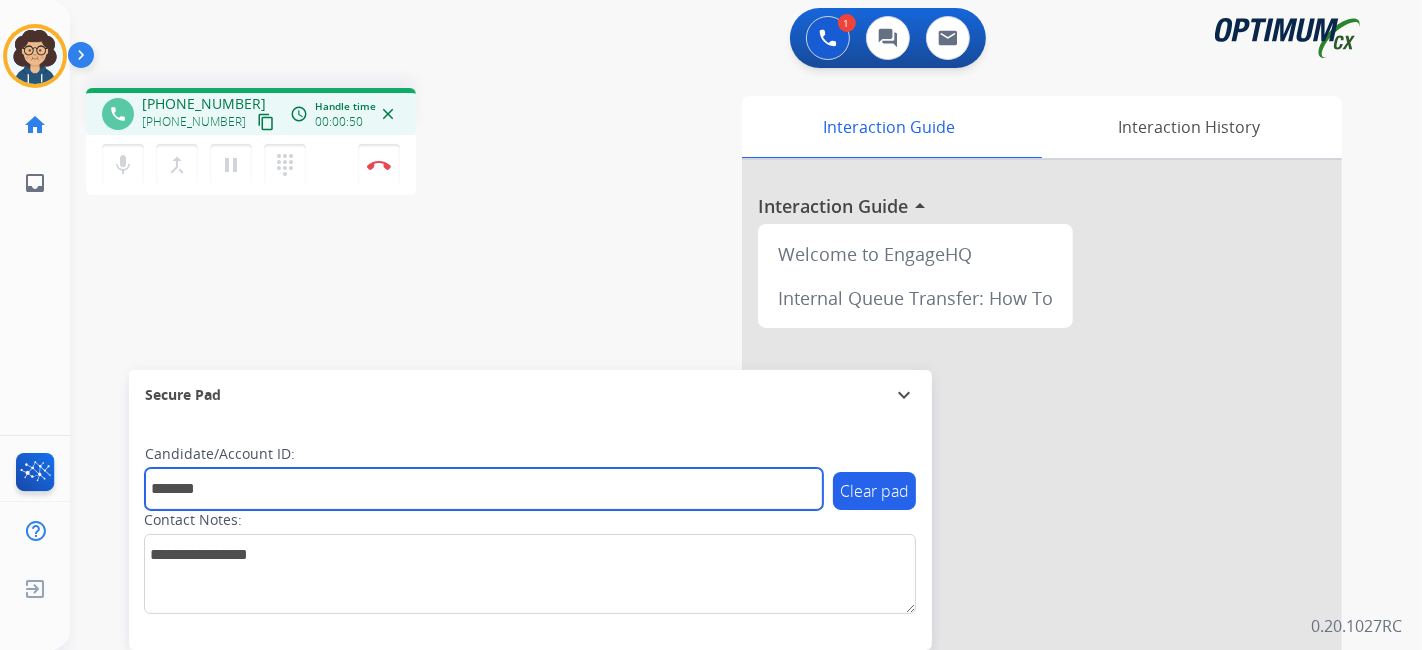 type on "*******" 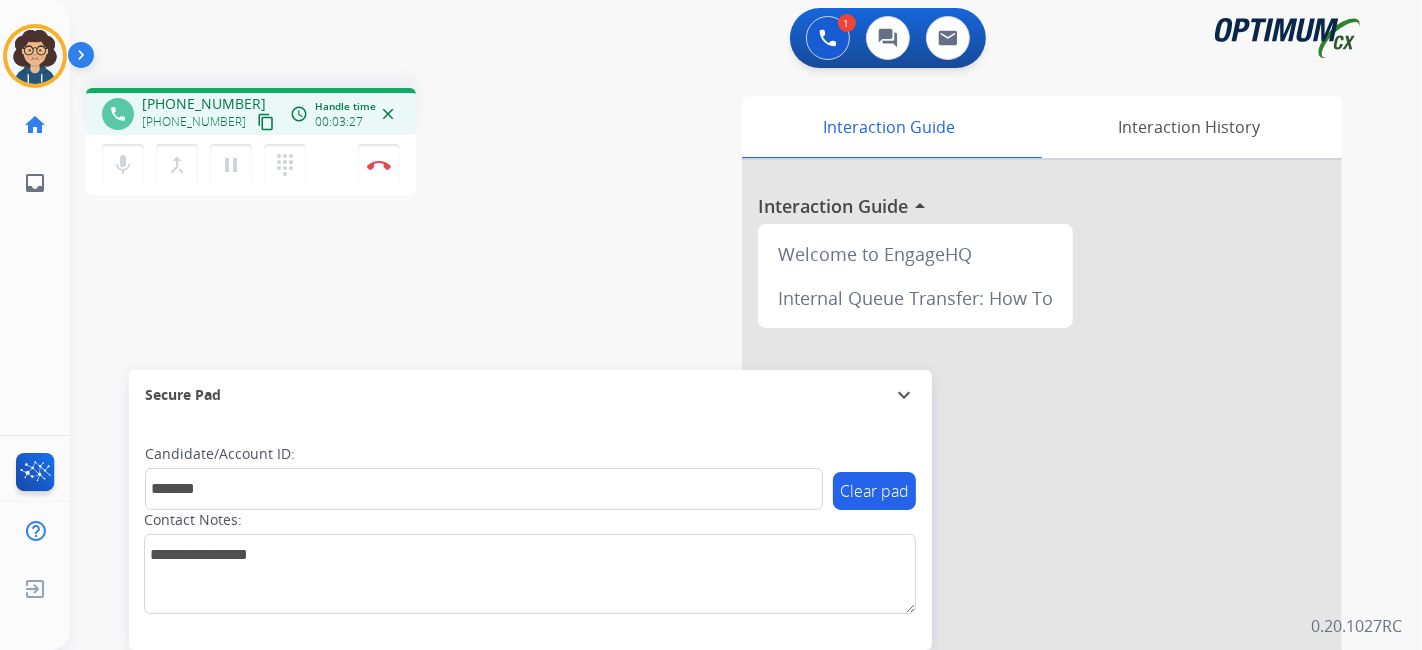 click on "phone +13214199383 +13214199383 content_copy access_time Call metrics Queue   00:10 Hold   00:00 Talk   03:28 Total   03:37 Handle time 00:03:27 close mic Mute merge_type Bridge pause Hold dialpad Dialpad Disconnect swap_horiz Break voice bridge close_fullscreen Connect 3-Way Call merge_type Separate 3-Way Call  Interaction Guide   Interaction History  Interaction Guide arrow_drop_up  Welcome to EngageHQ   Internal Queue Transfer: How To  Secure Pad expand_more Clear pad Candidate/Account ID: ******* Contact Notes:" at bounding box center (722, 489) 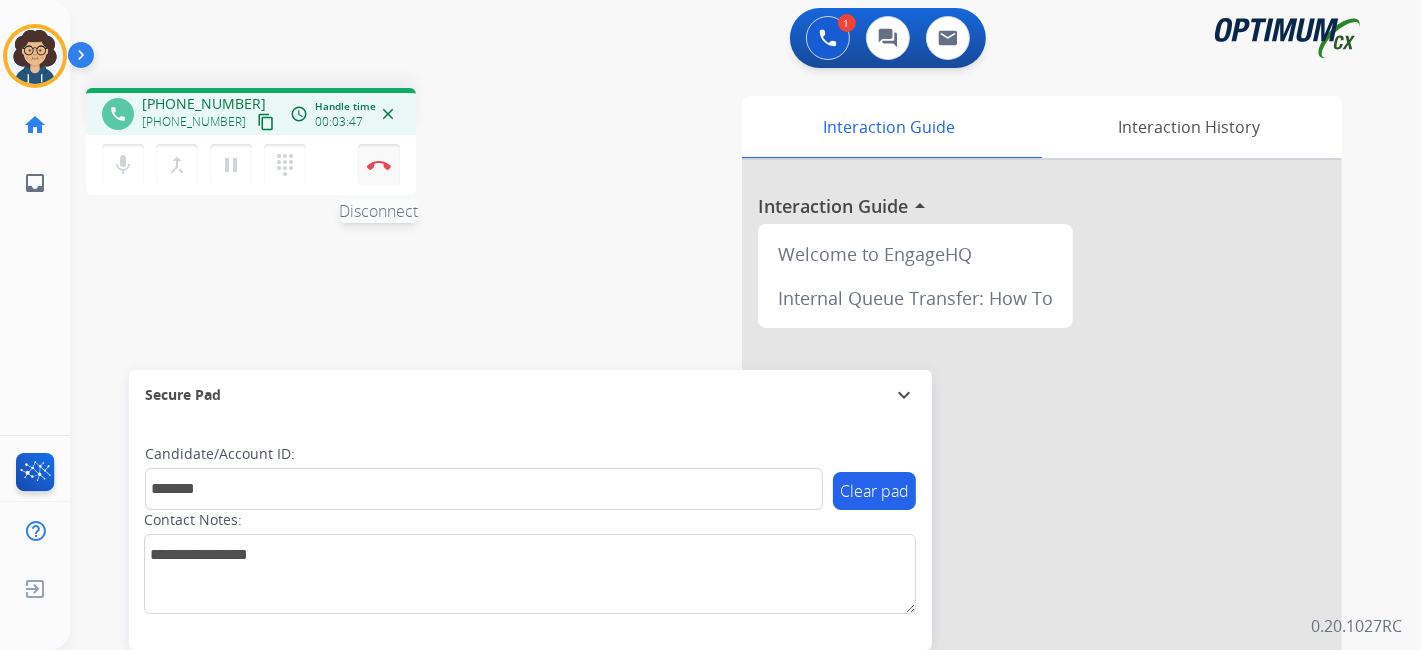drag, startPoint x: 387, startPoint y: 156, endPoint x: 436, endPoint y: 214, distance: 75.9276 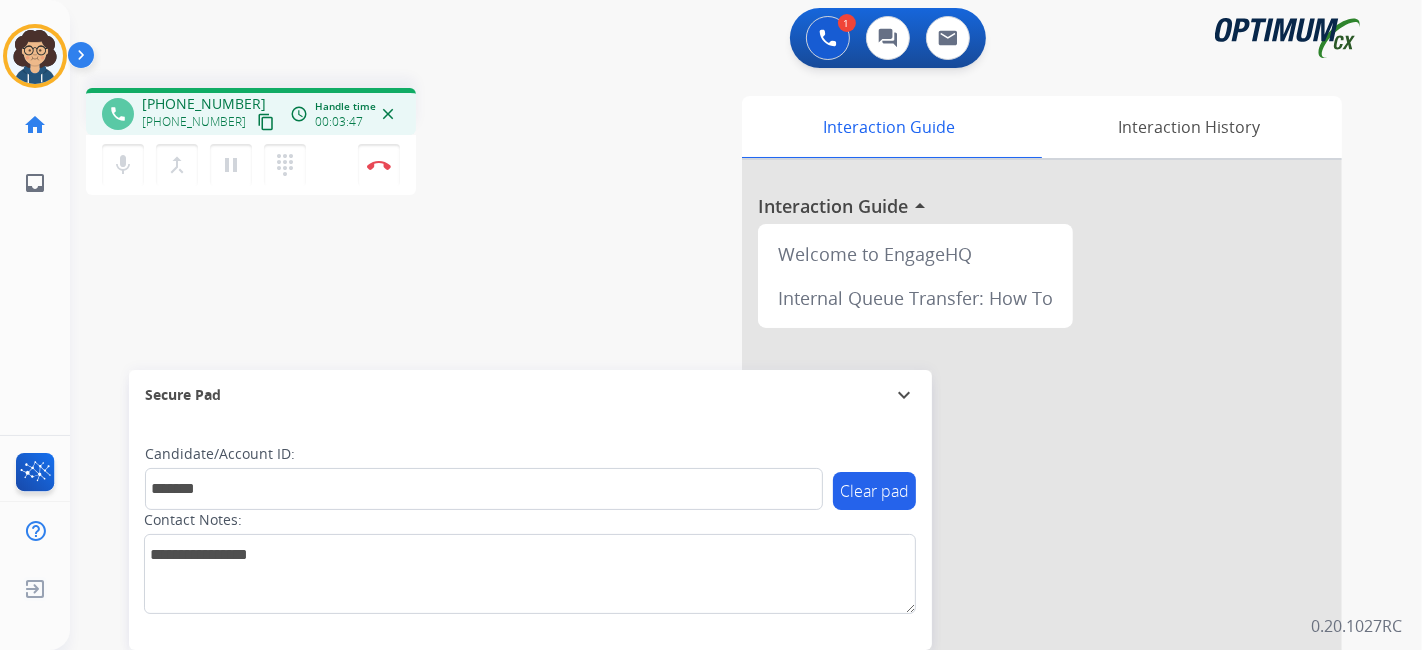 click on "Disconnect" at bounding box center [379, 165] 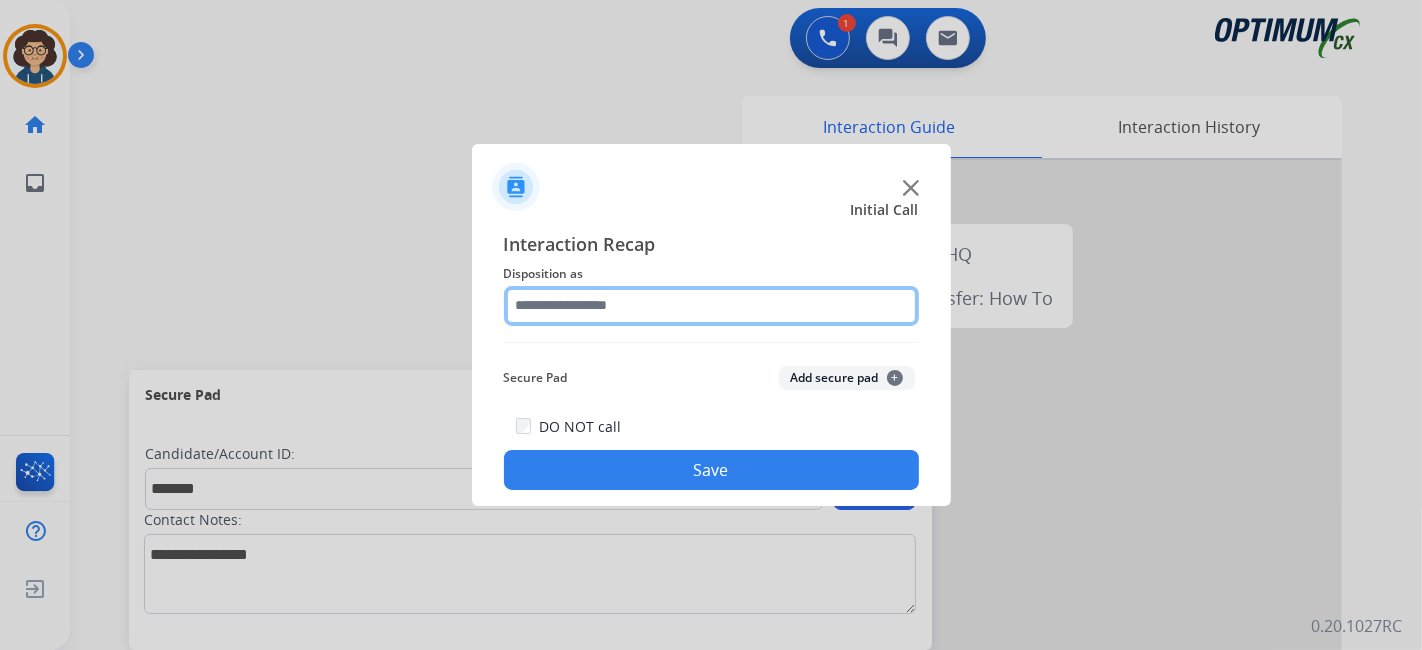 click 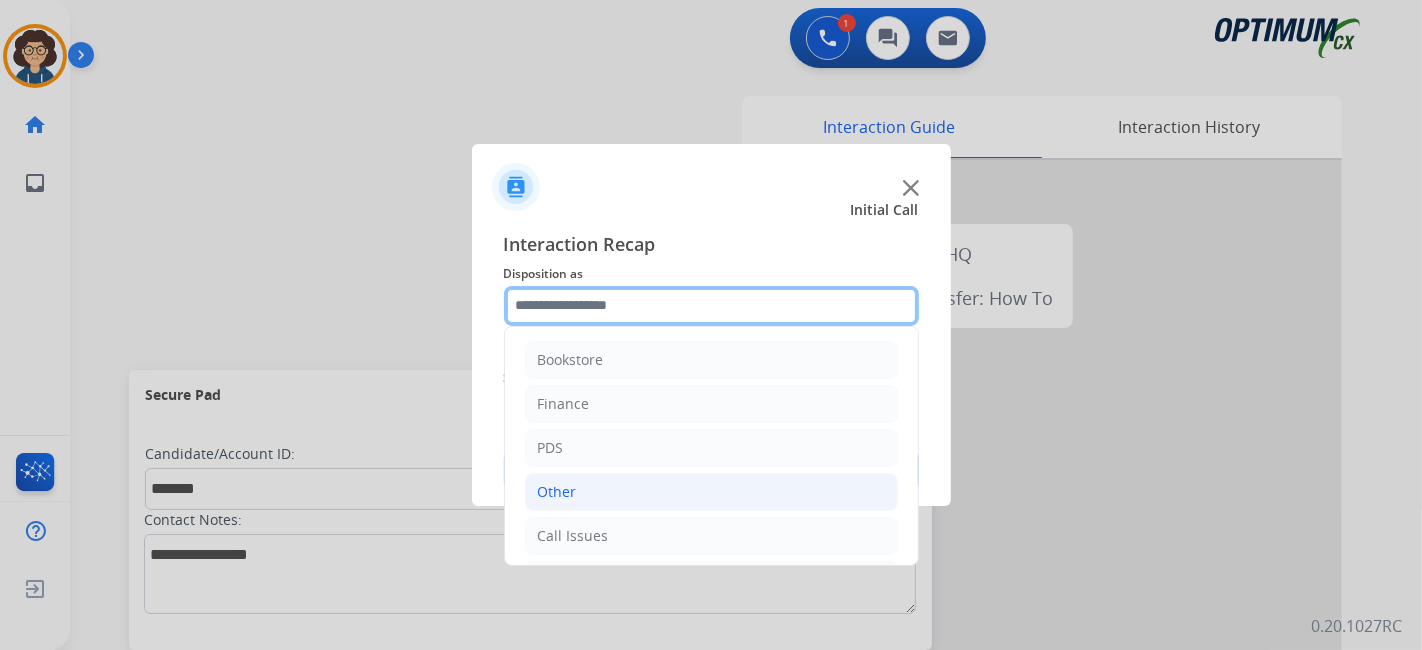 scroll, scrollTop: 131, scrollLeft: 0, axis: vertical 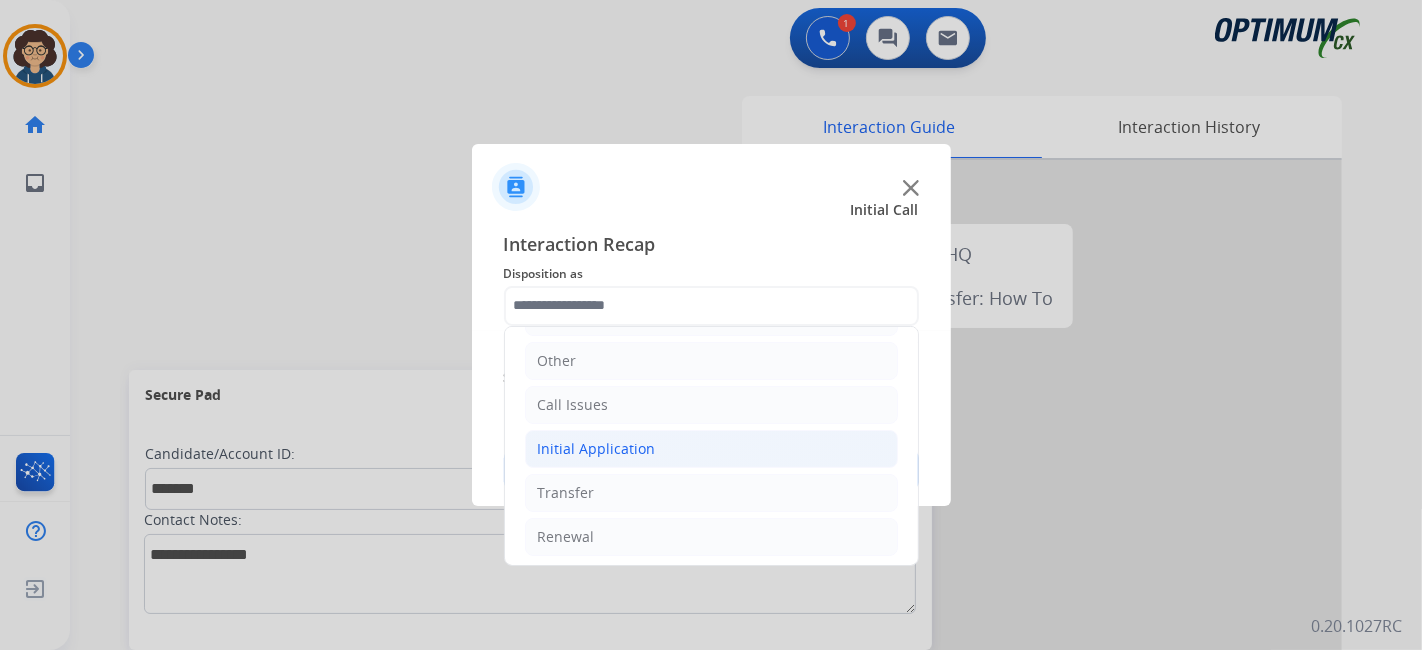 click on "Initial Application" 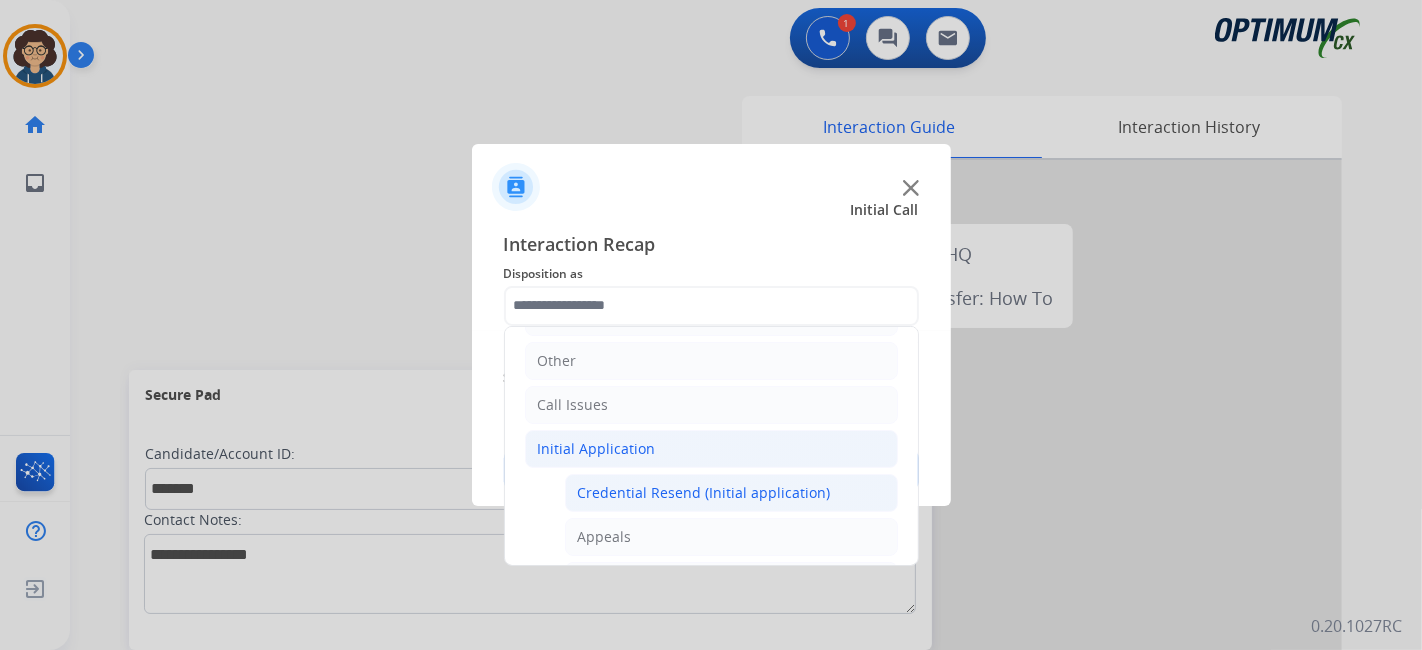 drag, startPoint x: 707, startPoint y: 483, endPoint x: 810, endPoint y: 443, distance: 110.49435 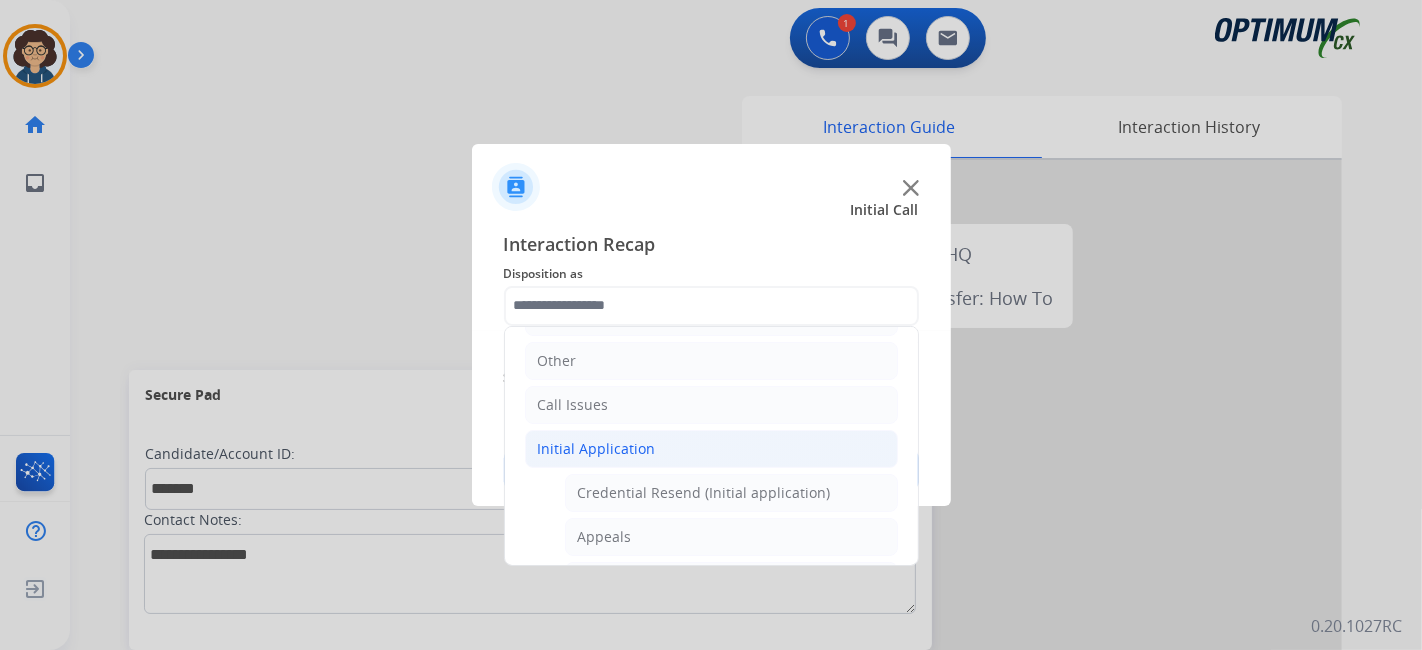 click on "Credential Resend (Initial application)" 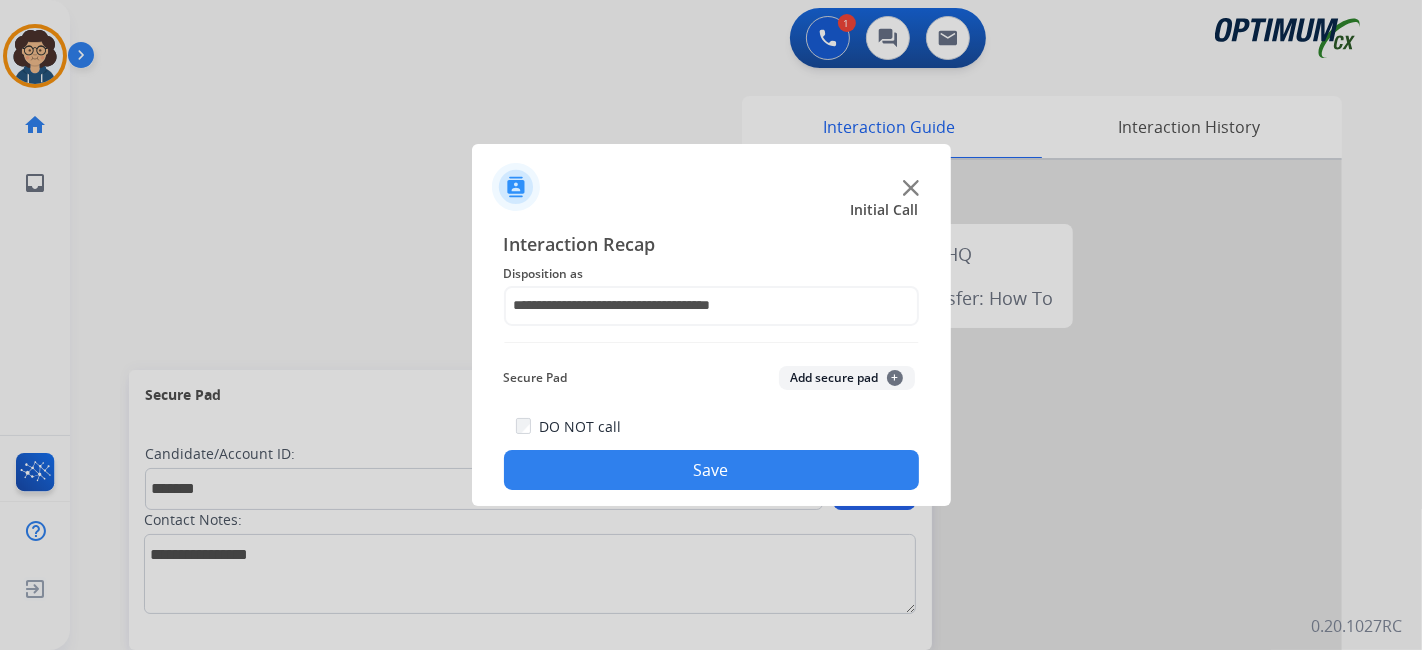 click on "Add secure pad  +" 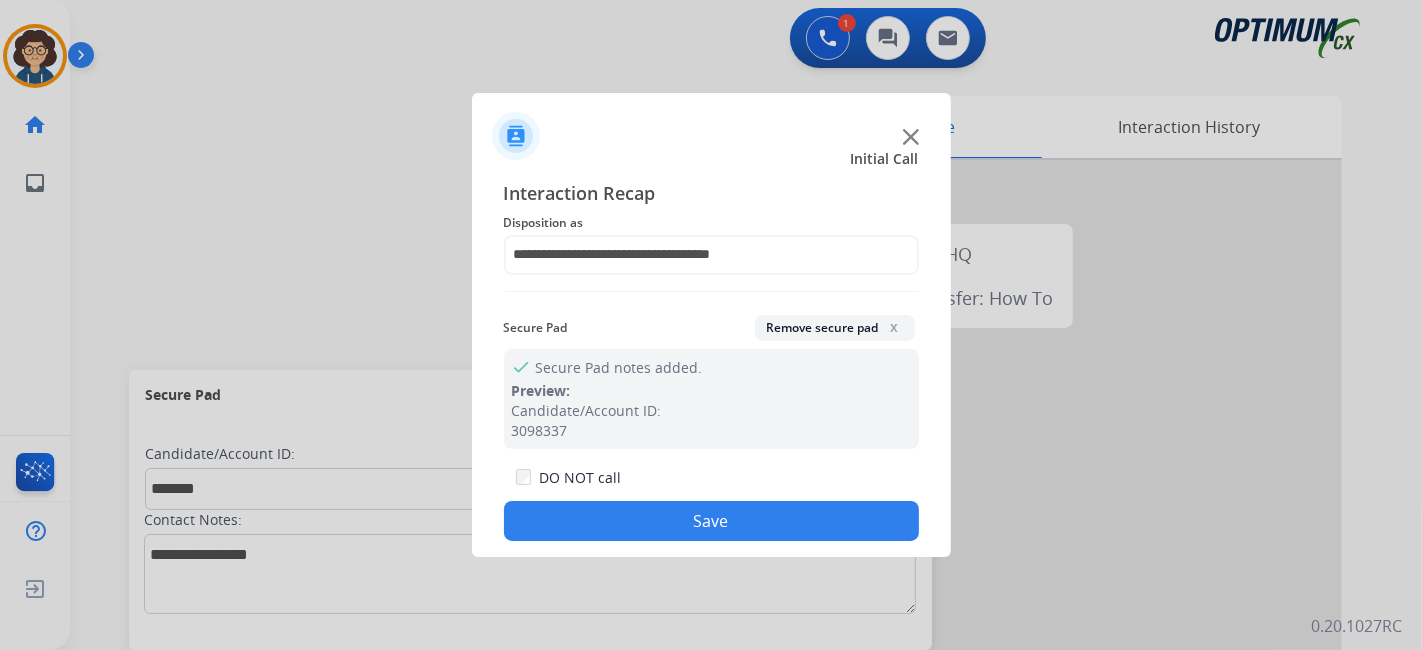click on "Save" 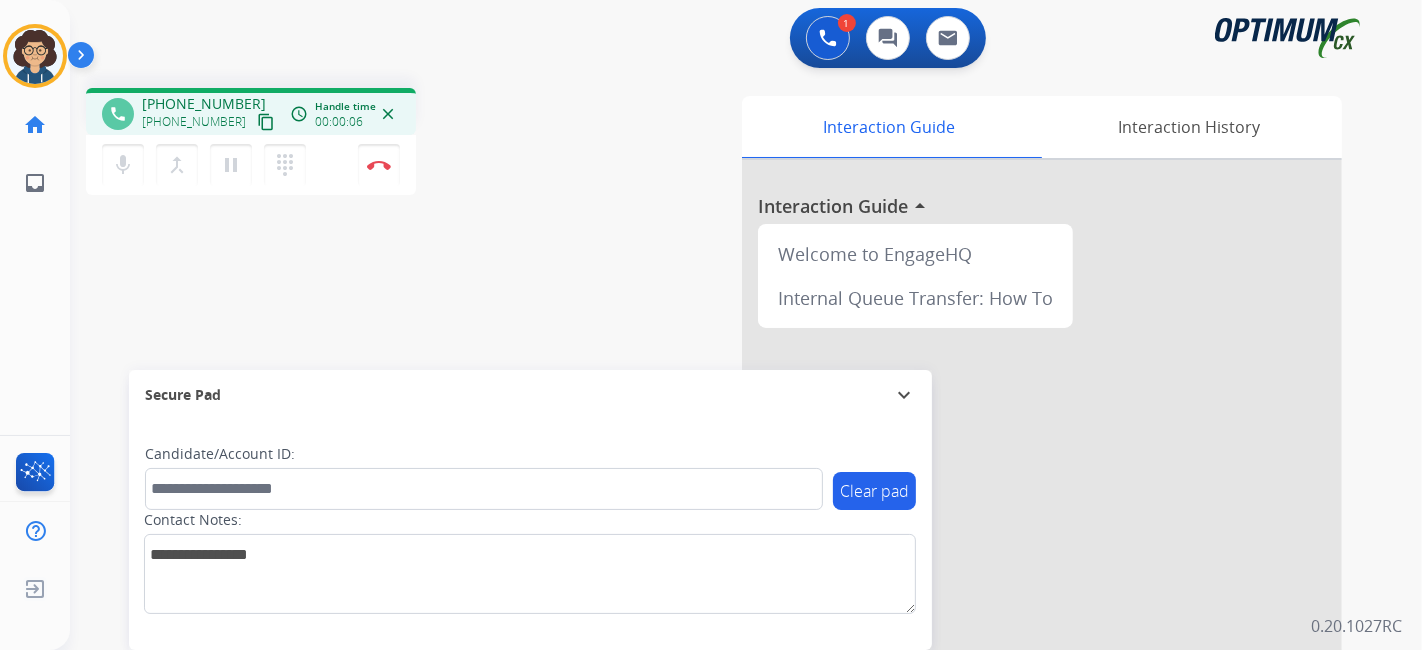 click on "content_copy" at bounding box center [266, 122] 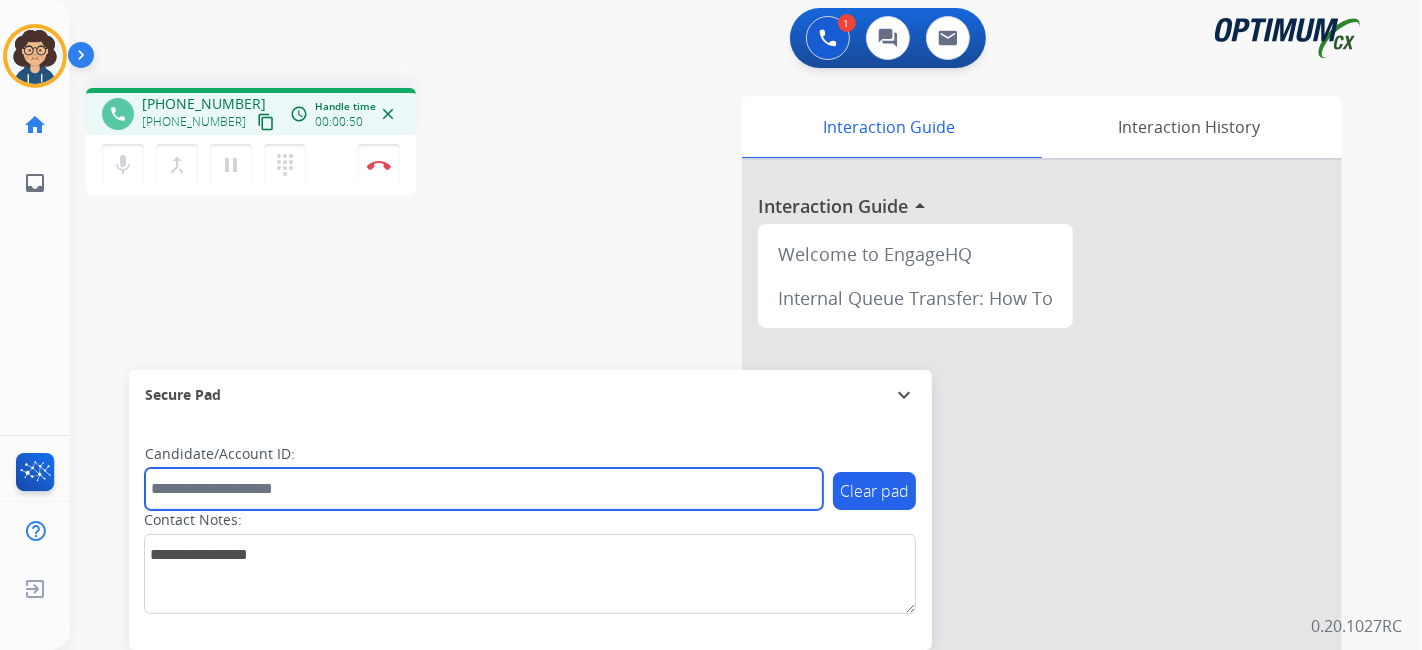 click at bounding box center [484, 489] 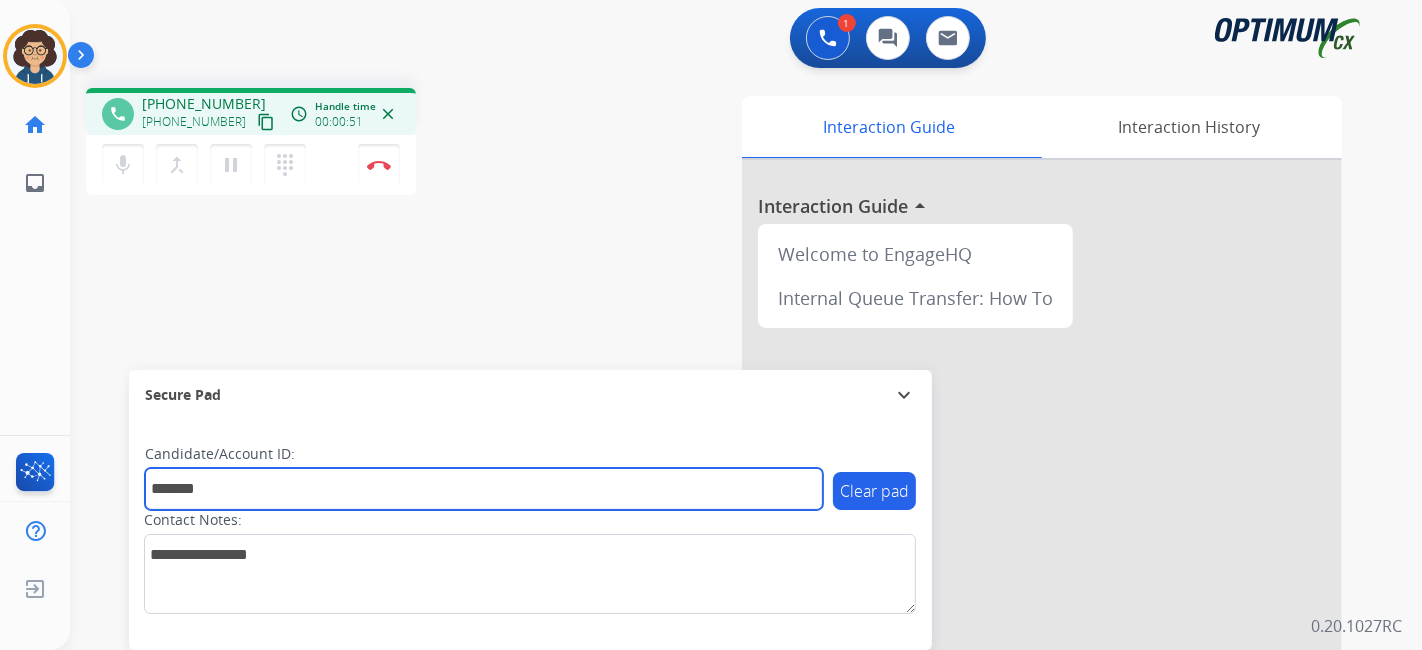 type on "*******" 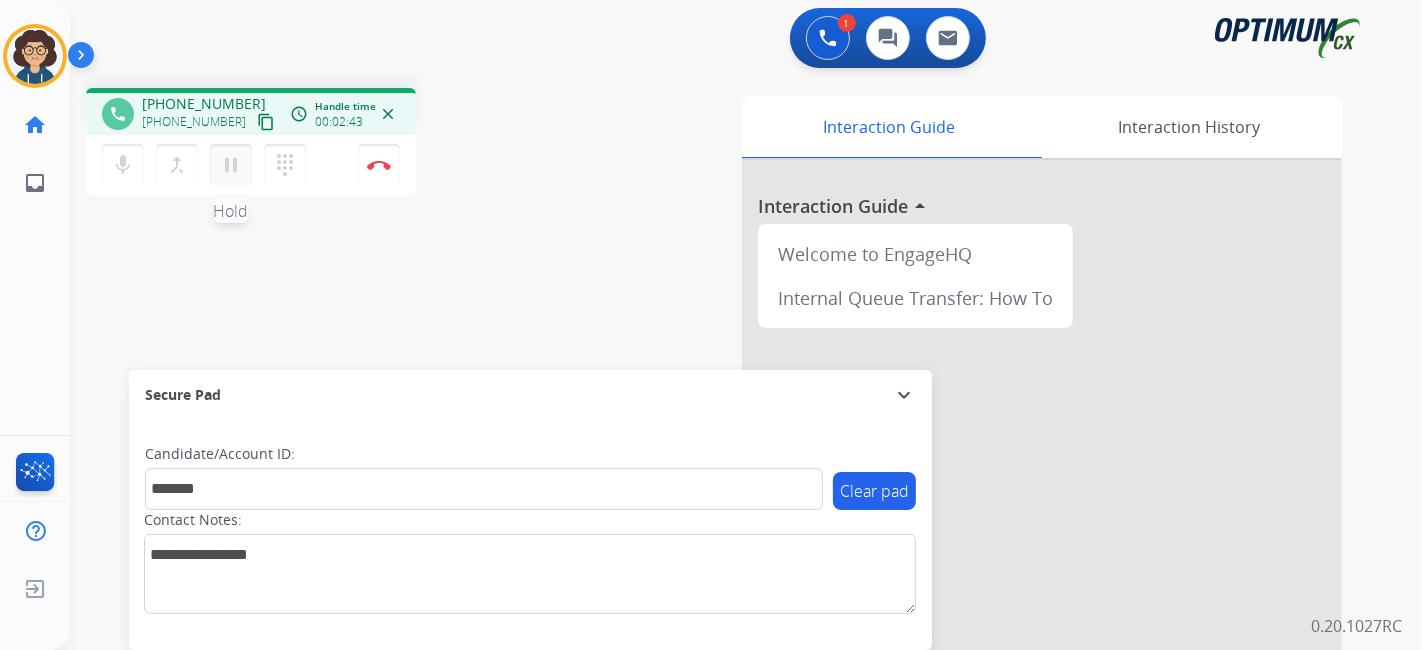 click on "pause" at bounding box center (231, 165) 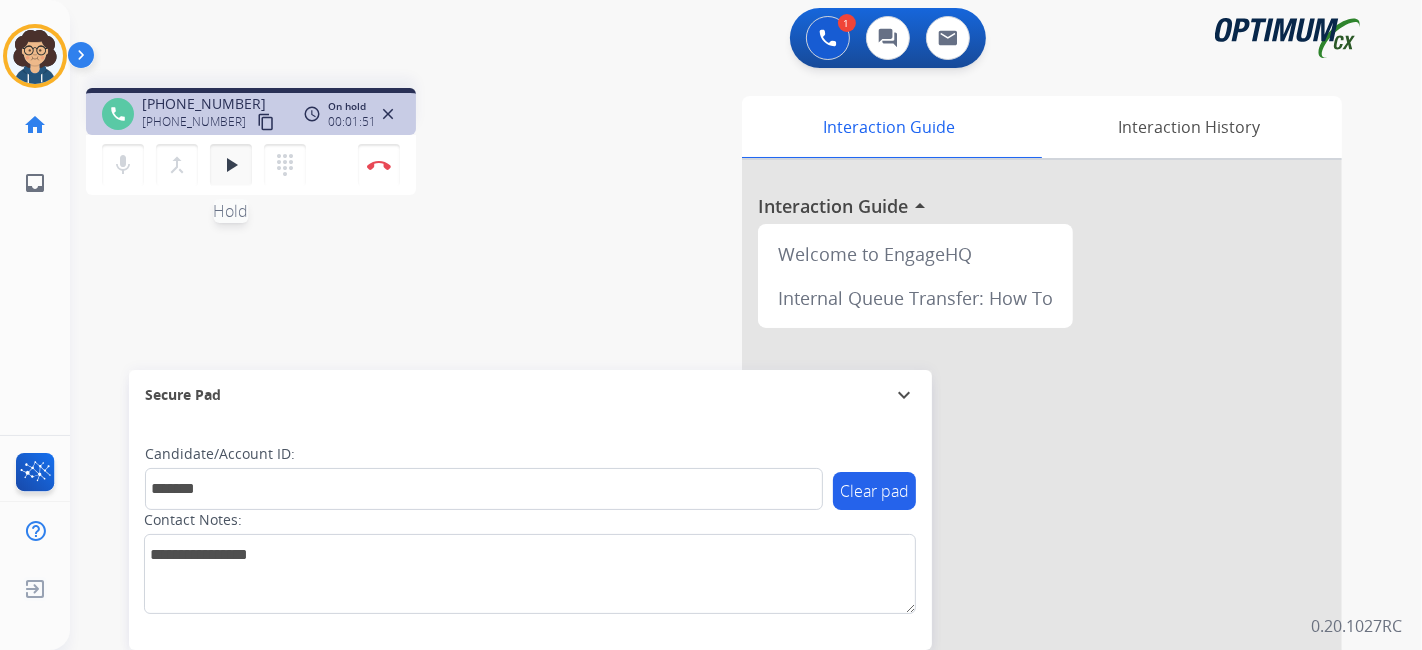 click on "play_arrow Hold" at bounding box center (231, 165) 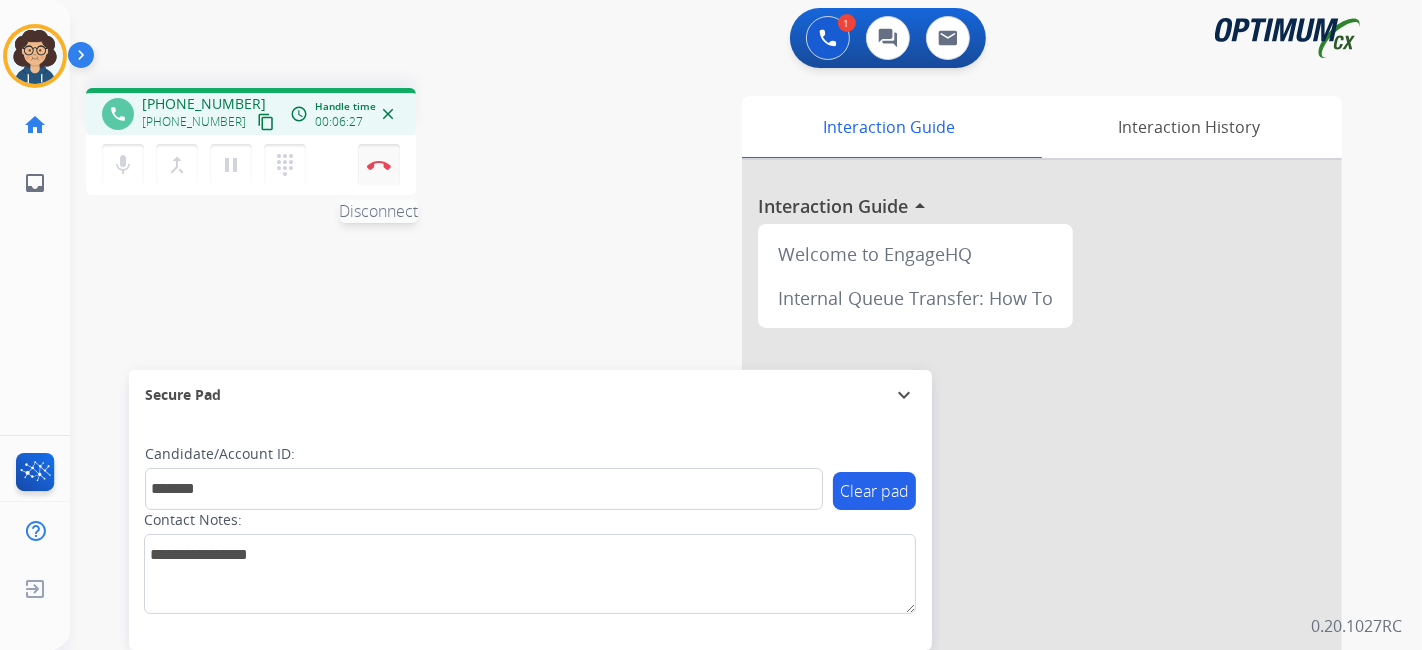 click on "Disconnect" at bounding box center [379, 165] 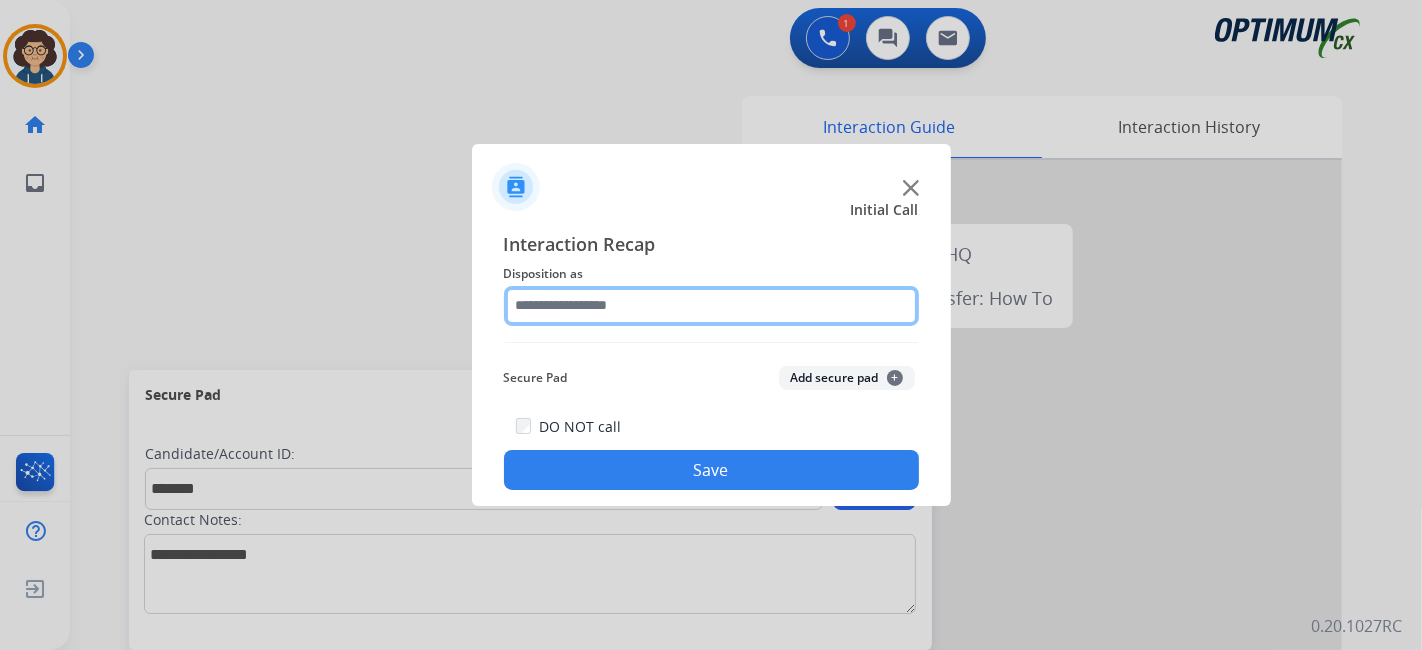 click 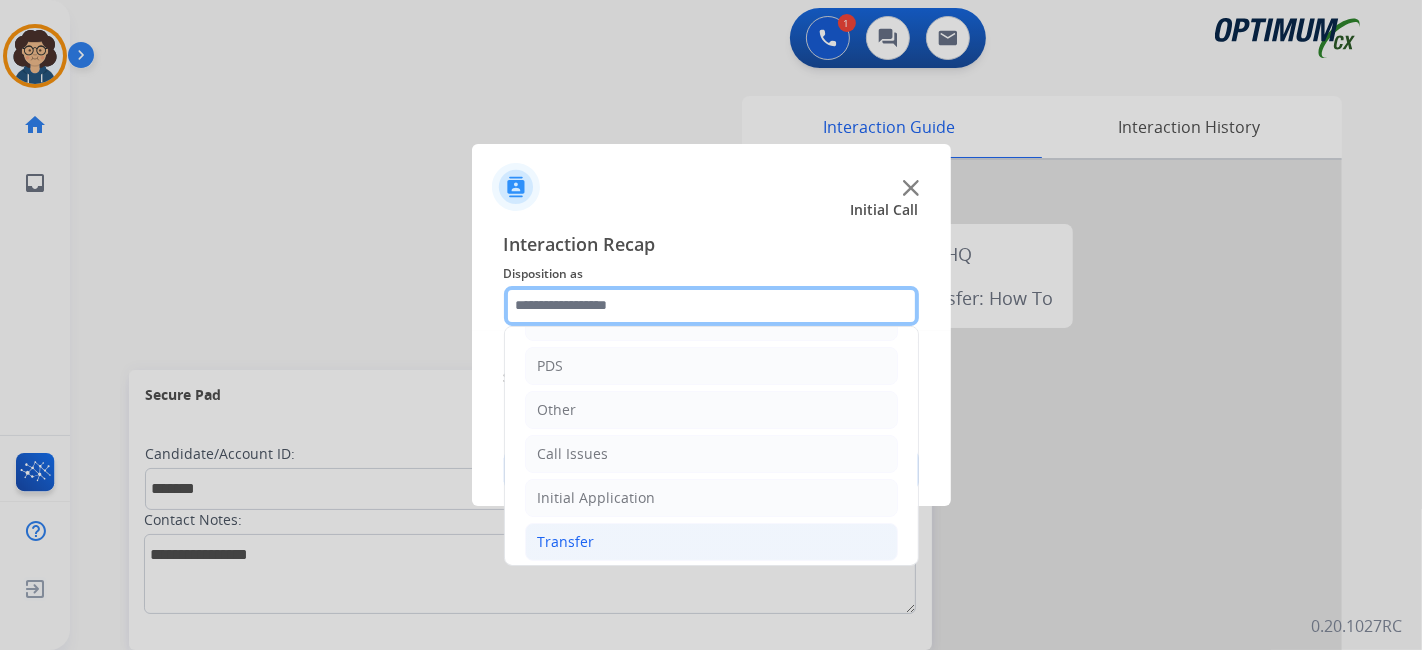 scroll, scrollTop: 131, scrollLeft: 0, axis: vertical 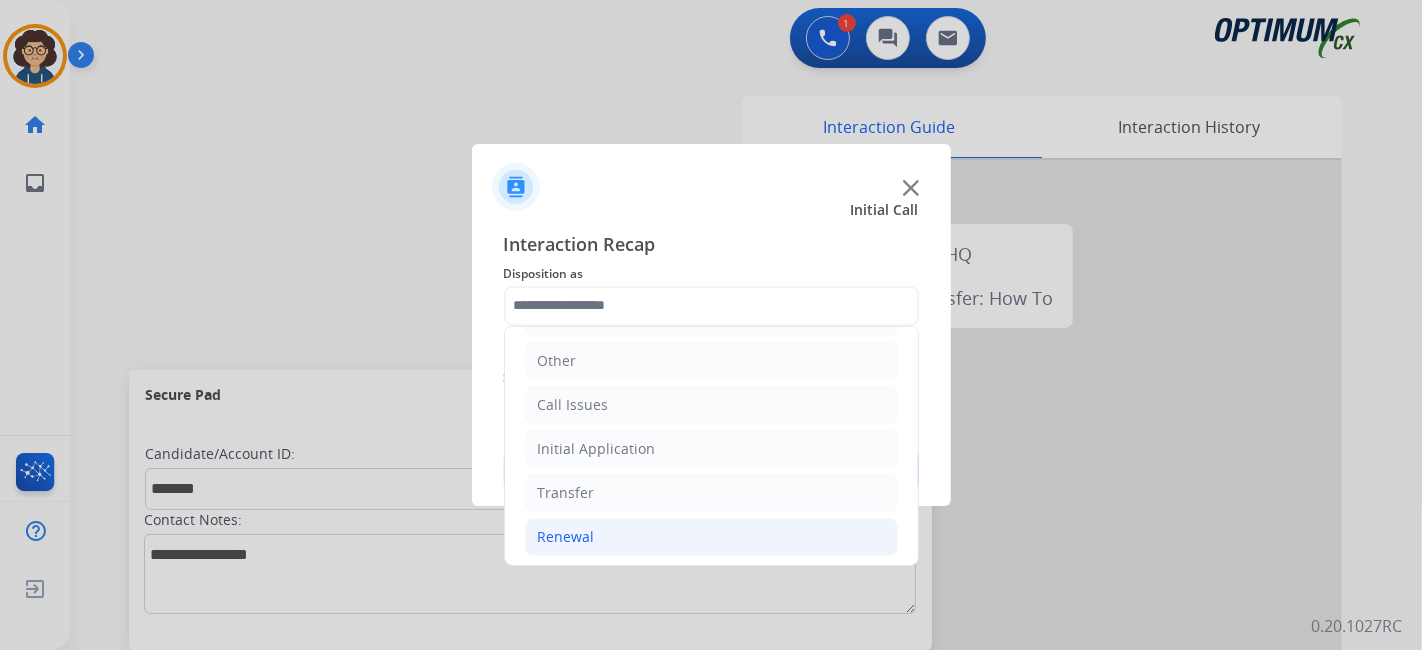 click on "Renewal" 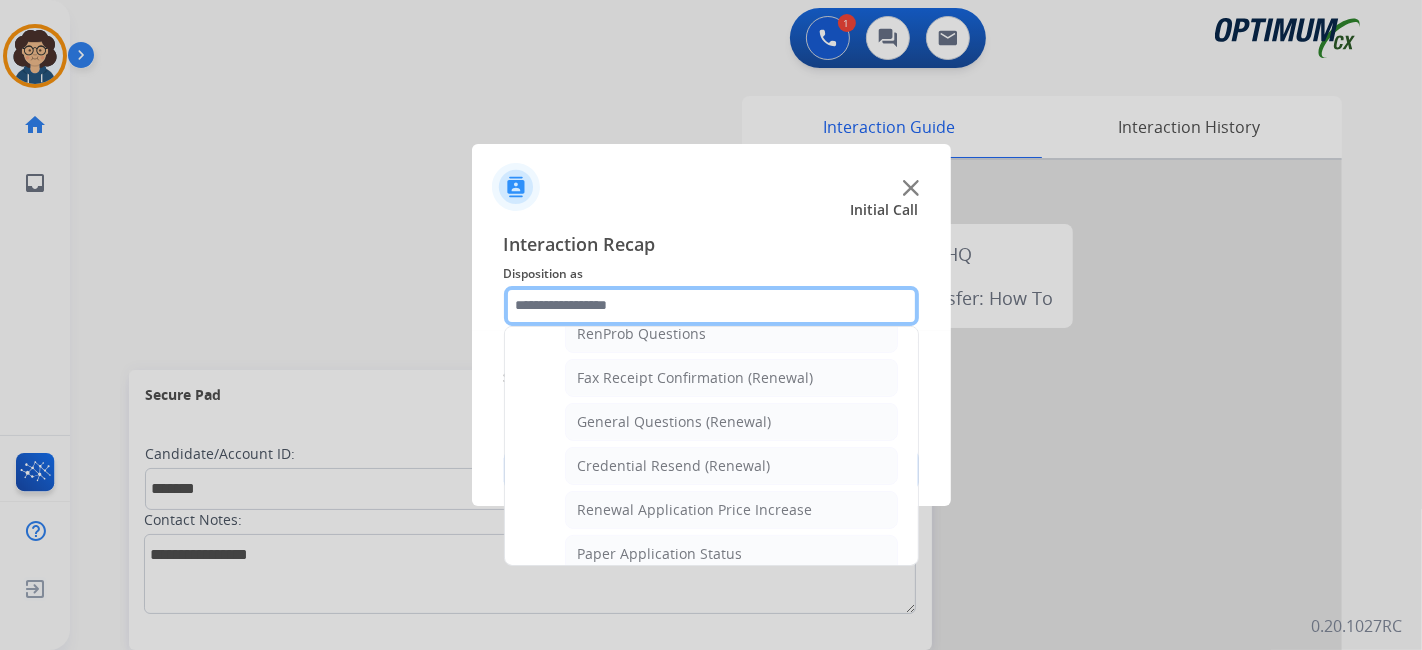 scroll, scrollTop: 537, scrollLeft: 0, axis: vertical 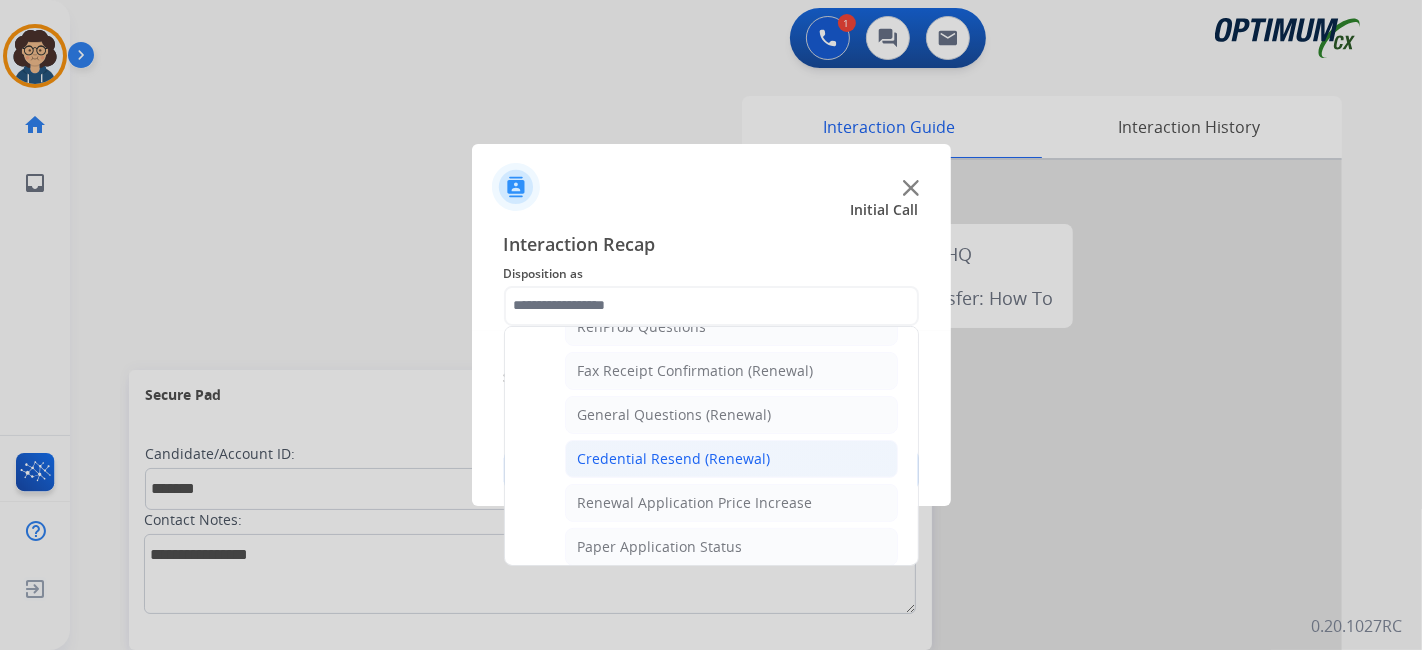 click on "Credential Resend (Renewal)" 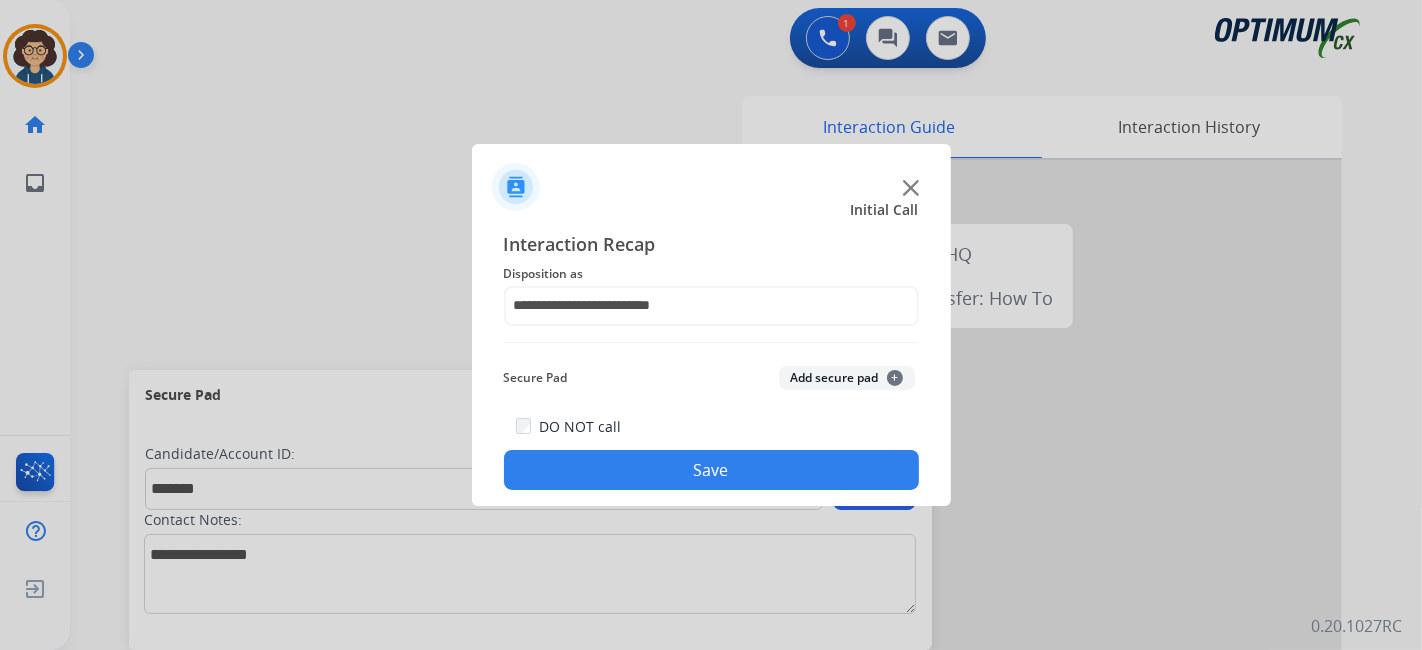 click on "Add secure pad  +" 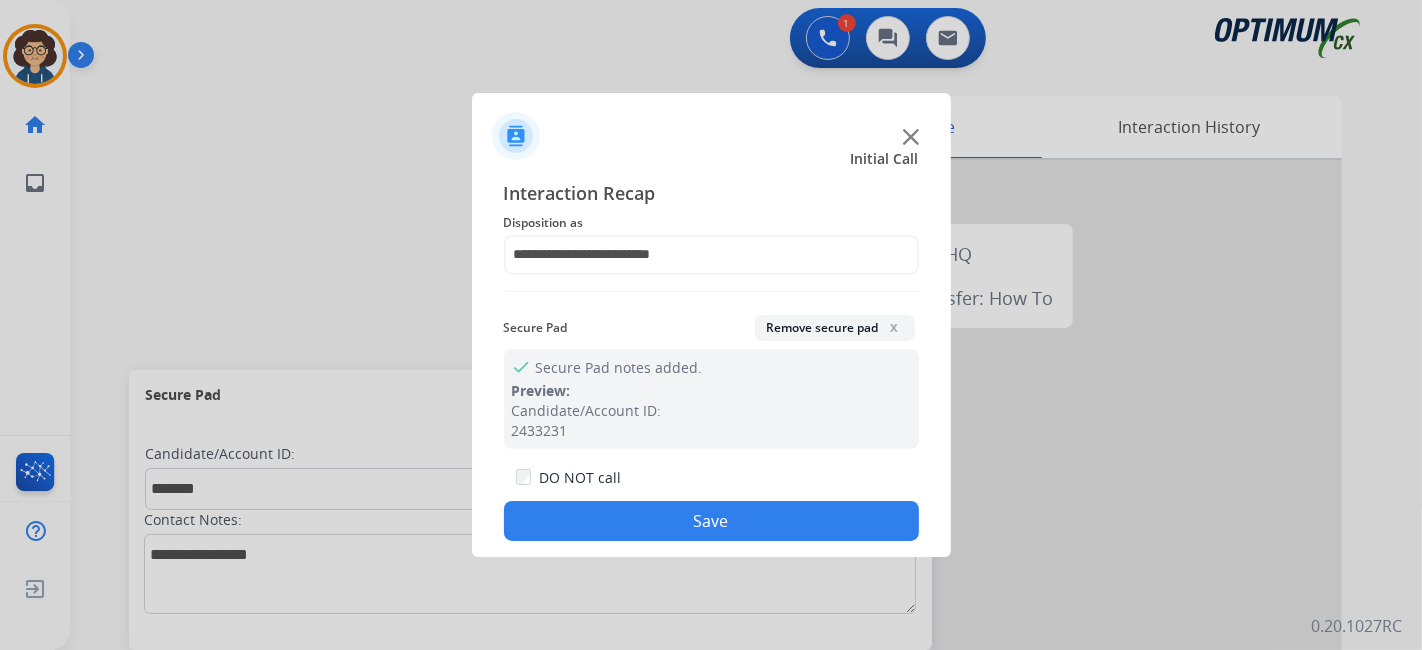 click on "Save" 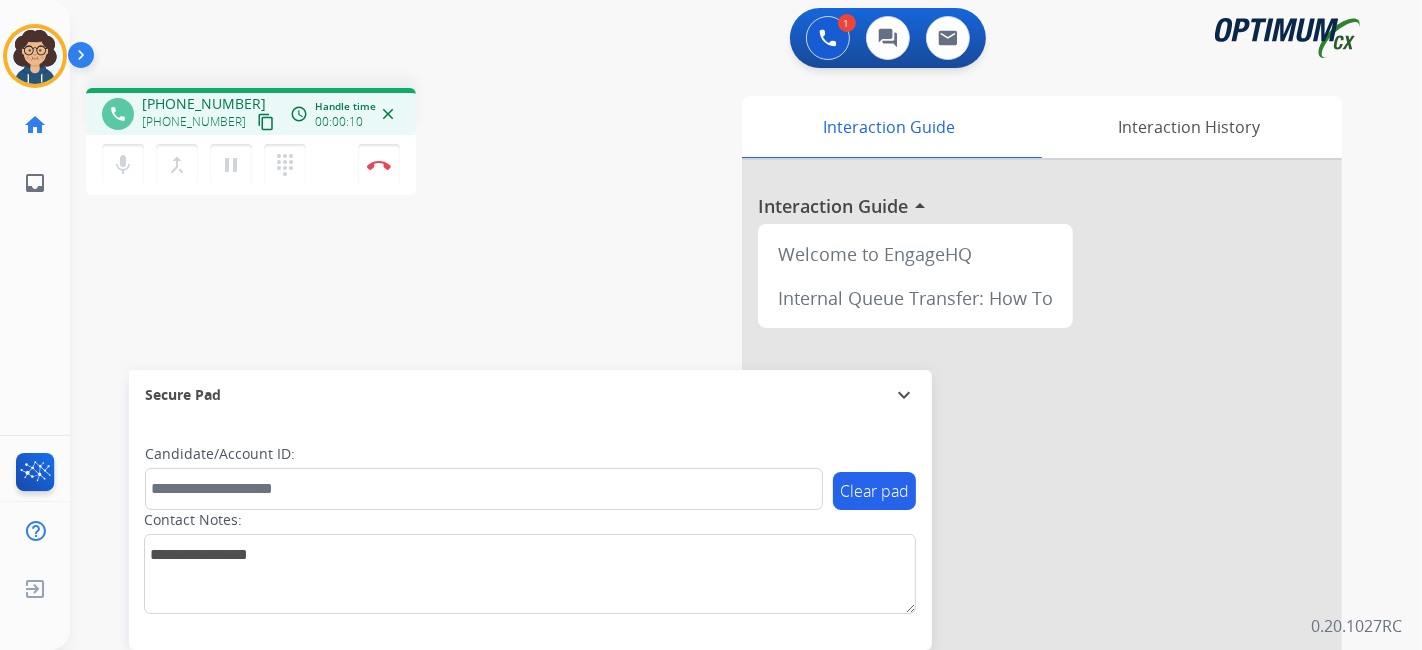 drag, startPoint x: 236, startPoint y: 123, endPoint x: 226, endPoint y: 128, distance: 11.18034 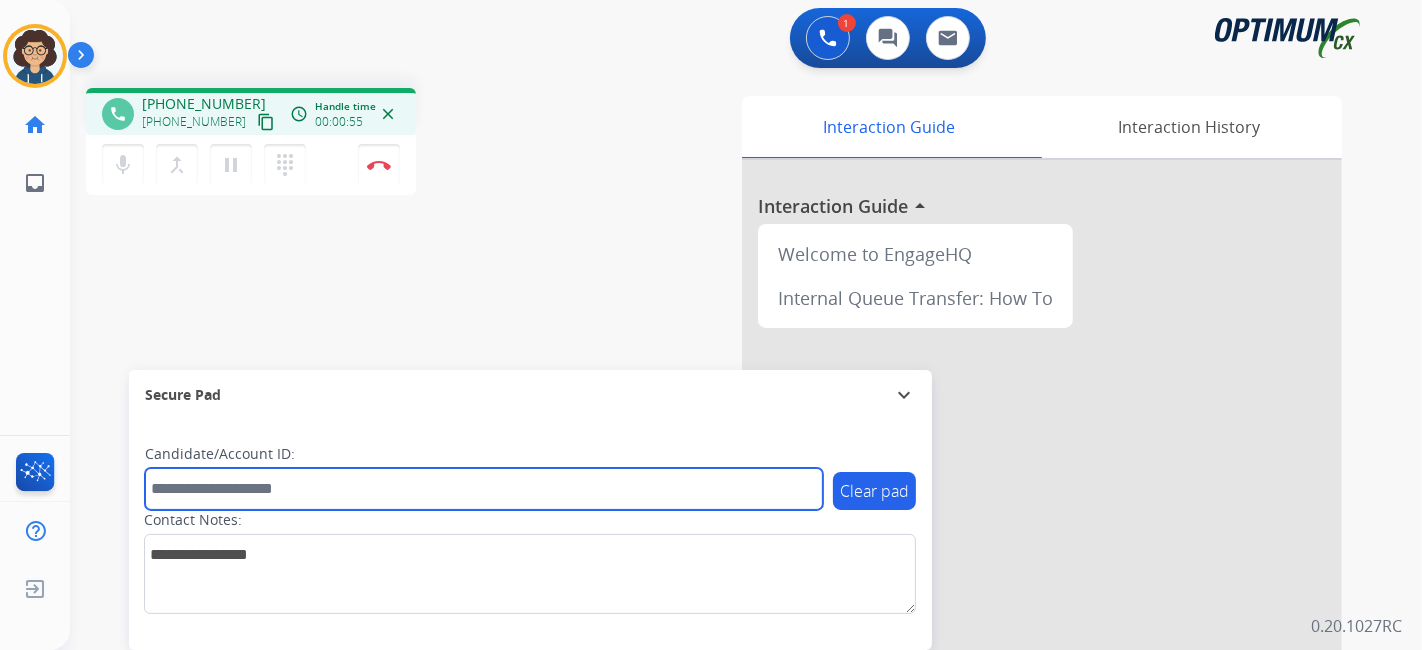 click at bounding box center [484, 489] 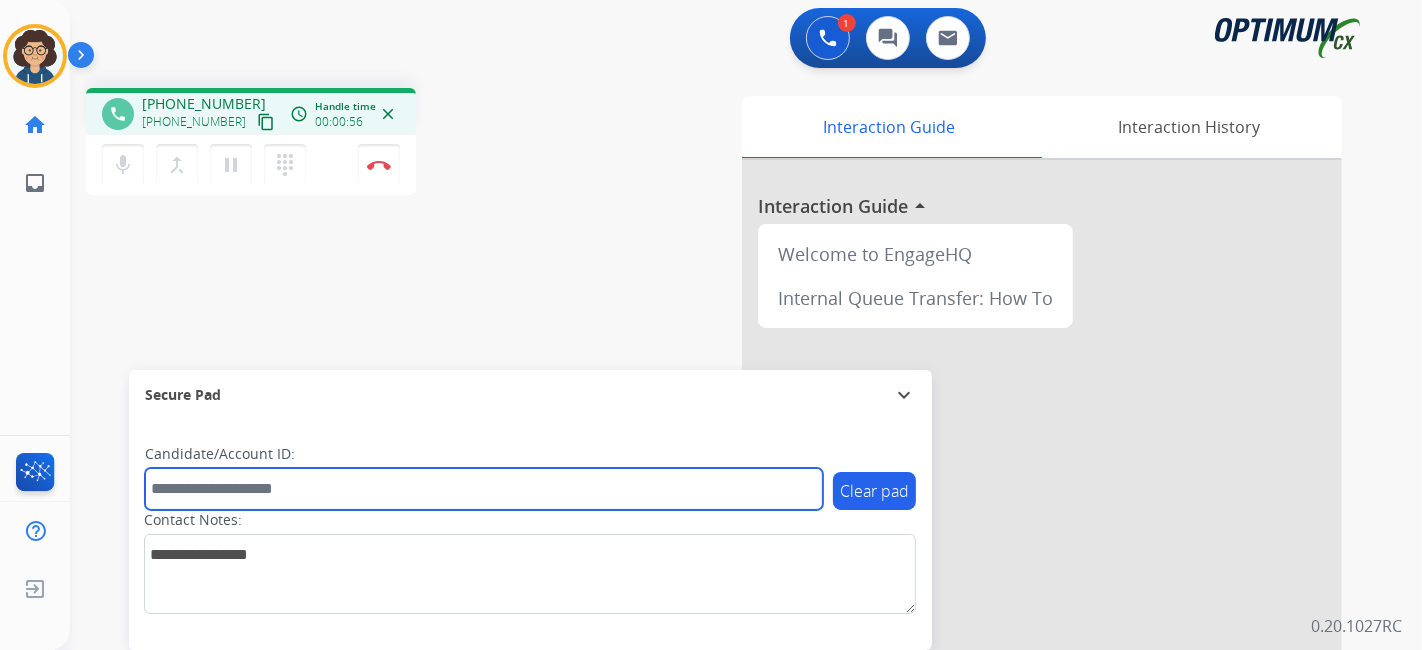 paste on "*******" 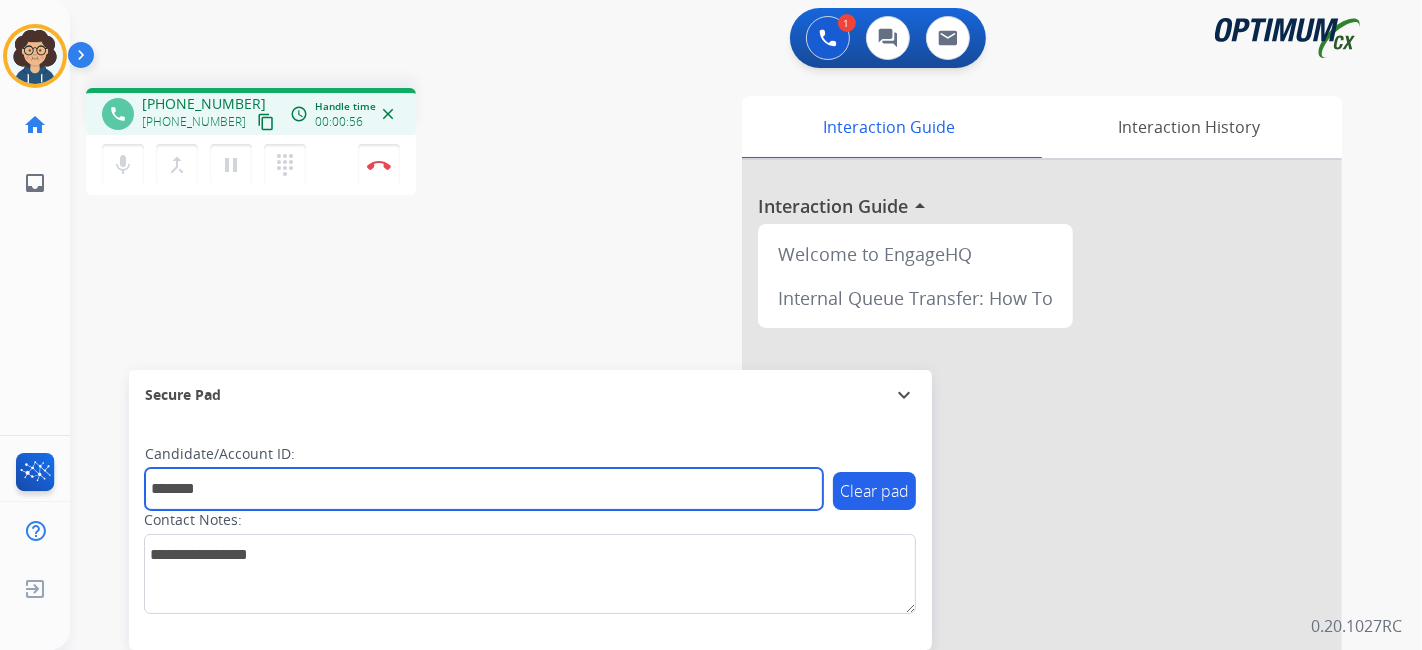 type on "*******" 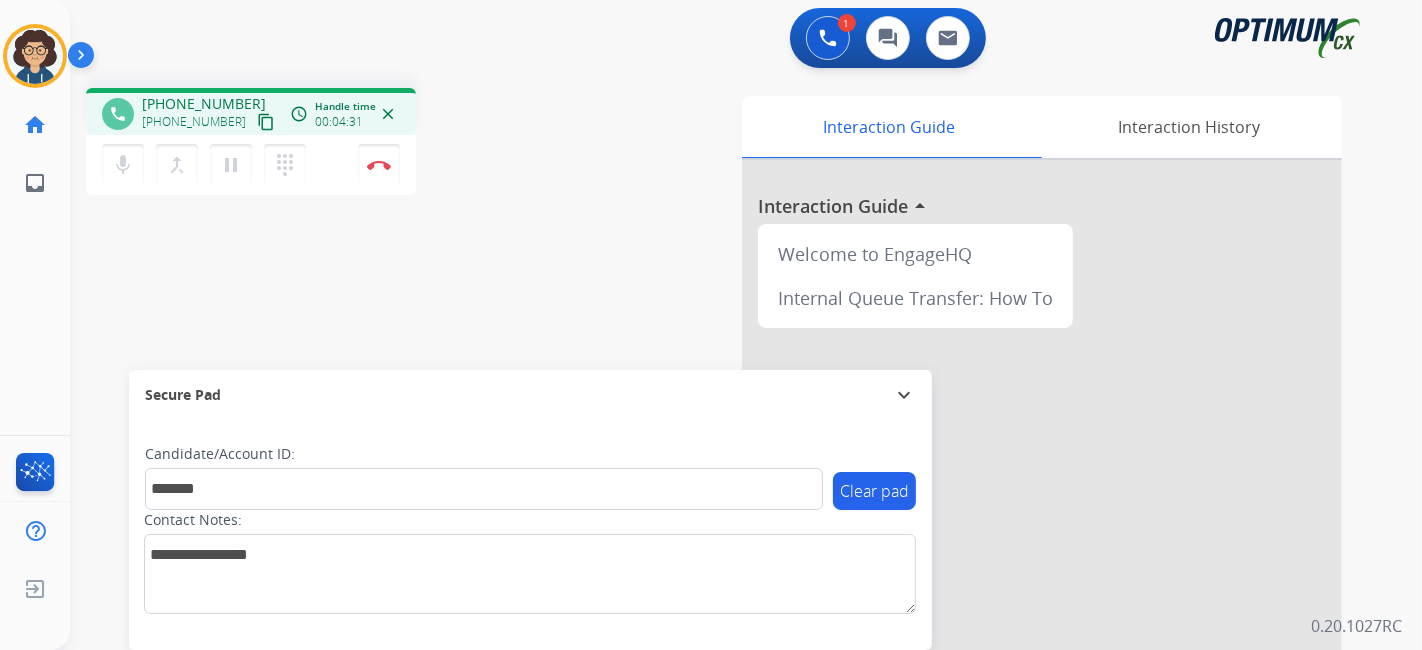 click on "phone +17862605967 +17862605967 content_copy access_time Call metrics Queue   00:11 Hold   00:00 Talk   04:32 Total   04:42 Handle time 00:04:31 close mic Mute merge_type Bridge pause Hold dialpad Dialpad Disconnect swap_horiz Break voice bridge close_fullscreen Connect 3-Way Call merge_type Separate 3-Way Call  Interaction Guide   Interaction History  Interaction Guide arrow_drop_up  Welcome to EngageHQ   Internal Queue Transfer: How To  Secure Pad expand_more Clear pad Candidate/Account ID: ******* Contact Notes:" at bounding box center (722, 489) 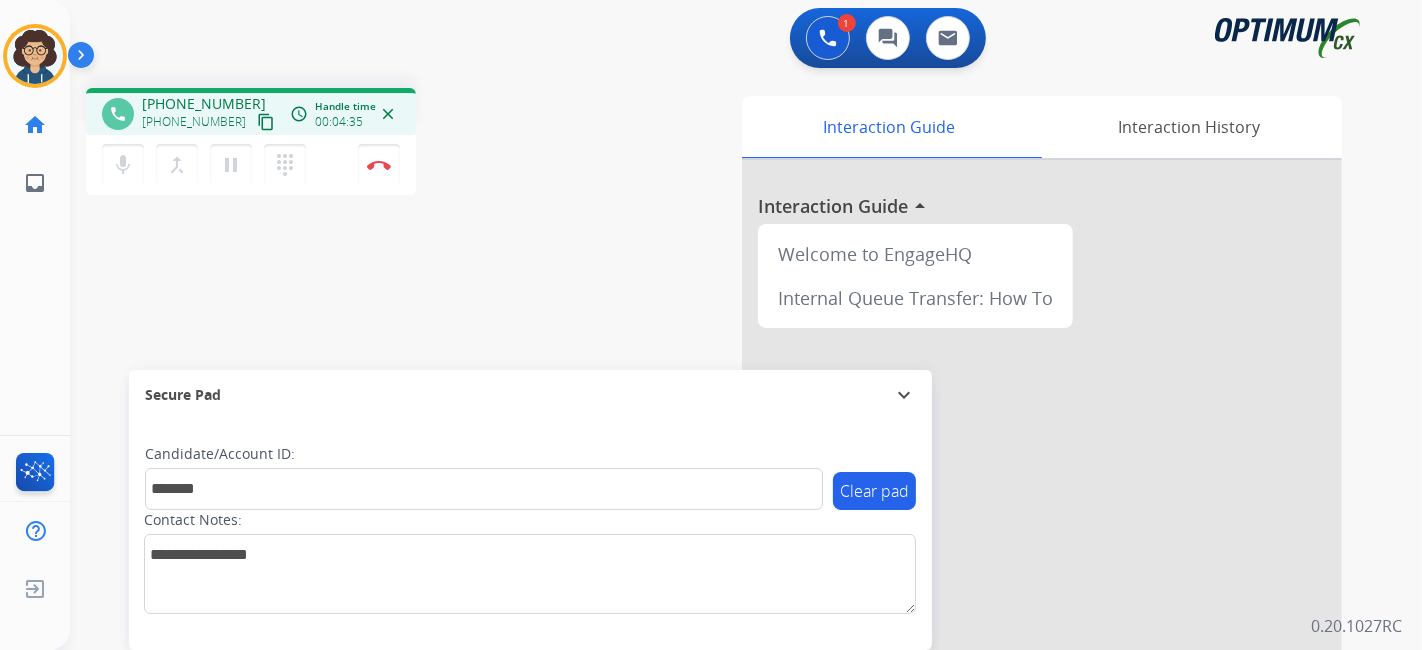 drag, startPoint x: 397, startPoint y: 170, endPoint x: 408, endPoint y: 161, distance: 14.21267 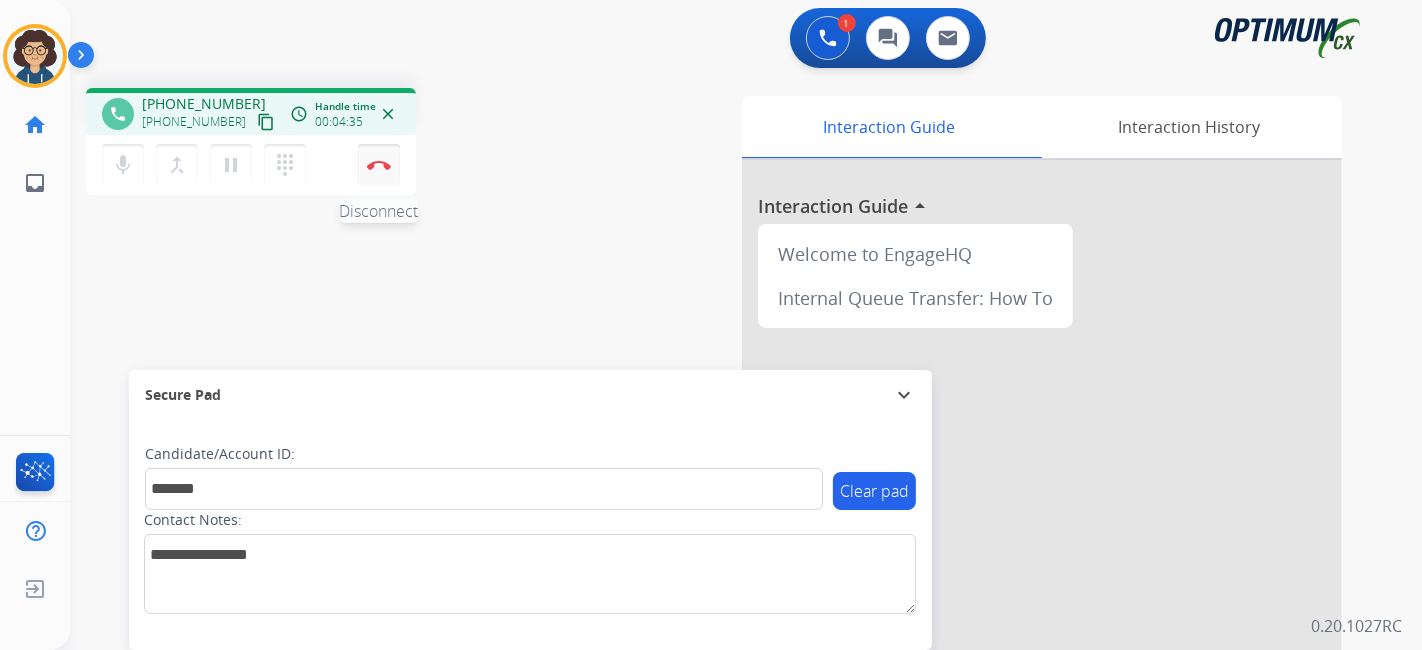 click at bounding box center (379, 165) 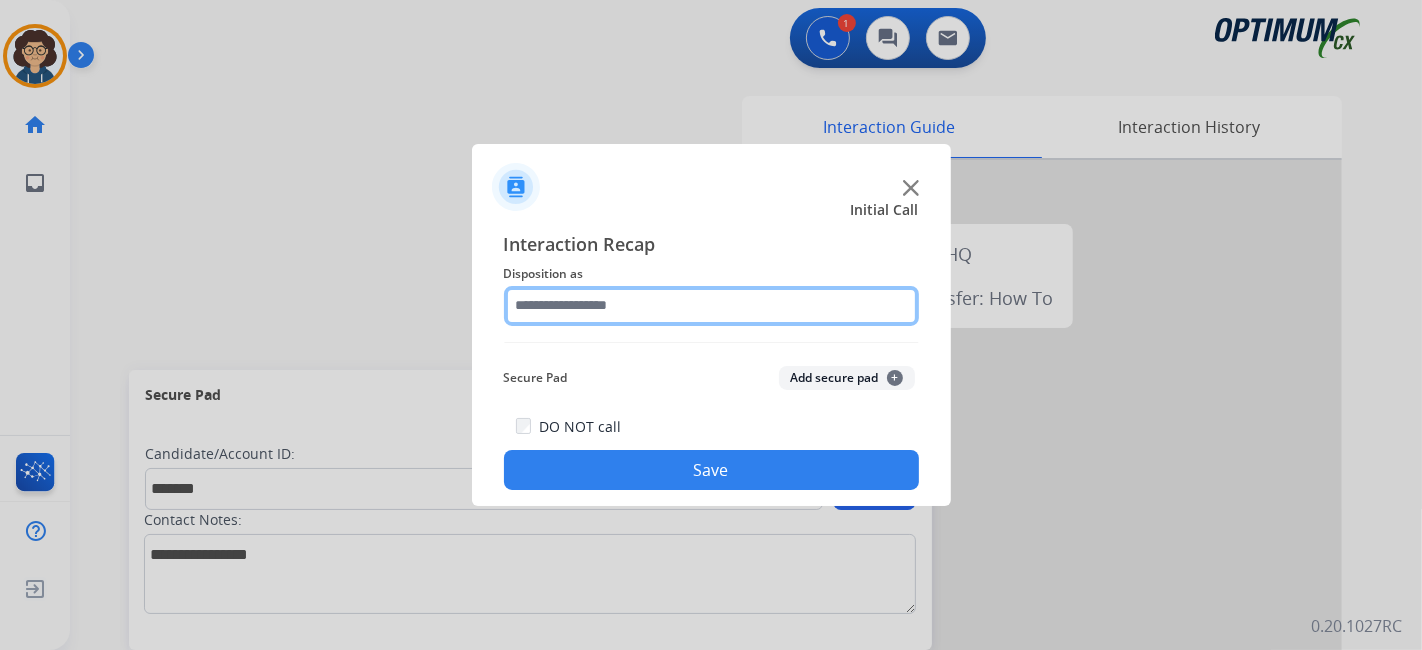 click 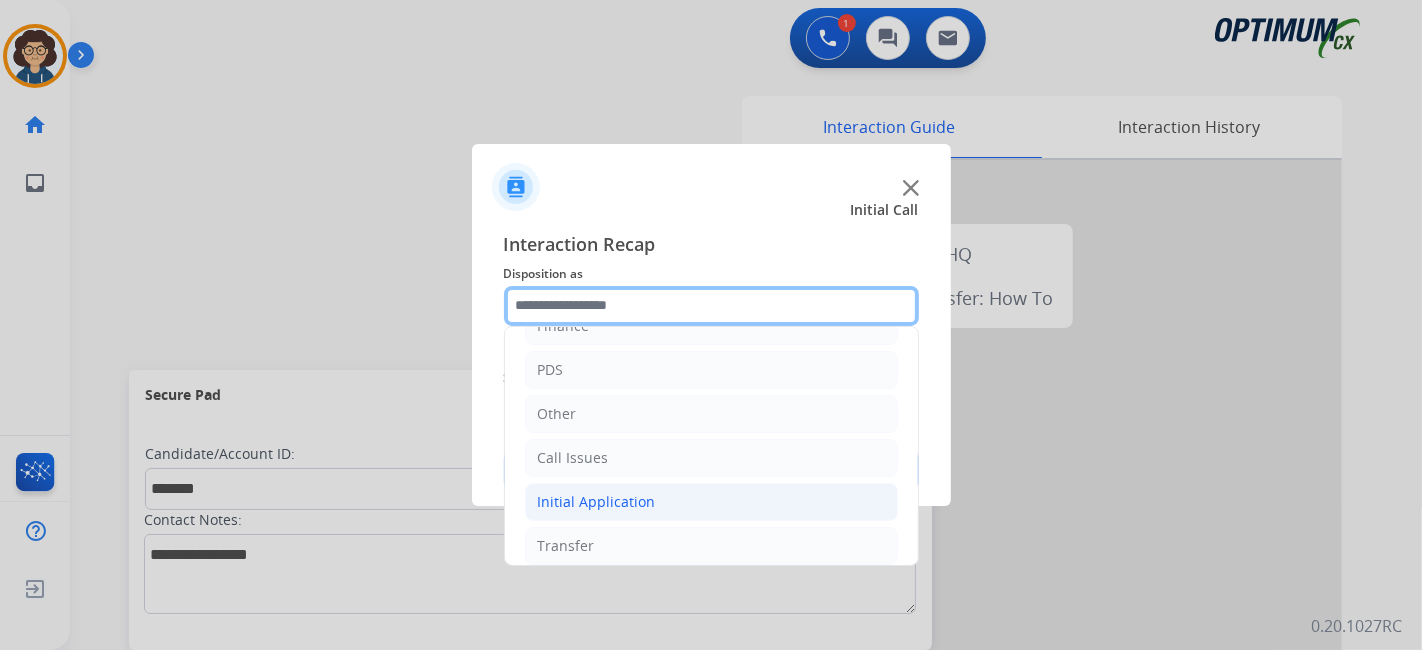 scroll, scrollTop: 131, scrollLeft: 0, axis: vertical 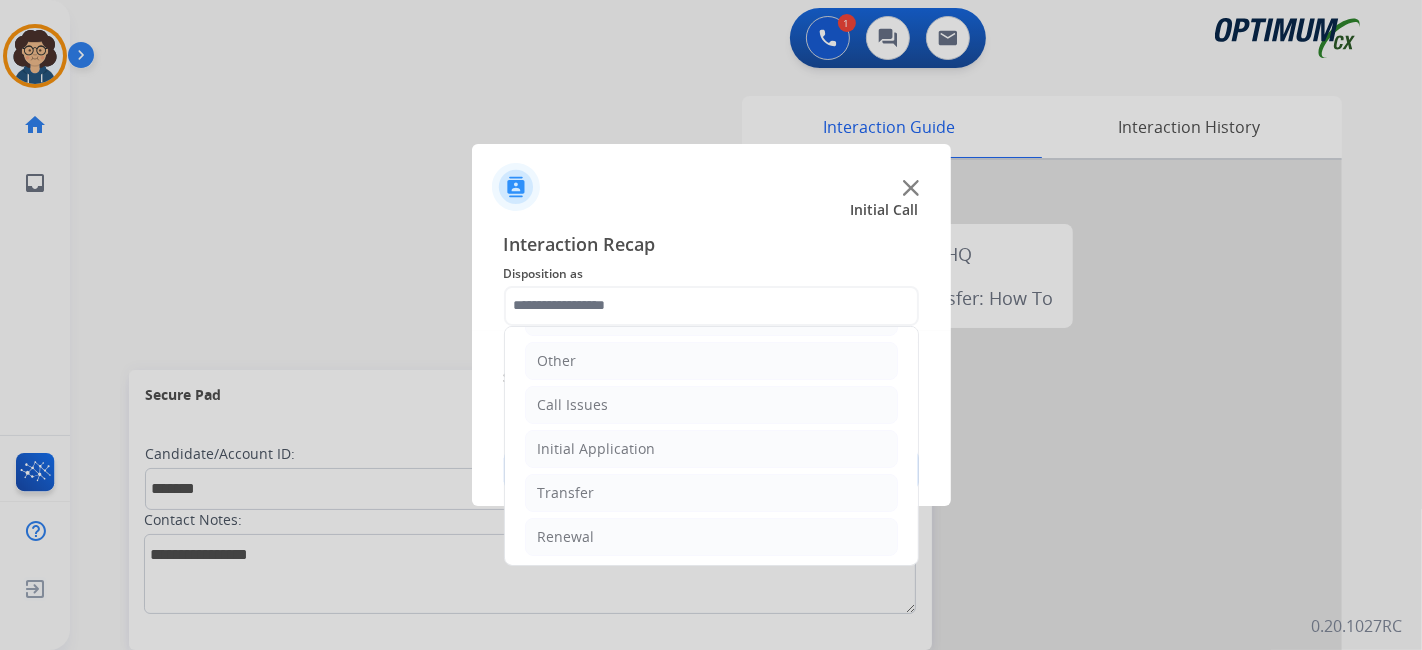 click on "Bookstore   Finance   PDS   Other   Call Issues   Initial Application   Transfer   Renewal" 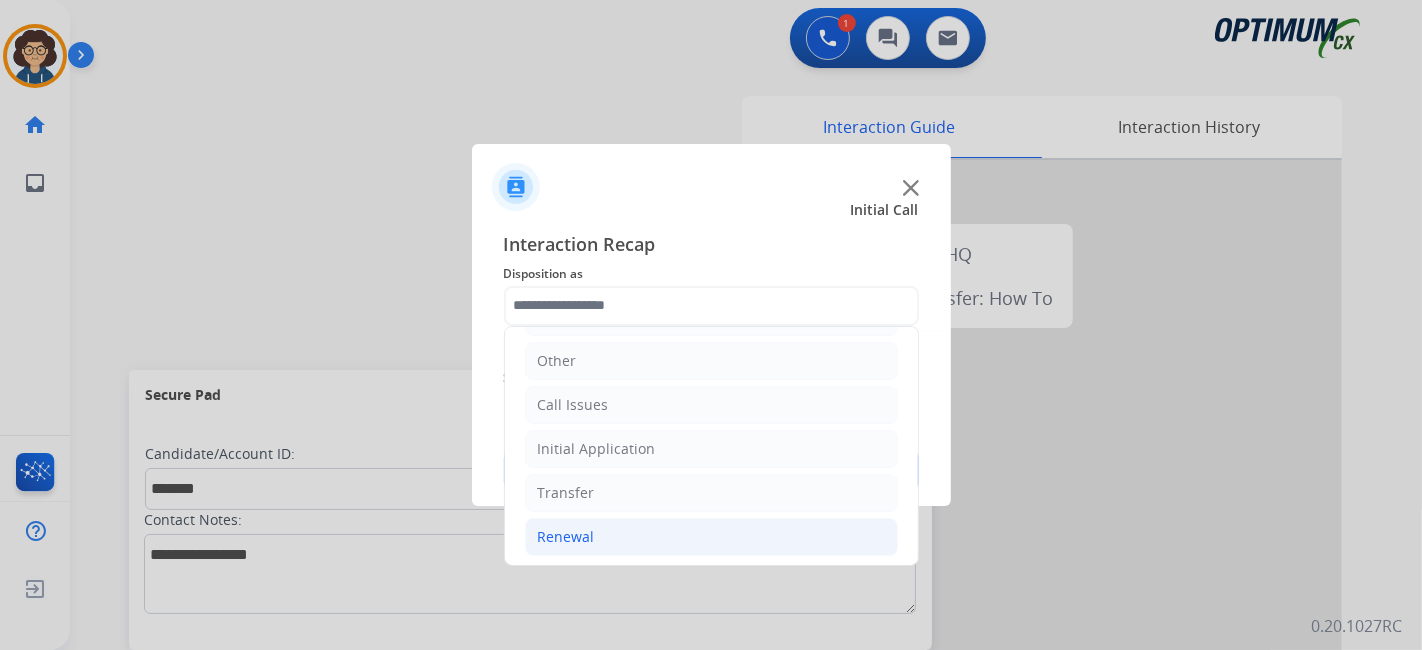click on "Renewal" 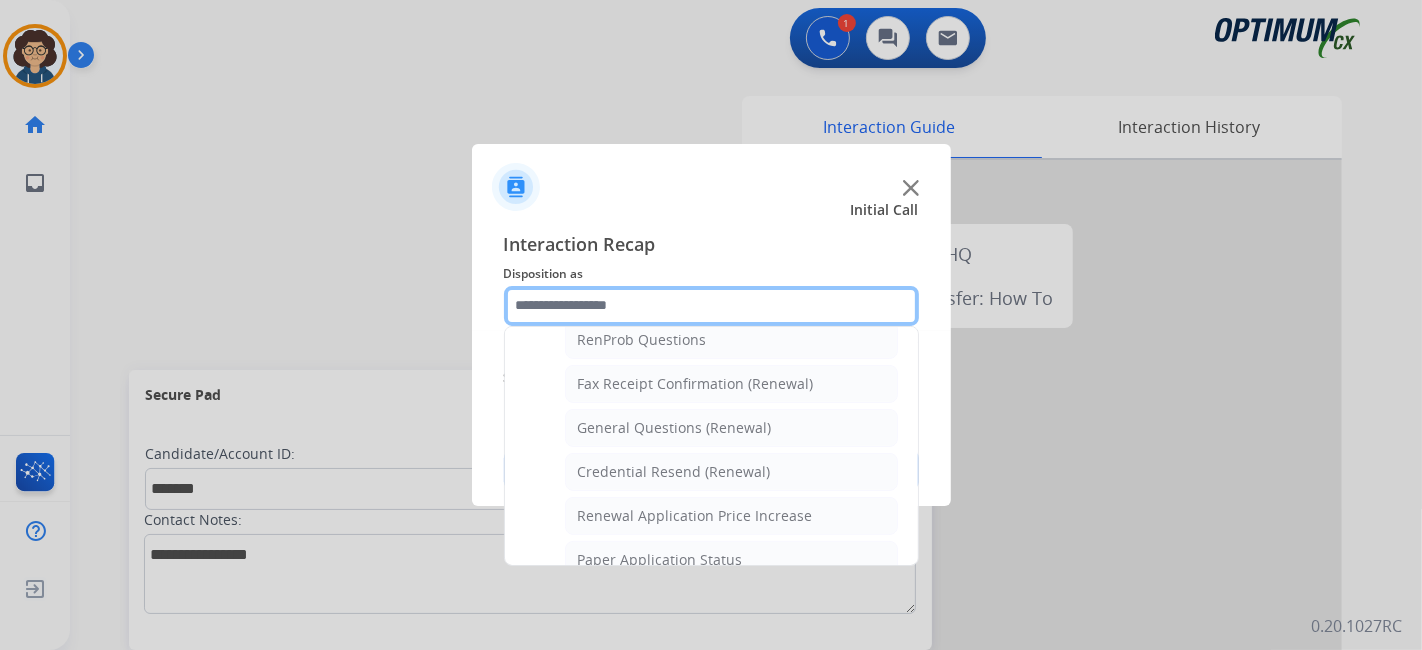 scroll, scrollTop: 486, scrollLeft: 0, axis: vertical 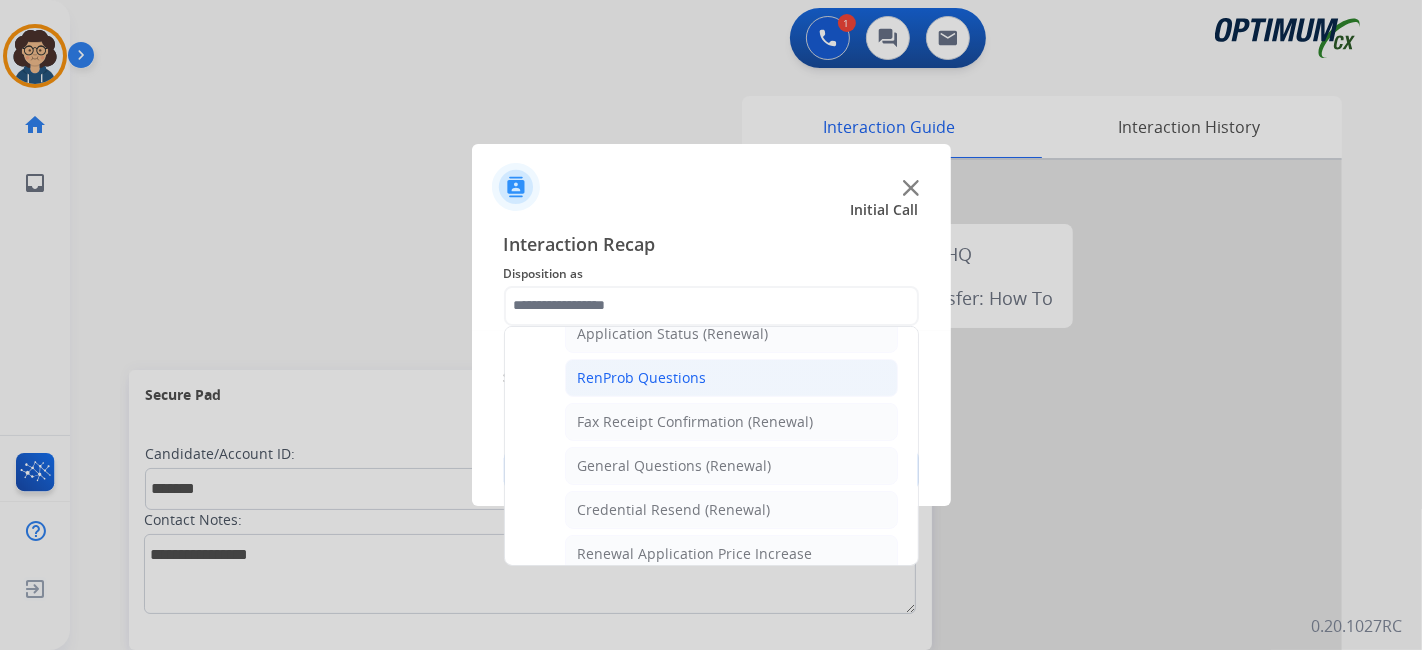 click on "RenProb Questions" 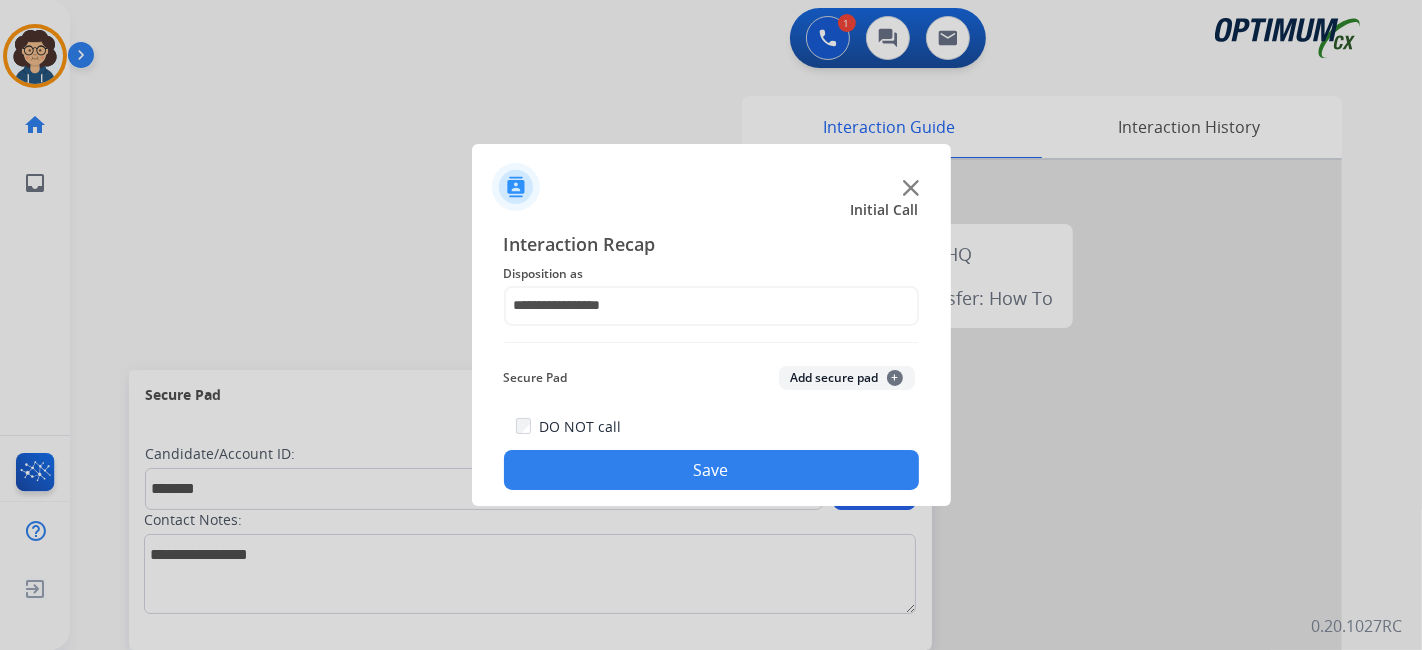 click on "Add secure pad  +" 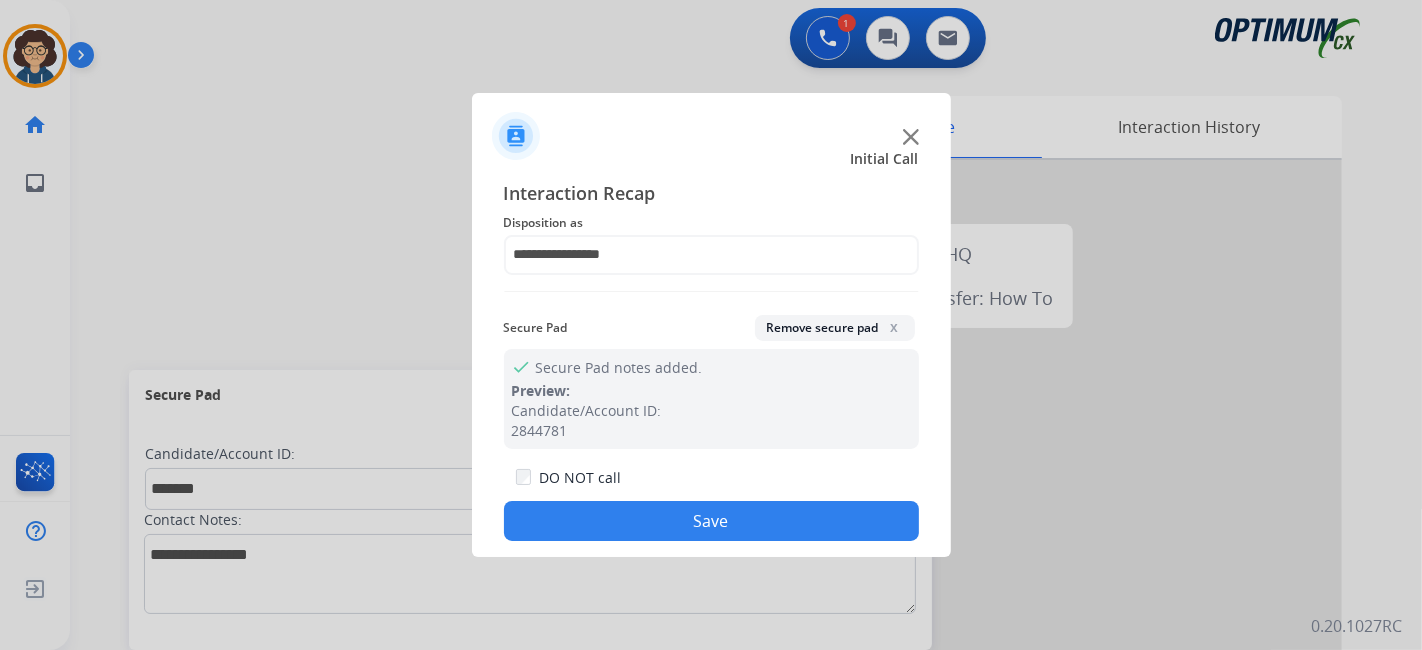 click on "Save" 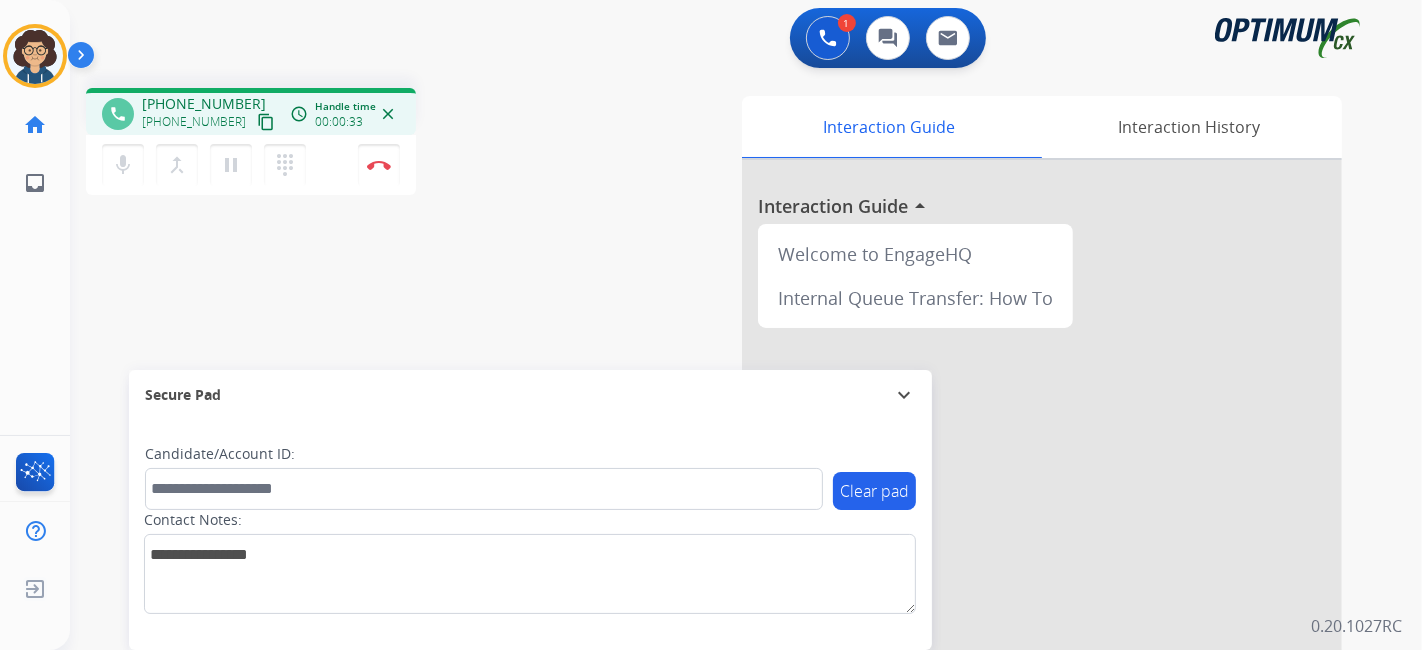 click on "content_copy" at bounding box center (266, 122) 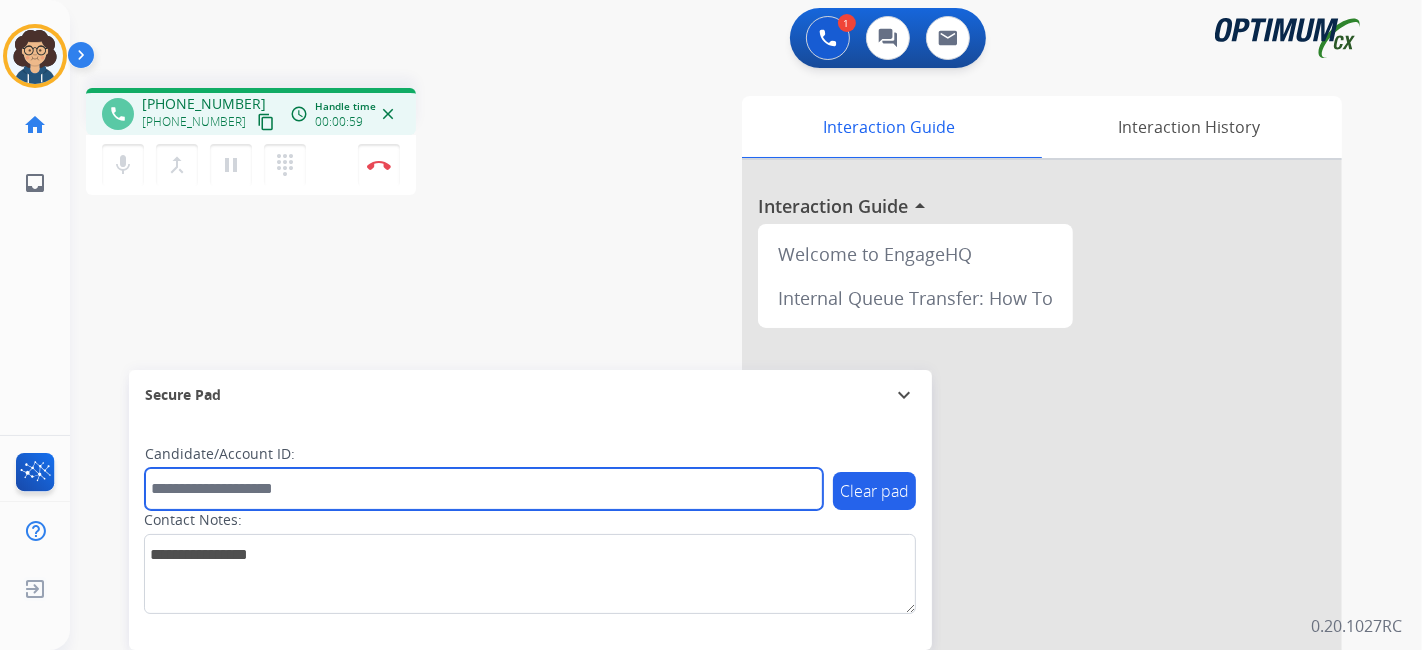 click at bounding box center (484, 489) 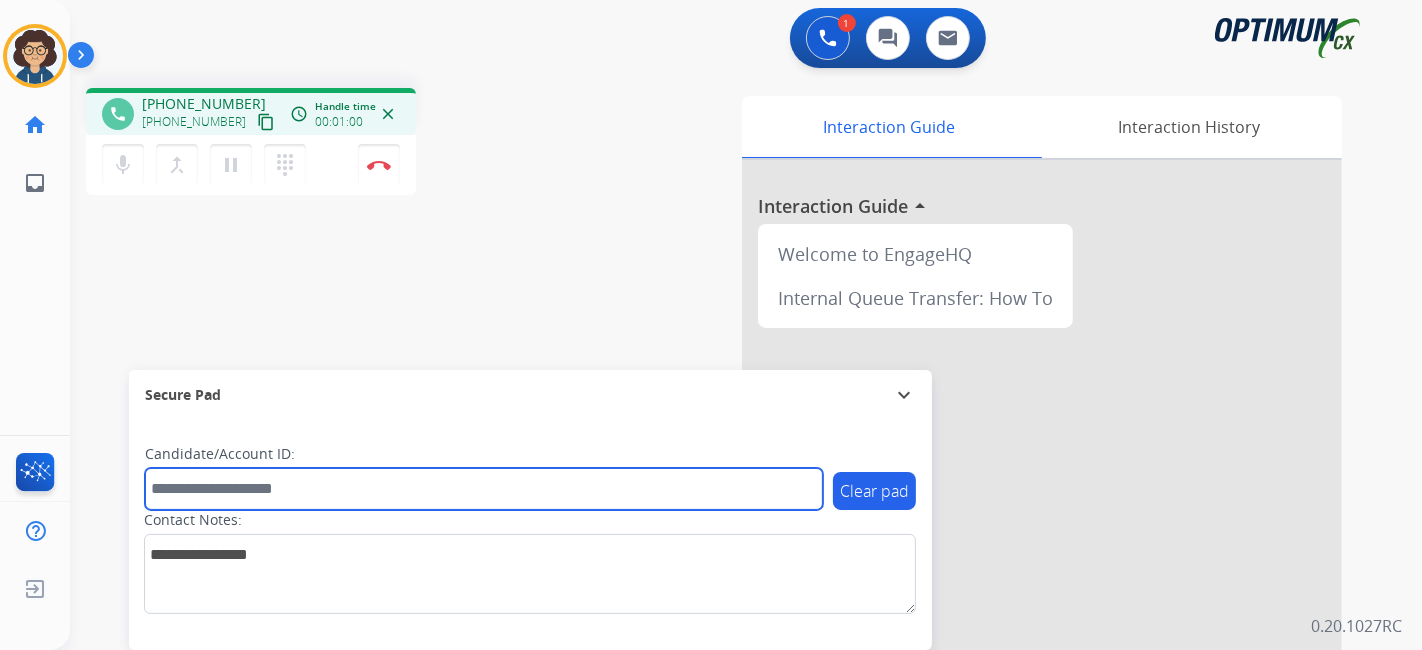 paste on "*******" 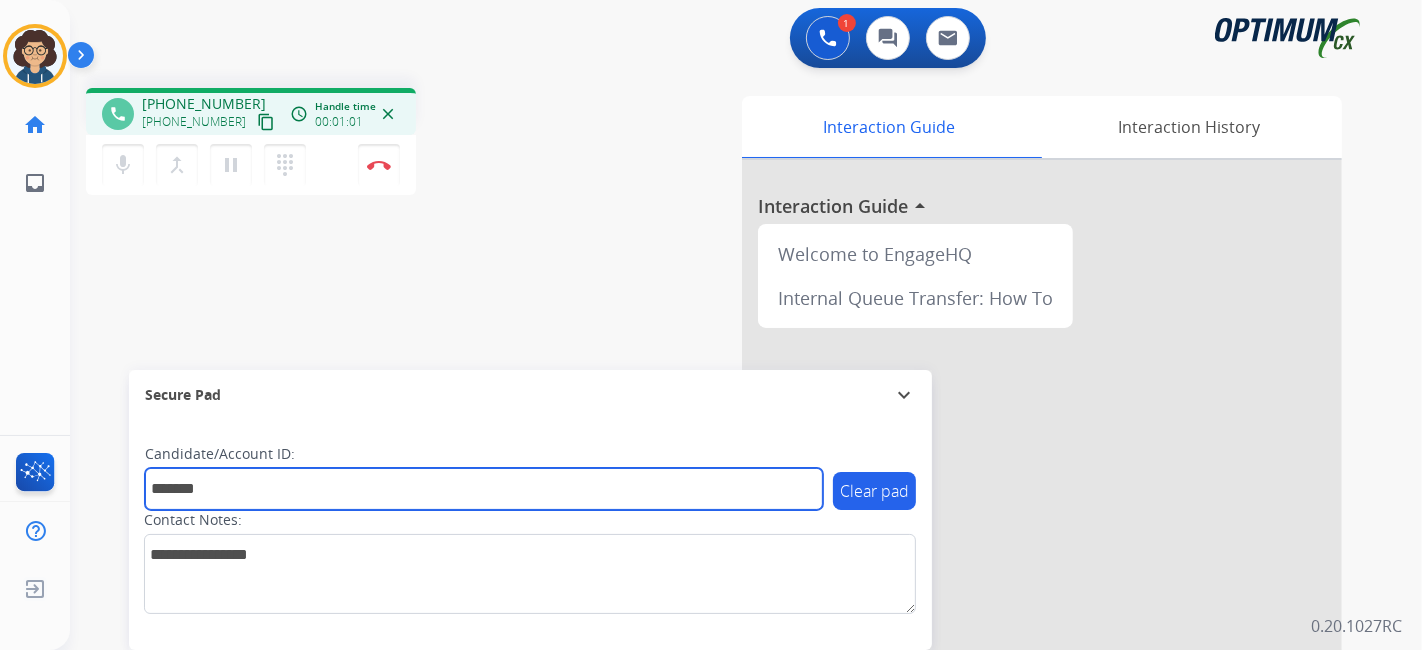 type on "*******" 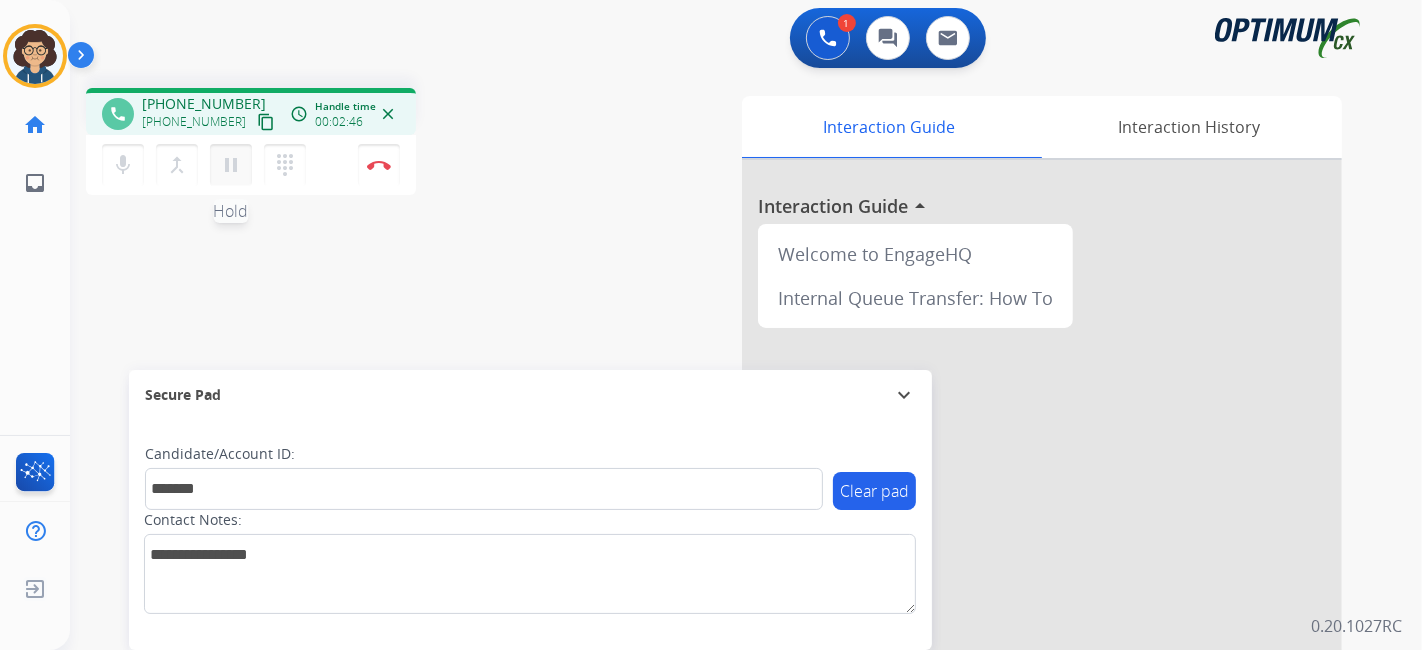 click on "pause" at bounding box center (231, 165) 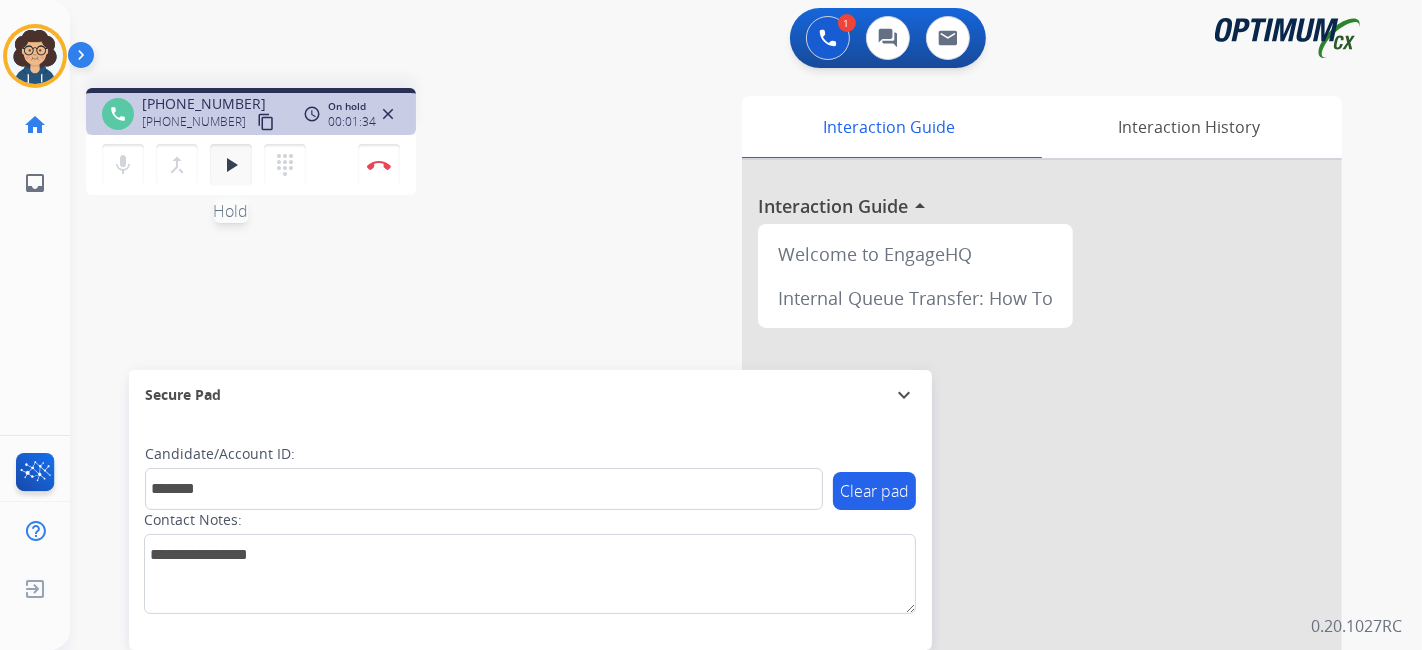 click on "play_arrow" at bounding box center [231, 165] 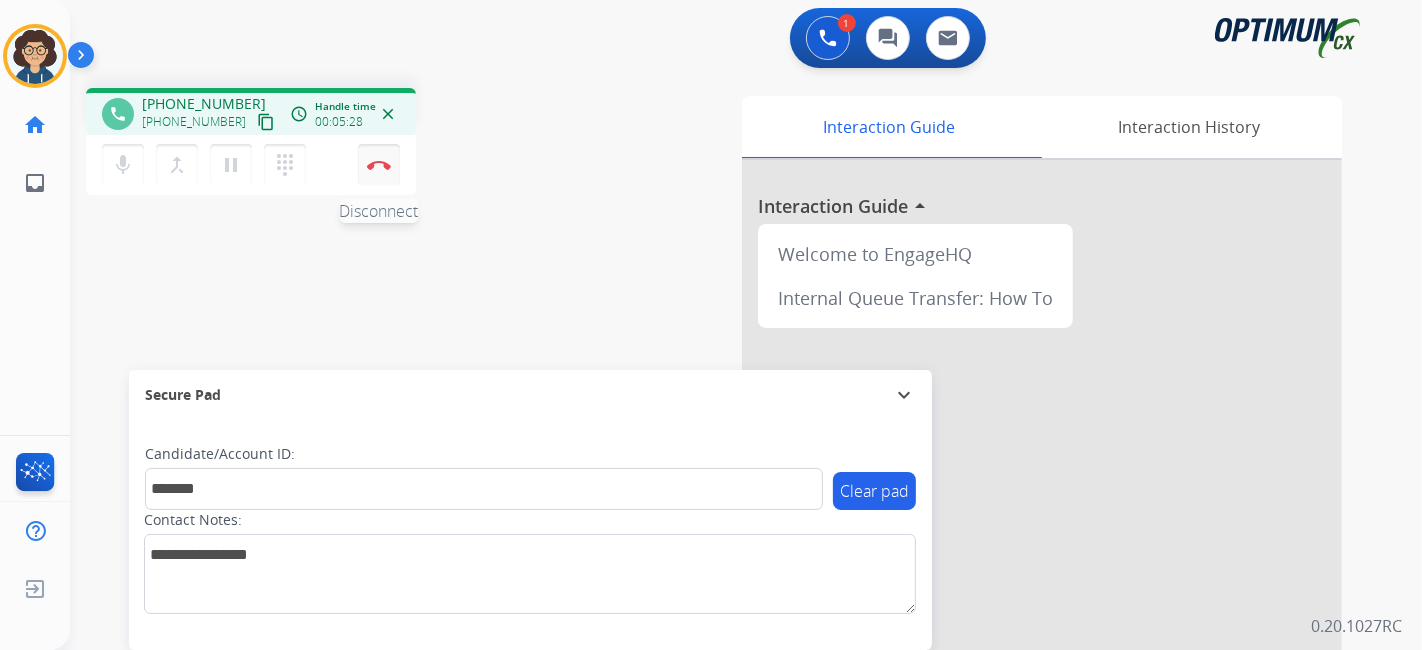 click on "Disconnect" at bounding box center [379, 165] 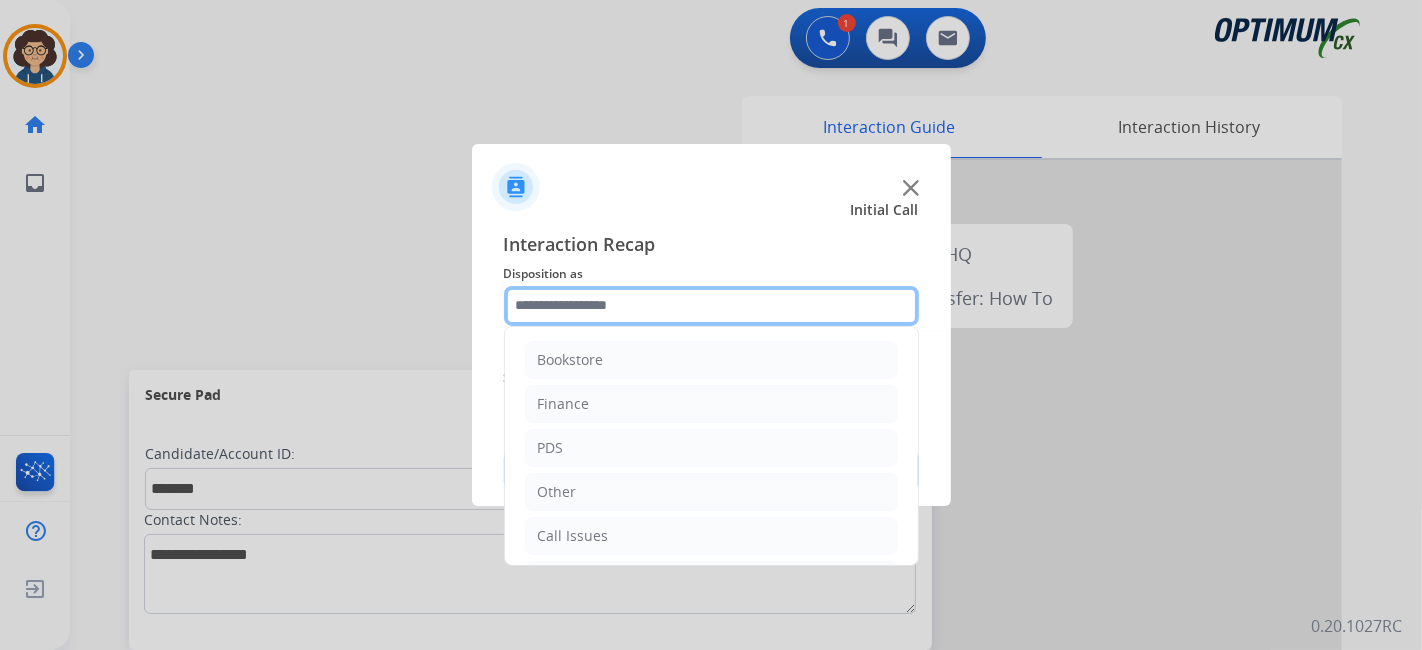 click 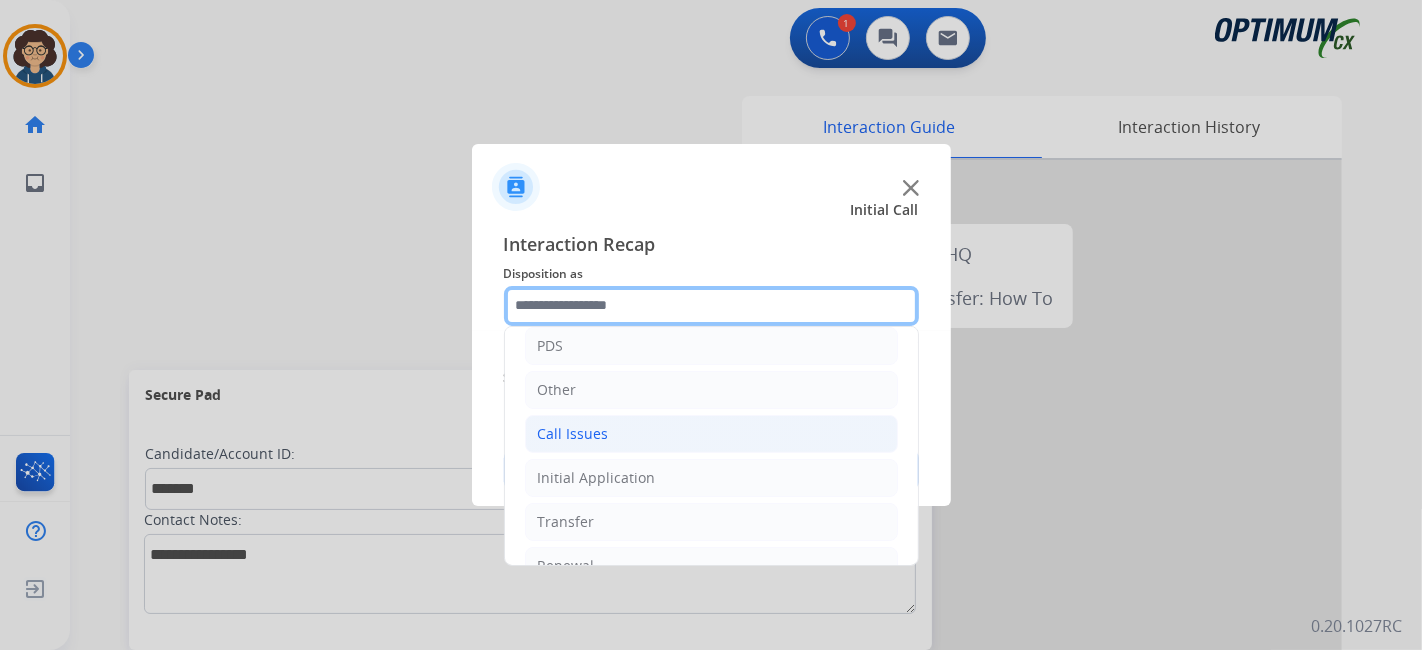 scroll, scrollTop: 131, scrollLeft: 0, axis: vertical 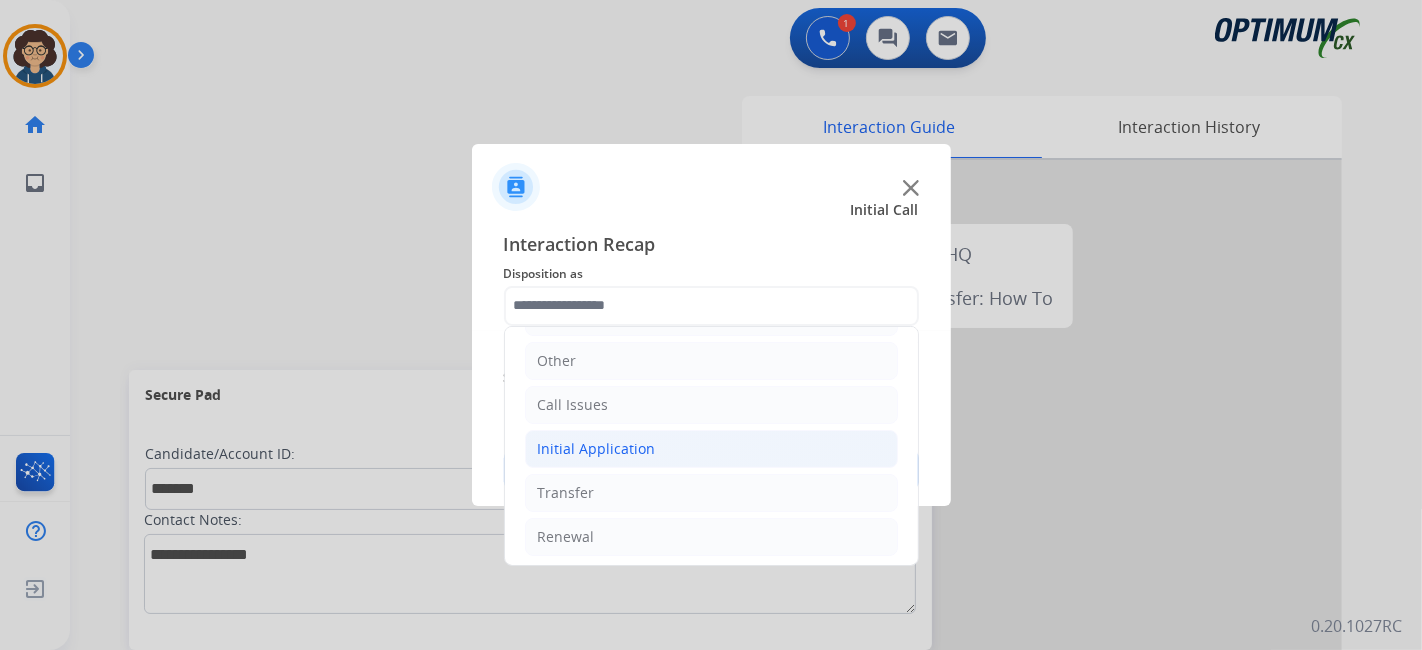 click on "Initial Application" 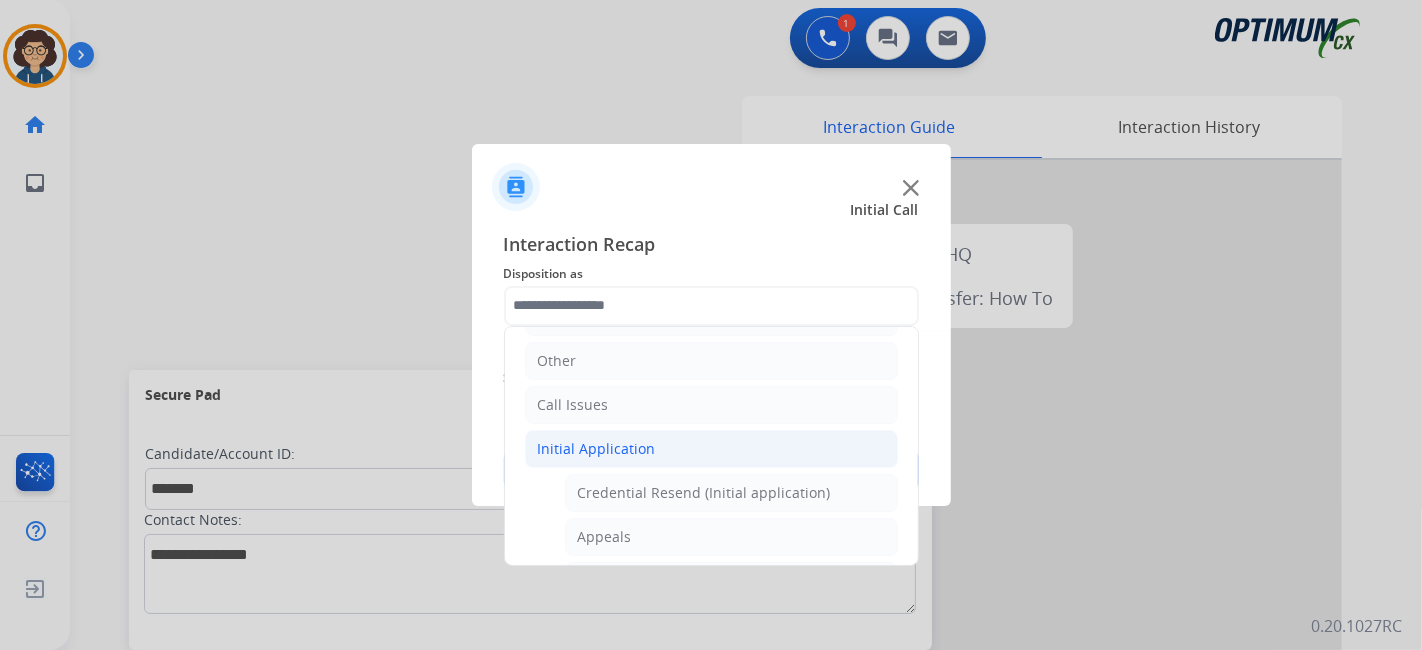 click on "Credential Resend (Initial application)" 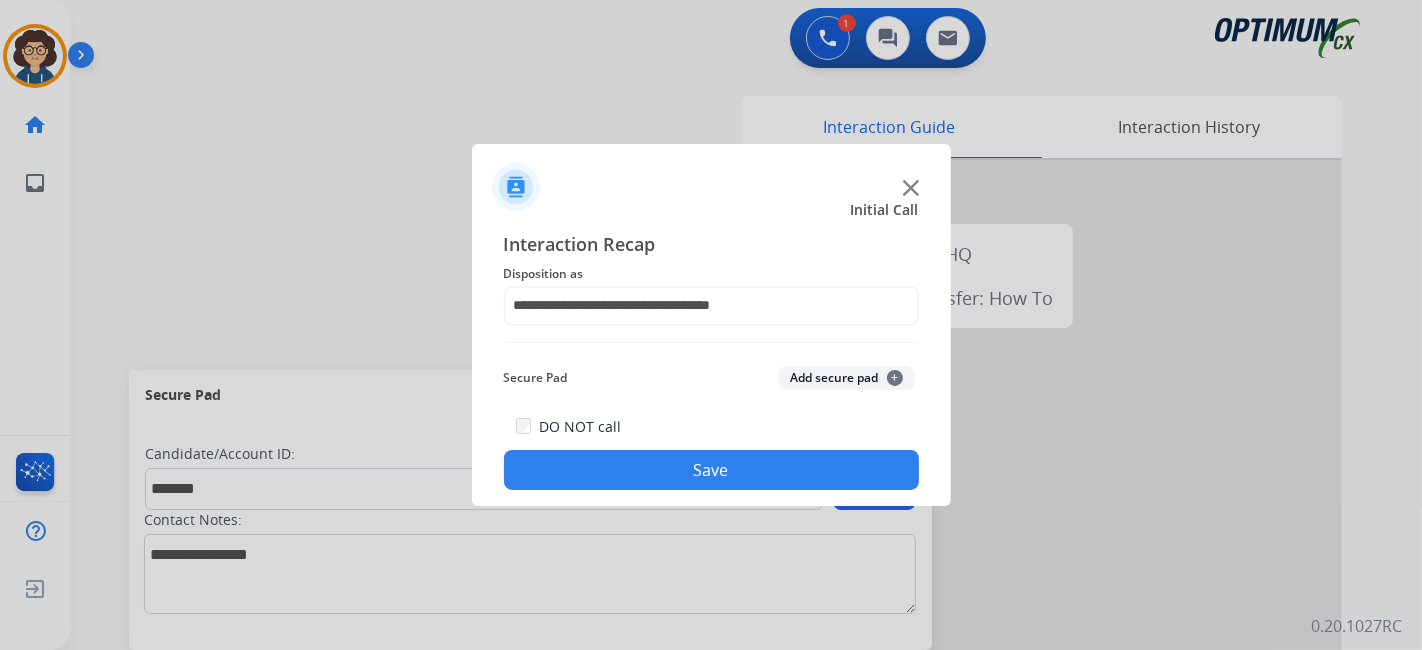 click on "Add secure pad  +" 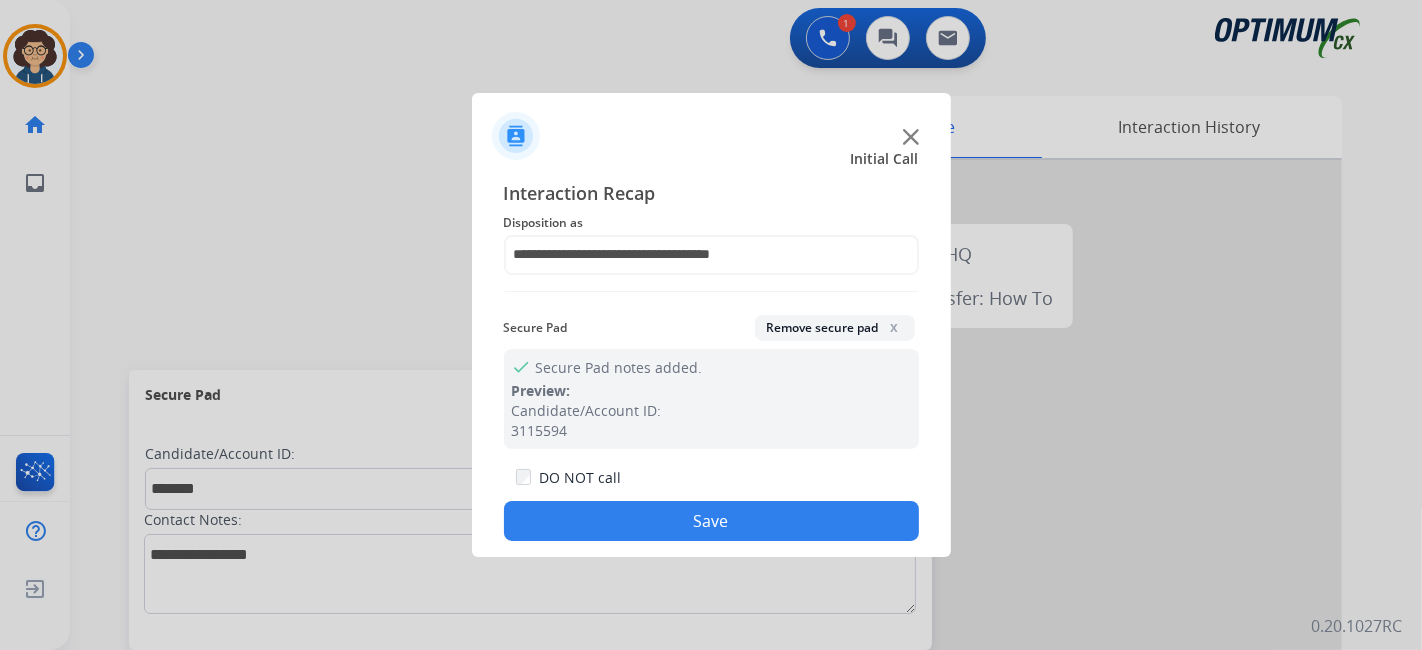 click on "Save" 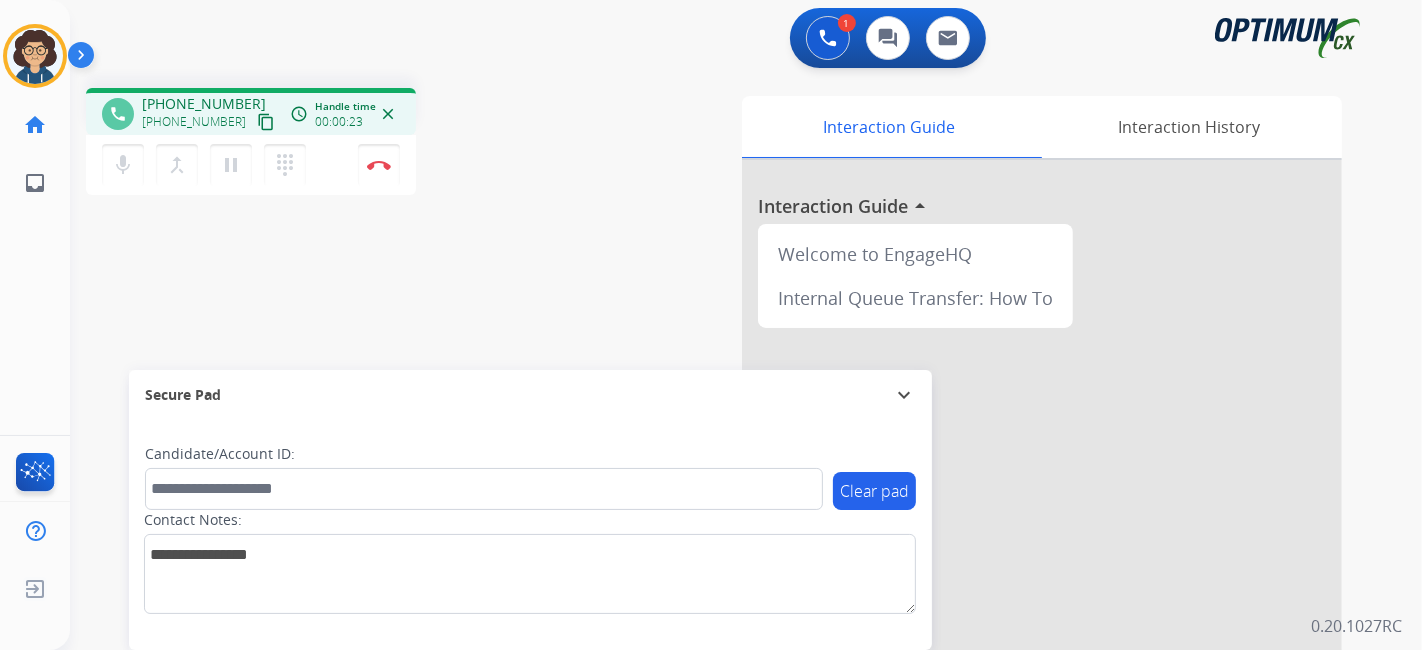 click on "content_copy" at bounding box center (266, 122) 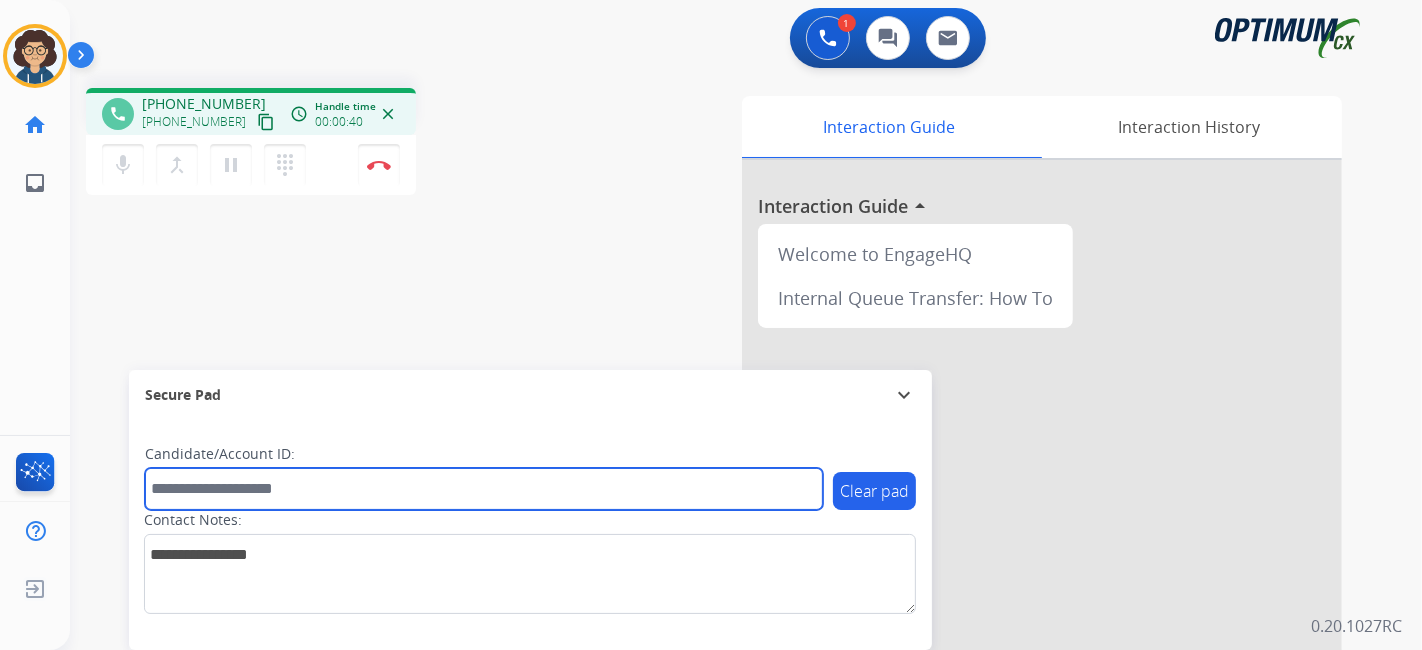 click on "Clear pad Candidate/Account ID: Contact Notes:" at bounding box center (530, 529) 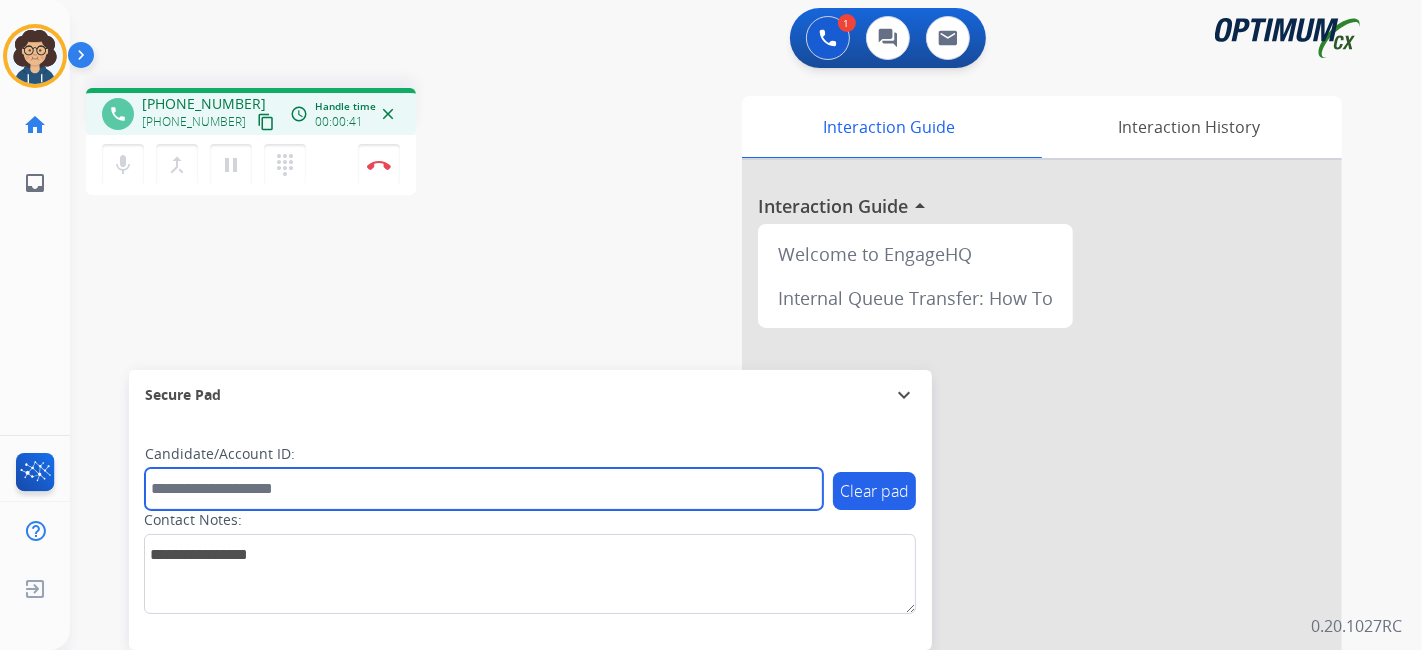 click at bounding box center [484, 489] 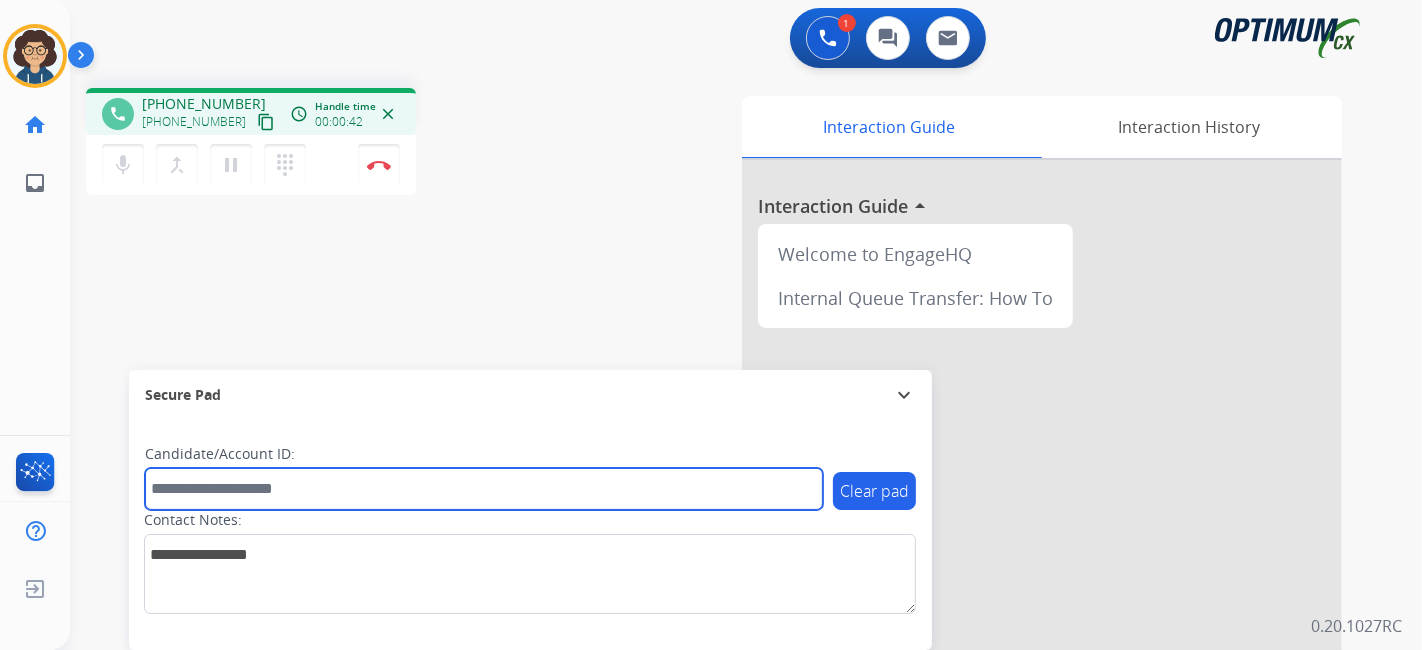 paste on "*******" 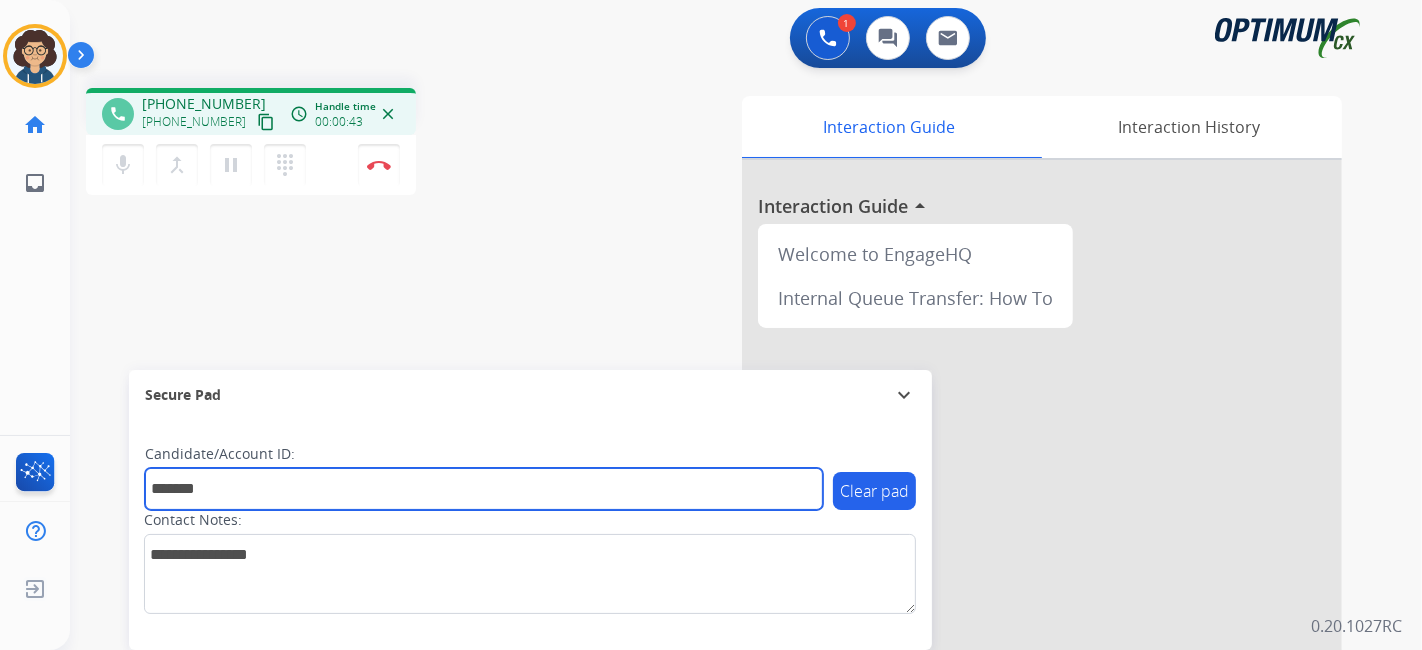 type on "*******" 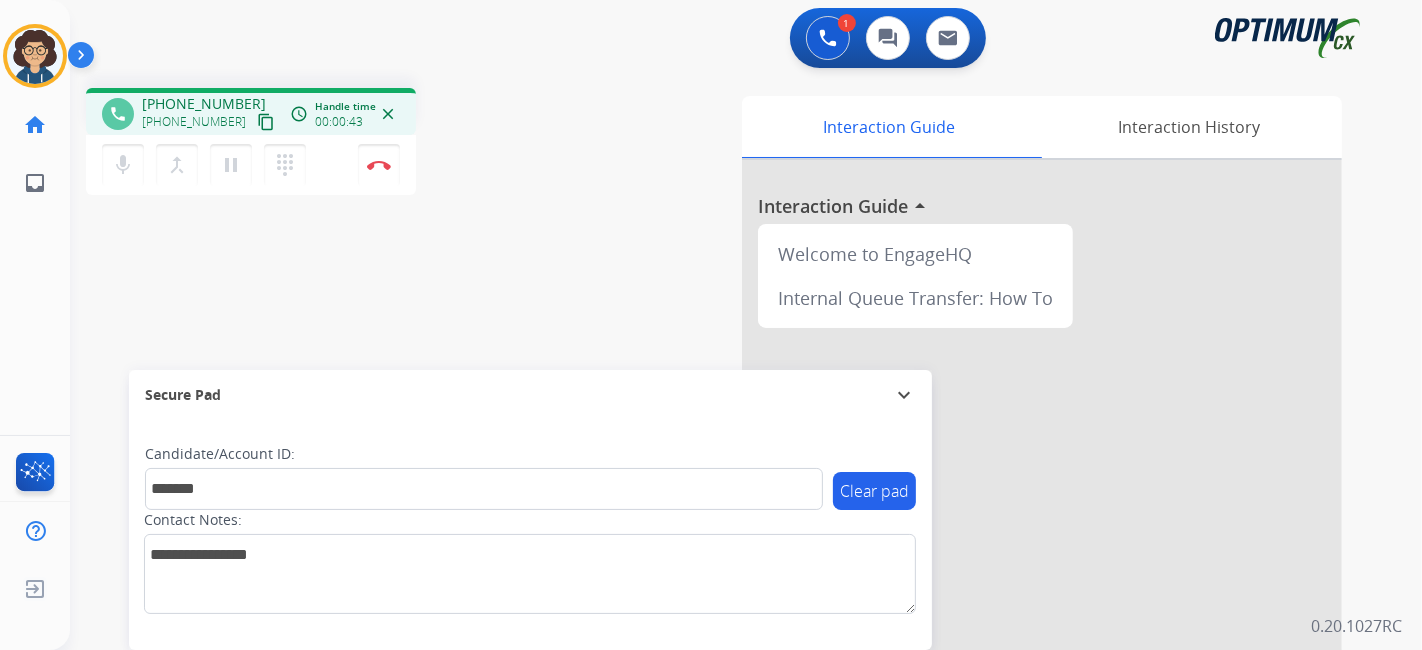 click on "phone +12167048000 +12167048000 content_copy access_time Call metrics Queue   00:09 Hold   00:00 Talk   00:35 Total   00:43 Handle time 00:00:43 close mic Mute merge_type Bridge pause Hold dialpad Dialpad Disconnect swap_horiz Break voice bridge close_fullscreen Connect 3-Way Call merge_type Separate 3-Way Call  Interaction Guide   Interaction History  Interaction Guide arrow_drop_up  Welcome to EngageHQ   Internal Queue Transfer: How To  Secure Pad expand_more Clear pad Candidate/Account ID: ******* Contact Notes:" at bounding box center (722, 489) 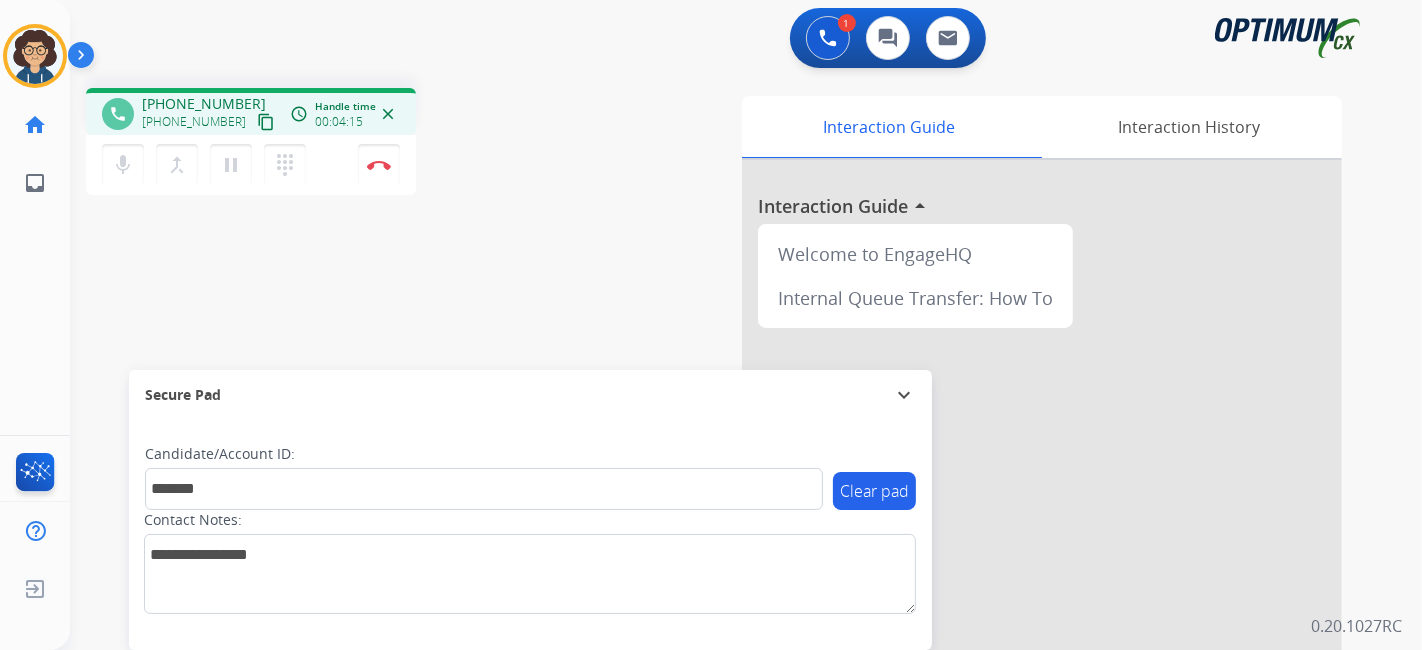 click on "phone +12167048000 +12167048000 content_copy access_time Call metrics Queue   00:09 Hold   00:00 Talk   04:07 Total   04:15 Handle time 00:04:15 close mic Mute merge_type Bridge pause Hold dialpad Dialpad Disconnect swap_horiz Break voice bridge close_fullscreen Connect 3-Way Call merge_type Separate 3-Way Call" at bounding box center (337, 144) 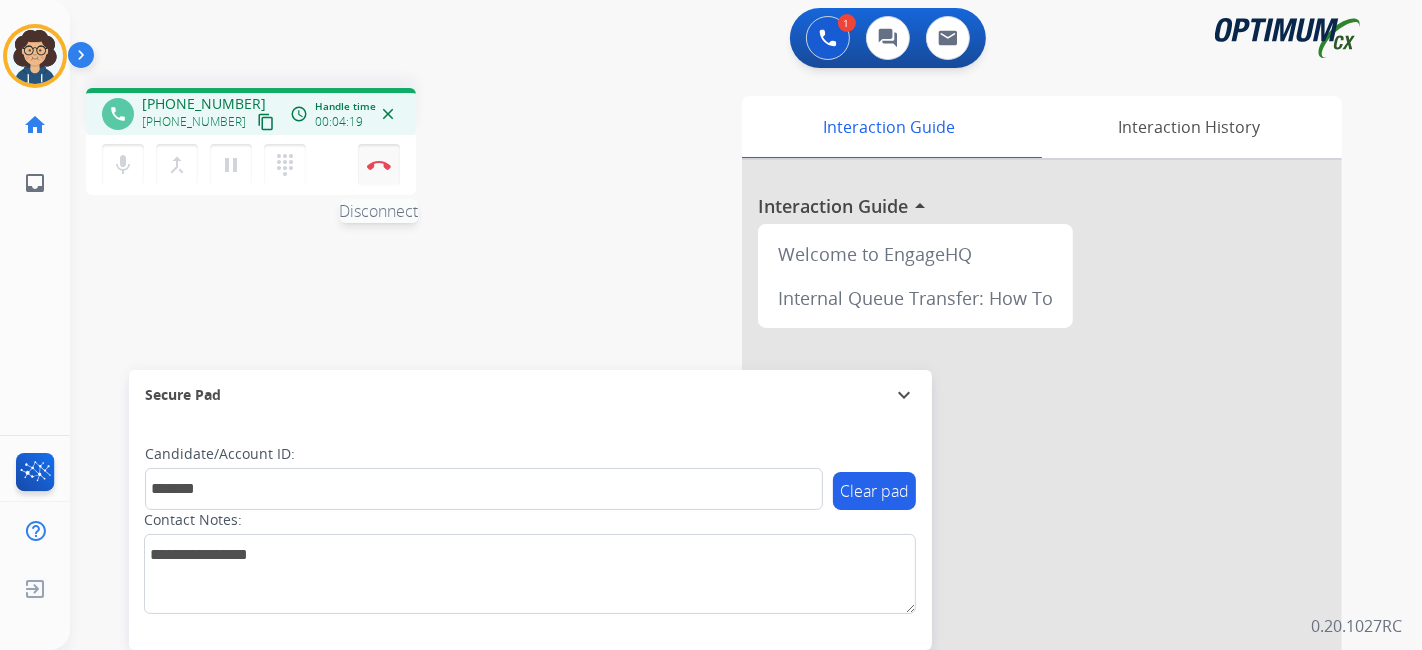 click at bounding box center [379, 165] 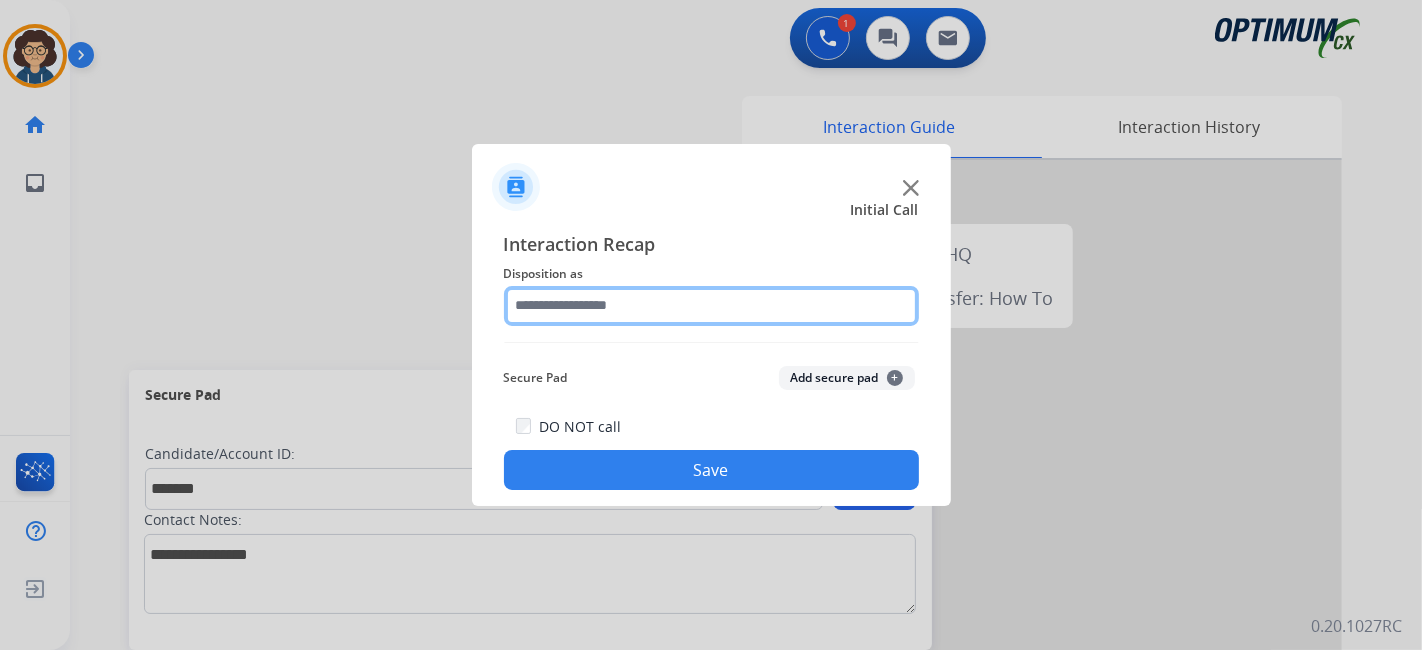 click 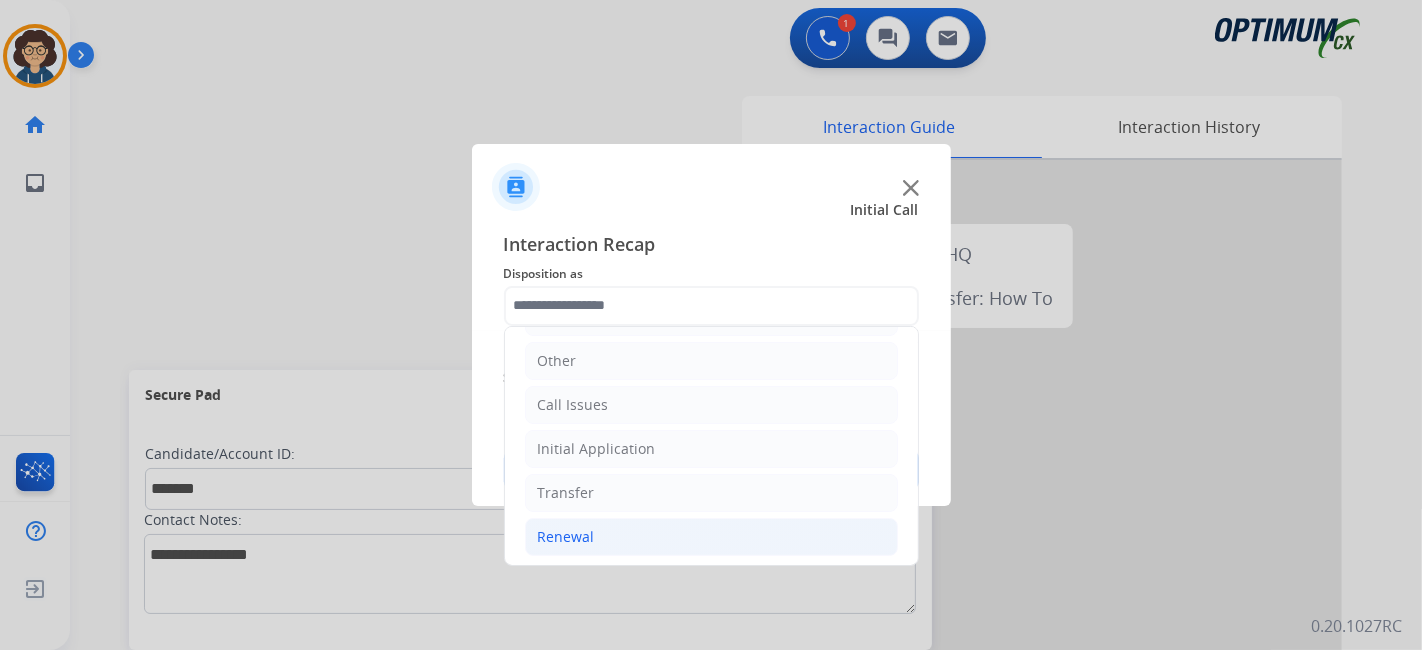 click on "Renewal" 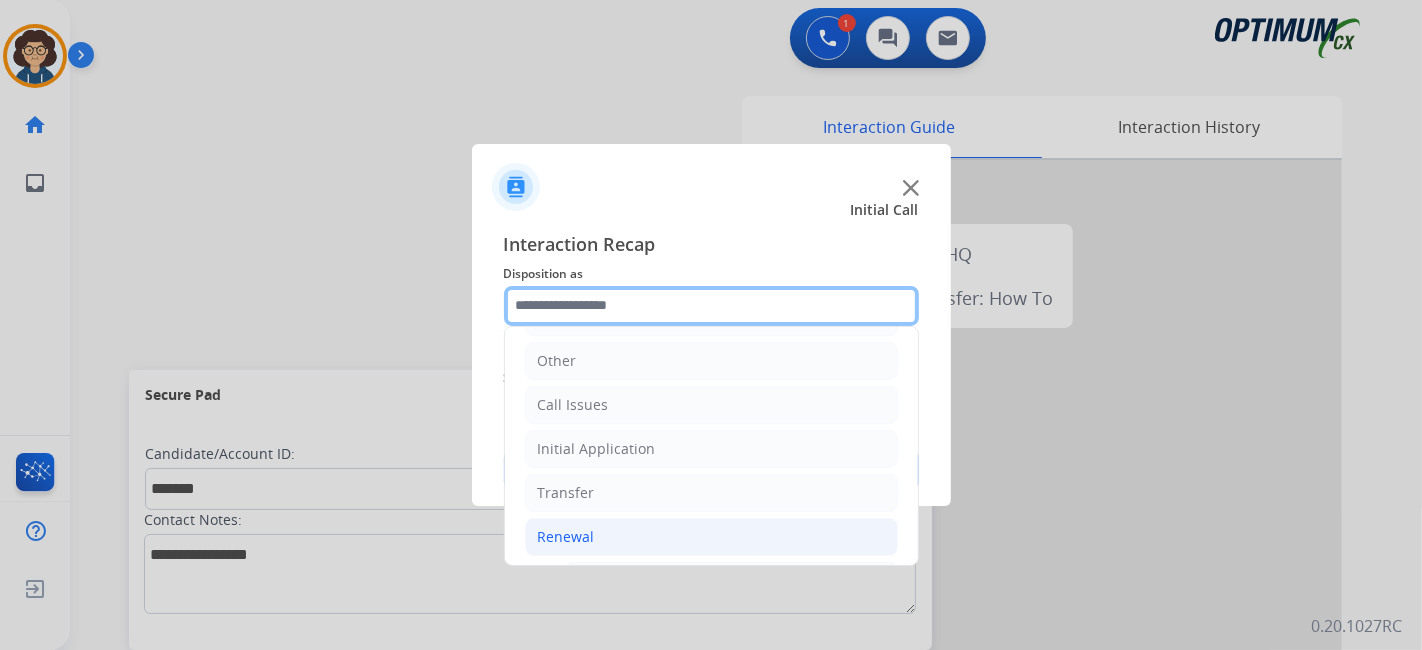 scroll, scrollTop: 686, scrollLeft: 0, axis: vertical 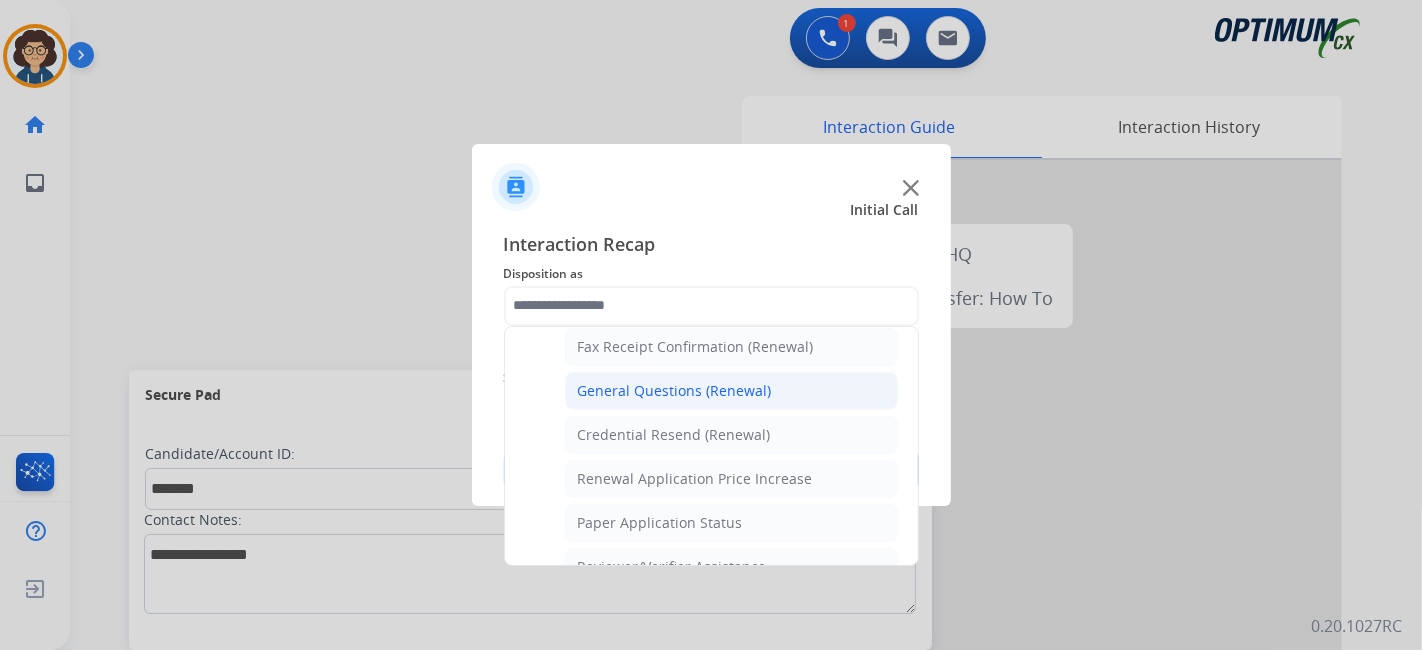 click on "General Questions (Renewal)" 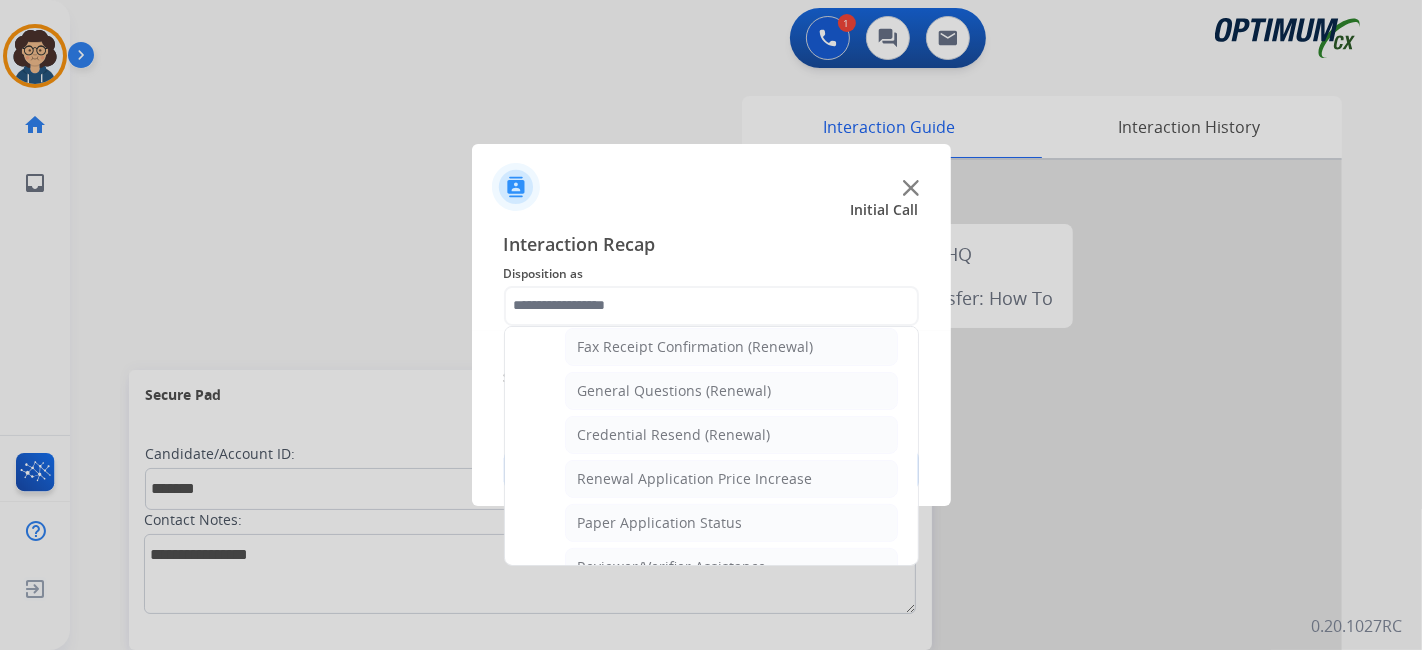 type on "**********" 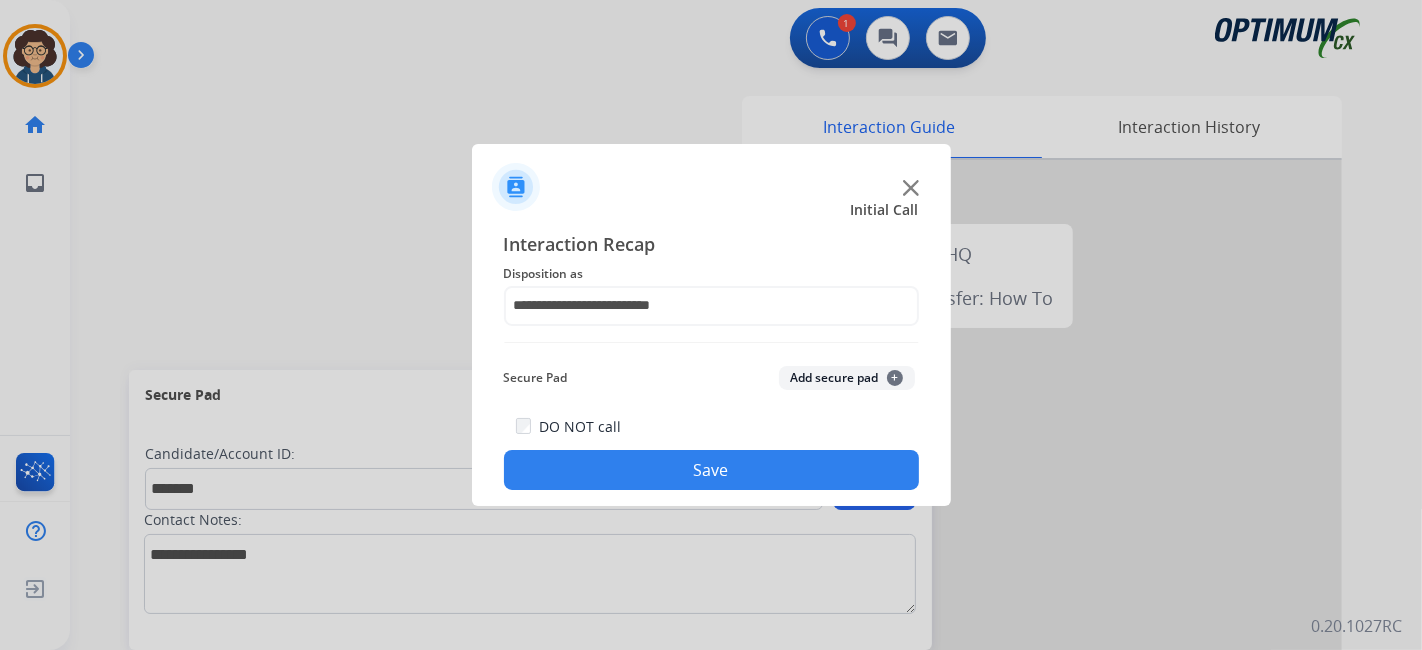 click on "Add secure pad  +" 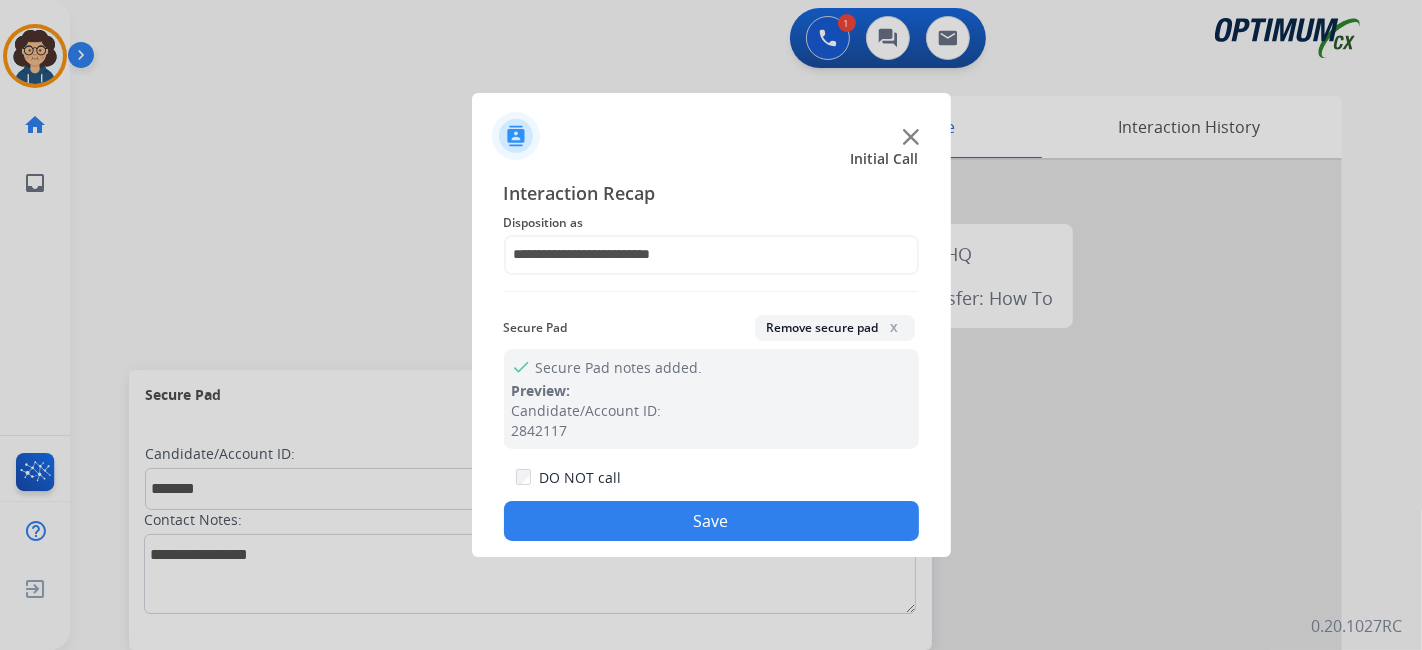 drag, startPoint x: 735, startPoint y: 517, endPoint x: 700, endPoint y: 404, distance: 118.29624 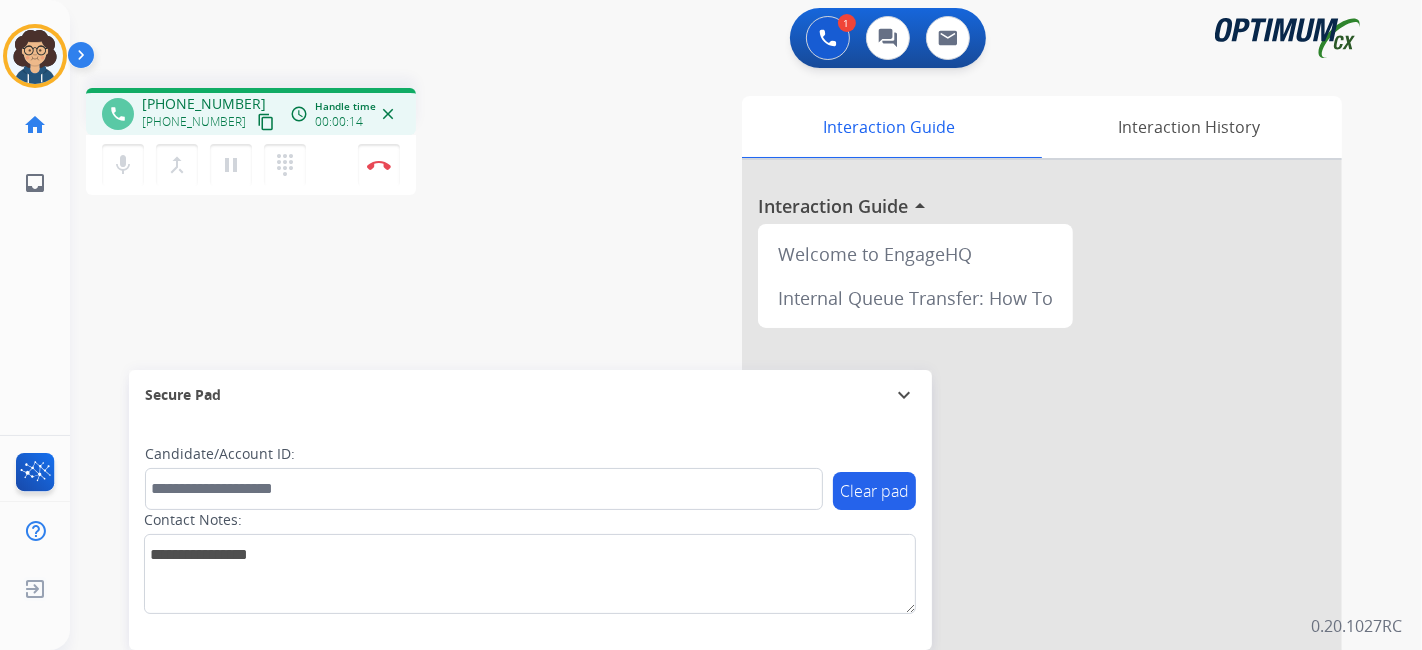click on "content_copy" at bounding box center (266, 122) 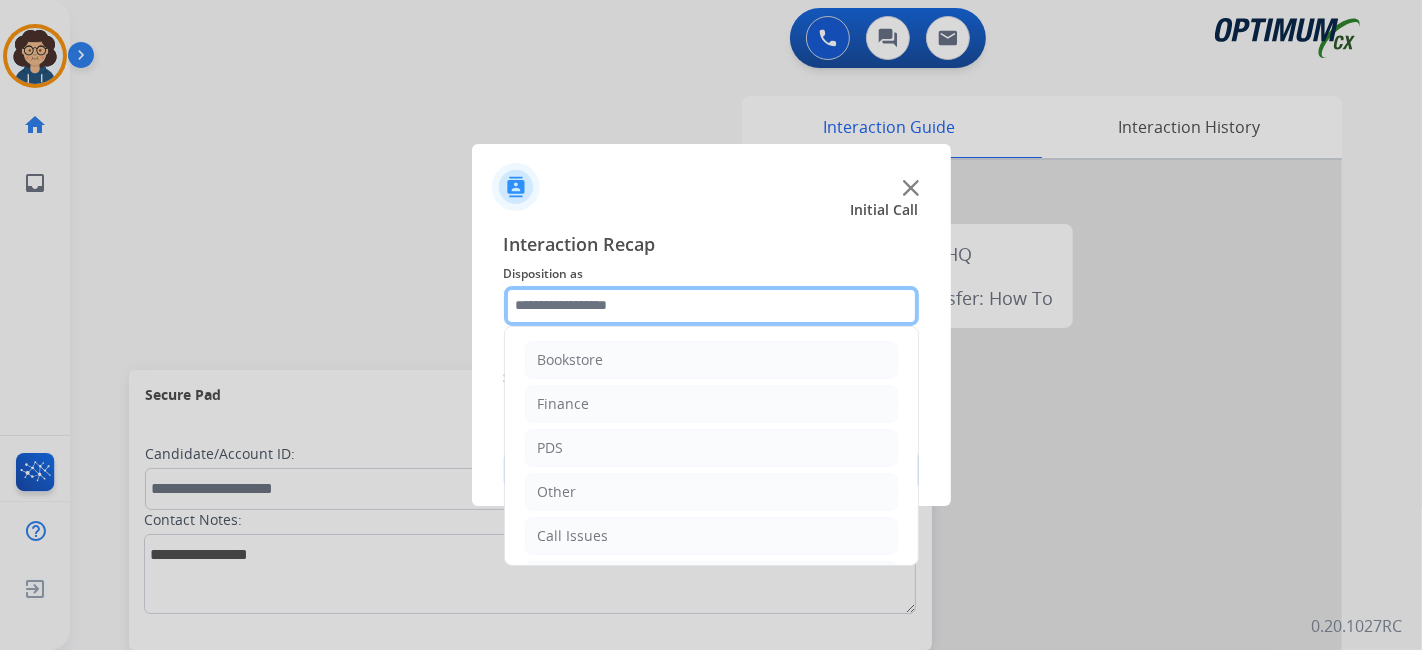 drag, startPoint x: 671, startPoint y: 290, endPoint x: 671, endPoint y: 306, distance: 16 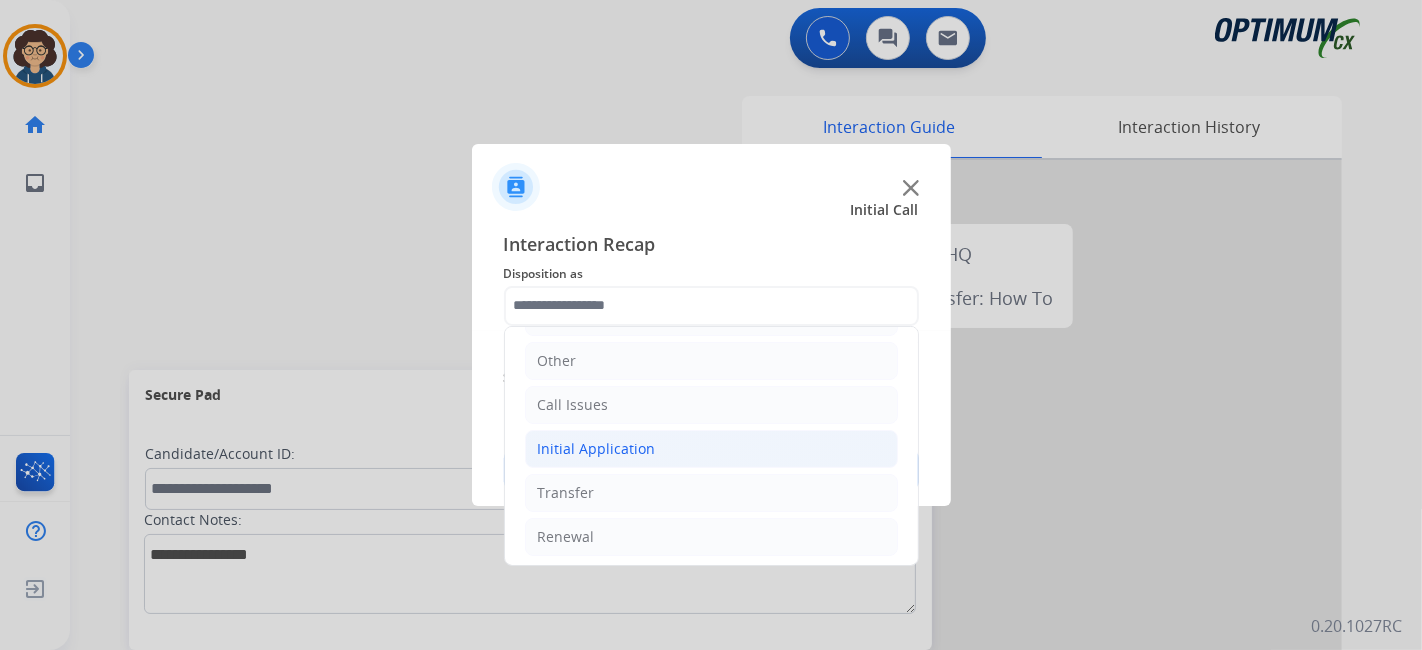 click on "Initial Application" 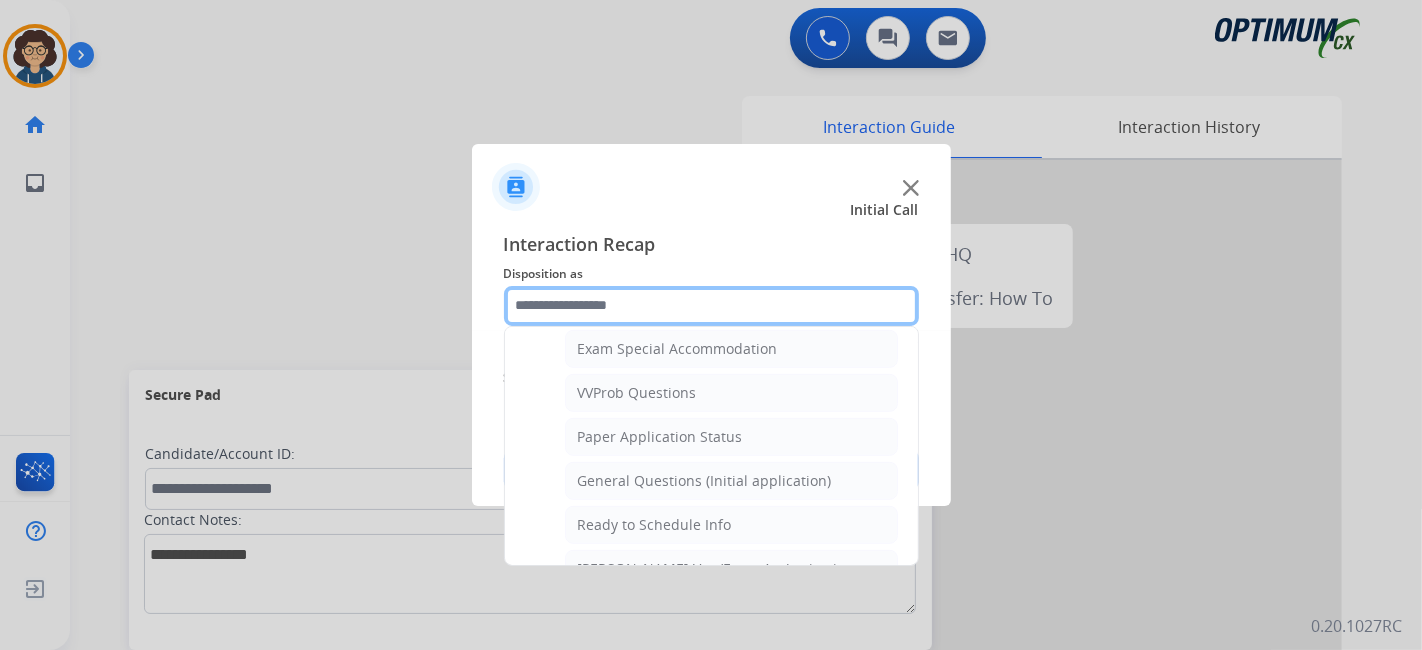 scroll, scrollTop: 1051, scrollLeft: 0, axis: vertical 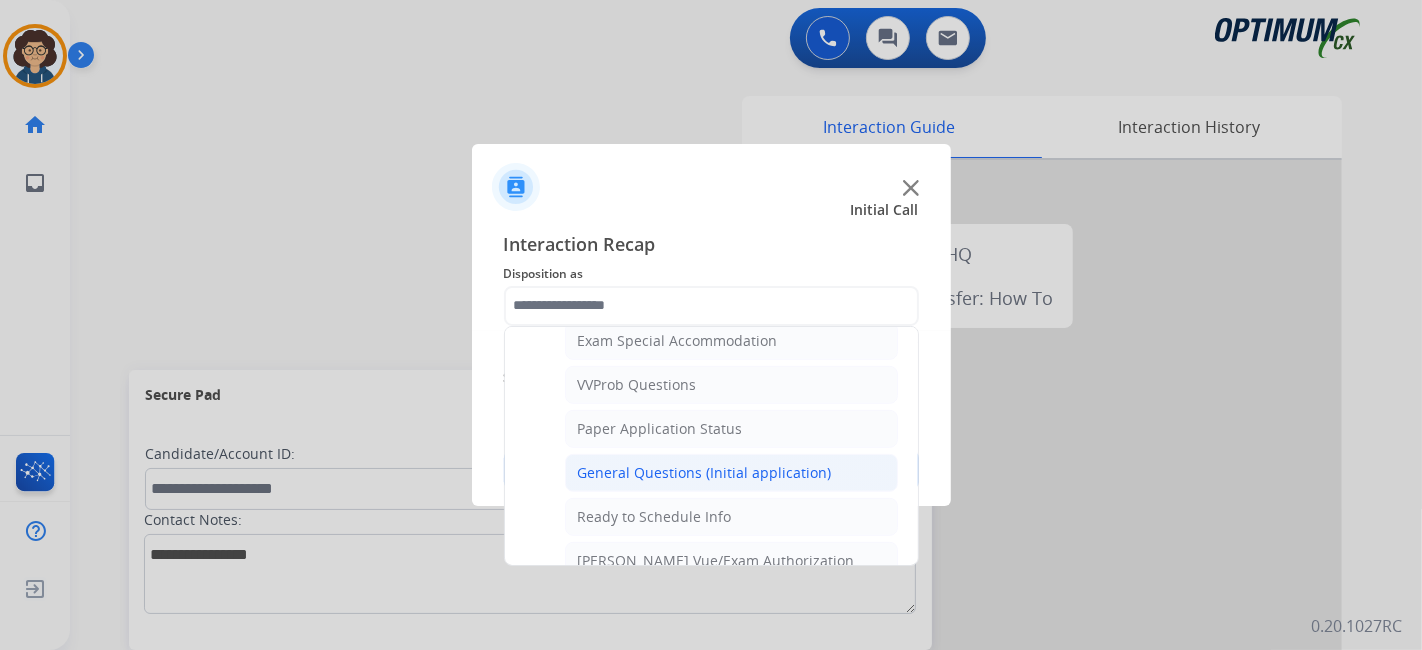 click on "General Questions (Initial application)" 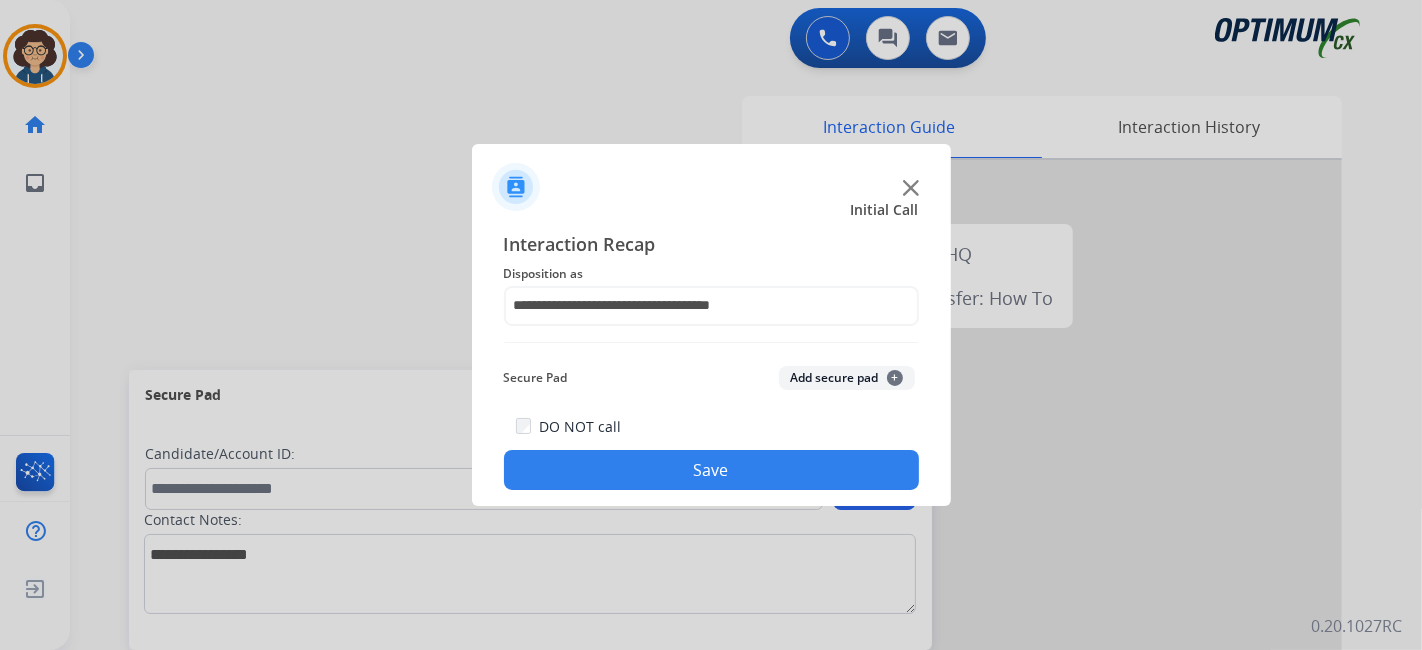 click on "Save" 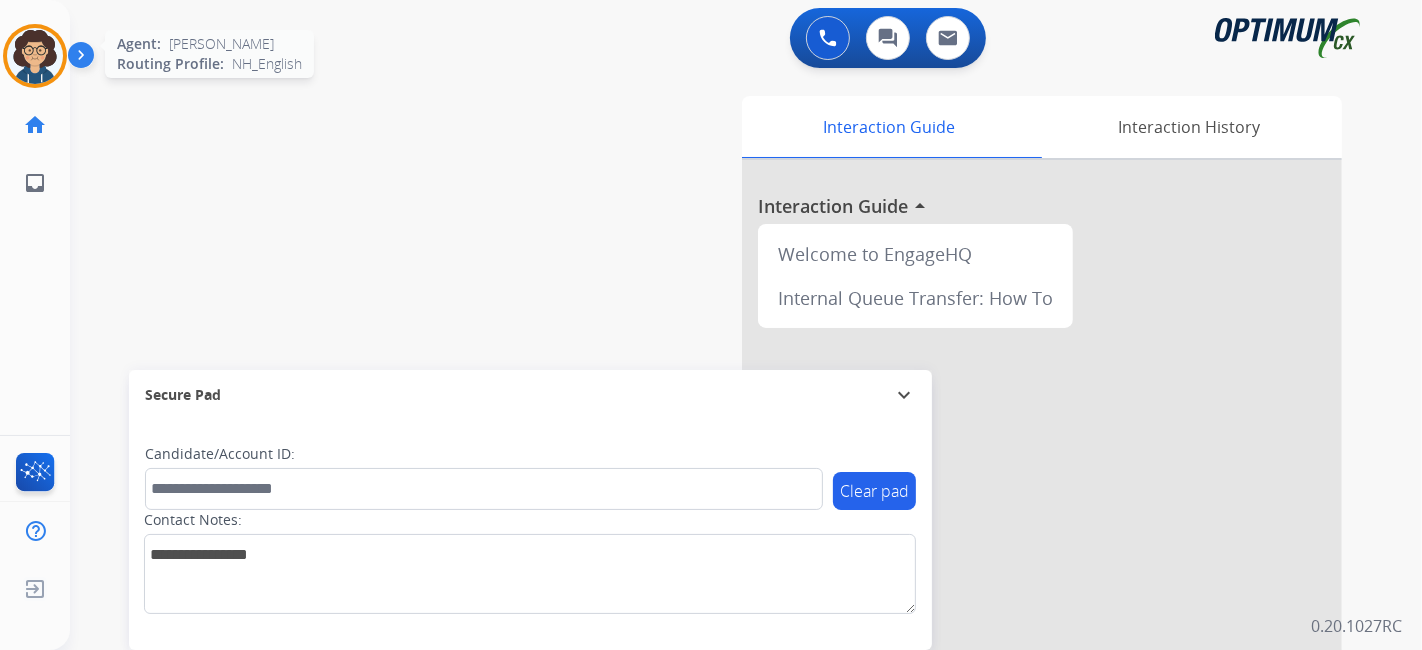 click at bounding box center (35, 56) 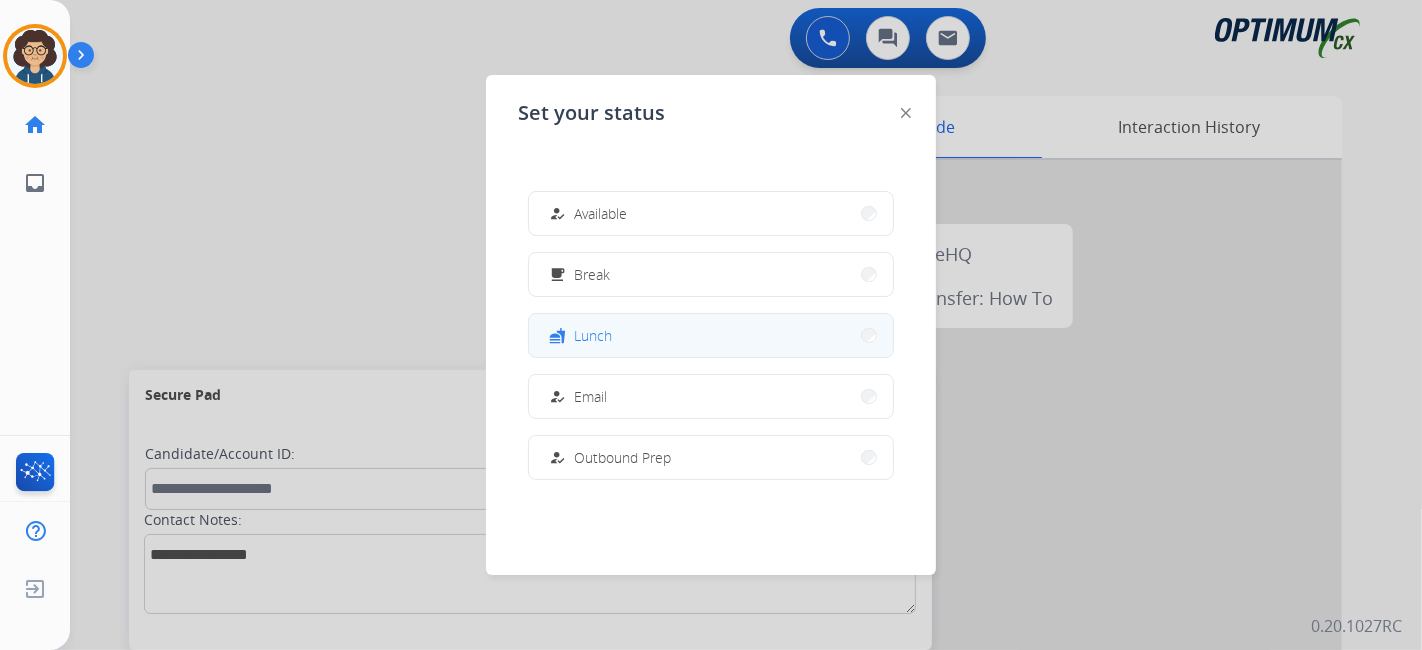 click on "fastfood Lunch" at bounding box center (711, 335) 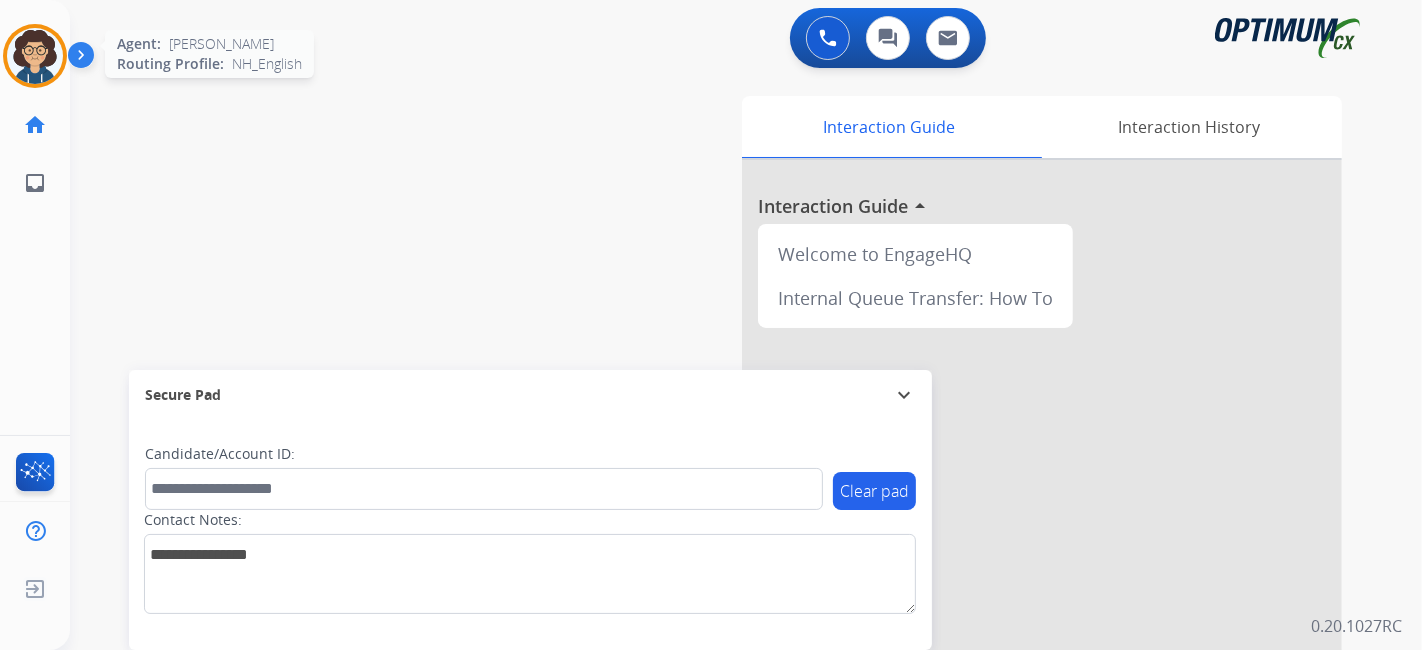 click at bounding box center [35, 56] 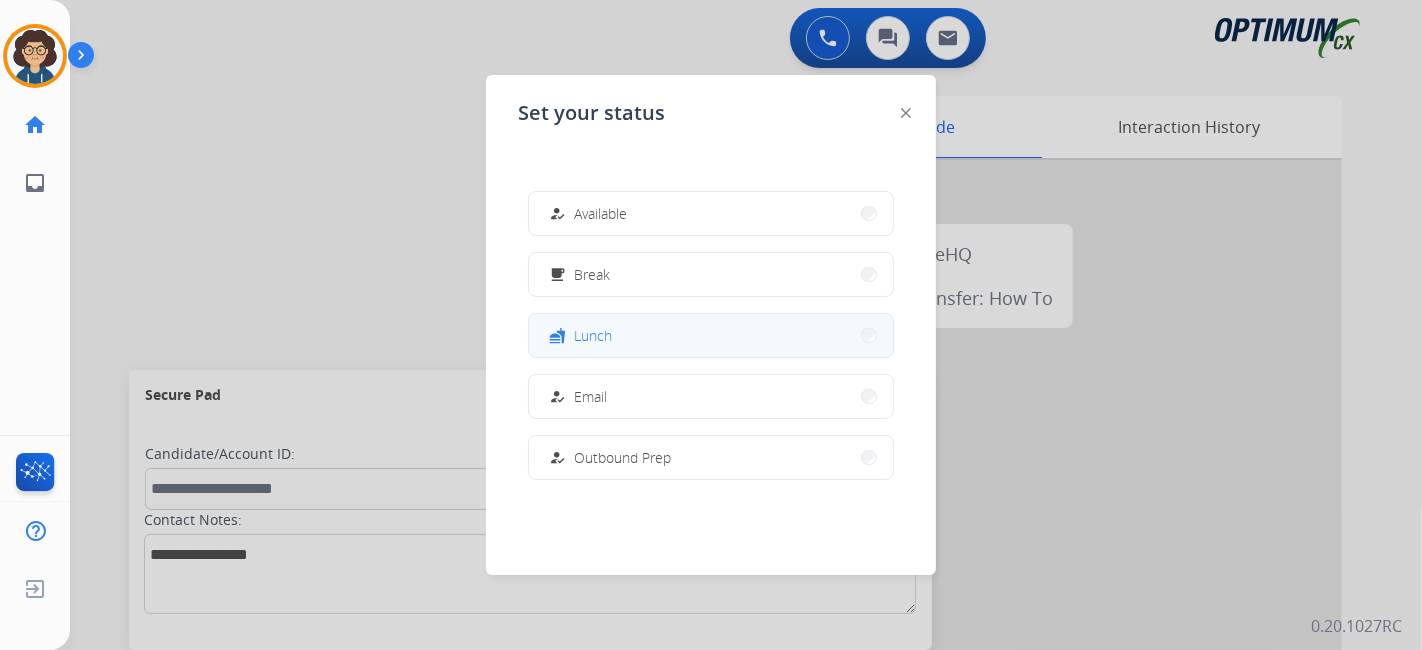click on "fastfood Lunch" at bounding box center [711, 335] 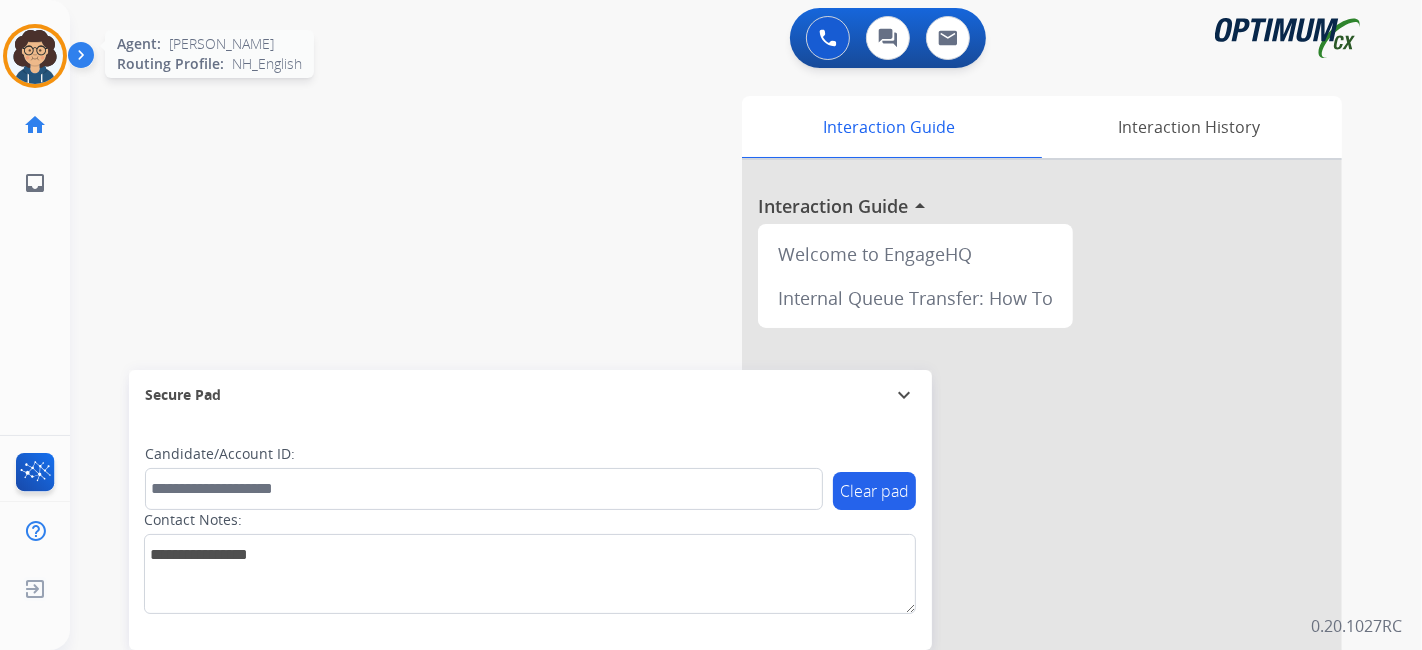 click at bounding box center [35, 56] 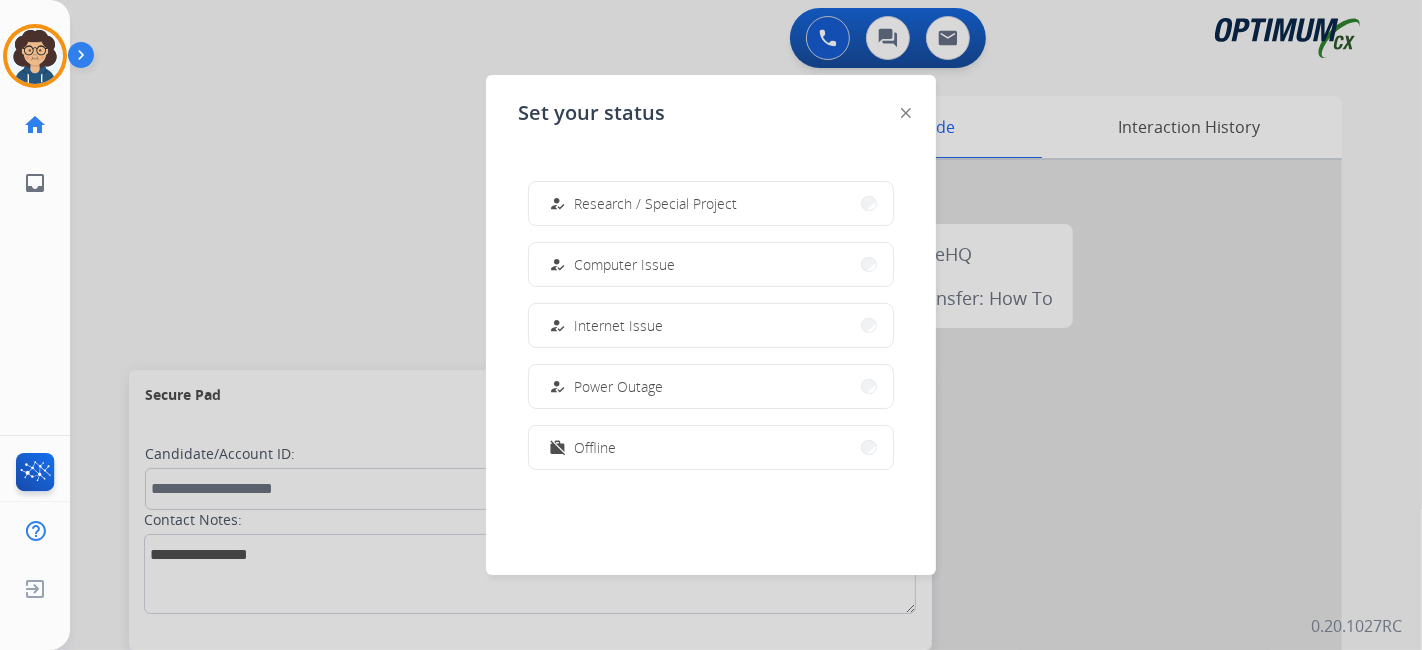 scroll, scrollTop: 0, scrollLeft: 0, axis: both 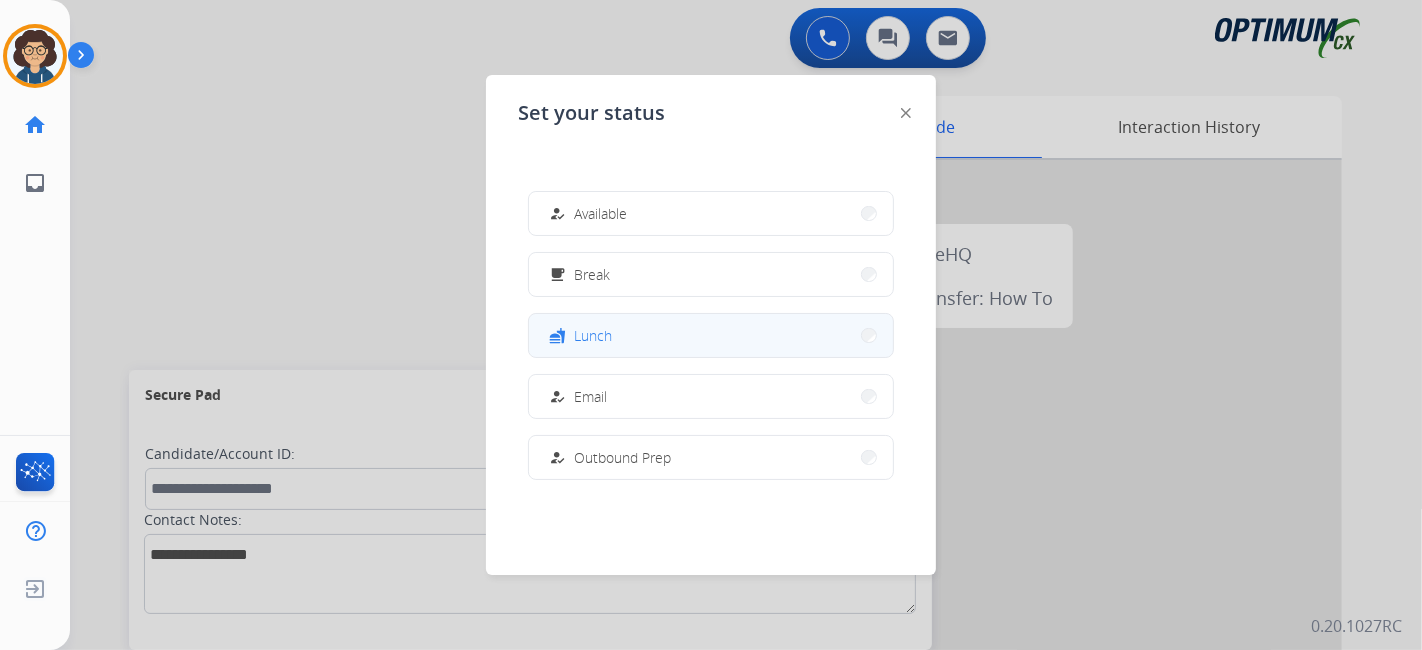 click on "fastfood Lunch" at bounding box center (711, 335) 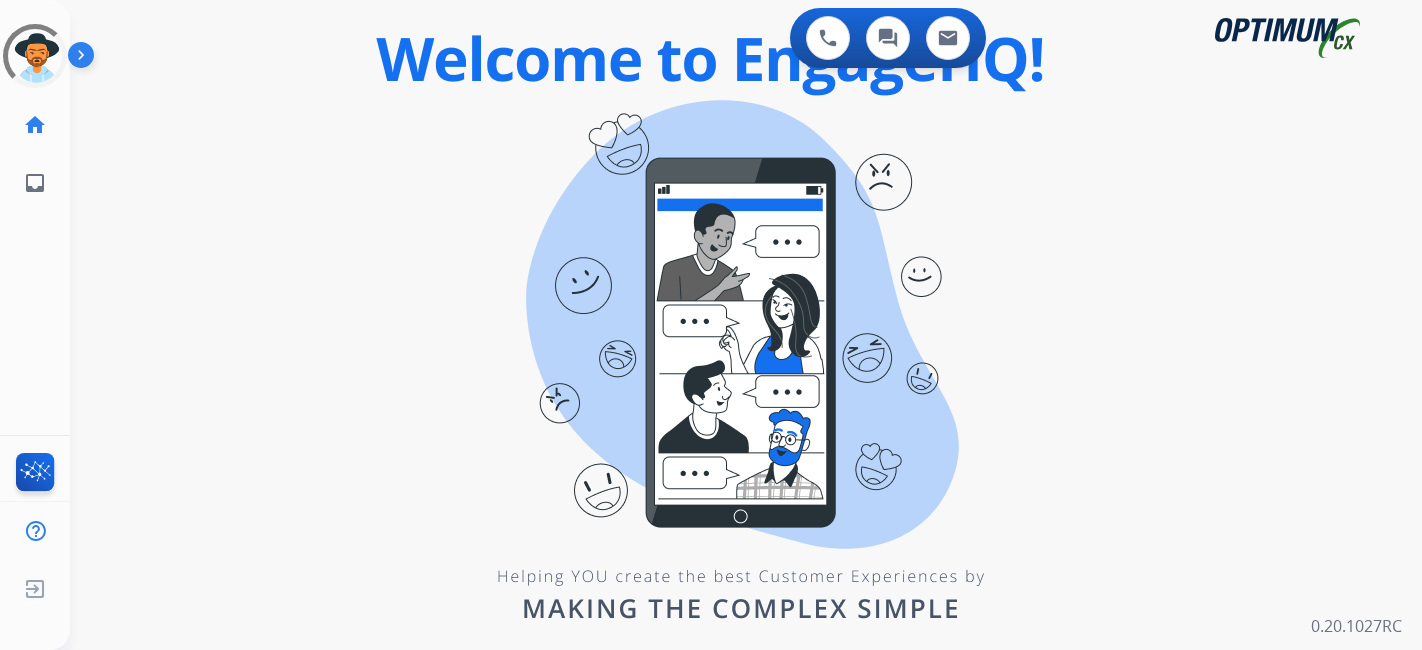 scroll, scrollTop: 0, scrollLeft: 0, axis: both 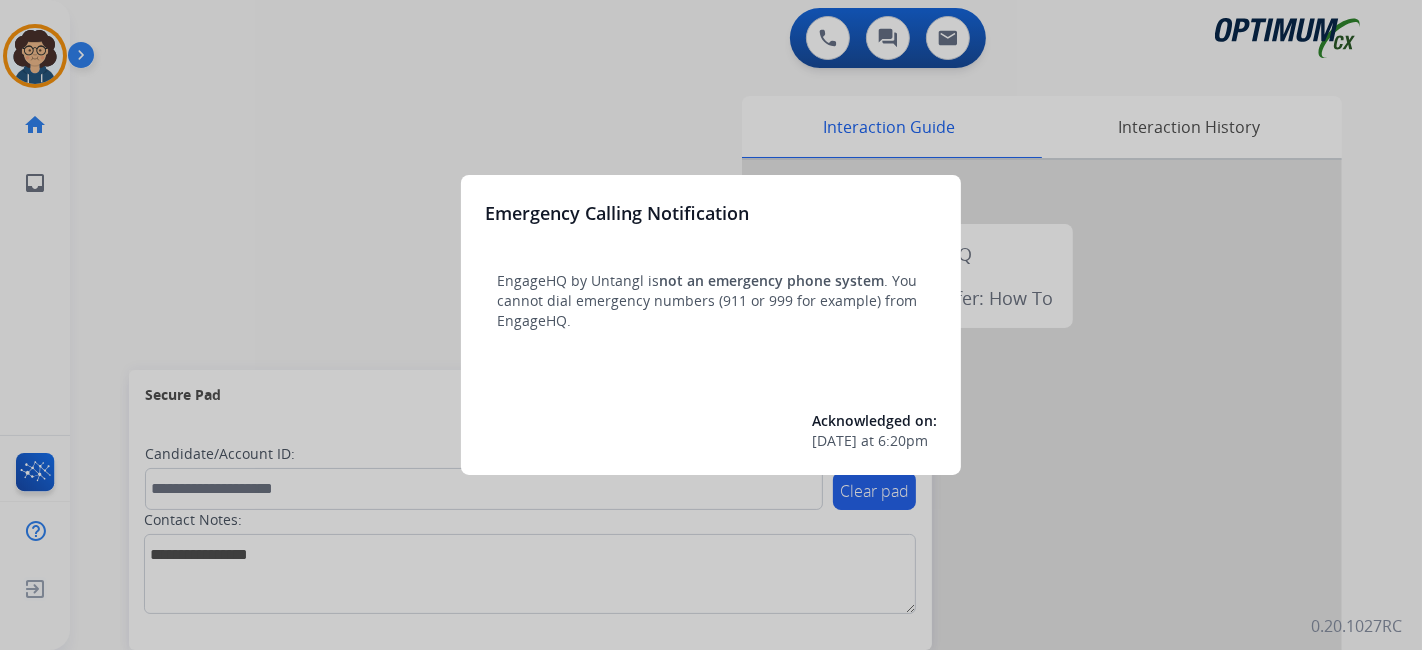 click at bounding box center [711, 325] 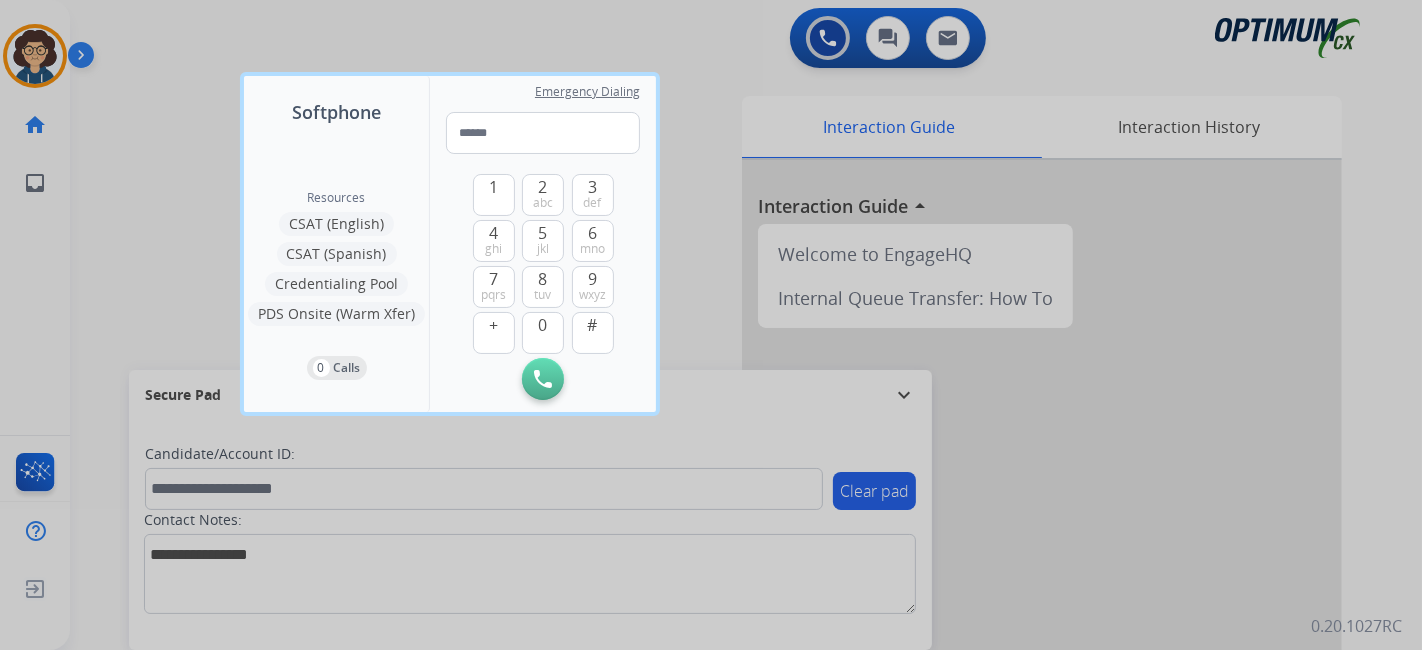 click at bounding box center [711, 325] 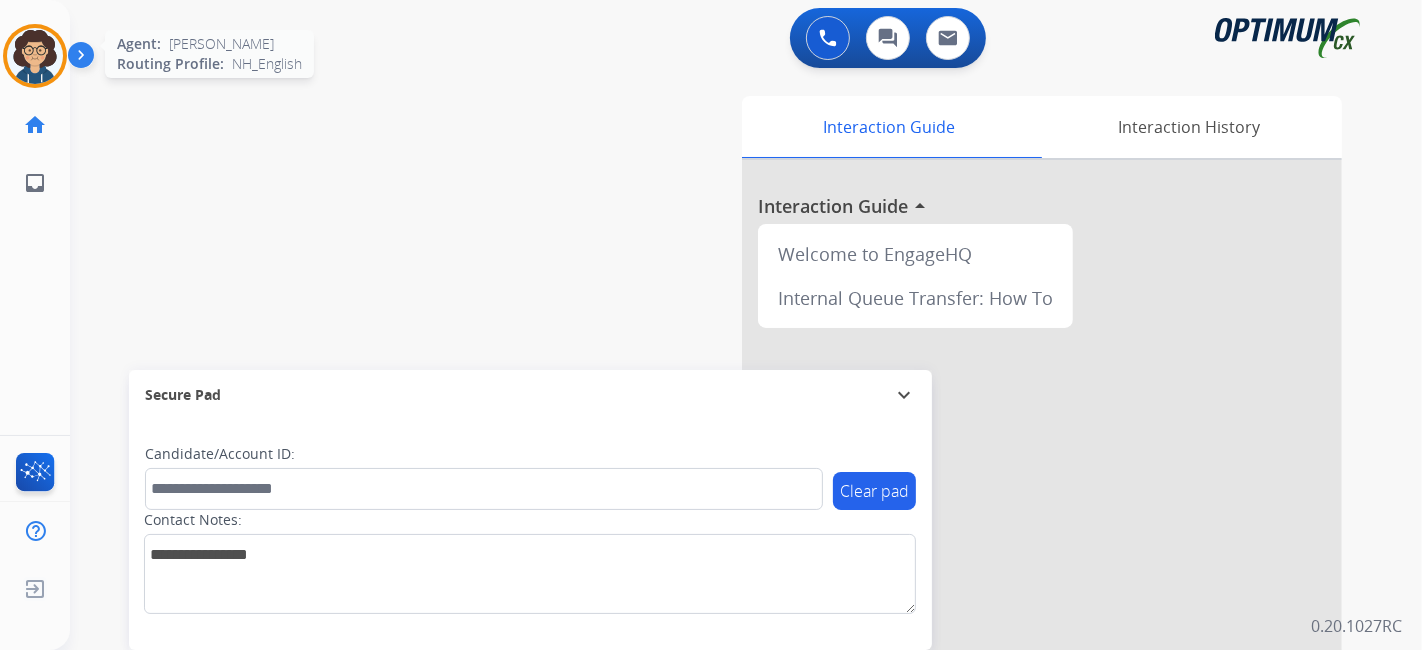 click at bounding box center [35, 56] 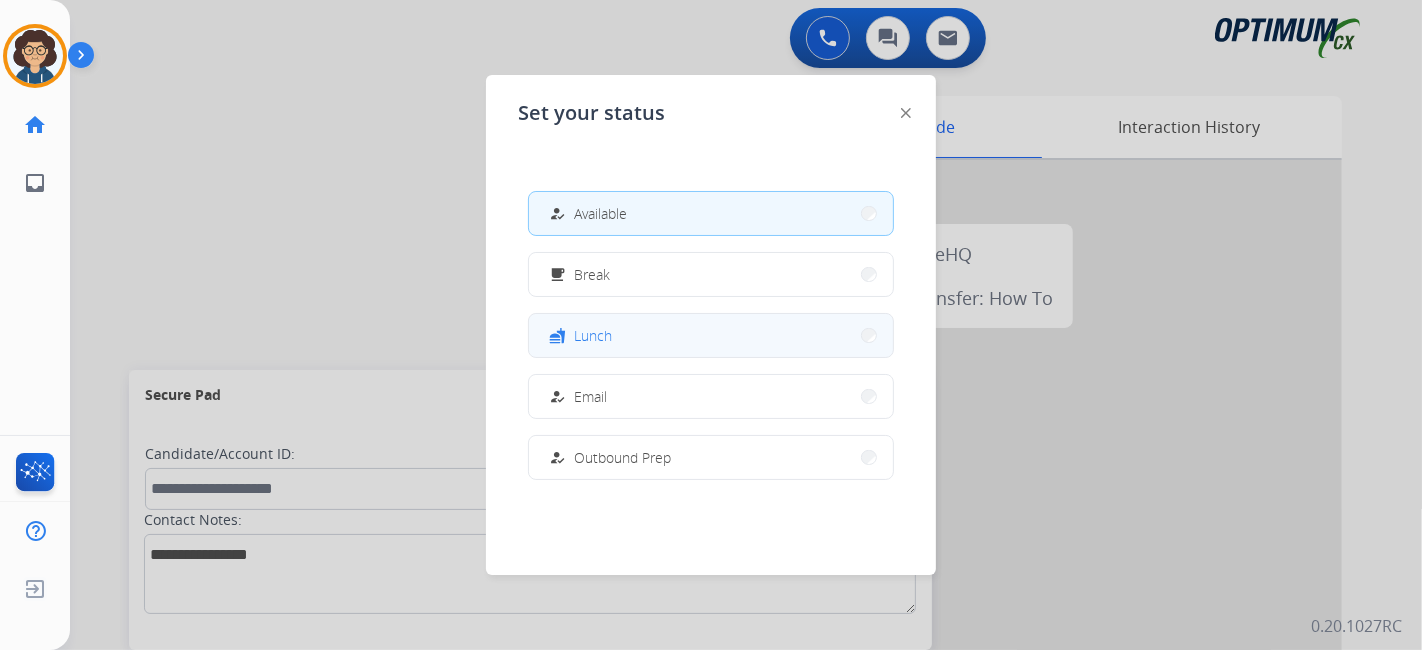 click on "fastfood Lunch" at bounding box center [711, 335] 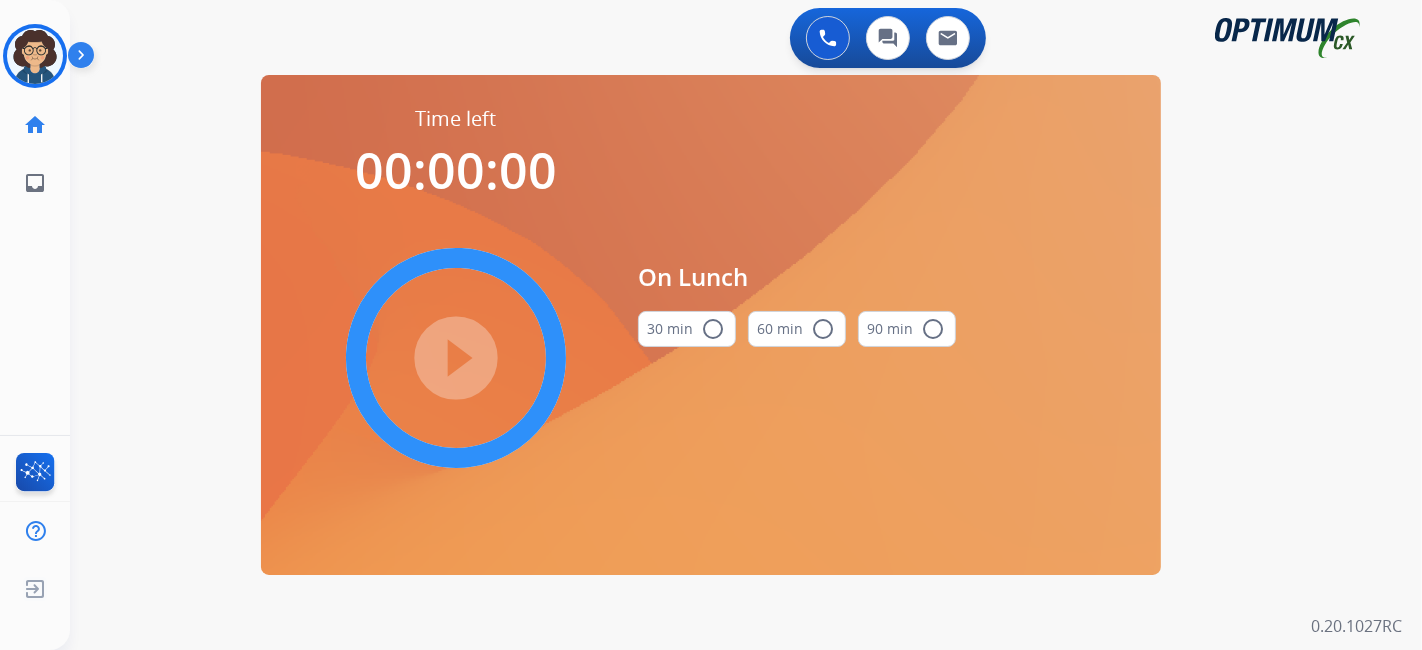 click on "radio_button_unchecked" at bounding box center (713, 329) 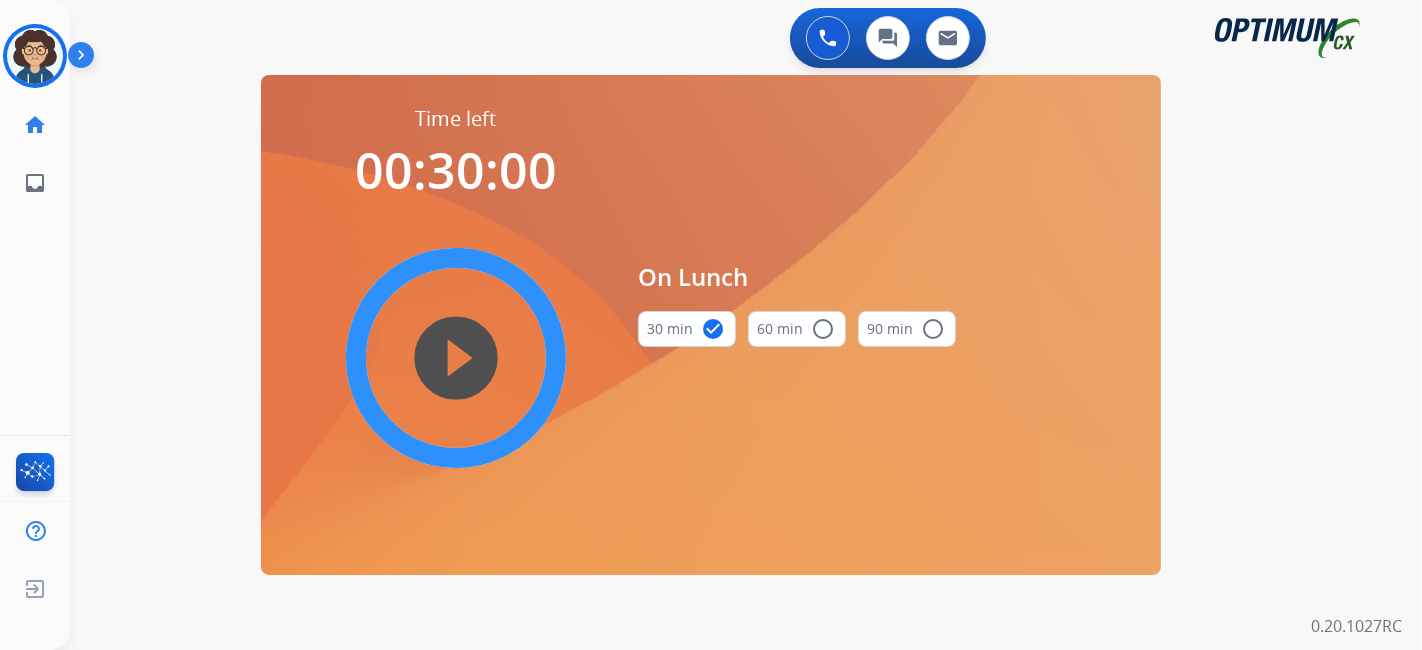 click on "play_circle_filled" at bounding box center (456, 358) 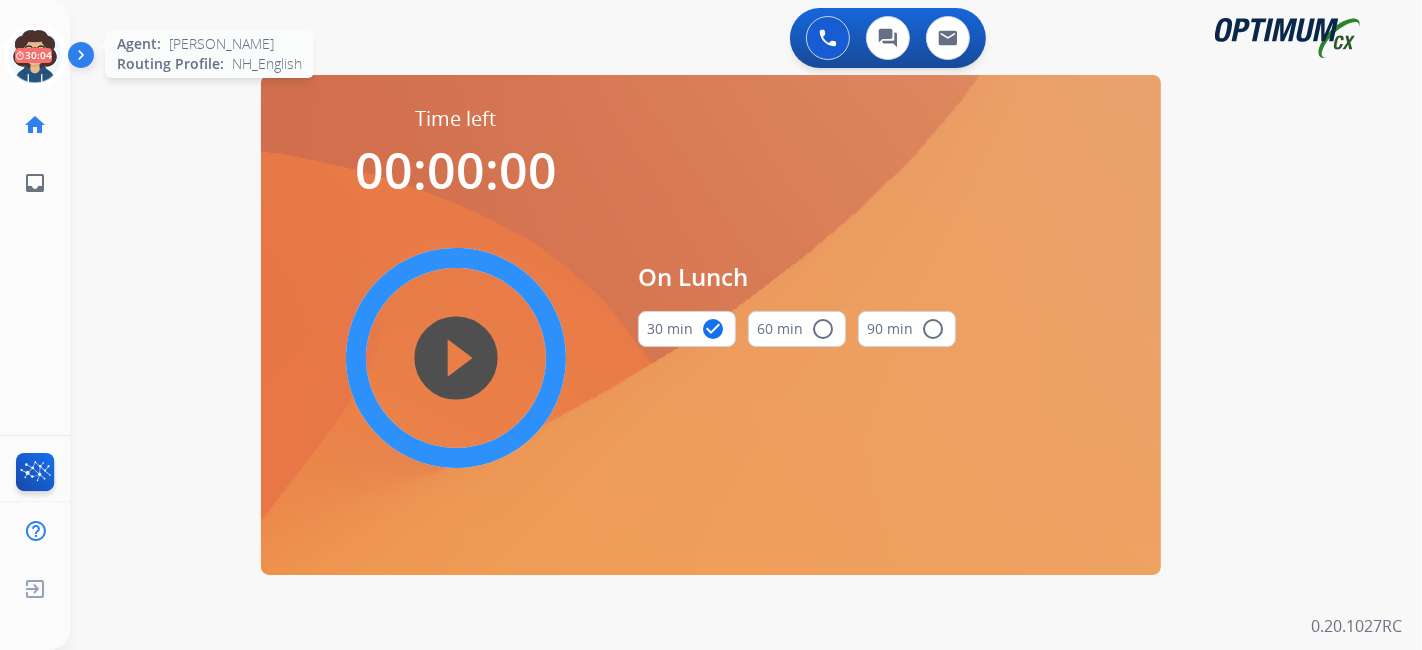 click 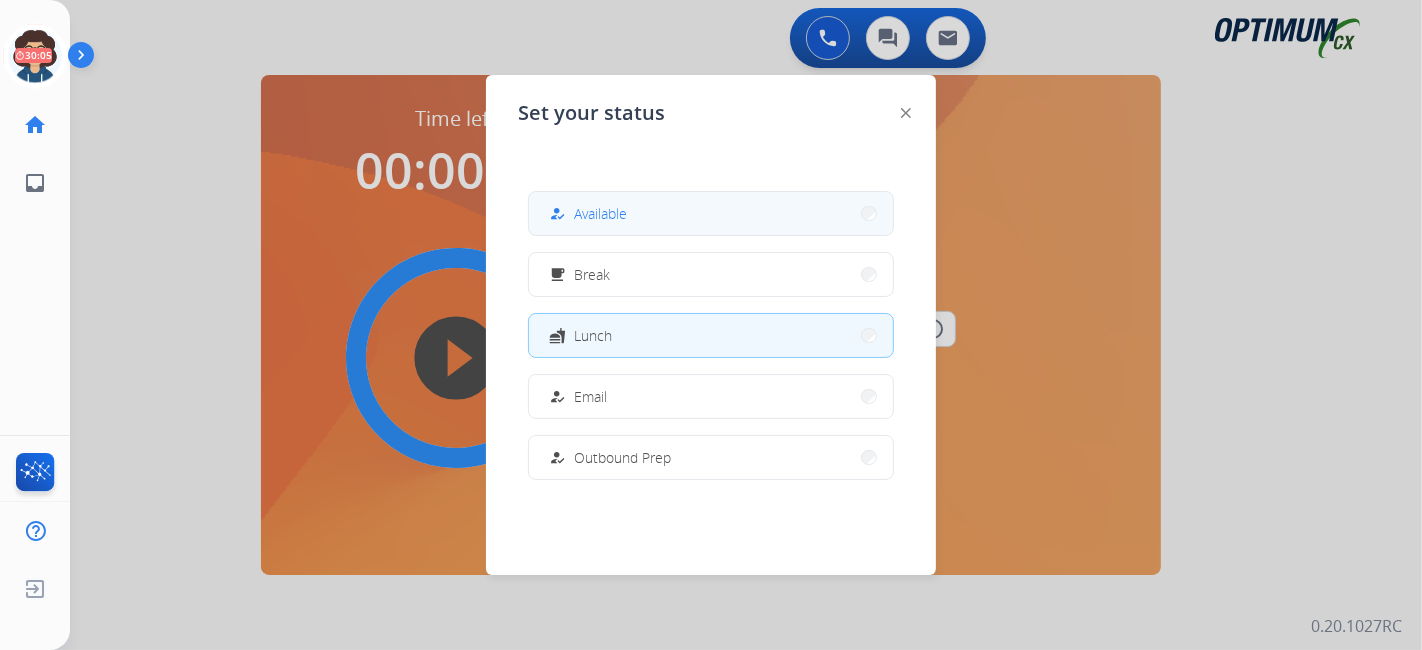 click on "how_to_reg Available" at bounding box center (711, 213) 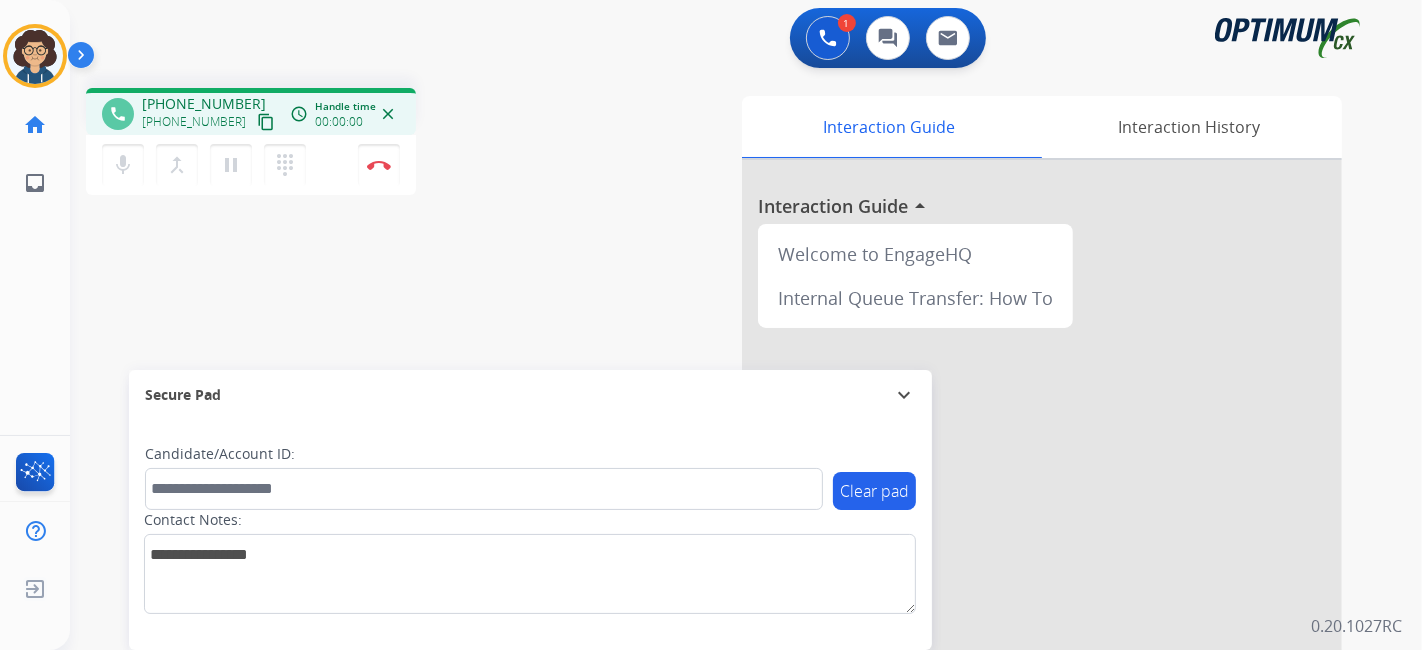 click on "content_copy" at bounding box center [266, 122] 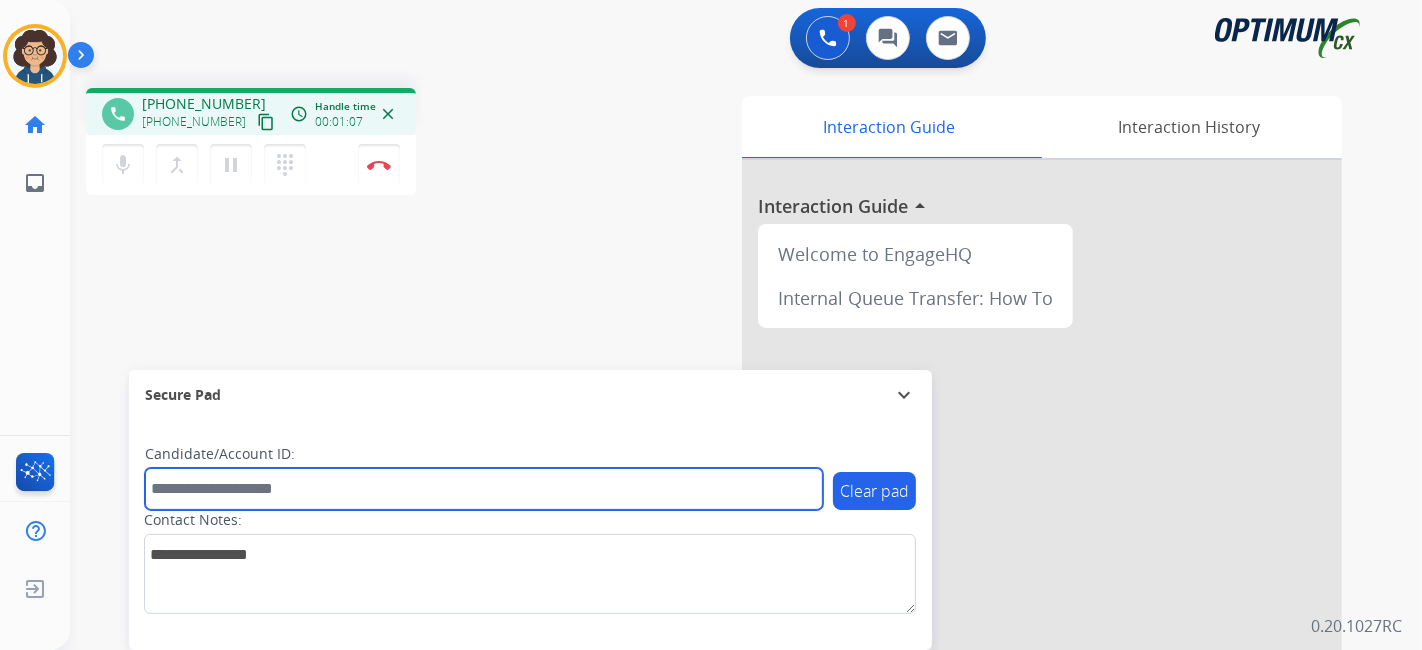 click at bounding box center [484, 489] 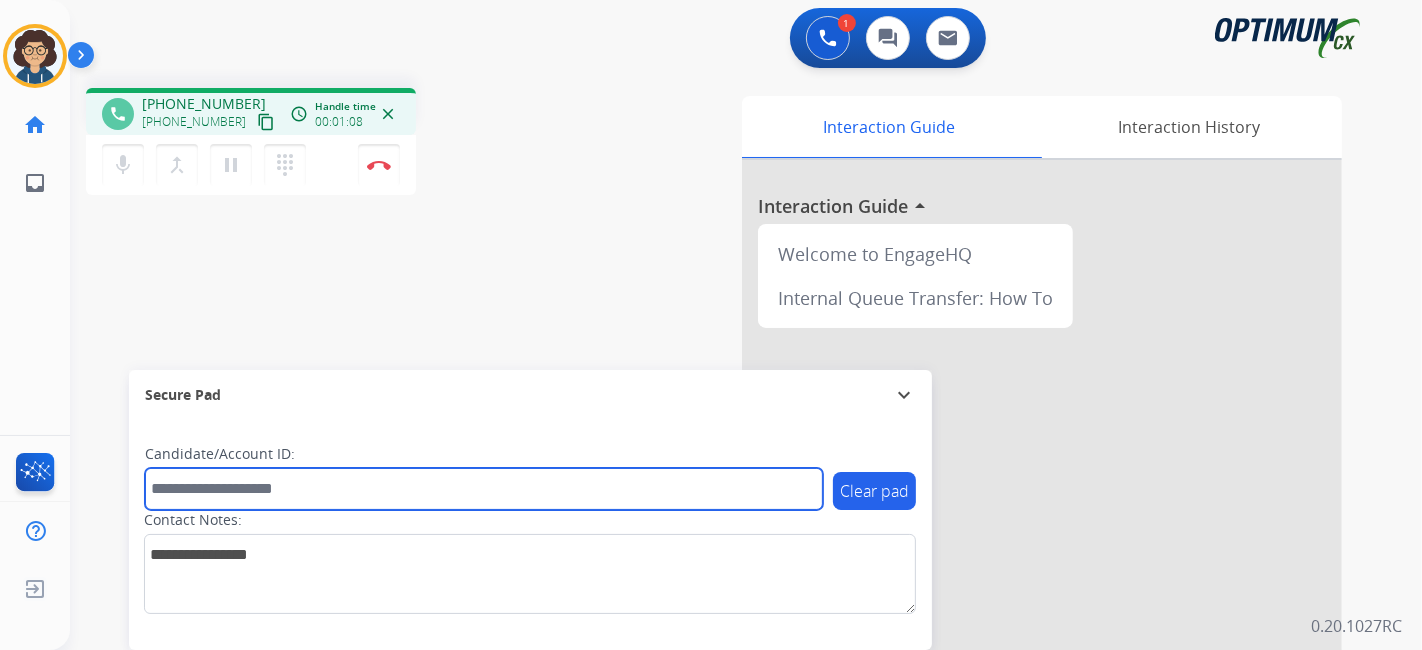 paste on "*******" 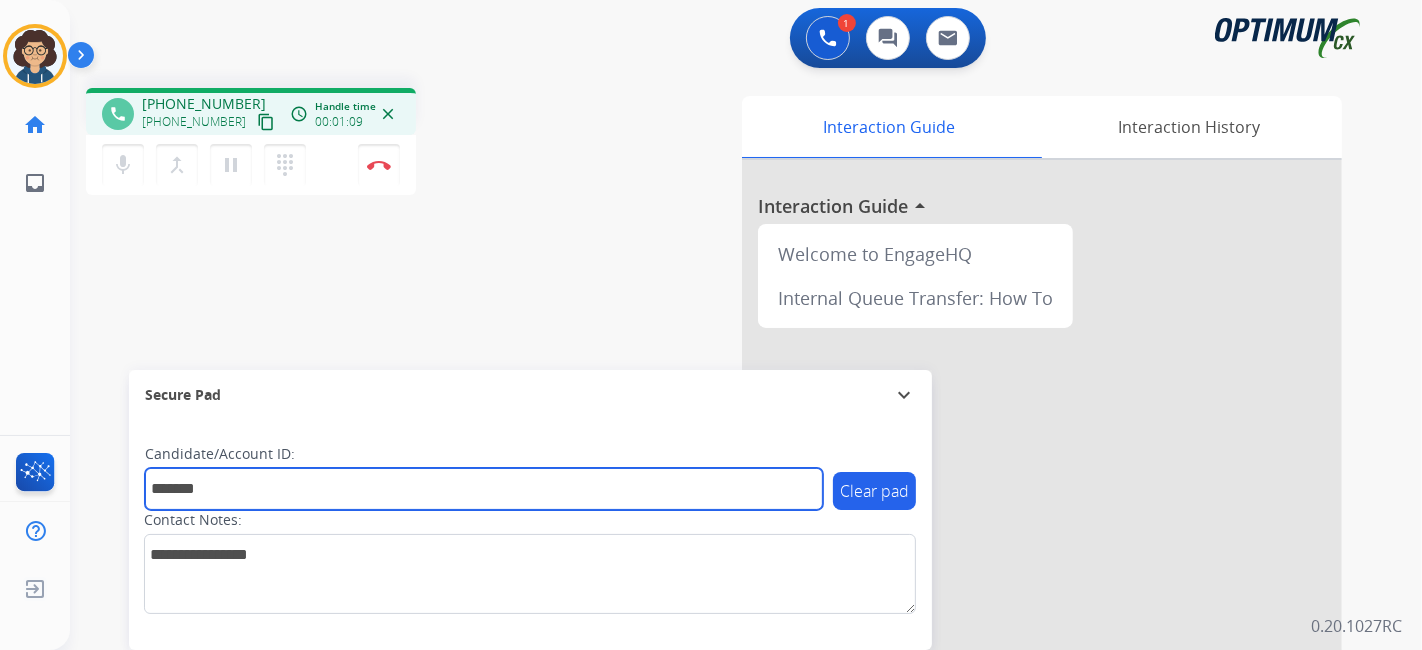 type on "*******" 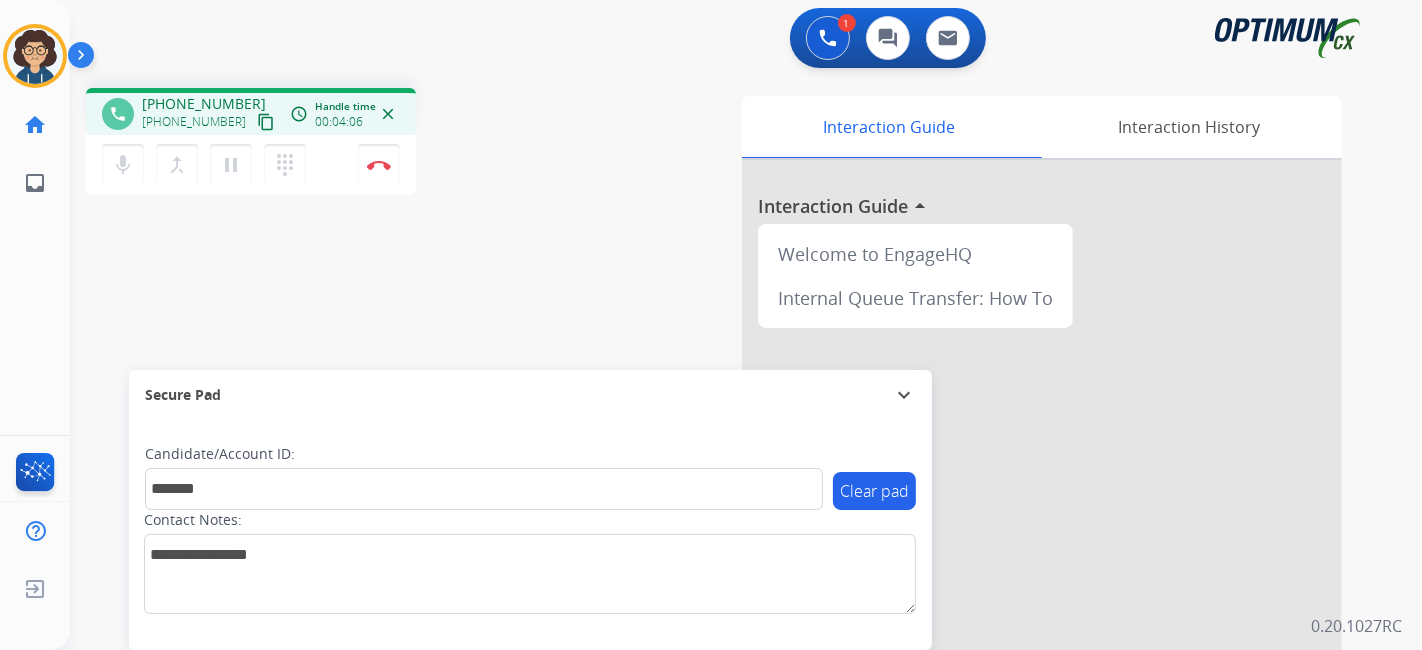drag, startPoint x: 474, startPoint y: 175, endPoint x: 420, endPoint y: 16, distance: 167.91962 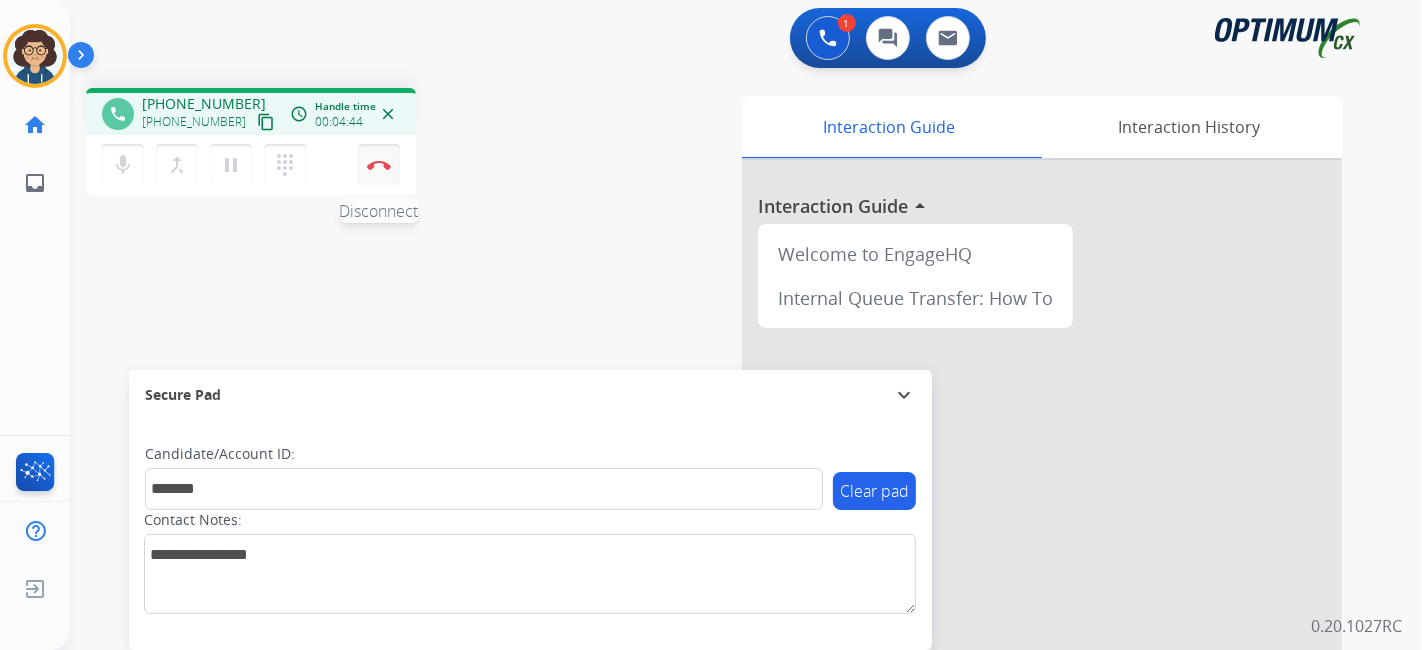 click at bounding box center (379, 165) 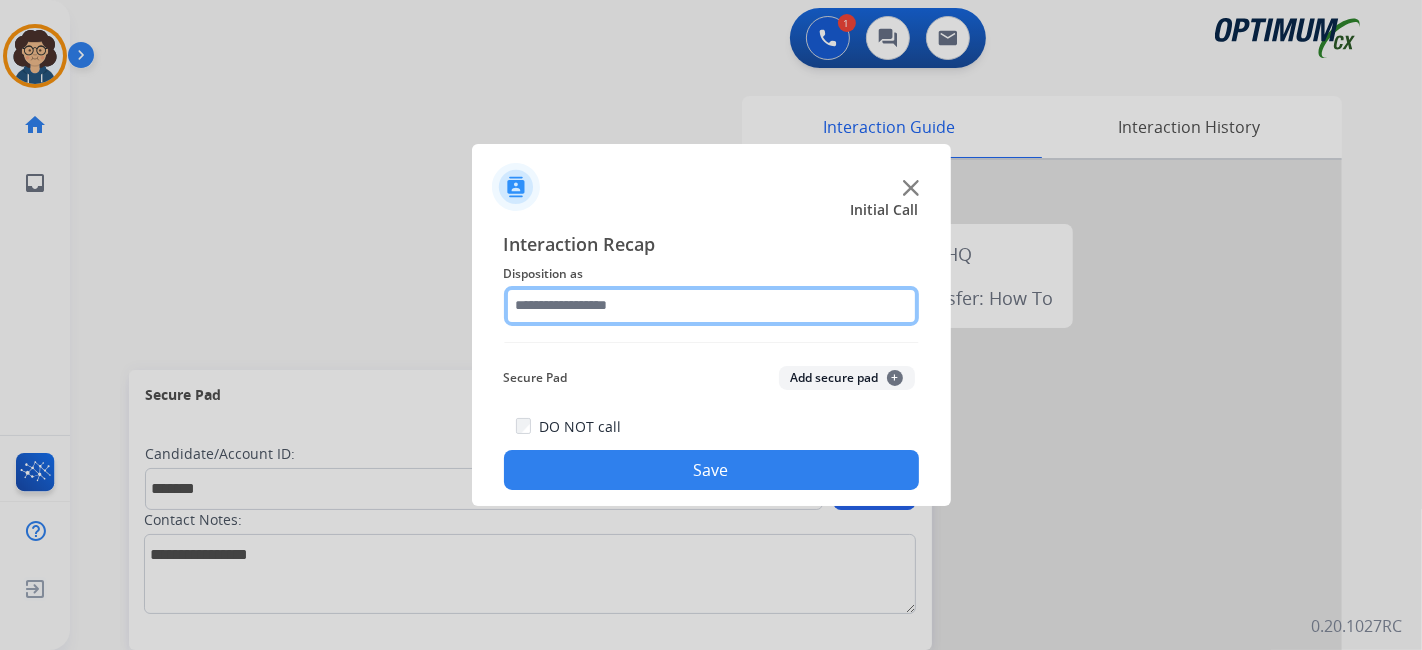 click 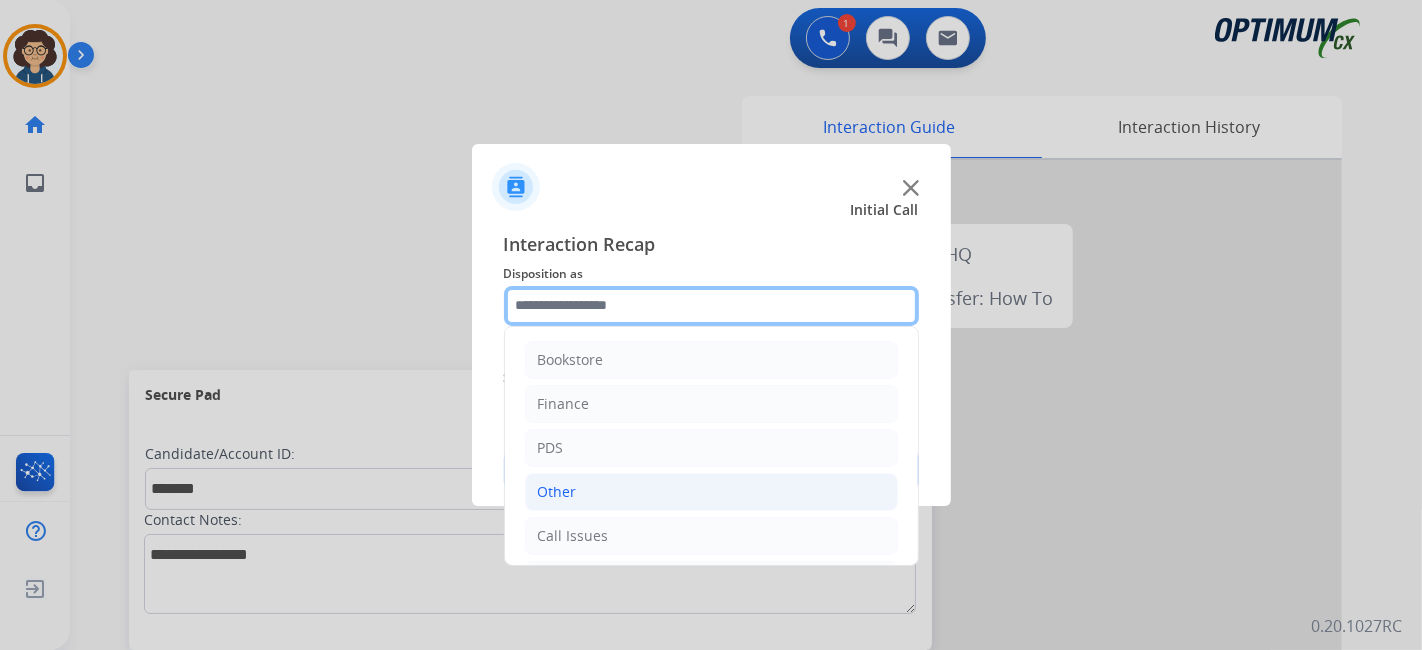 scroll, scrollTop: 131, scrollLeft: 0, axis: vertical 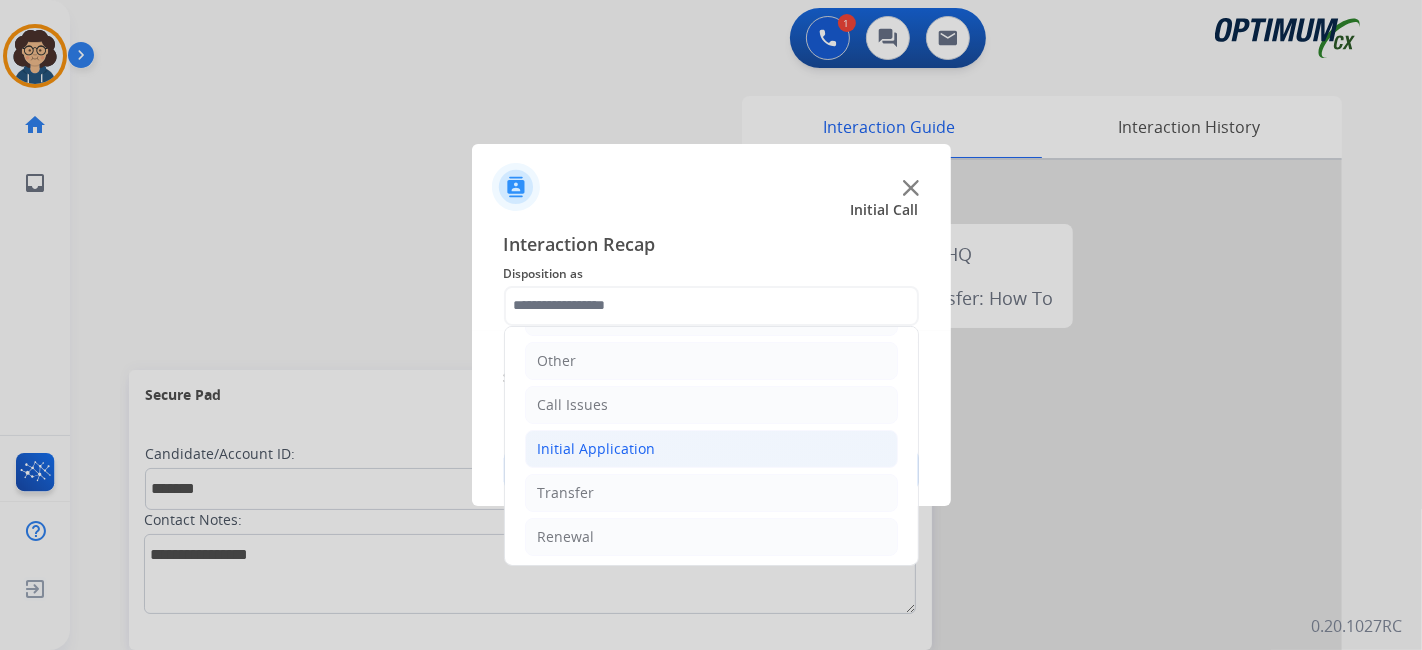 click on "Initial Application" 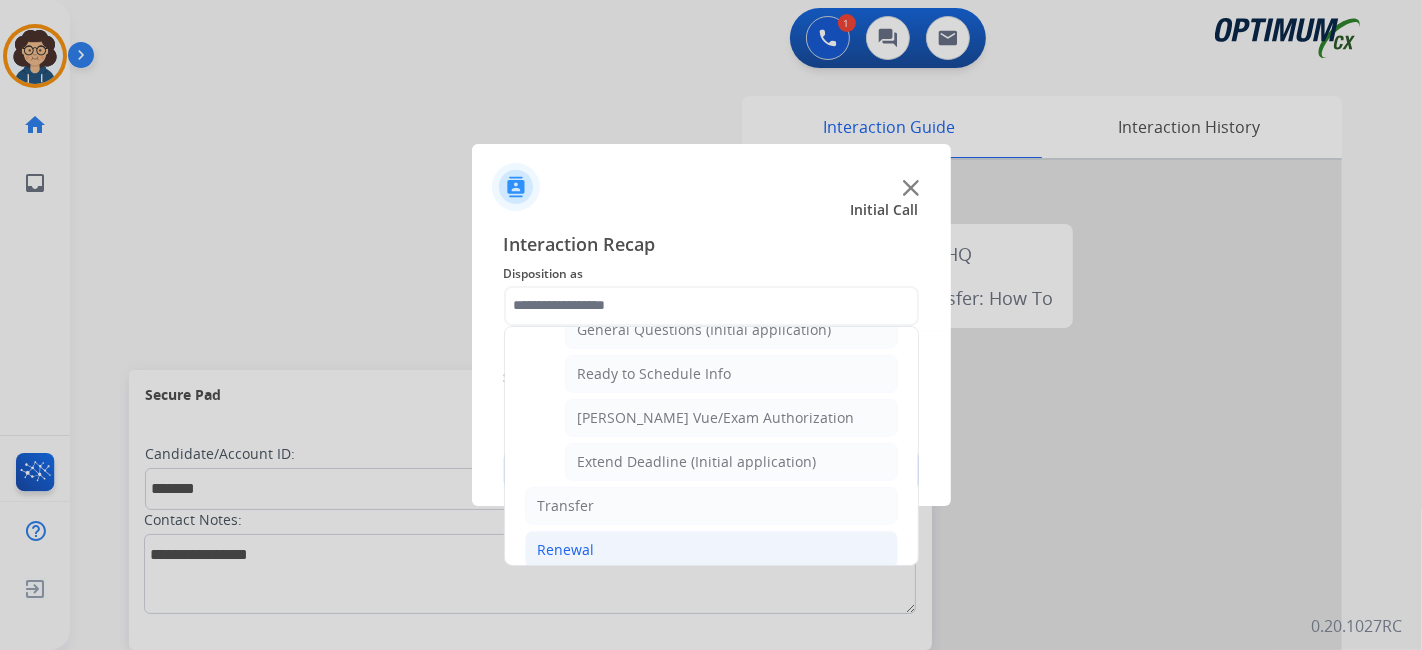 click on "Renewal" 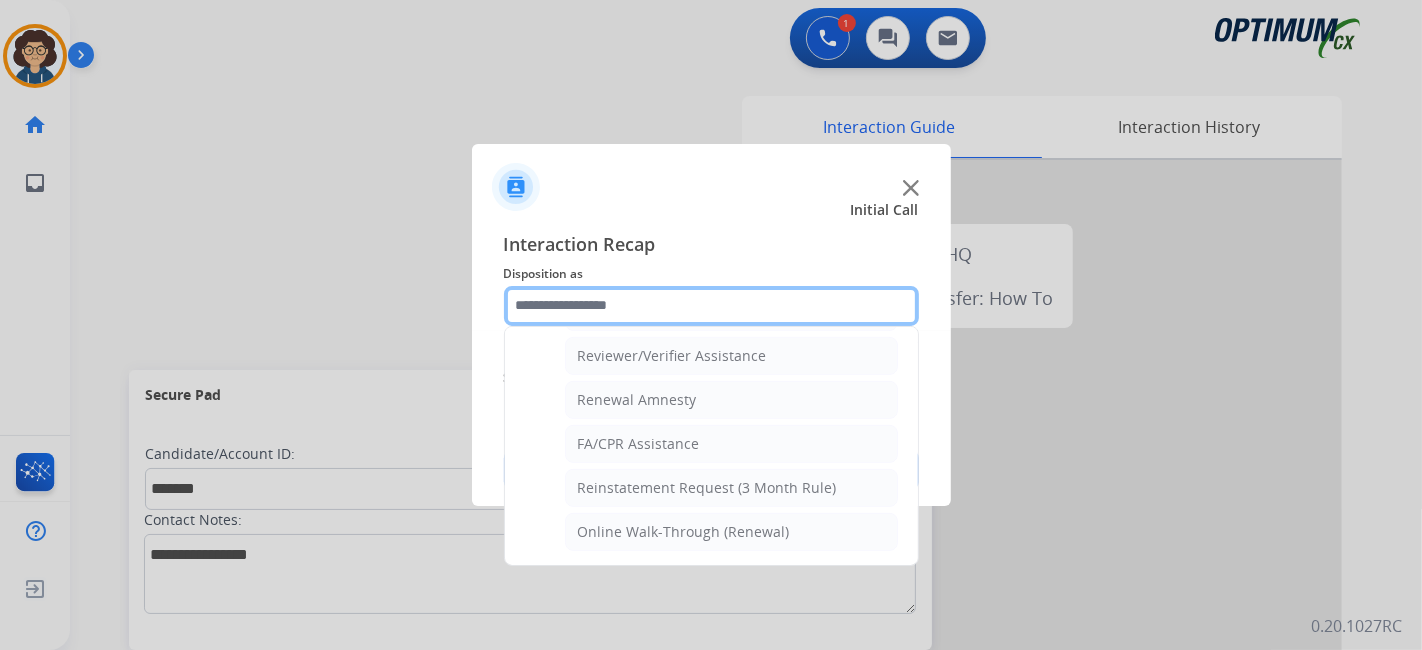 scroll, scrollTop: 760, scrollLeft: 0, axis: vertical 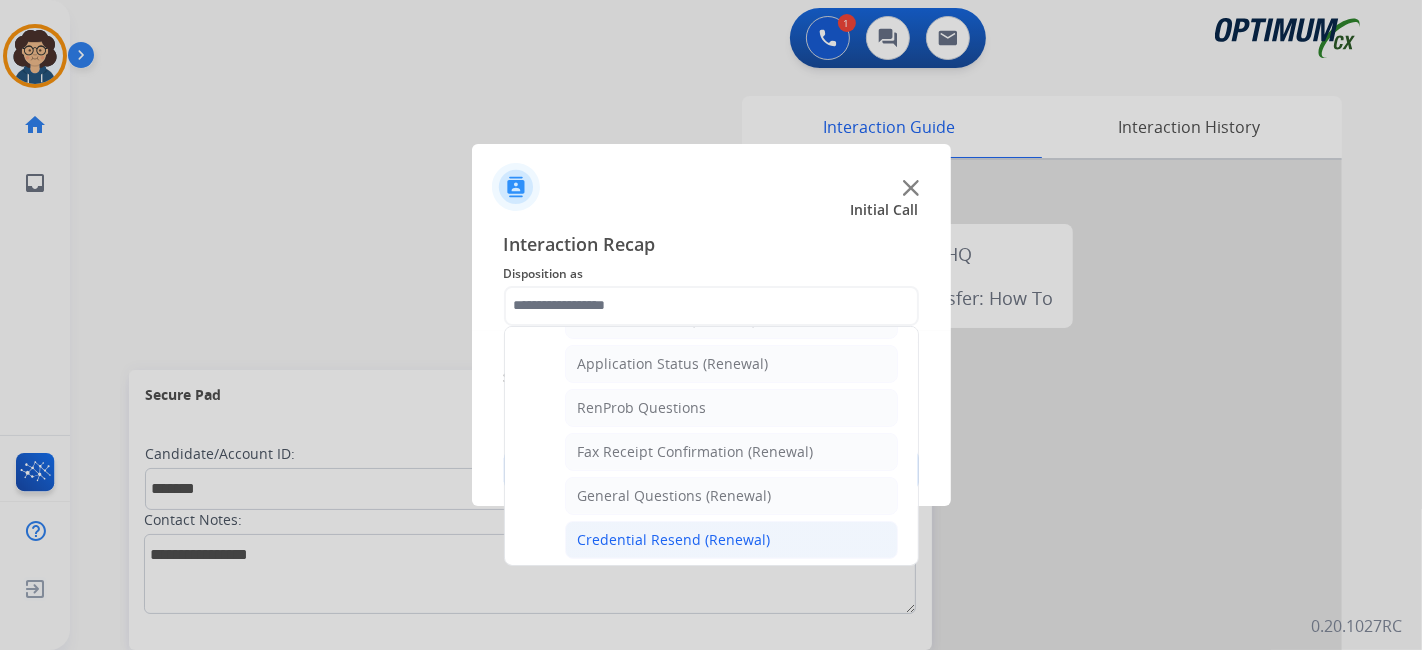 click on "Credential Resend (Renewal)" 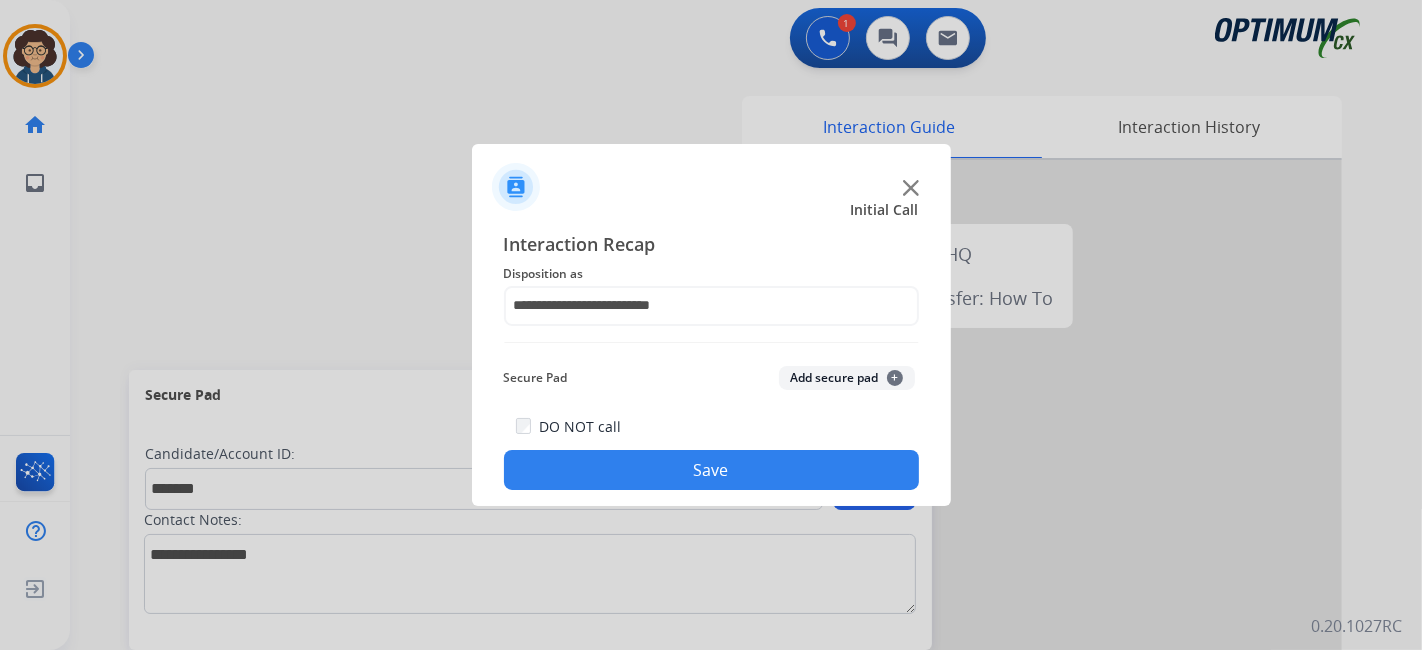 click on "Add secure pad  +" 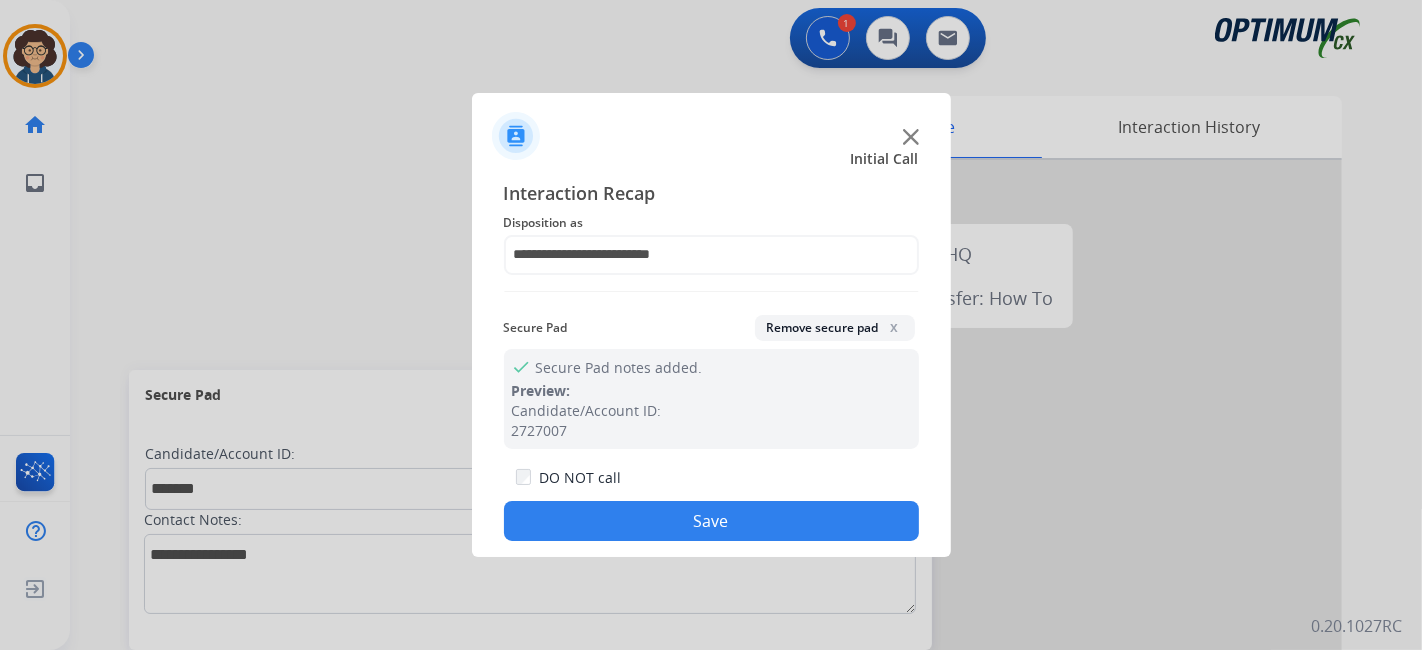 click on "Save" 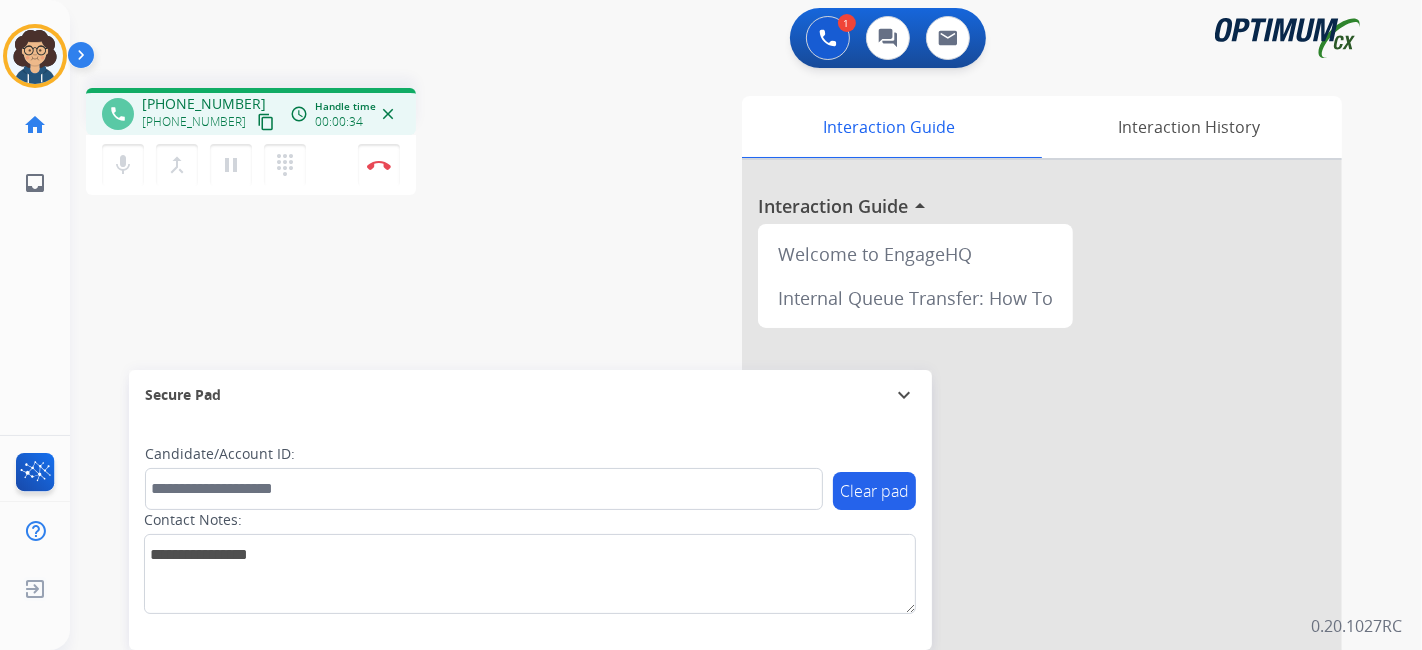 drag, startPoint x: 242, startPoint y: 118, endPoint x: 311, endPoint y: 25, distance: 115.80155 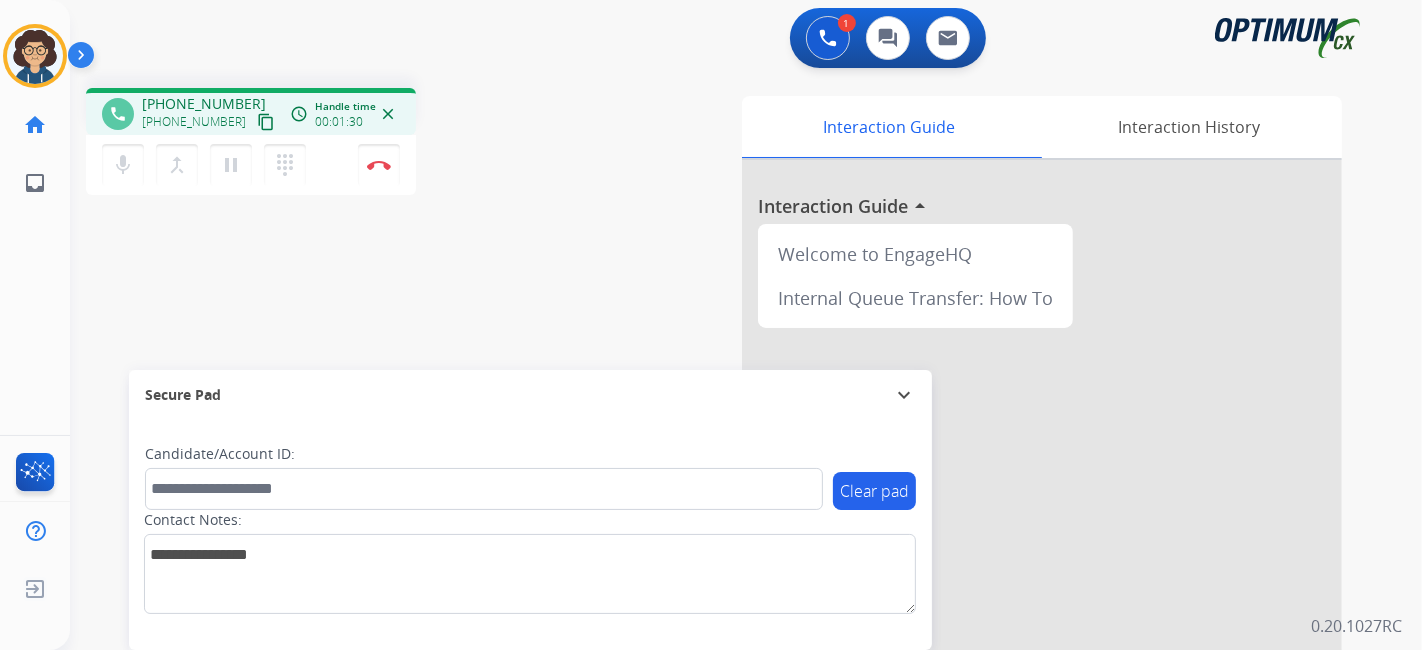 drag, startPoint x: 402, startPoint y: 464, endPoint x: 402, endPoint y: 496, distance: 32 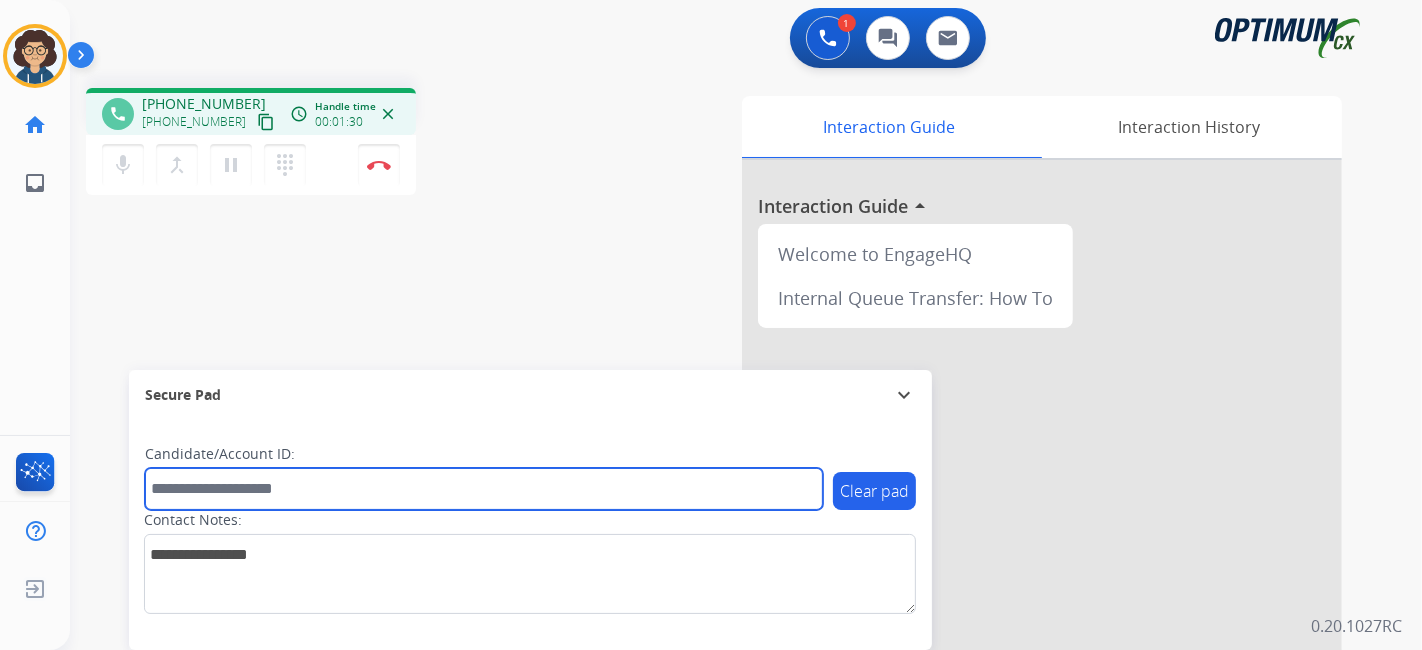 click at bounding box center [484, 489] 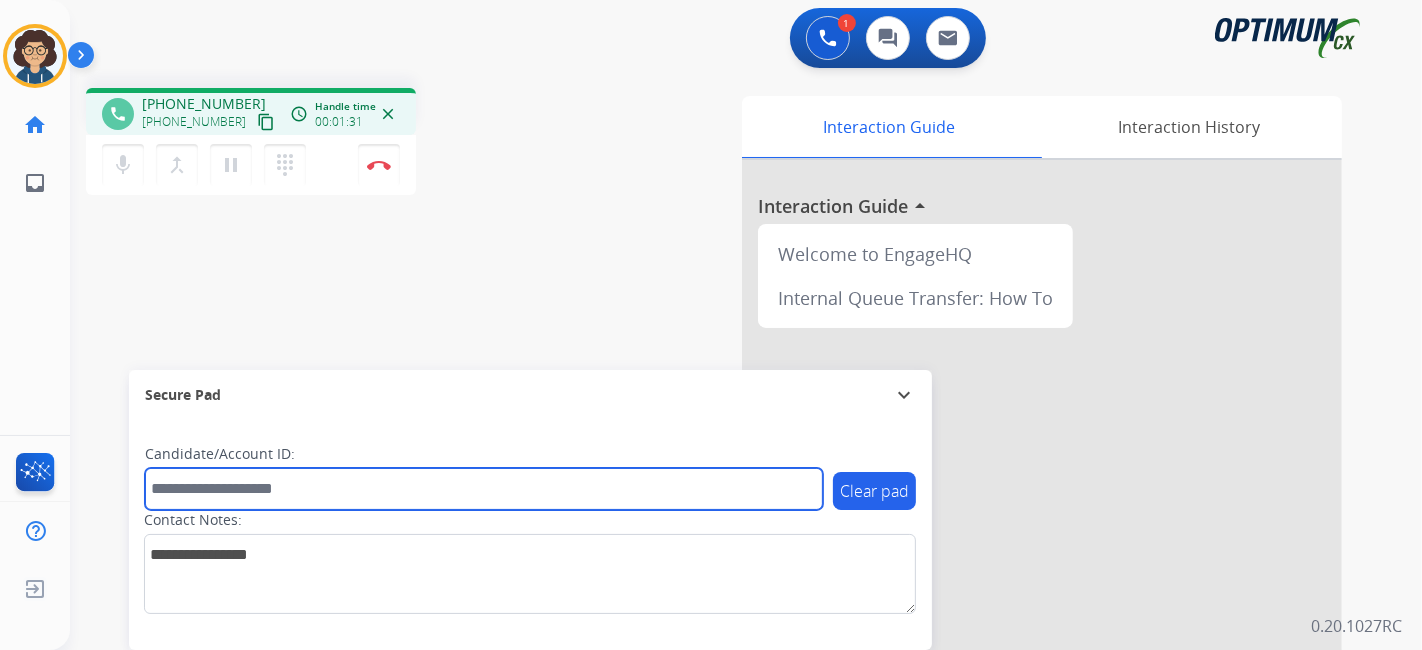 paste on "*******" 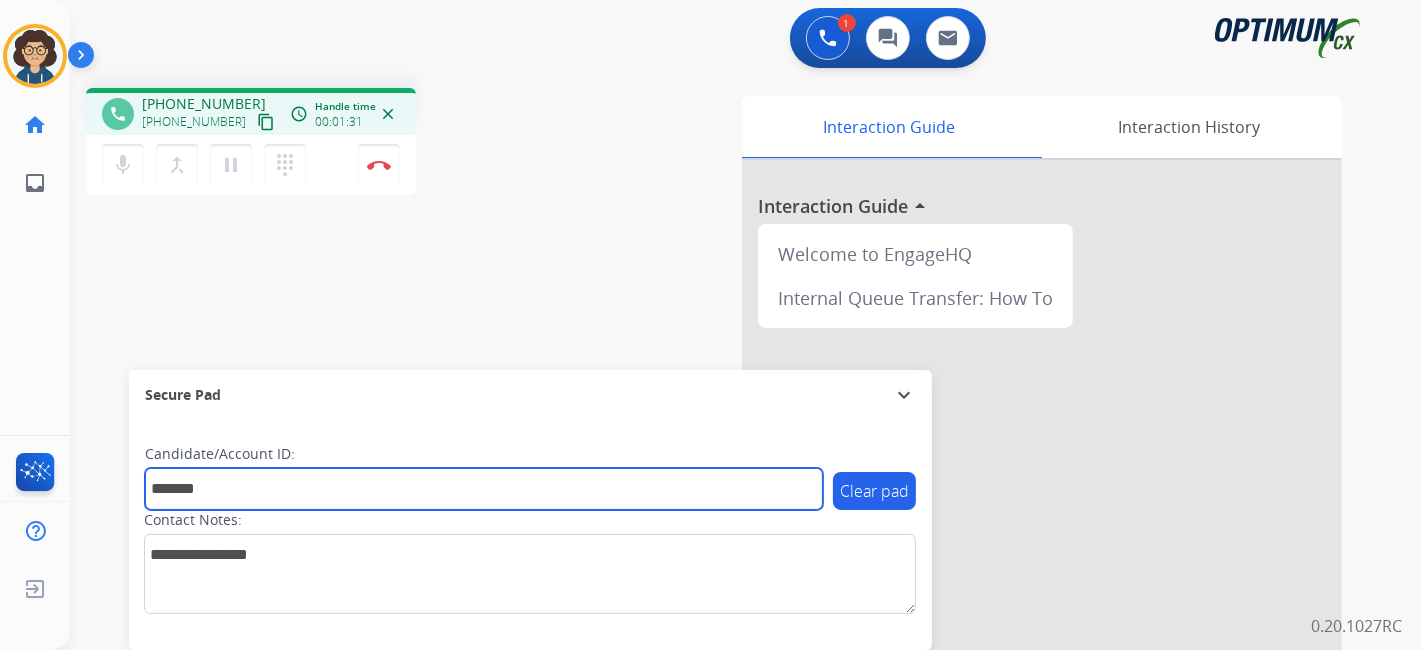 type on "*******" 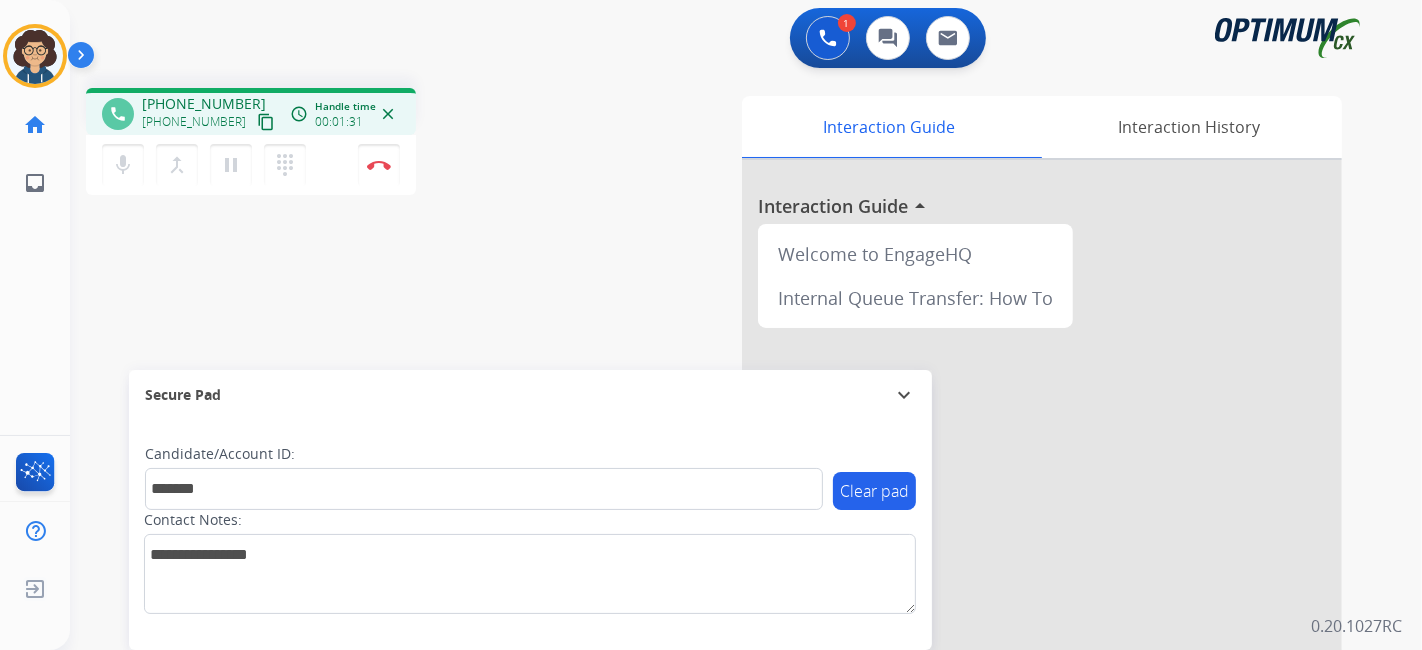 drag, startPoint x: 482, startPoint y: 325, endPoint x: 481, endPoint y: 18, distance: 307.00162 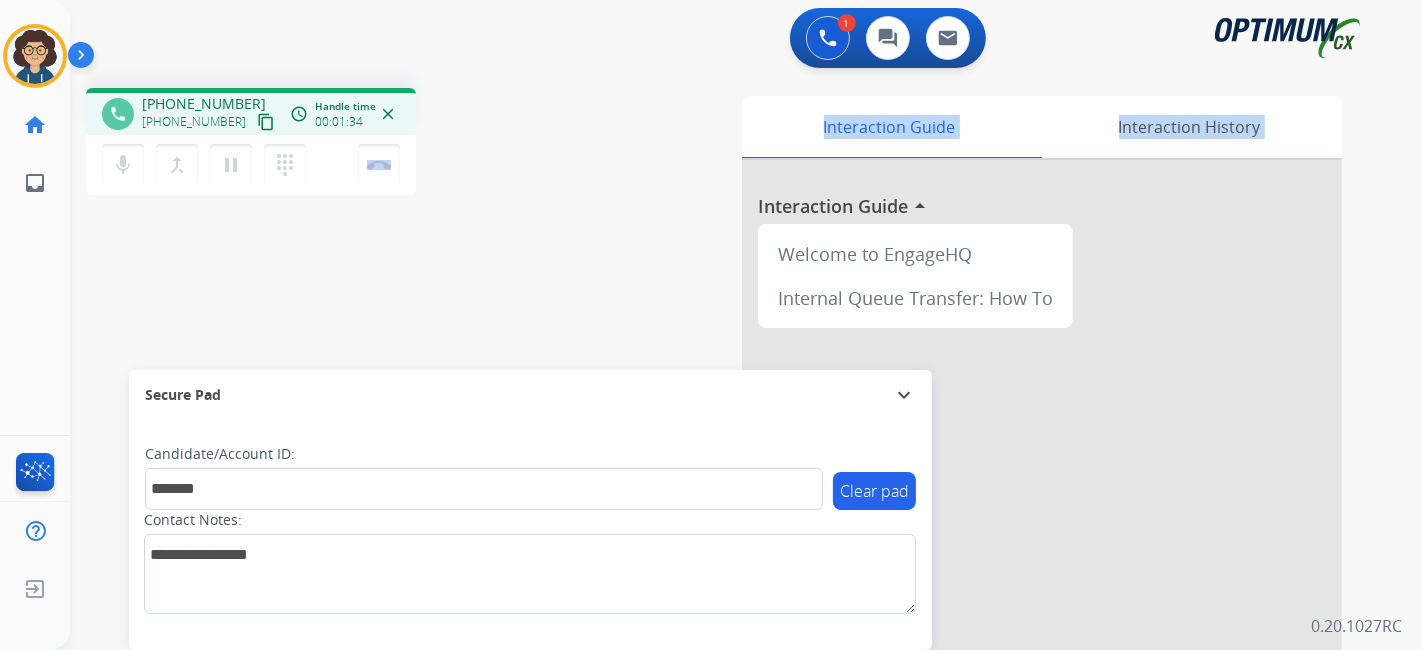 click on "phone [PHONE_NUMBER] [PHONE_NUMBER] content_copy access_time Call metrics Queue   00:10 Hold   00:00 Talk   01:26 Total   01:35 Handle time 00:01:34 close mic Mute merge_type Bridge pause Hold dialpad Dialpad Disconnect swap_horiz Break voice bridge close_fullscreen Connect 3-Way Call merge_type Separate 3-Way Call" at bounding box center [337, 144] 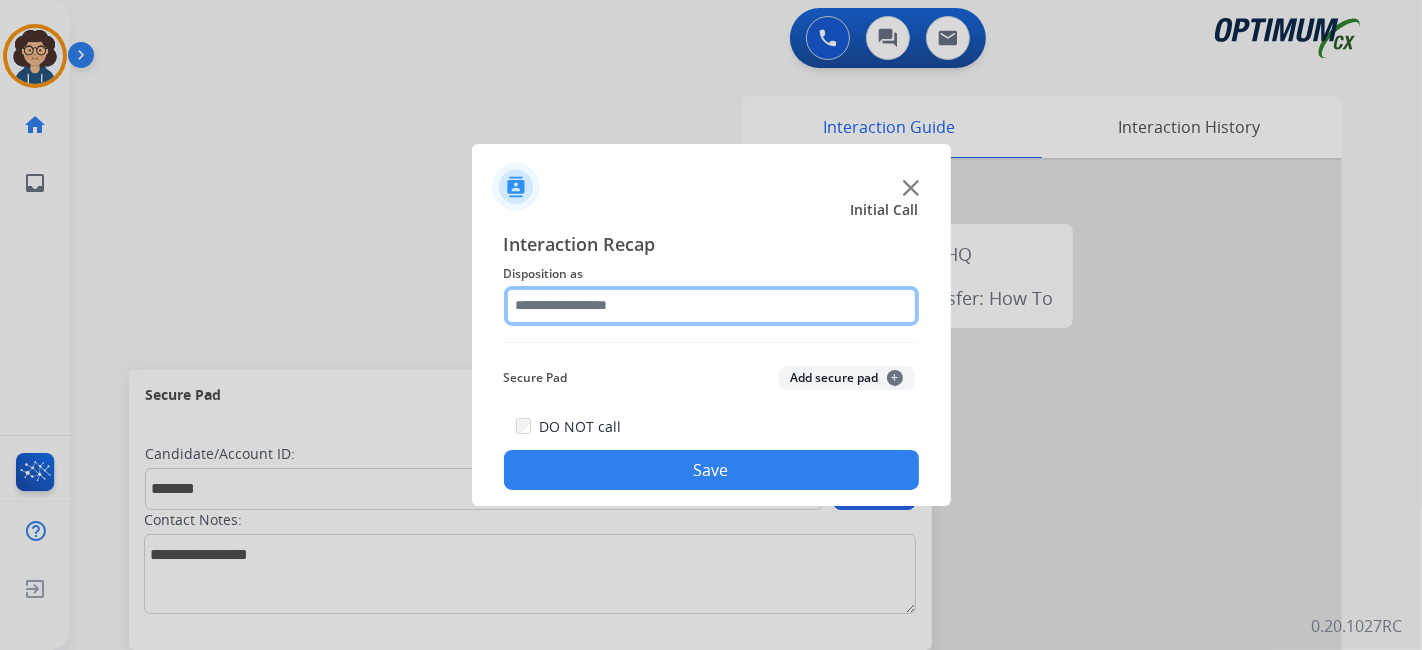 click 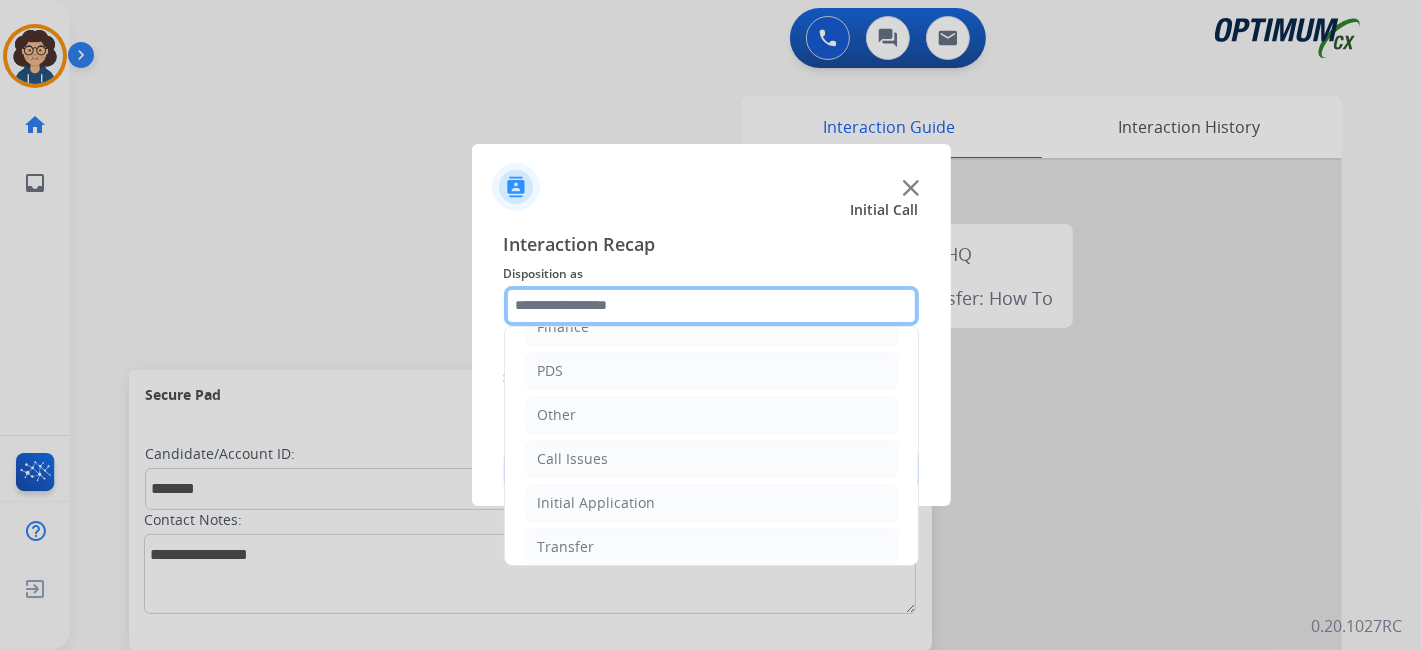 scroll, scrollTop: 131, scrollLeft: 0, axis: vertical 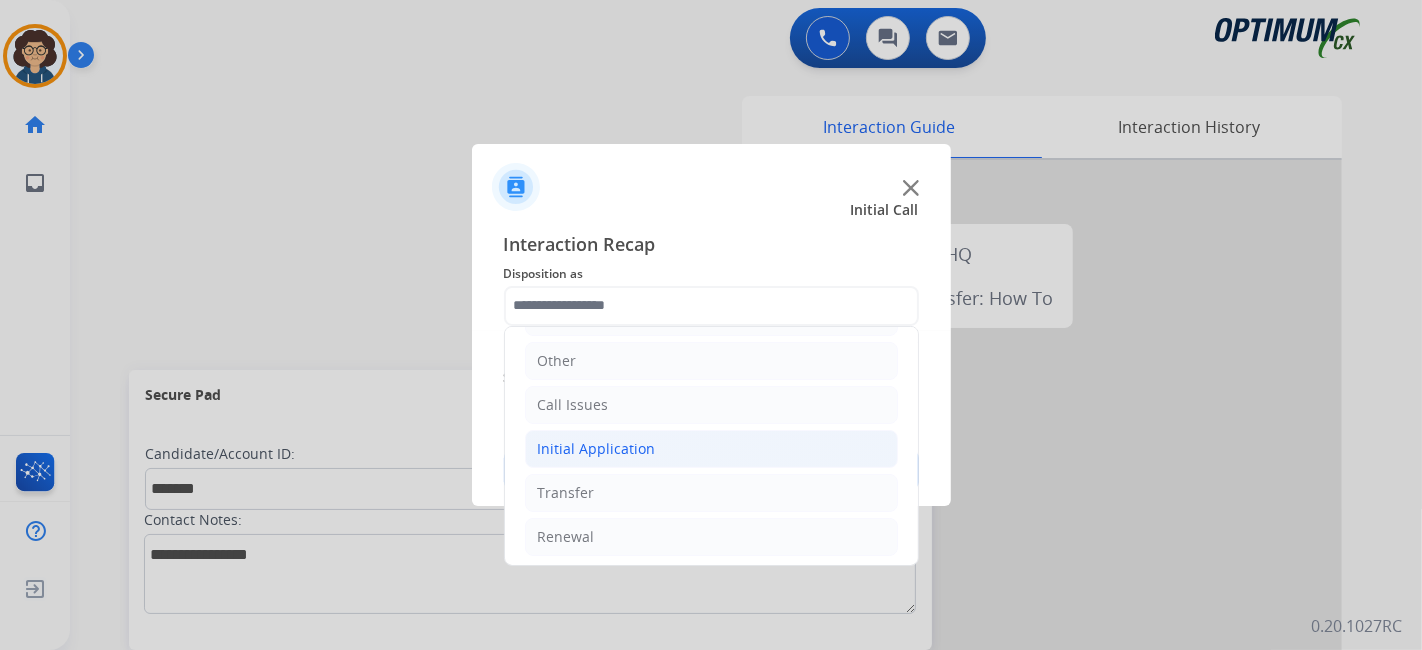 click on "Initial Application" 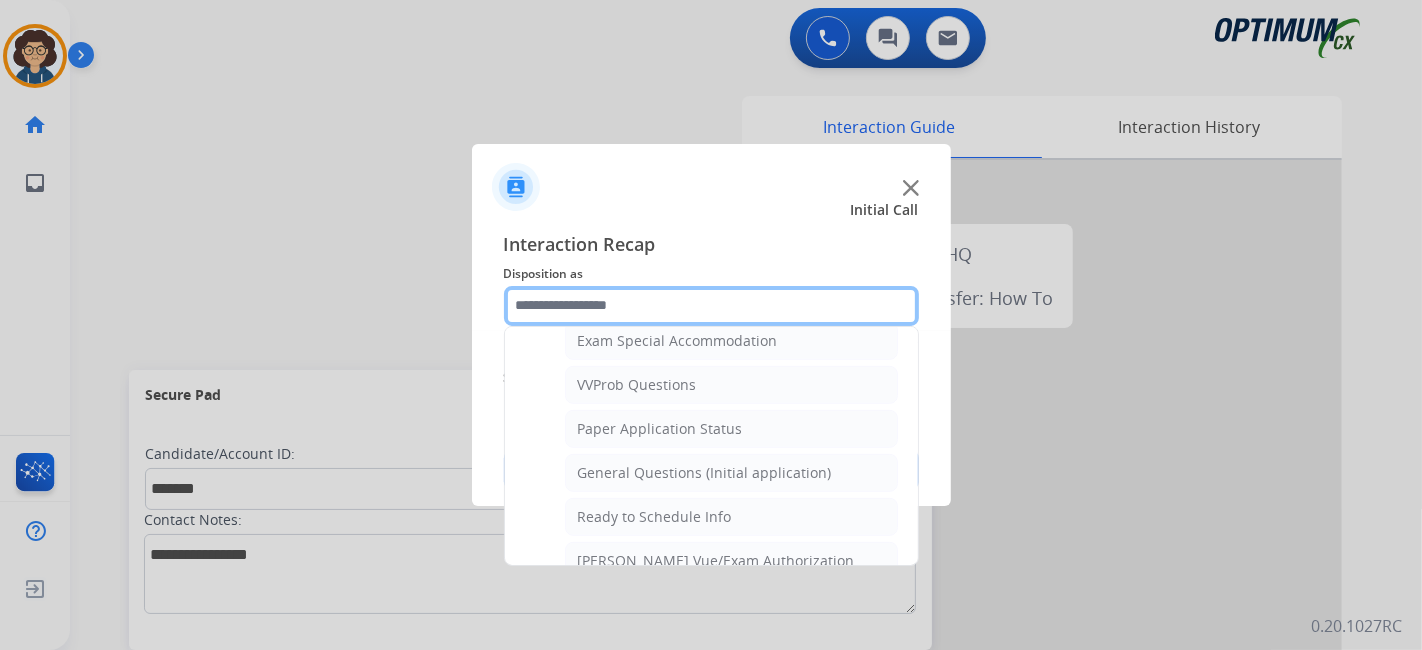 scroll, scrollTop: 1065, scrollLeft: 0, axis: vertical 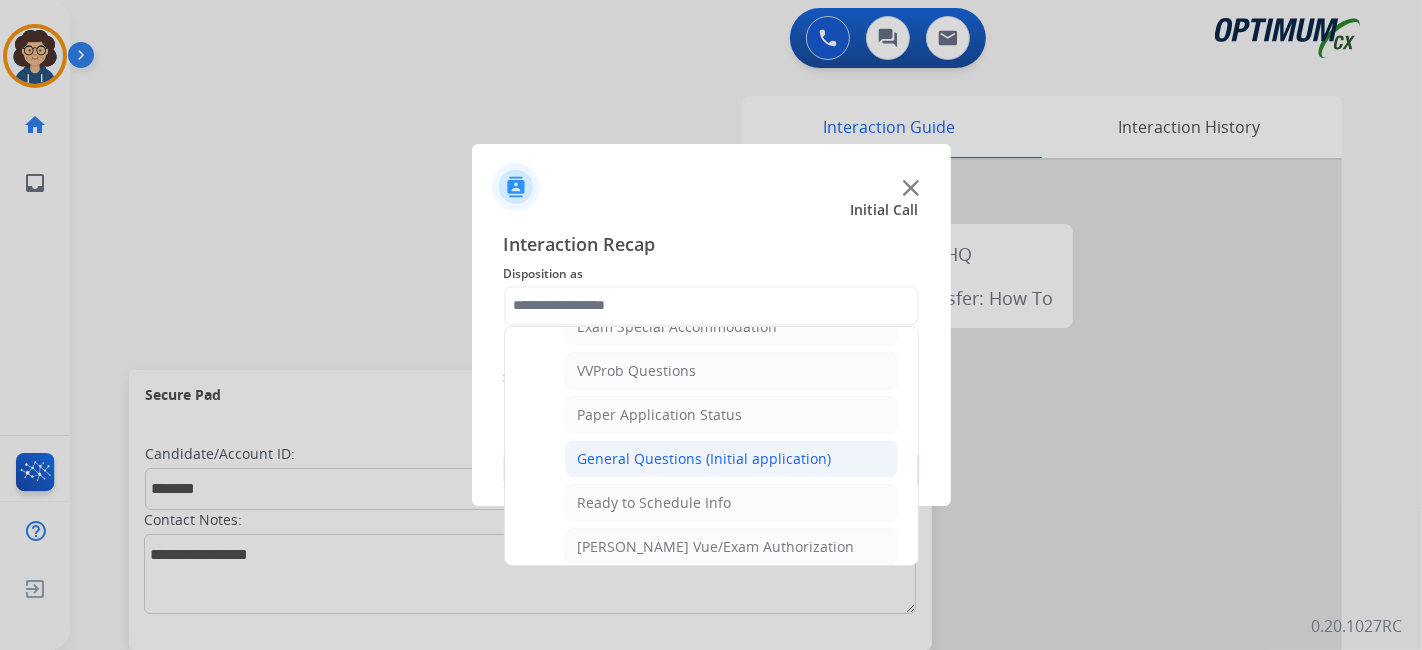 click on "General Questions (Initial application)" 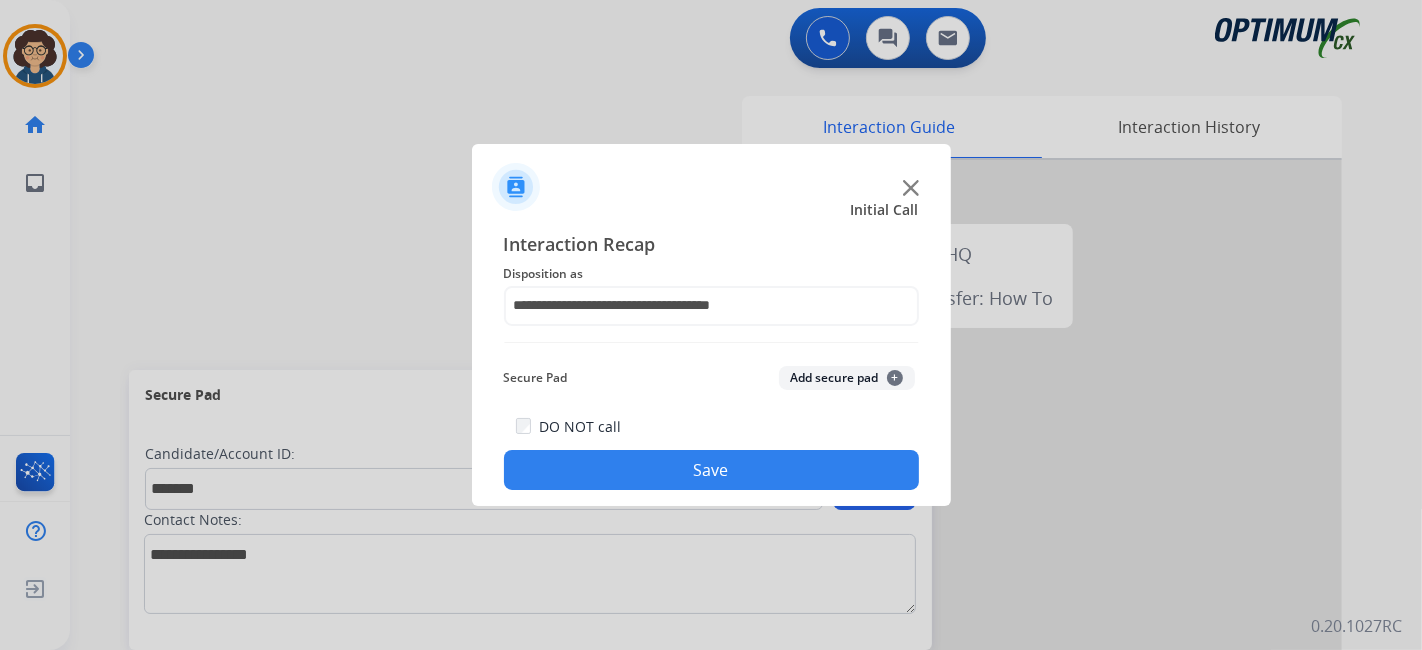 click on "Add secure pad  +" 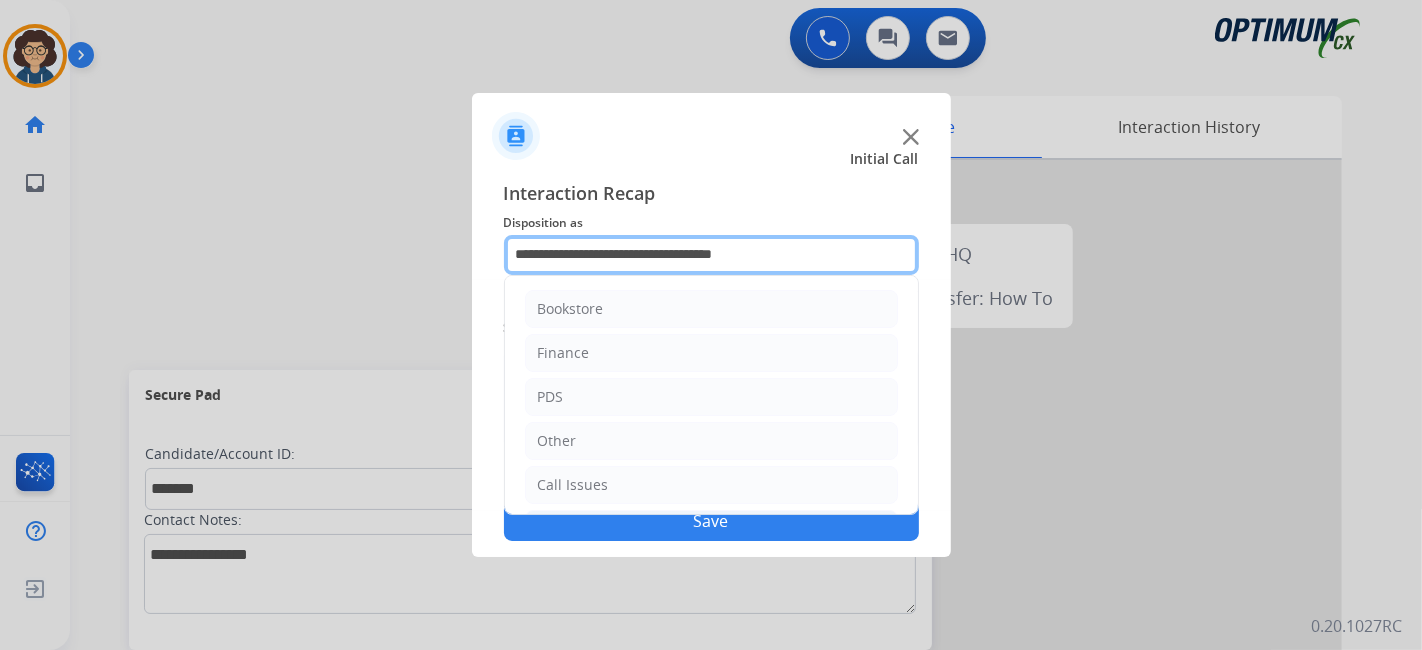 click on "**********" 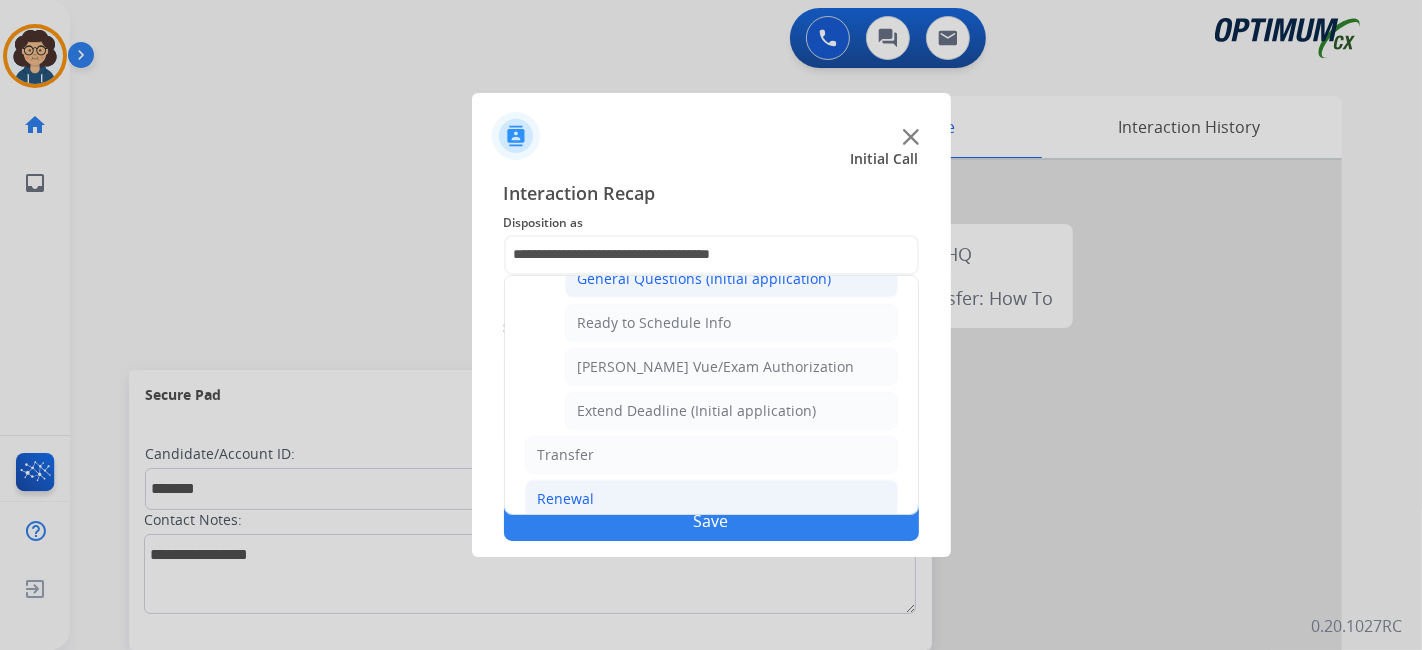 click on "Renewal" 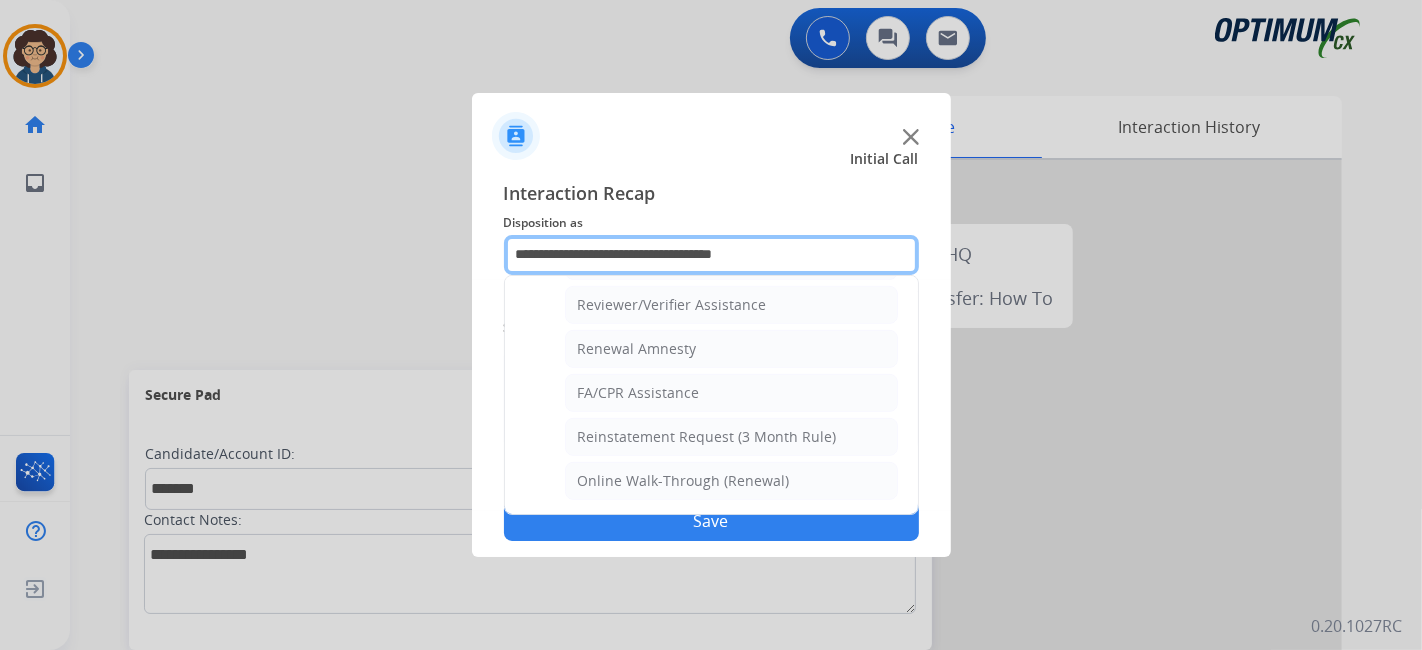scroll, scrollTop: 760, scrollLeft: 0, axis: vertical 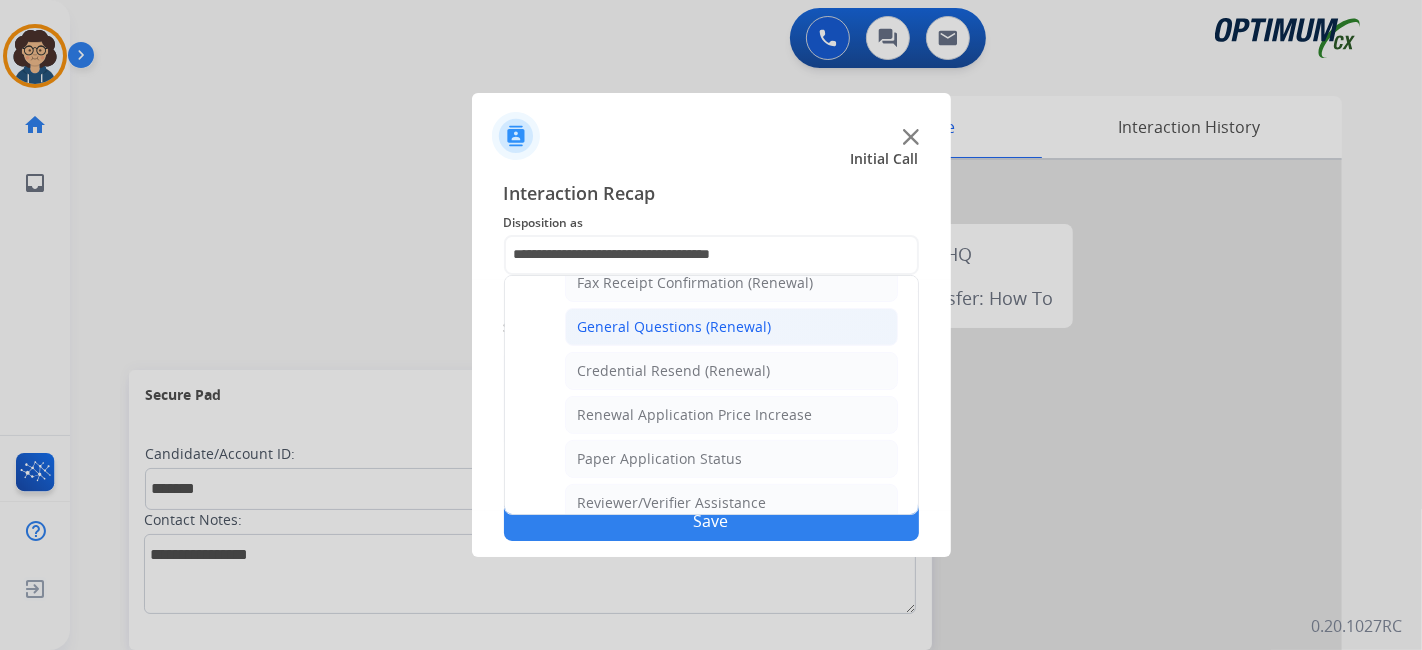 click on "General Questions (Renewal)" 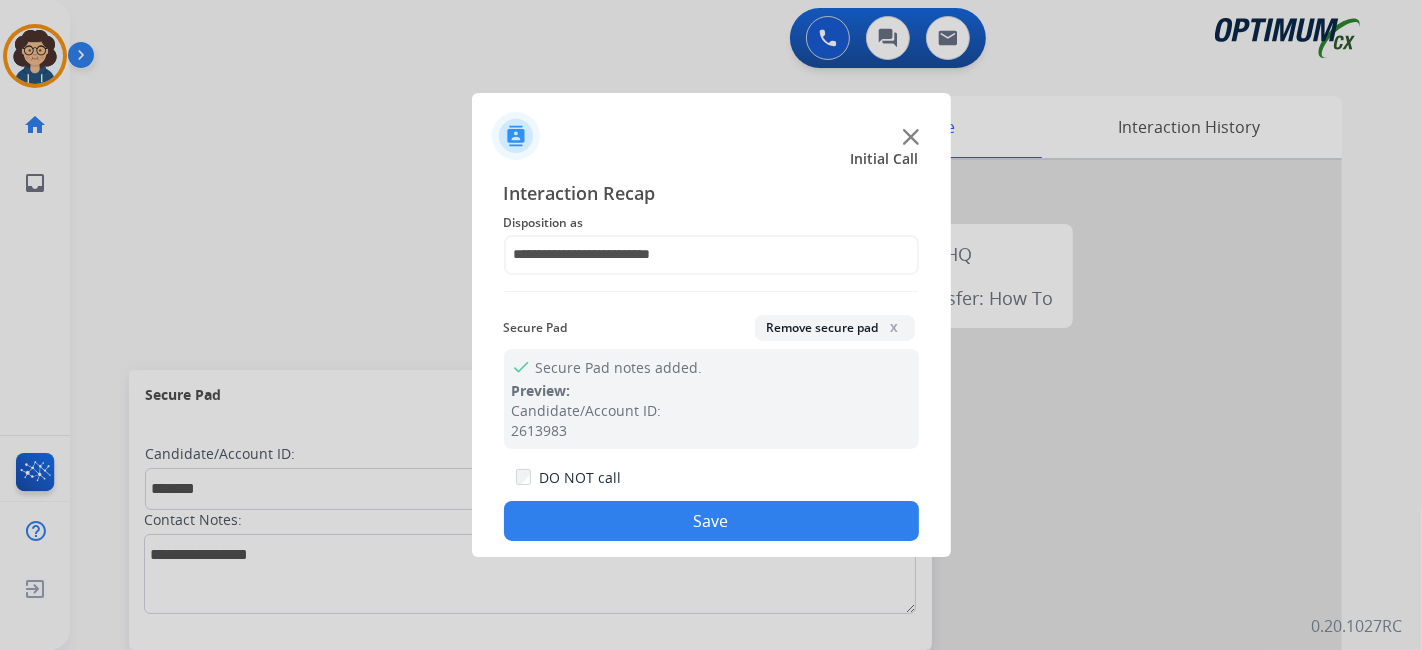 drag, startPoint x: 687, startPoint y: 519, endPoint x: 503, endPoint y: 16, distance: 535.5978 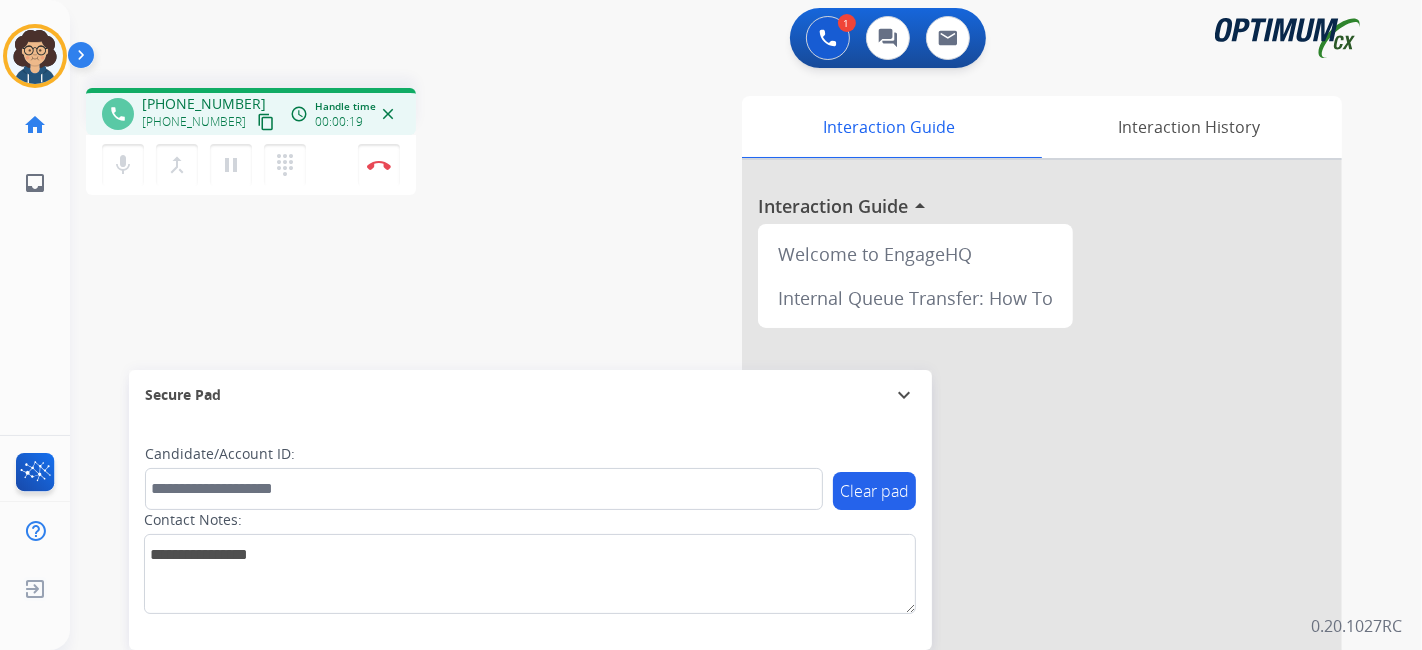 click on "content_copy" at bounding box center [266, 122] 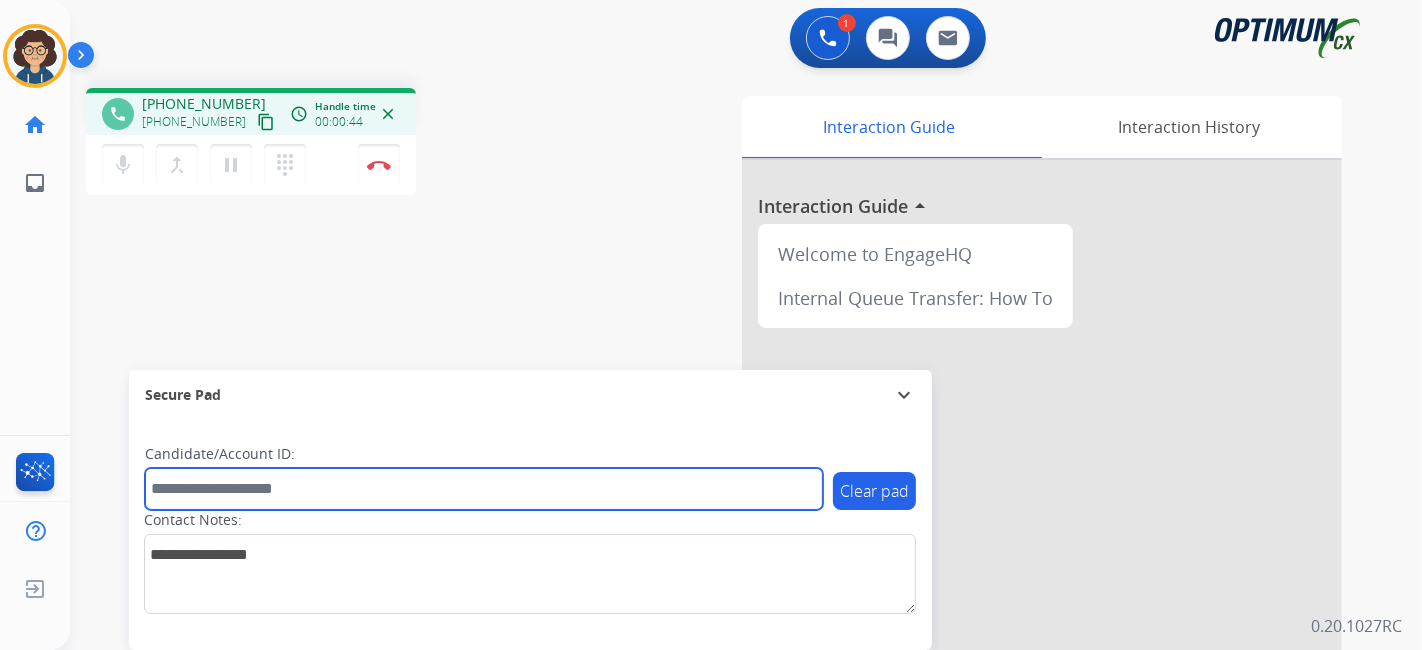 click at bounding box center [484, 489] 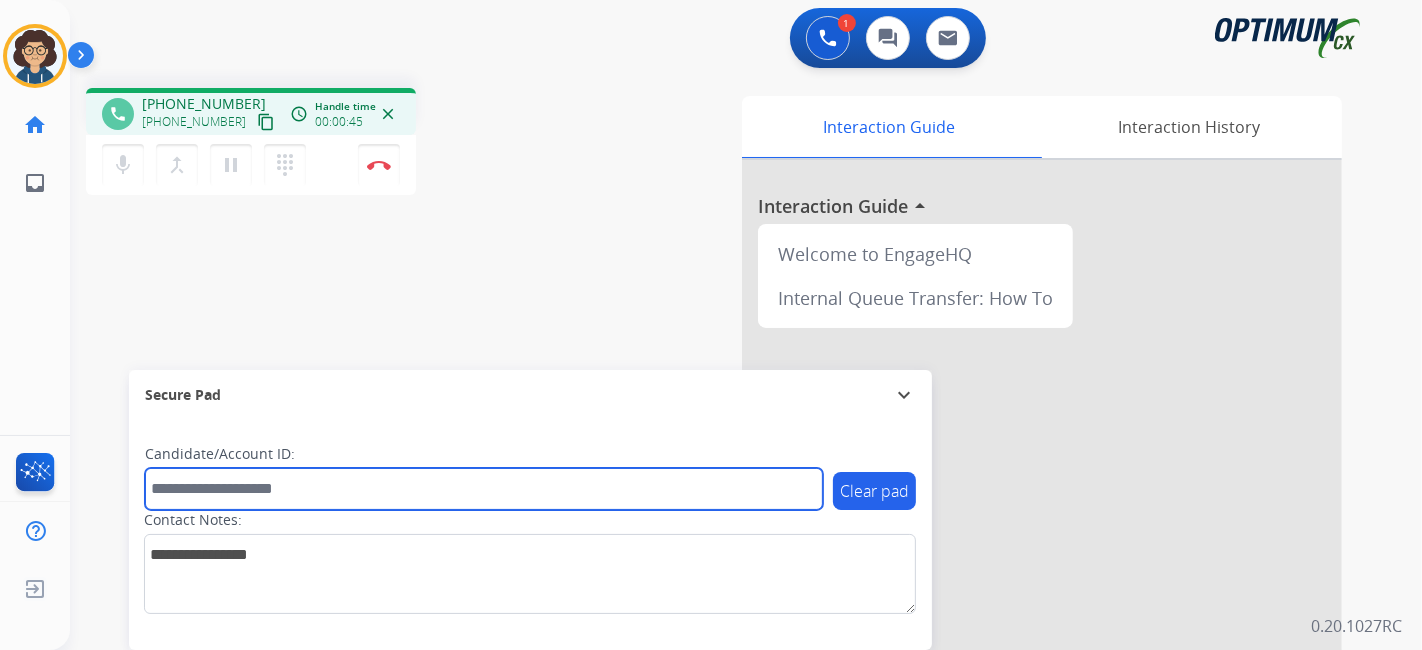 paste on "*******" 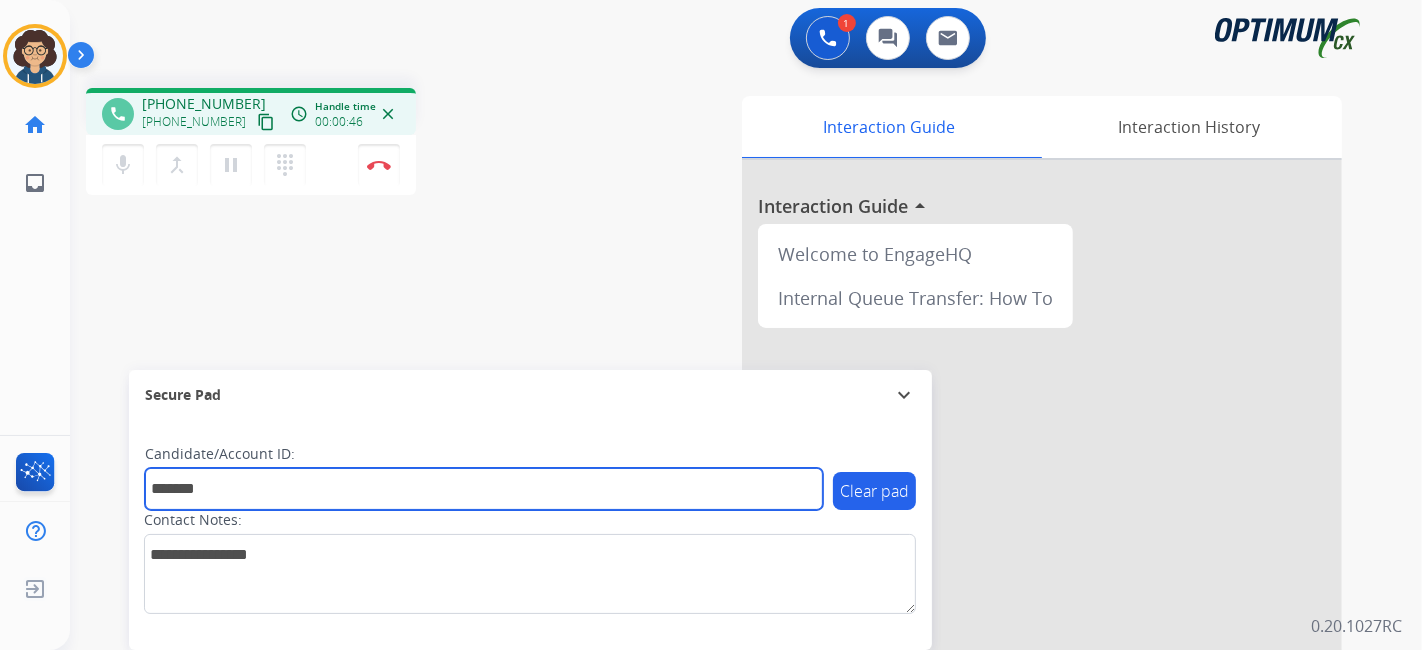 type on "*******" 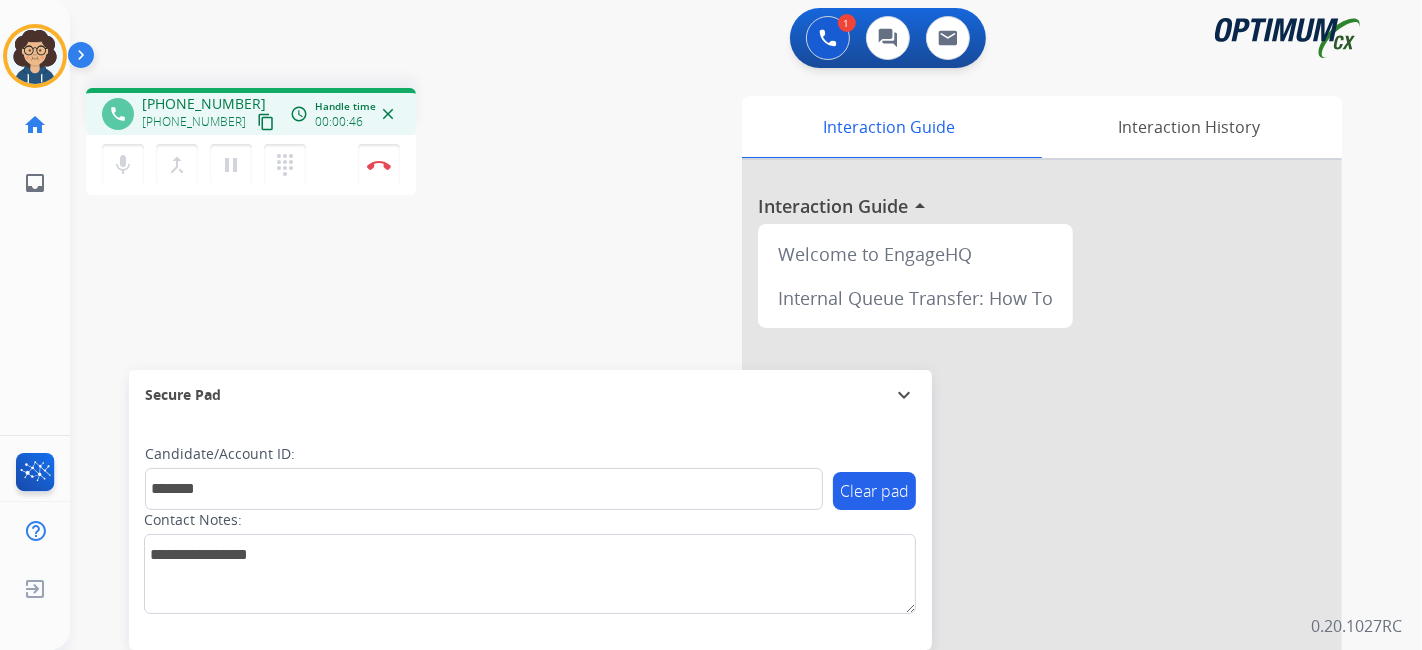 click on "phone [PHONE_NUMBER] [PHONE_NUMBER] content_copy access_time Call metrics Queue   00:09 Hold   00:00 Talk   00:47 Total   00:55 Handle time 00:00:46 close mic Mute merge_type Bridge pause Hold dialpad Dialpad Disconnect swap_horiz Break voice bridge close_fullscreen Connect 3-Way Call merge_type Separate 3-Way Call  Interaction Guide   Interaction History  Interaction Guide arrow_drop_up  Welcome to EngageHQ   Internal Queue Transfer: How To  Secure Pad expand_more Clear pad Candidate/Account ID: ******* Contact Notes:" at bounding box center [722, 489] 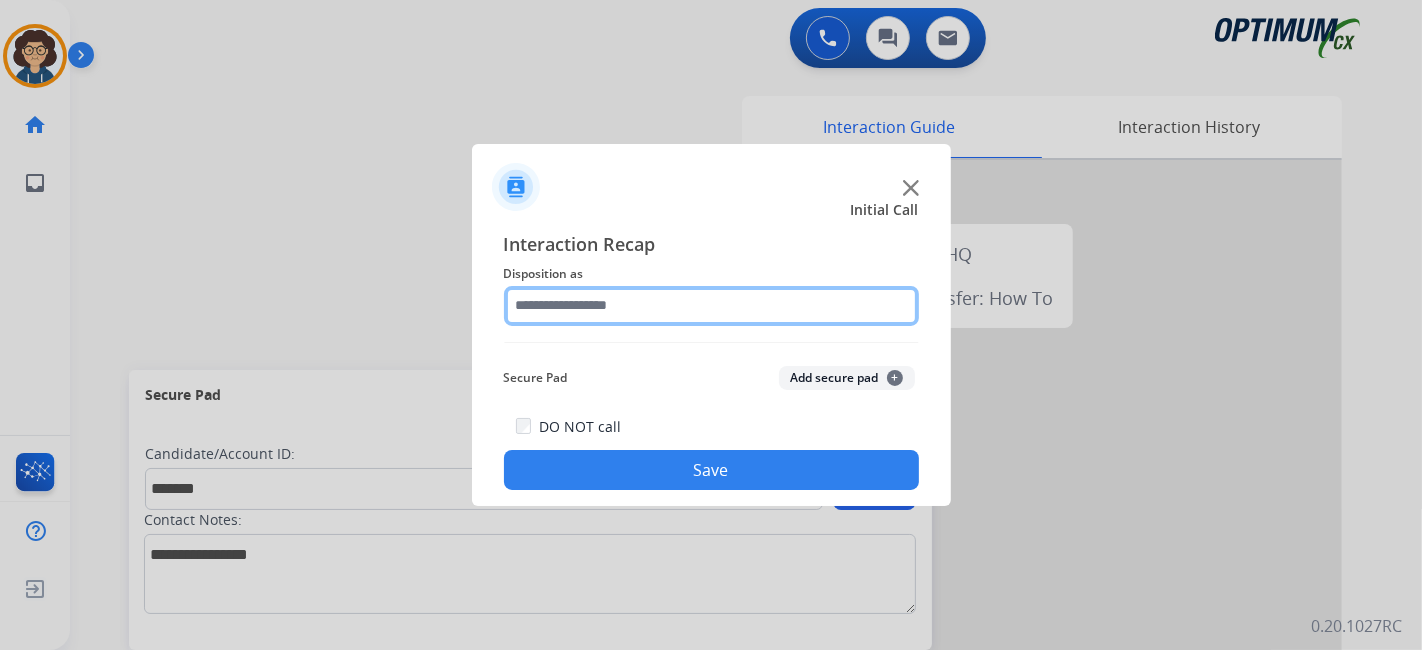 click 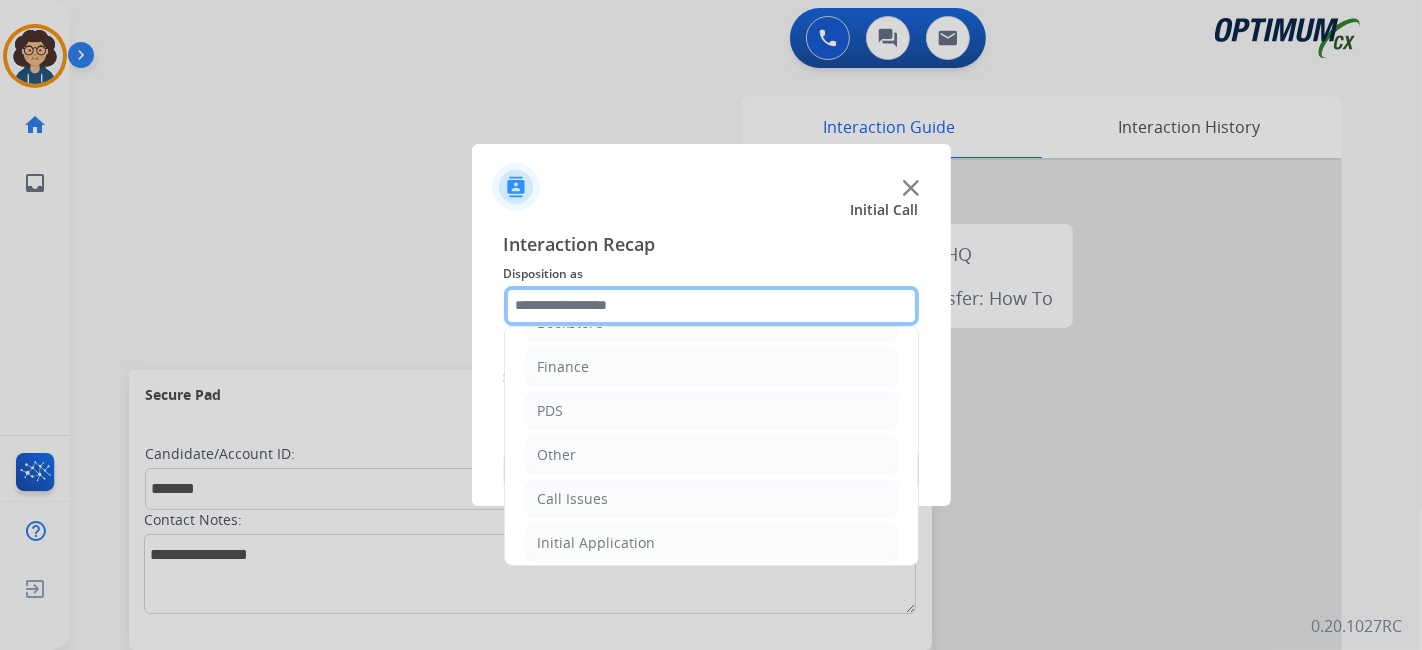scroll, scrollTop: 131, scrollLeft: 0, axis: vertical 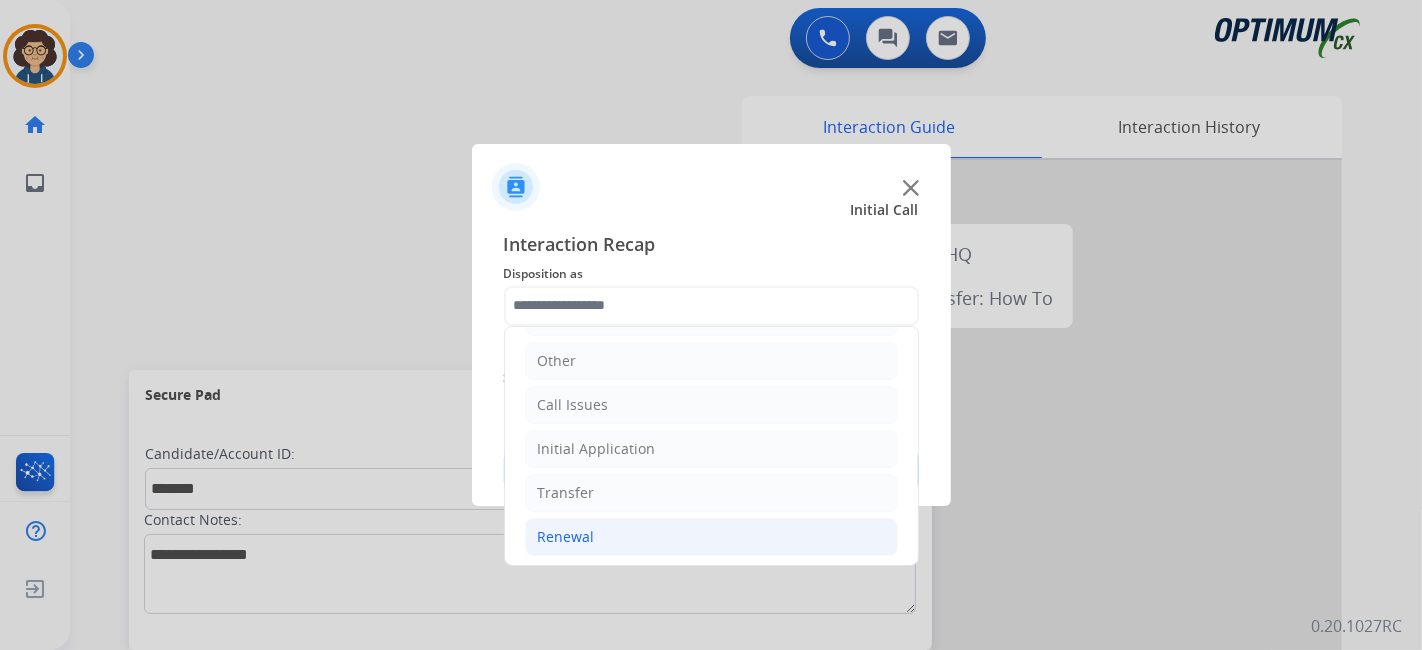 click on "Renewal" 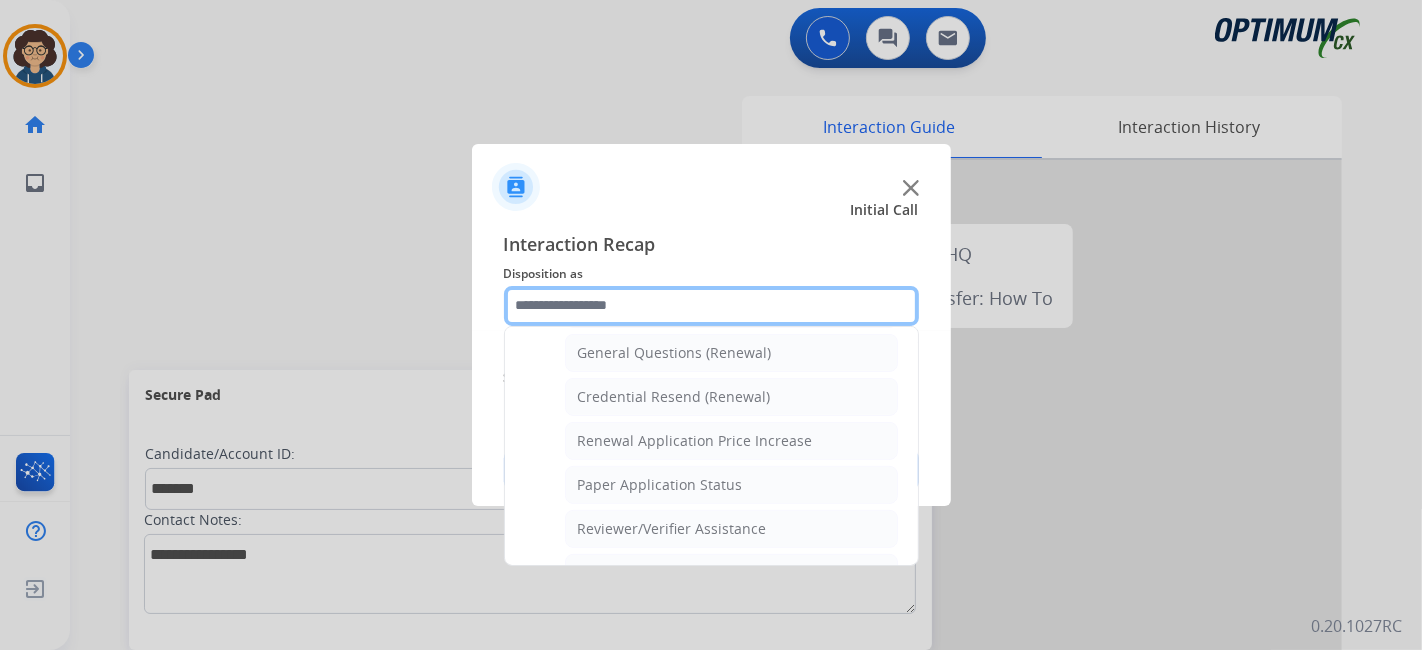 scroll, scrollTop: 629, scrollLeft: 0, axis: vertical 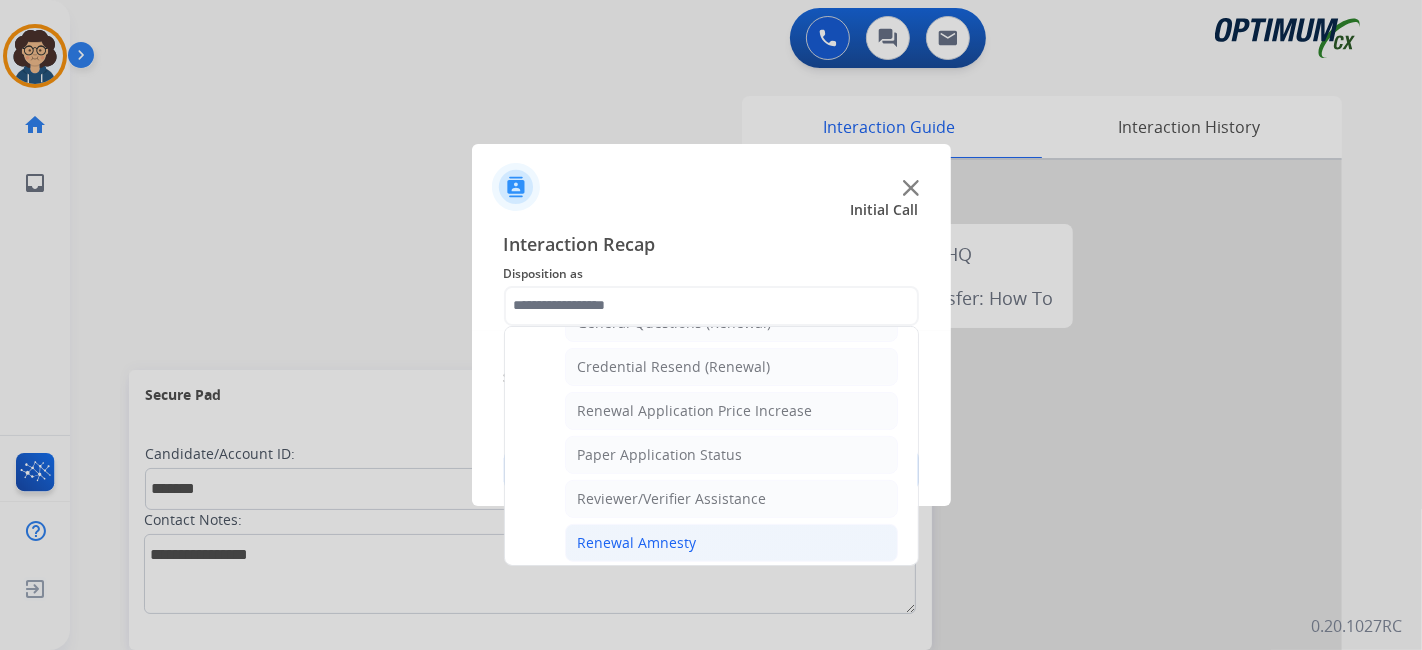 click on "Renewal Amnesty" 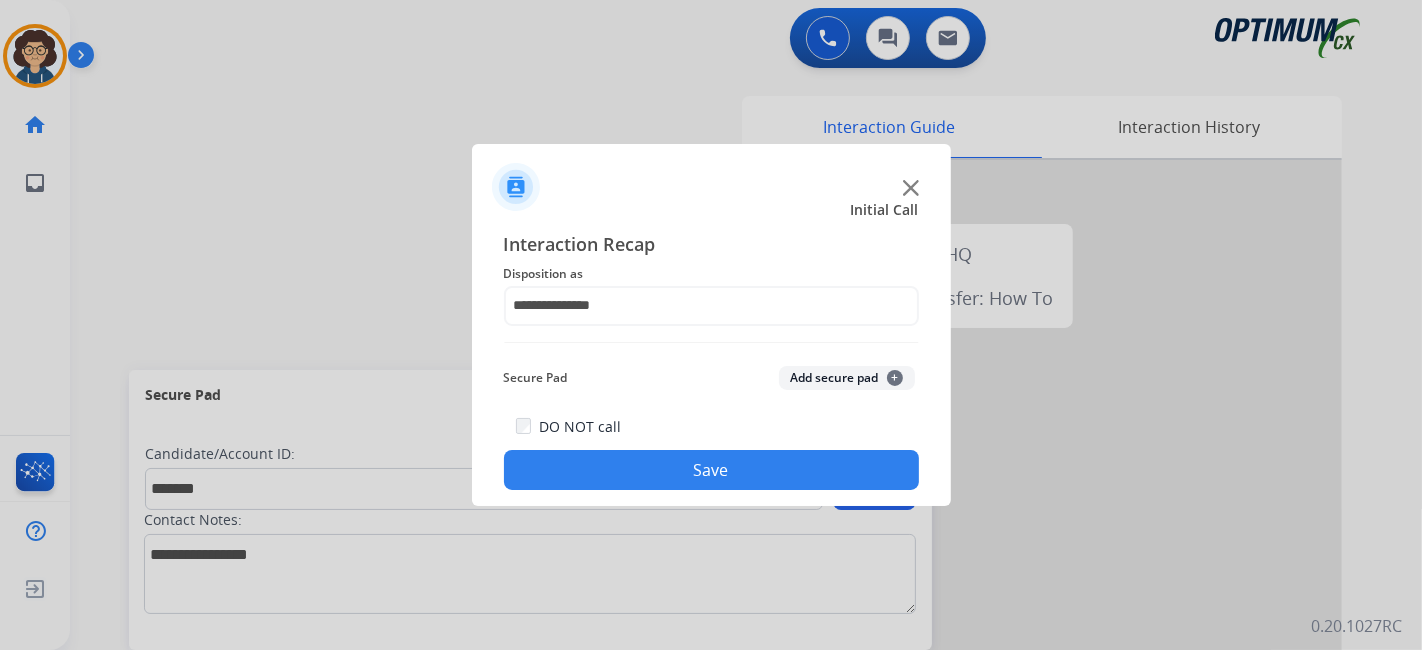 click on "Add secure pad  +" 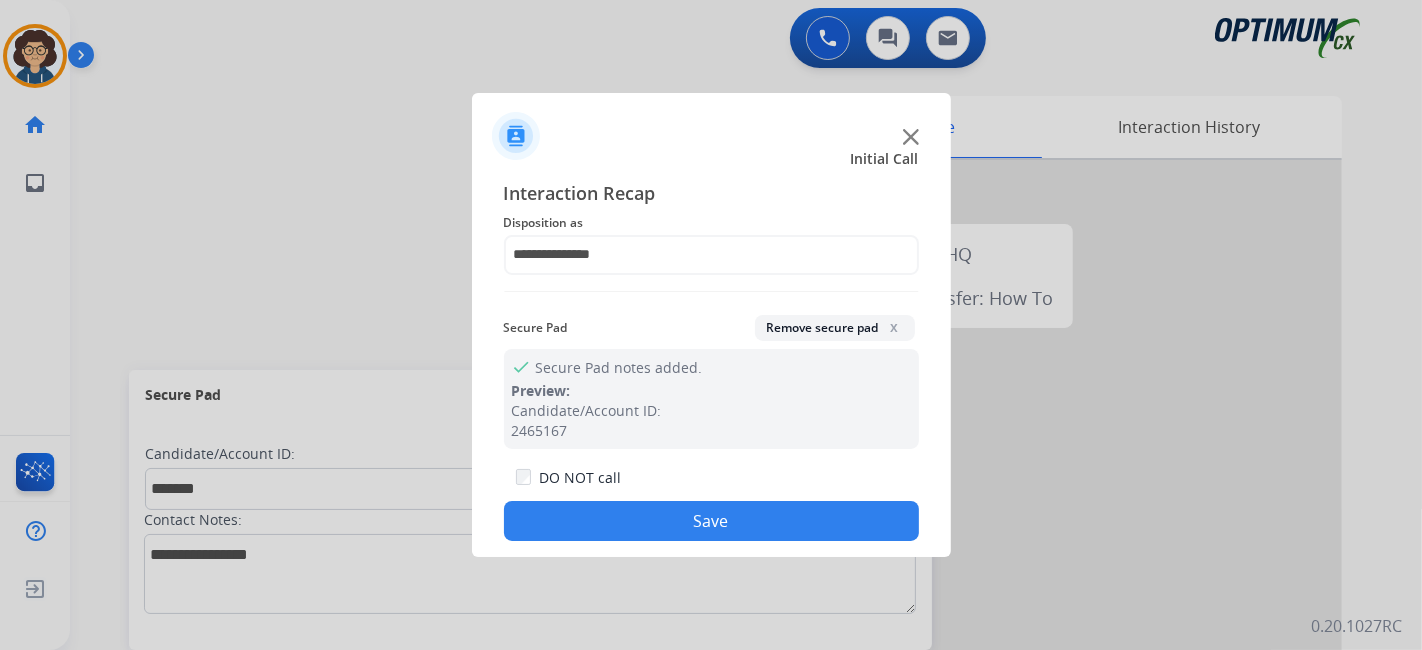 drag, startPoint x: 711, startPoint y: 527, endPoint x: 600, endPoint y: 347, distance: 211.4734 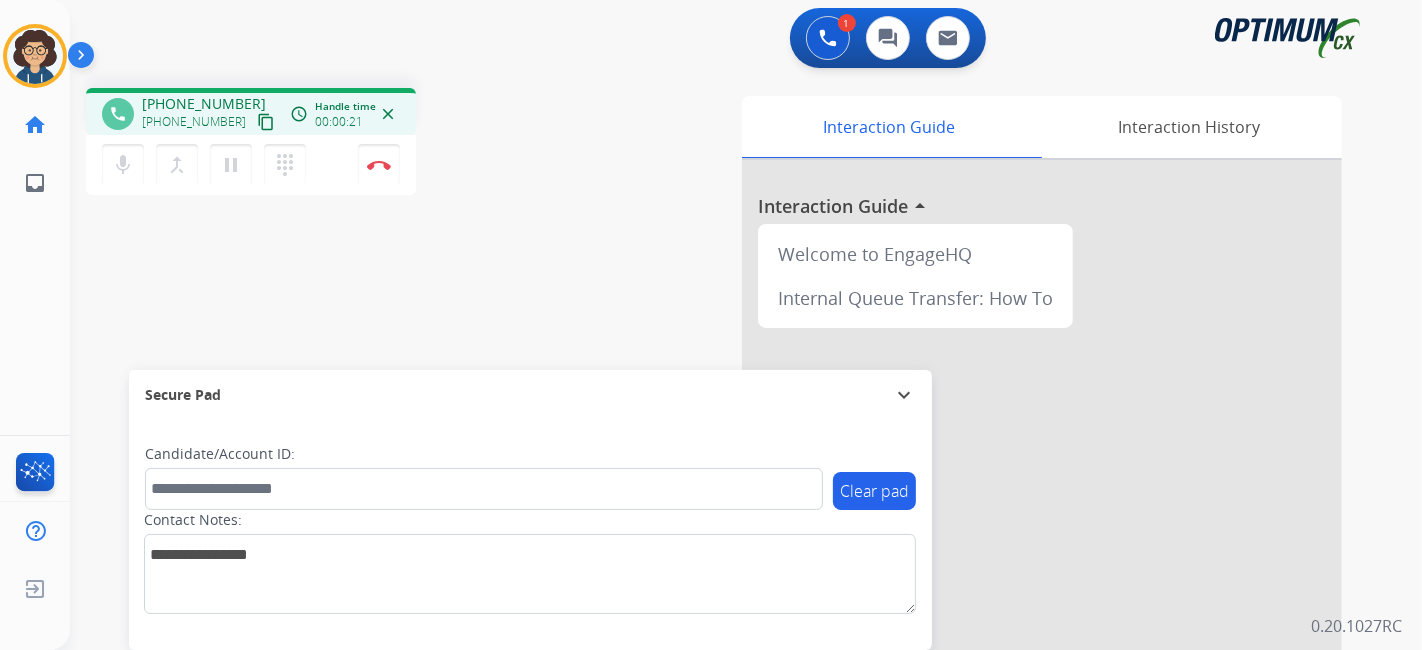 click on "[PHONE_NUMBER] content_copy" at bounding box center [210, 122] 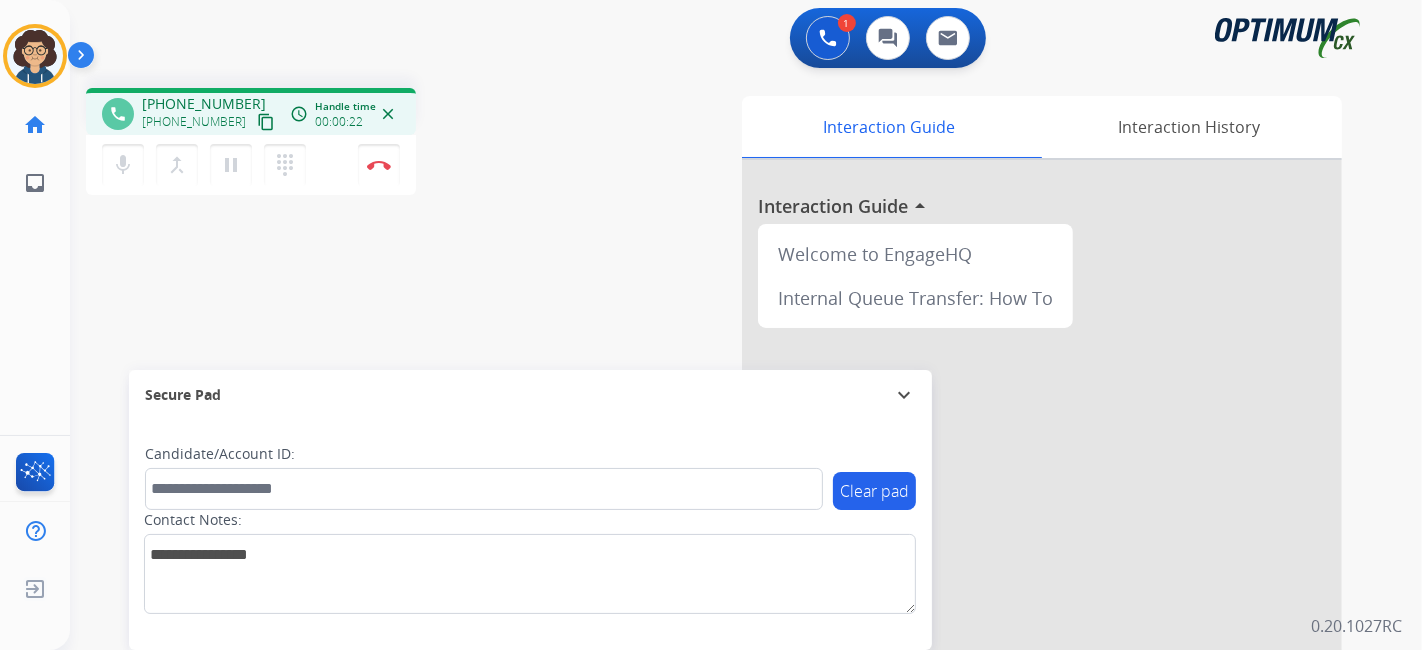 click on "content_copy" at bounding box center [266, 122] 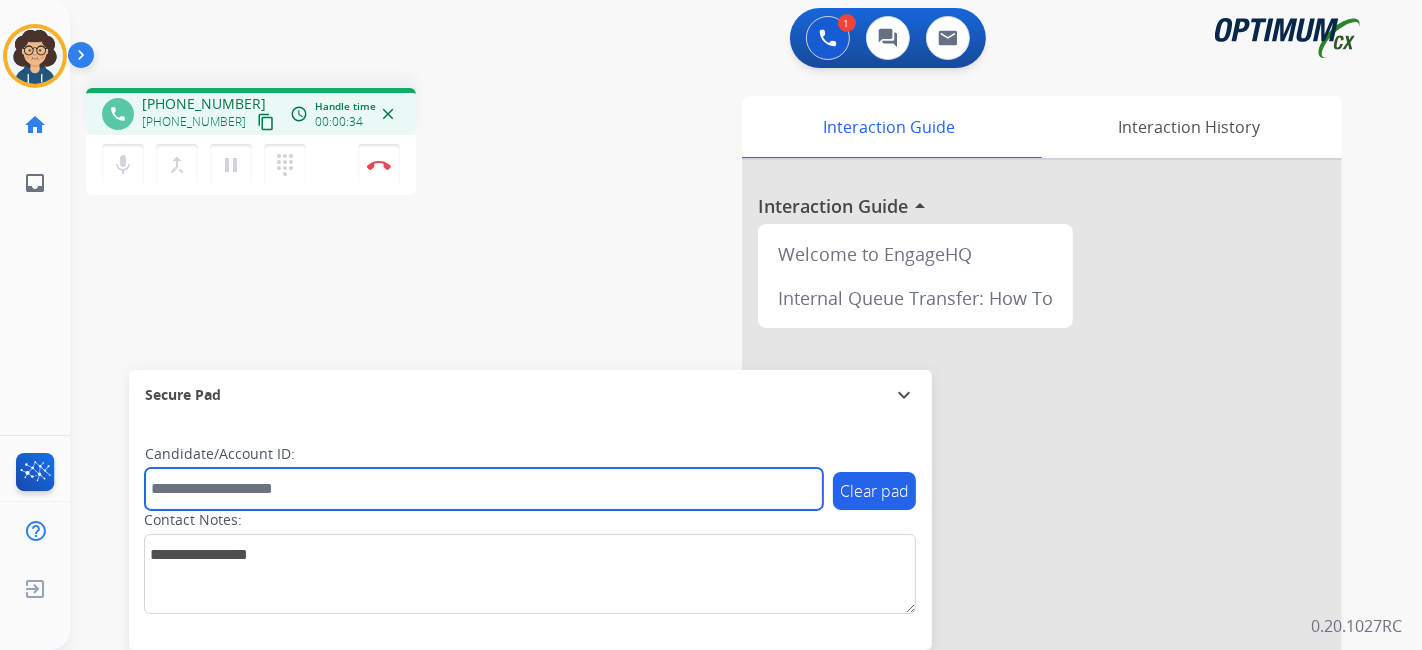 click at bounding box center (484, 489) 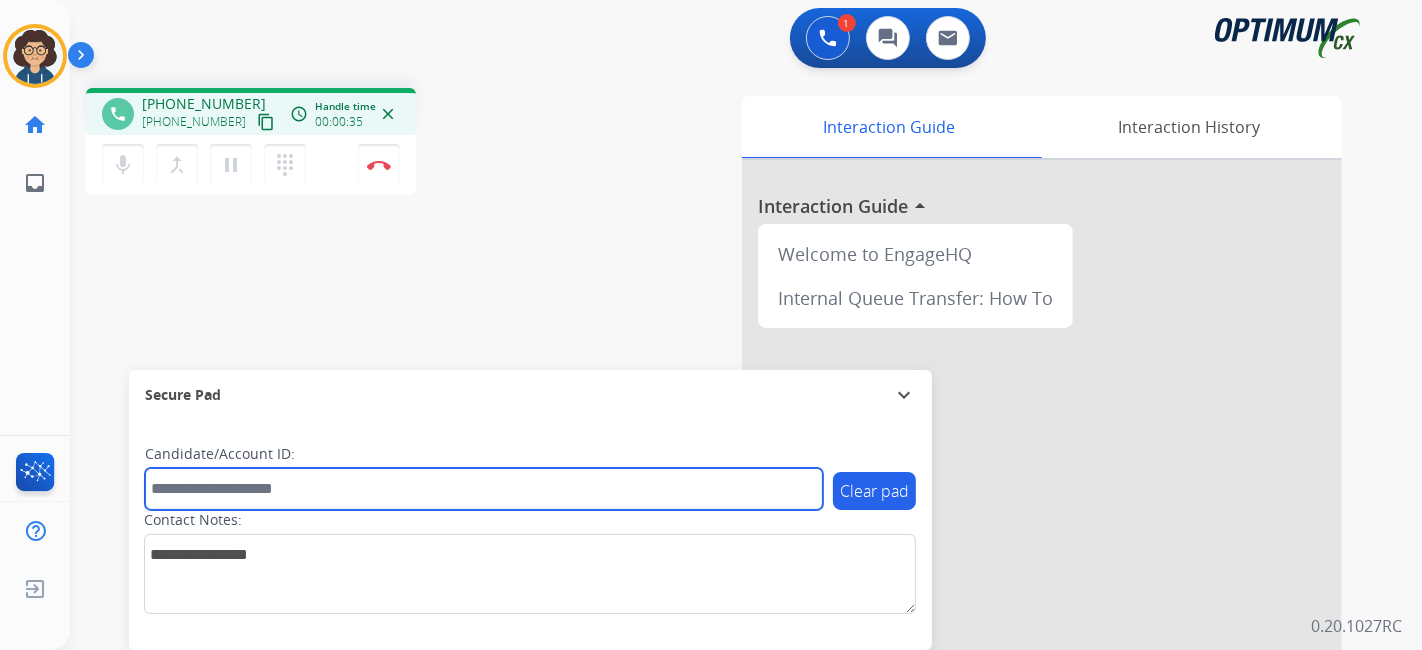 paste on "*******" 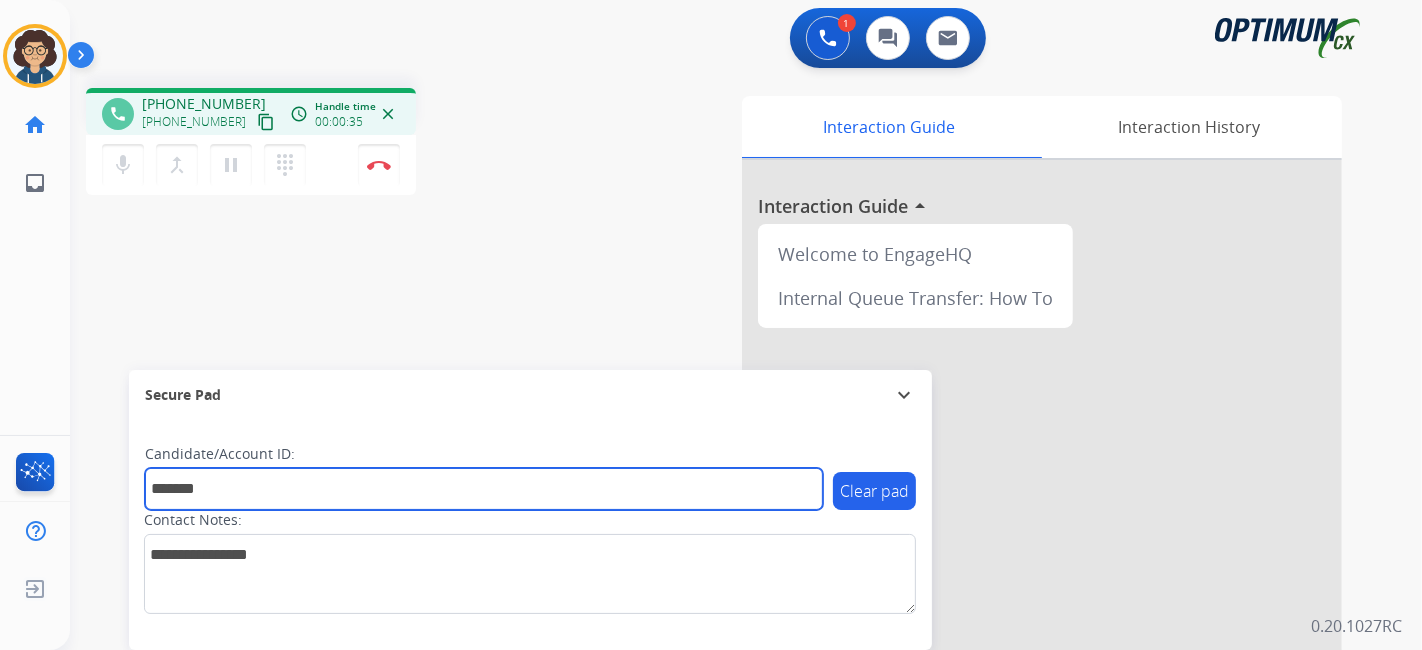 type on "*******" 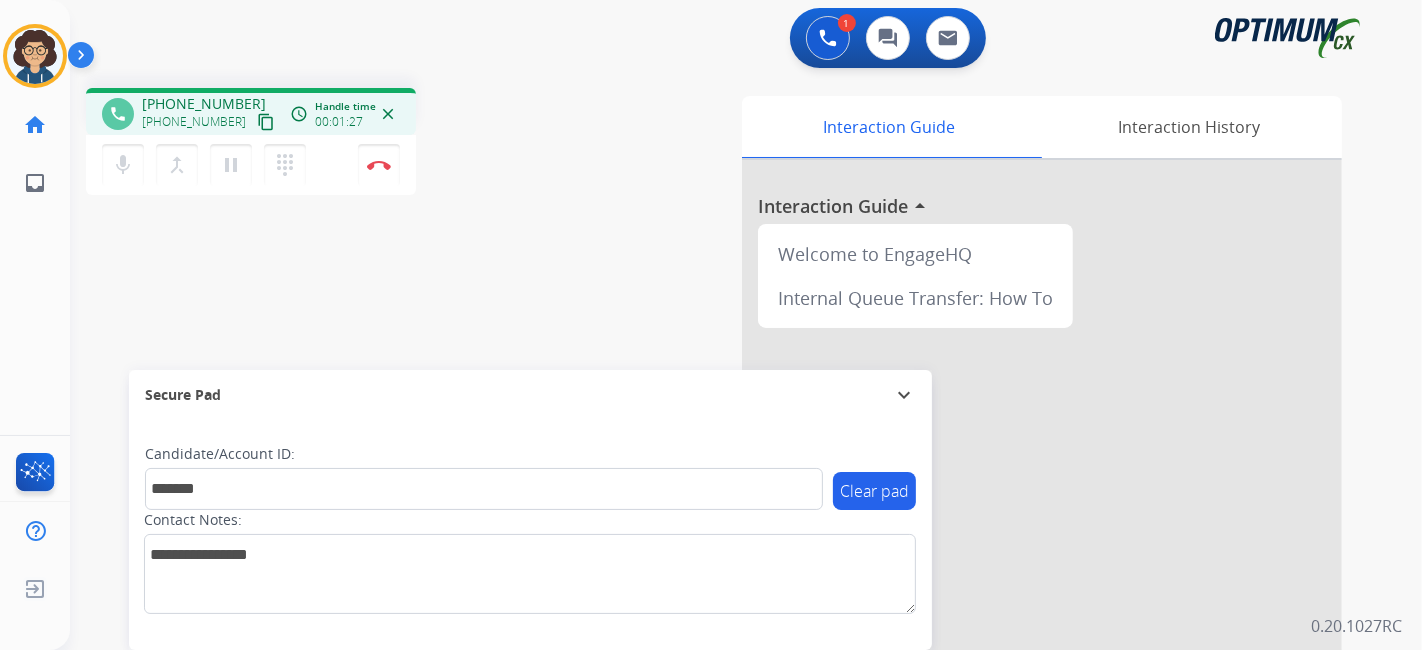 click on "phone [PHONE_NUMBER] [PHONE_NUMBER] content_copy access_time Call metrics Queue   00:09 Hold   00:00 Talk   01:28 Total   01:36 Handle time 00:01:27 close mic Mute merge_type Bridge pause Hold dialpad Dialpad Disconnect swap_horiz Break voice bridge close_fullscreen Connect 3-Way Call merge_type Separate 3-Way Call" at bounding box center [337, 144] 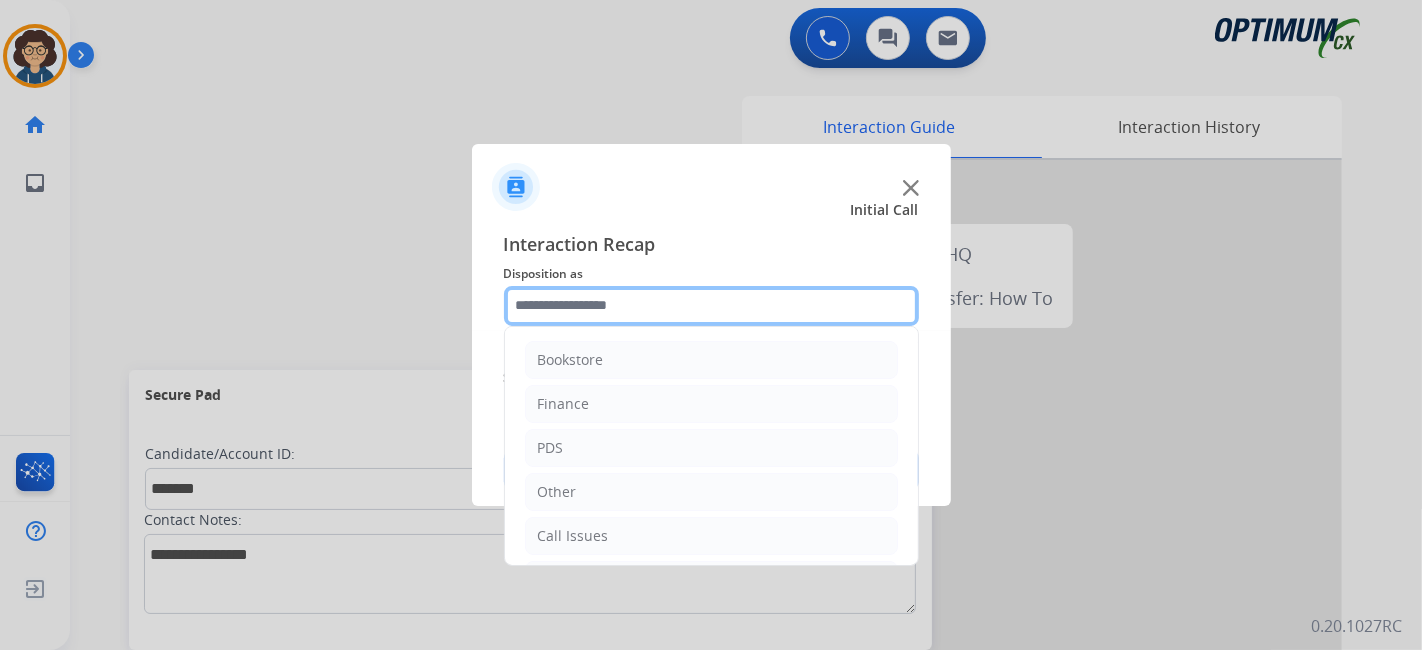 click 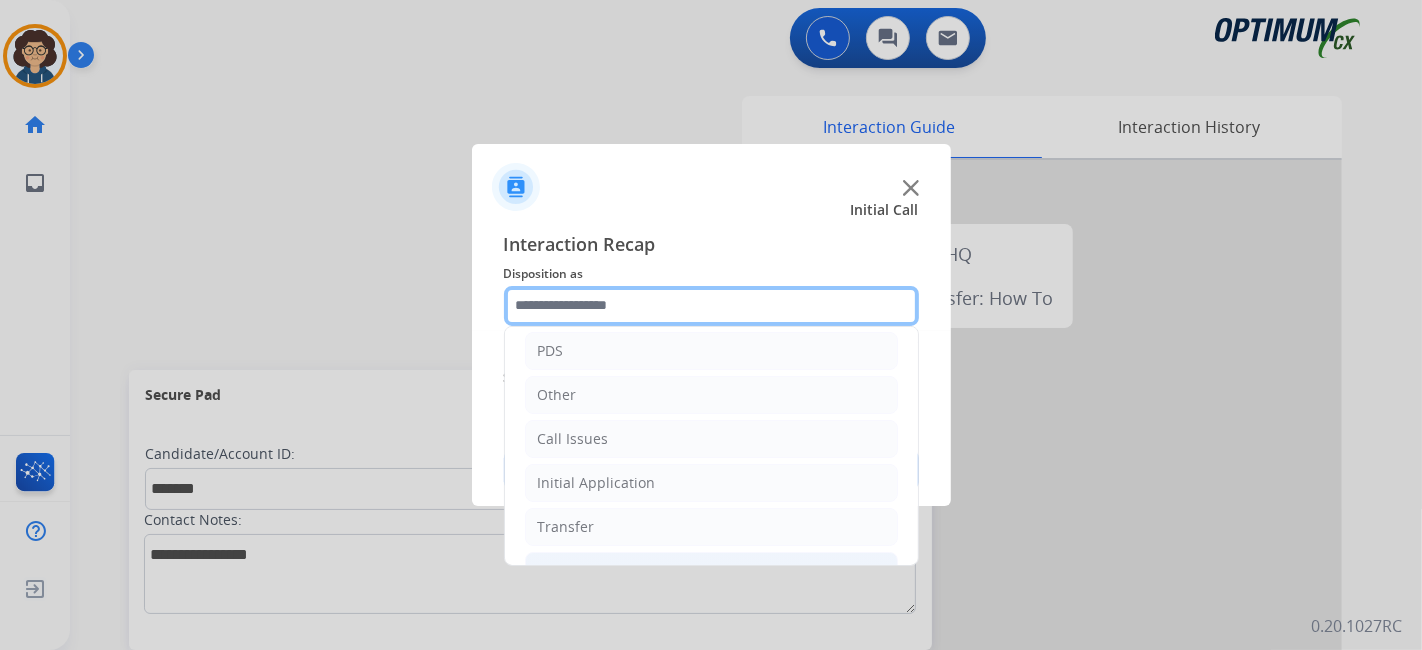 scroll, scrollTop: 131, scrollLeft: 0, axis: vertical 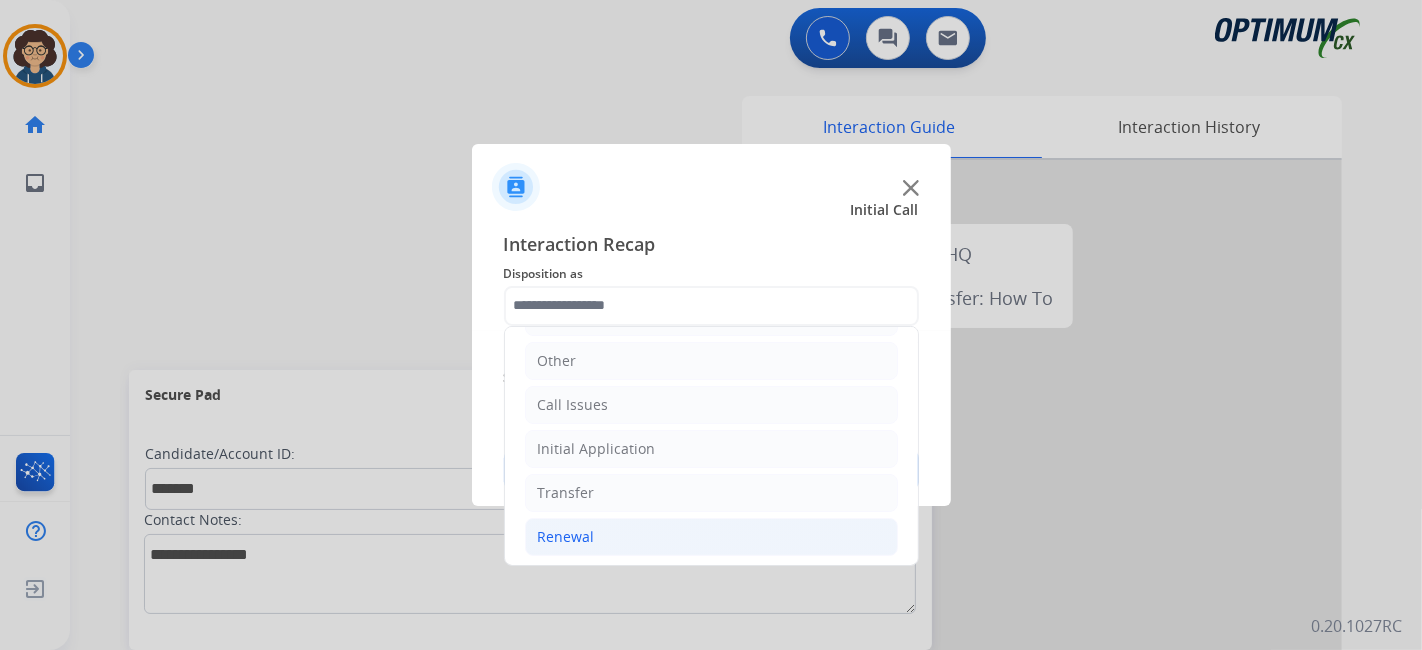 click on "Renewal" 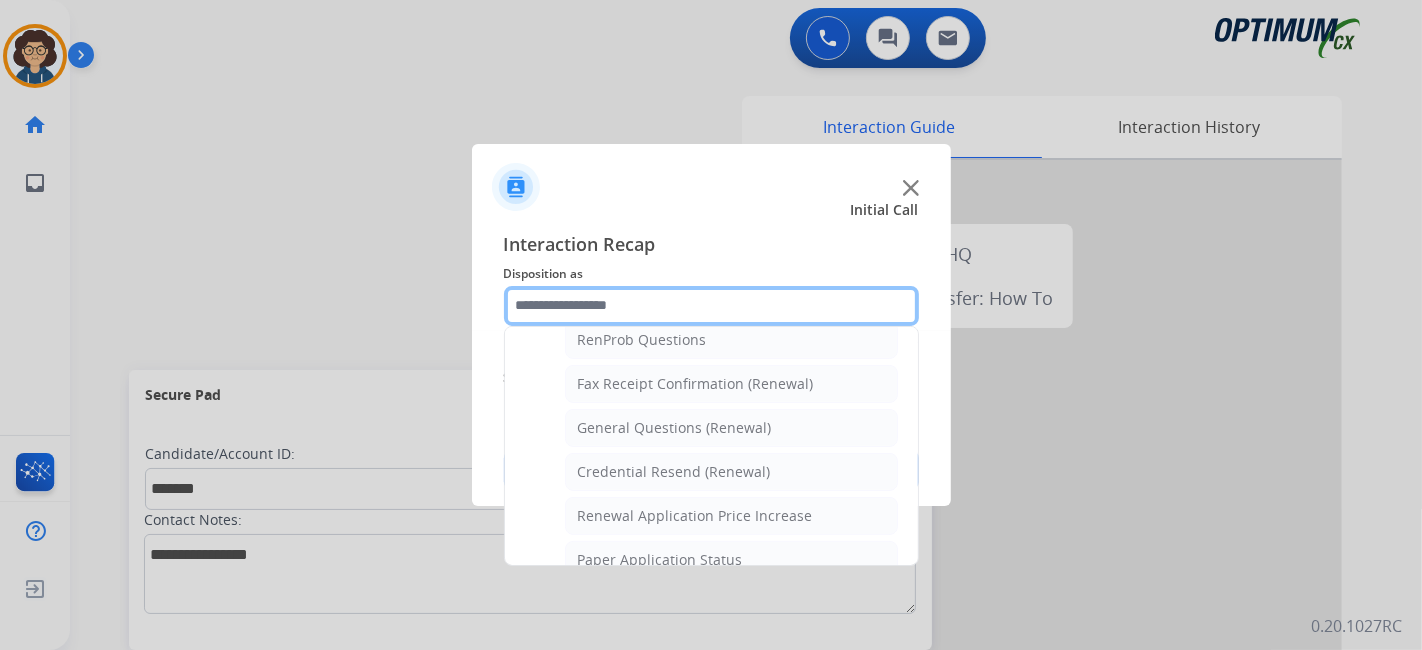 scroll, scrollTop: 489, scrollLeft: 0, axis: vertical 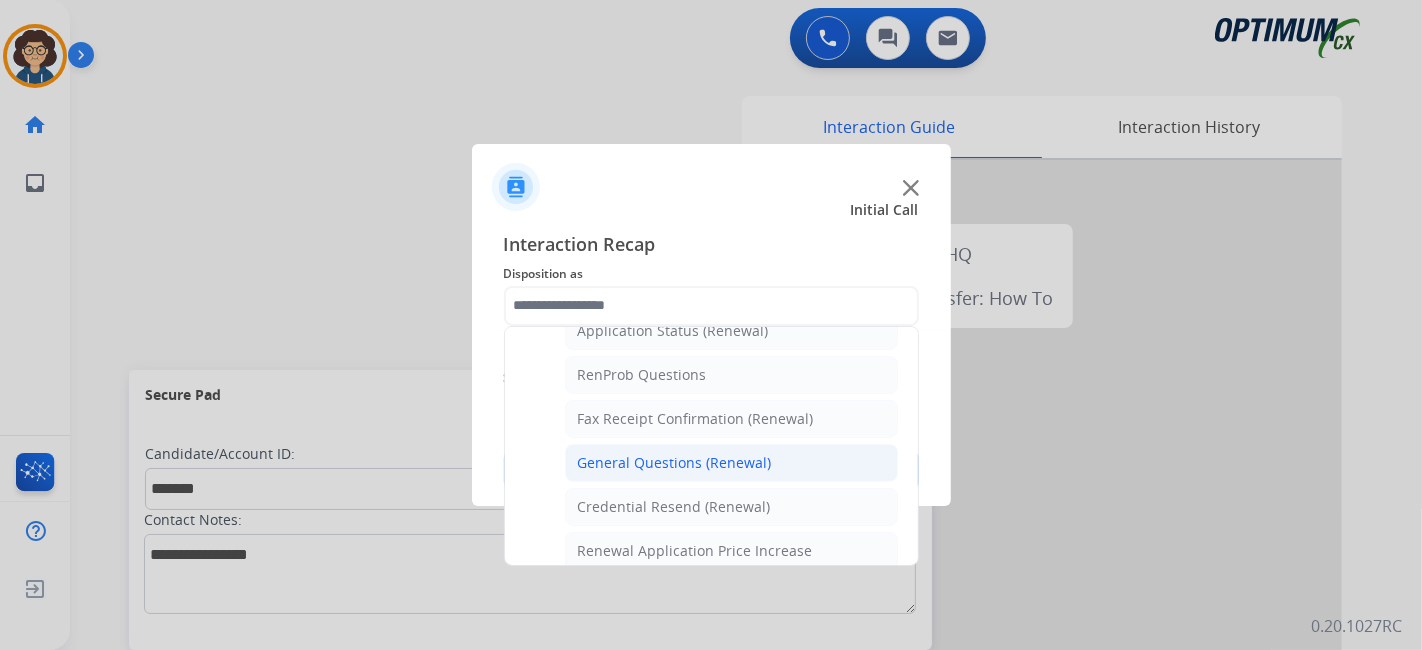 click on "General Questions (Renewal)" 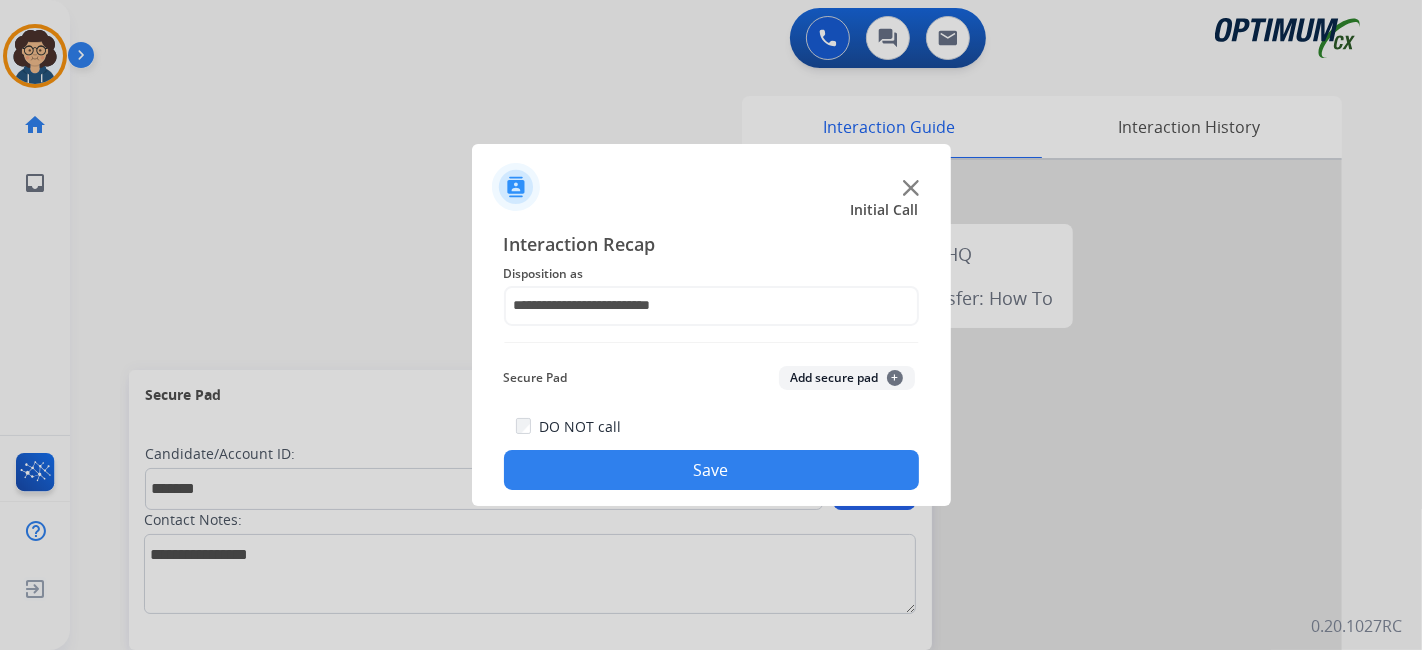 click on "Secure Pad  Add secure pad  +" 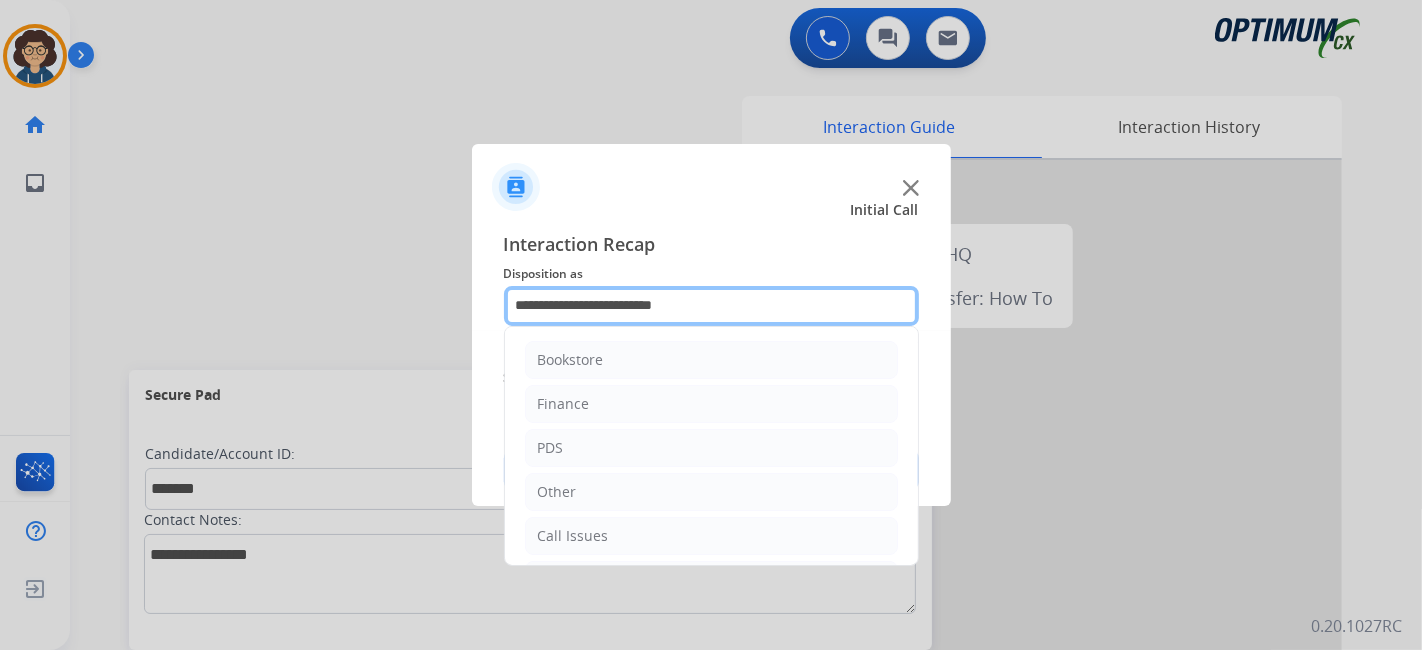 click on "**********" 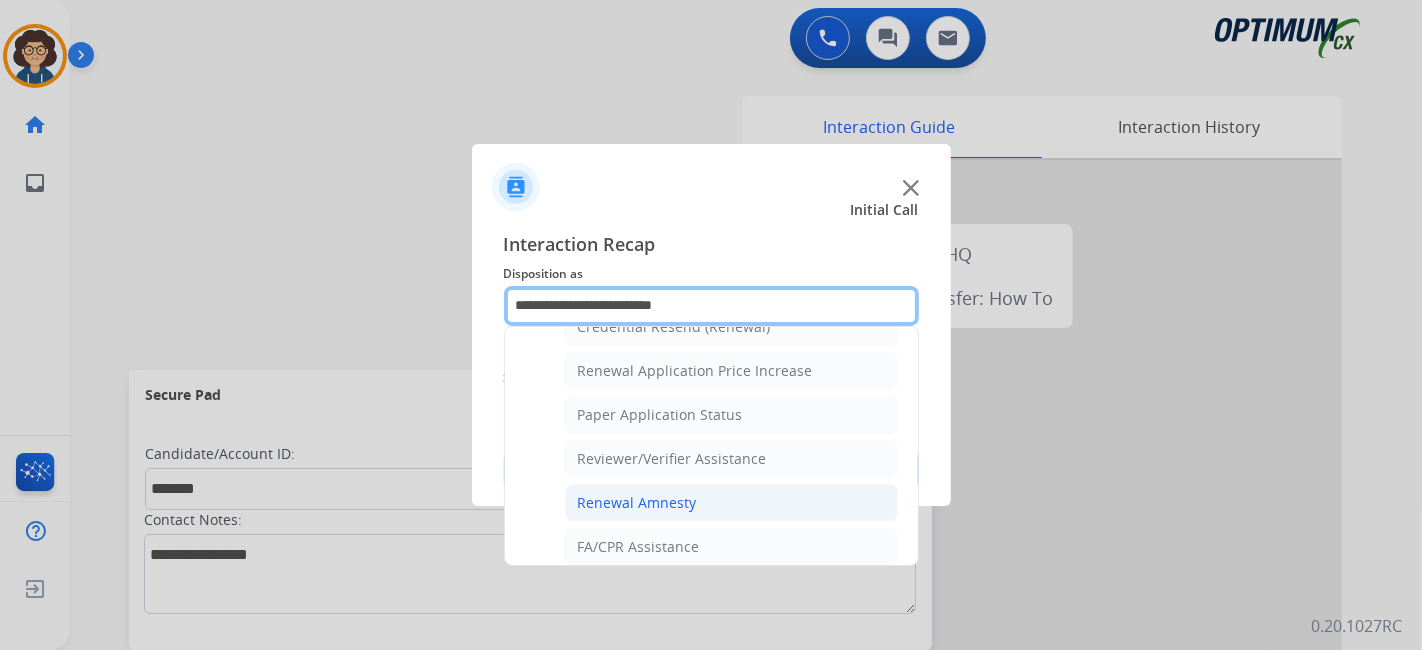 scroll, scrollTop: 673, scrollLeft: 0, axis: vertical 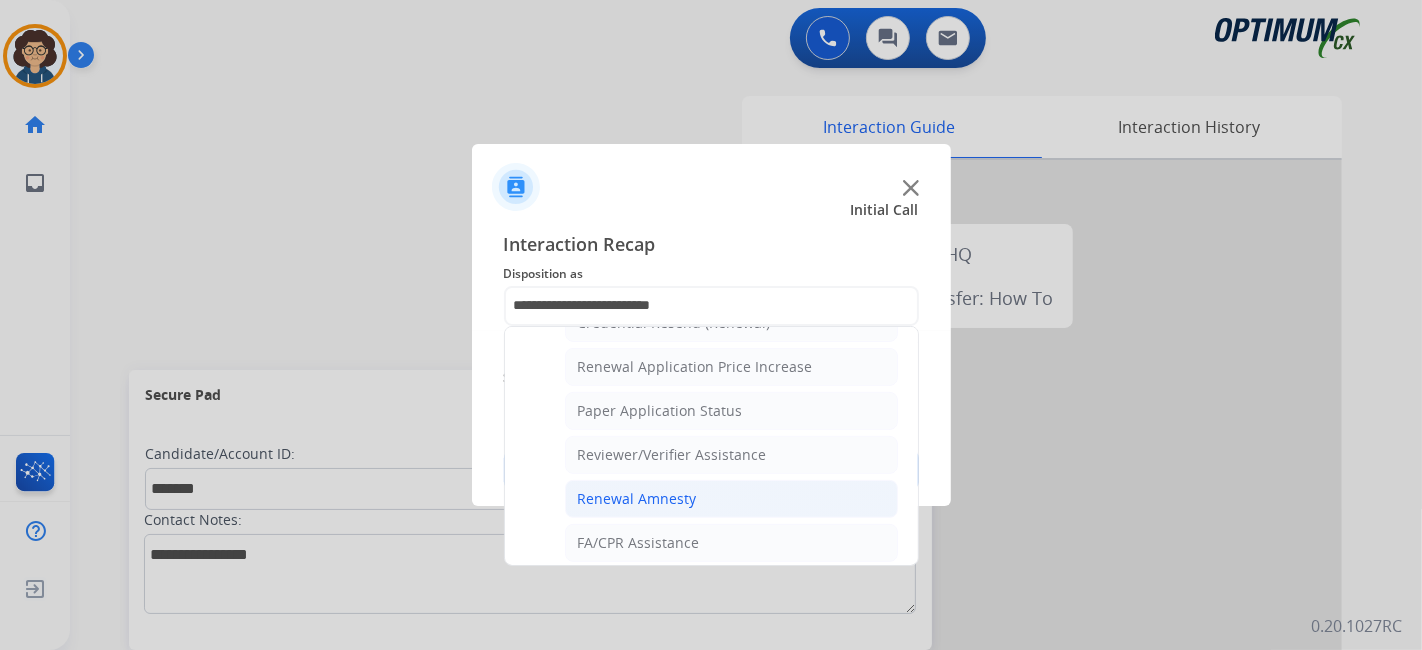 click on "Renewal Amnesty" 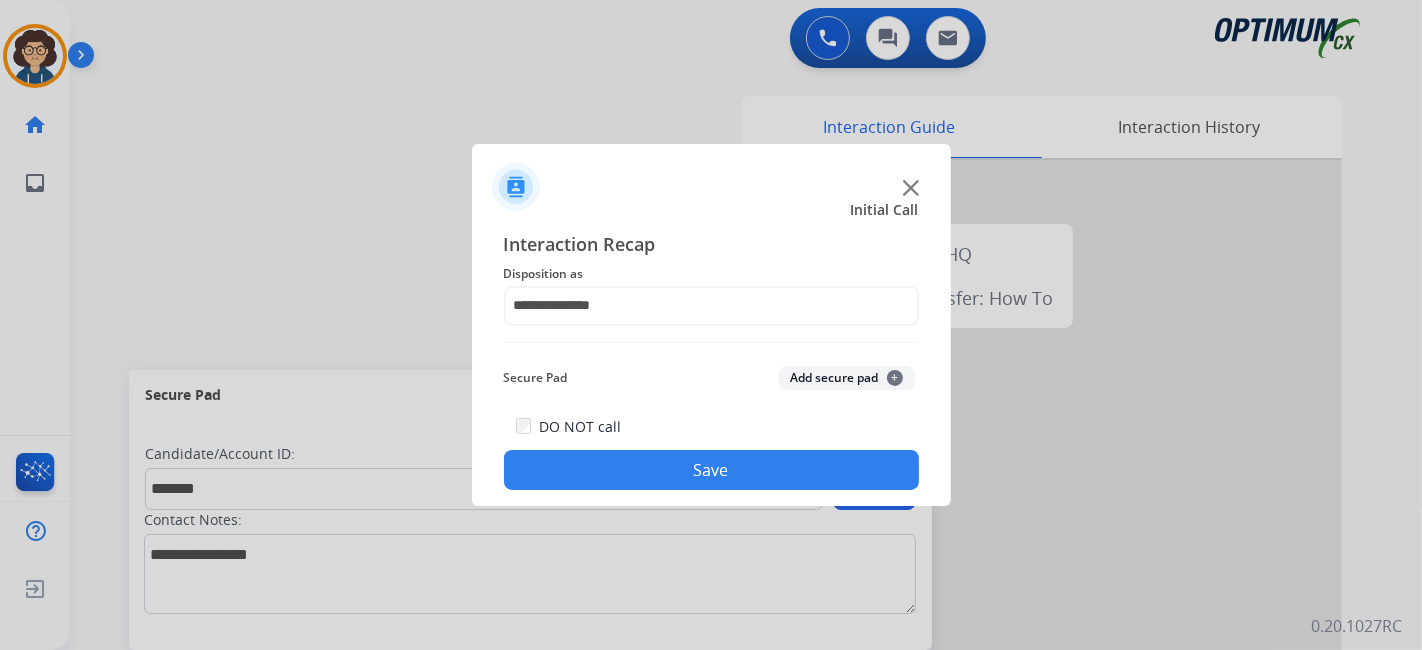 click on "Add secure pad  +" 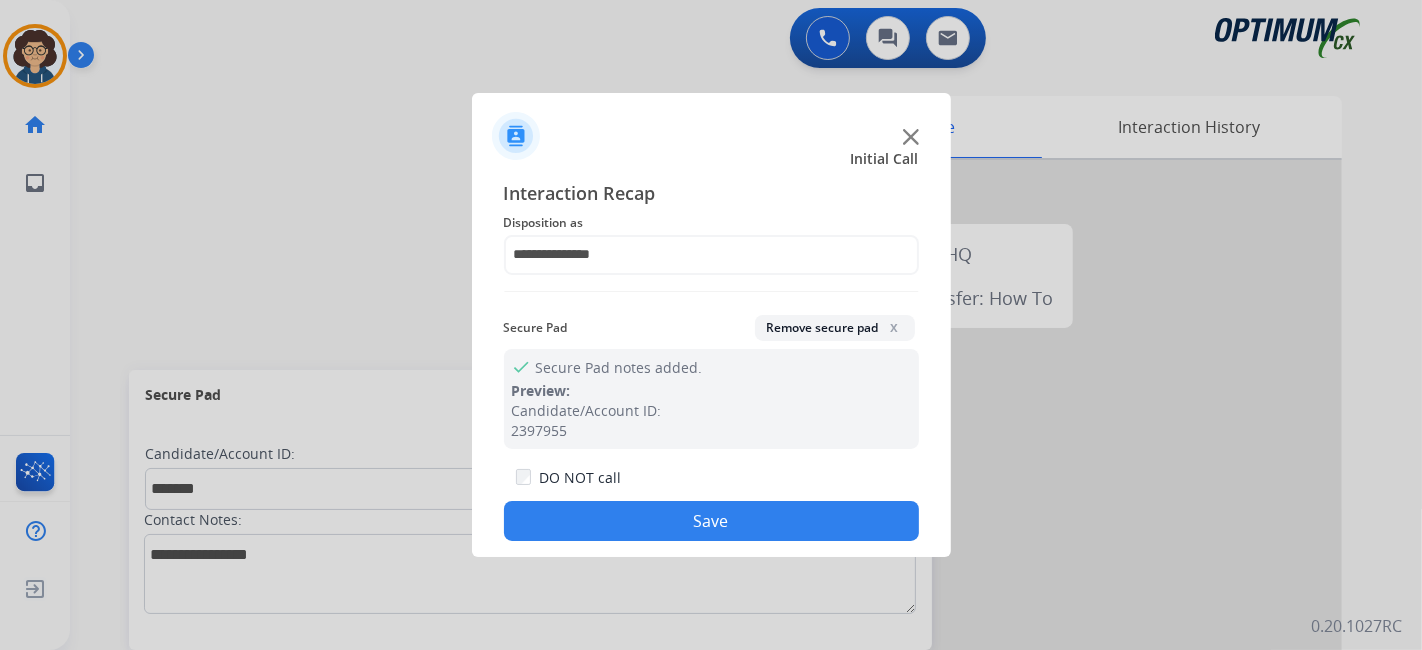click on "Save" 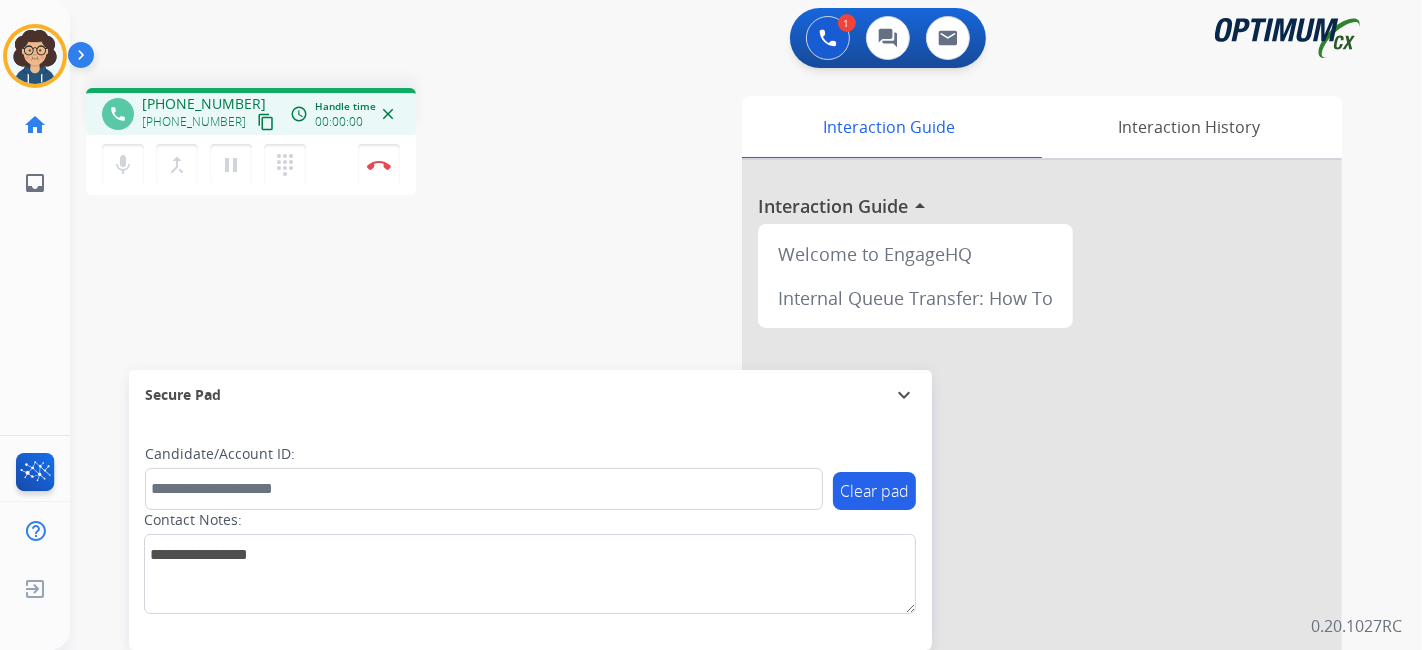 click on "content_copy" at bounding box center (266, 122) 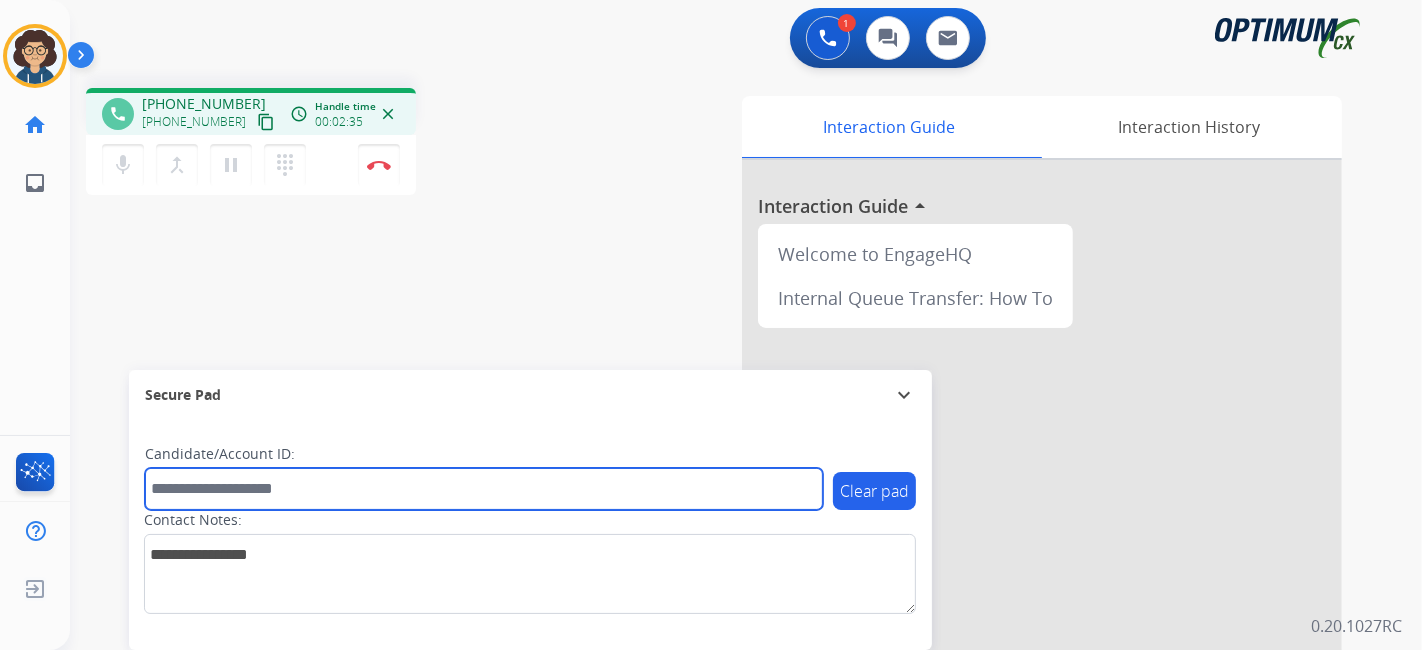 click at bounding box center [484, 489] 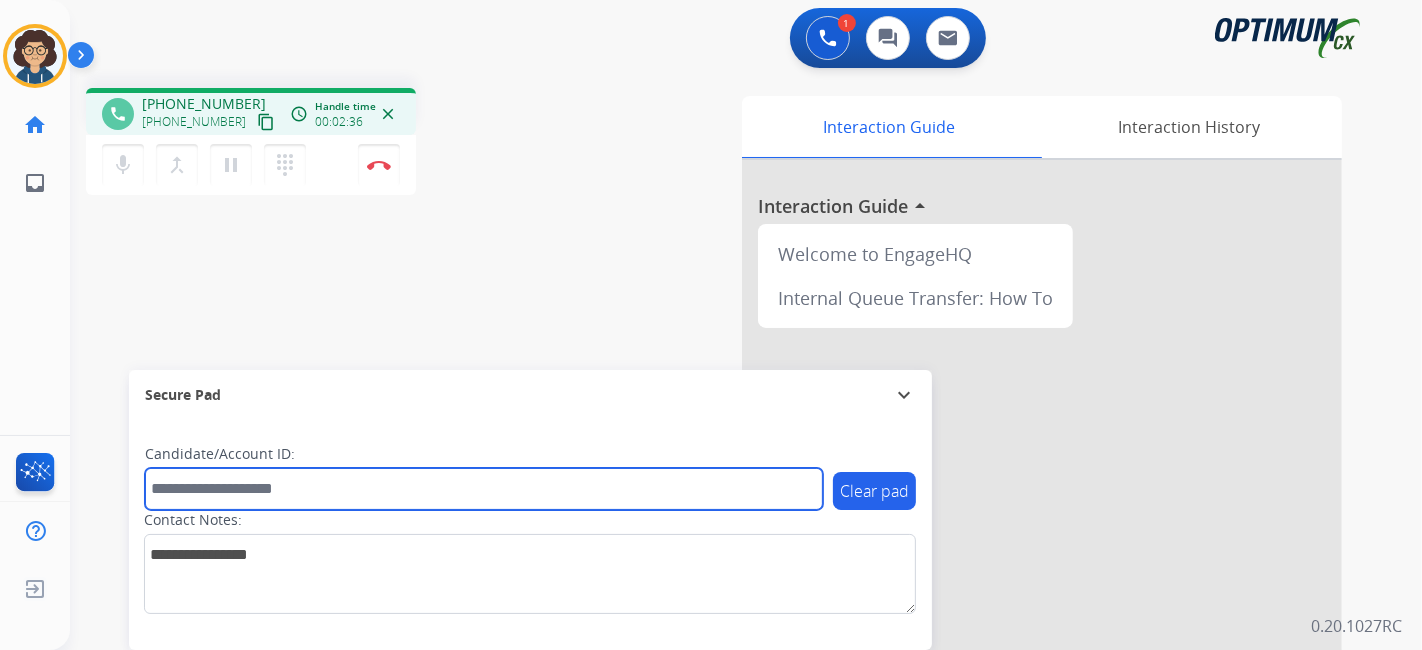paste on "*******" 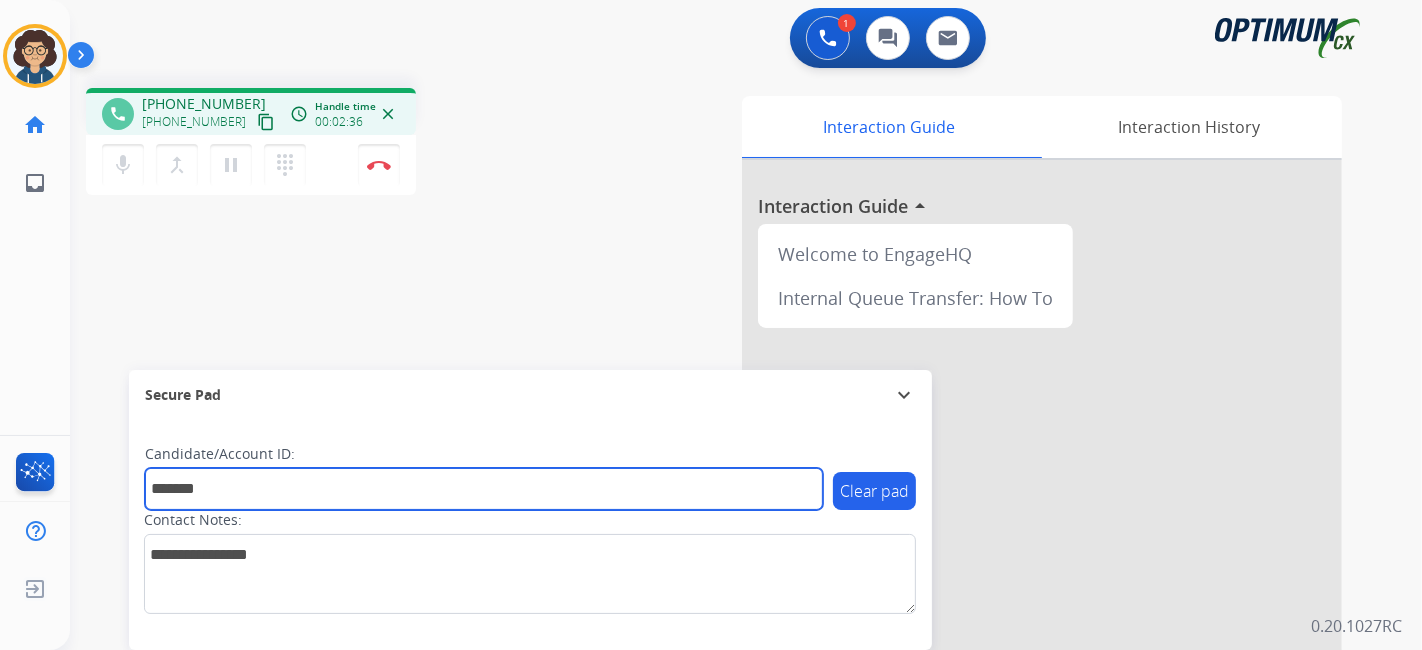 type on "*******" 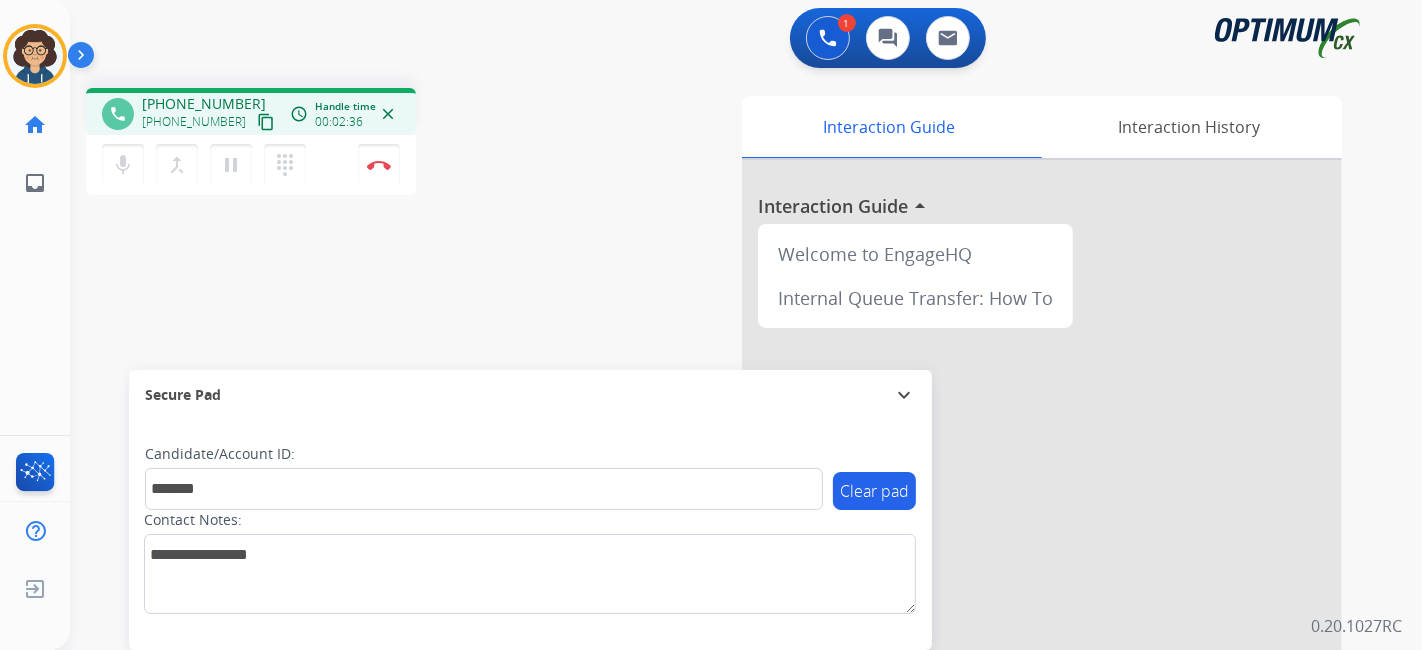 drag, startPoint x: 544, startPoint y: 280, endPoint x: 545, endPoint y: 241, distance: 39.012817 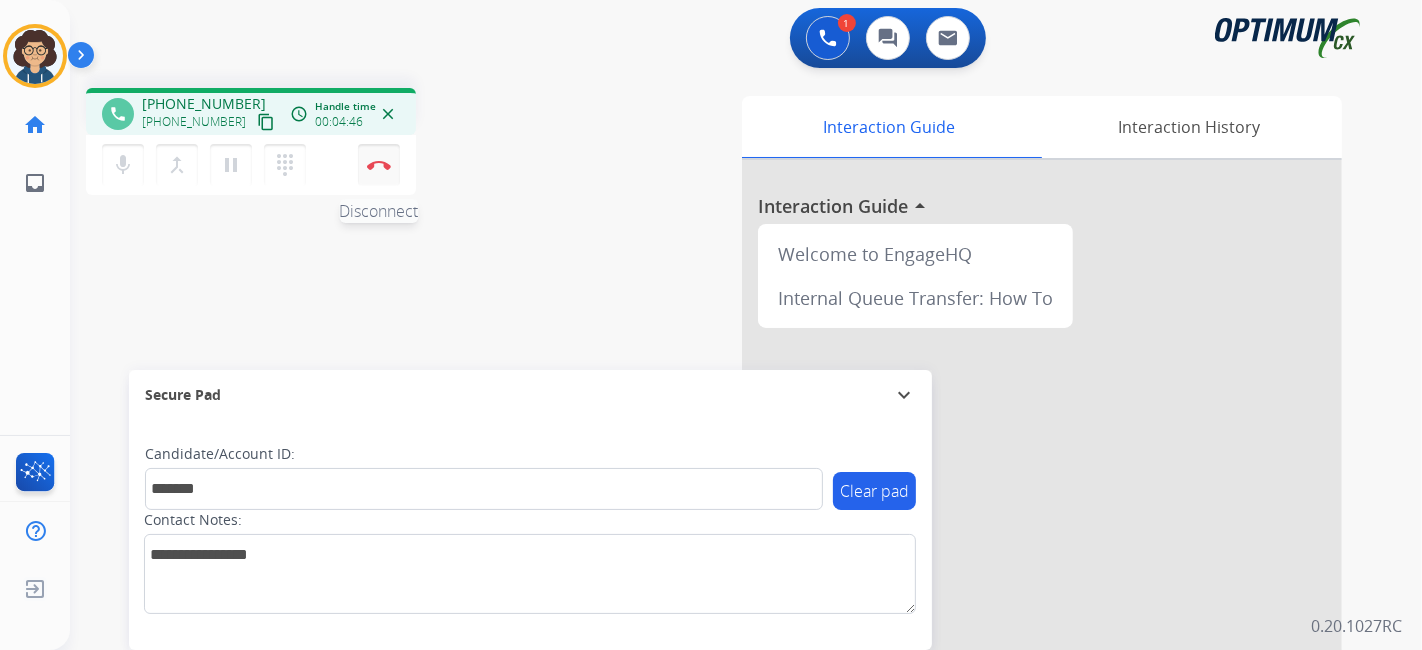 click at bounding box center [379, 165] 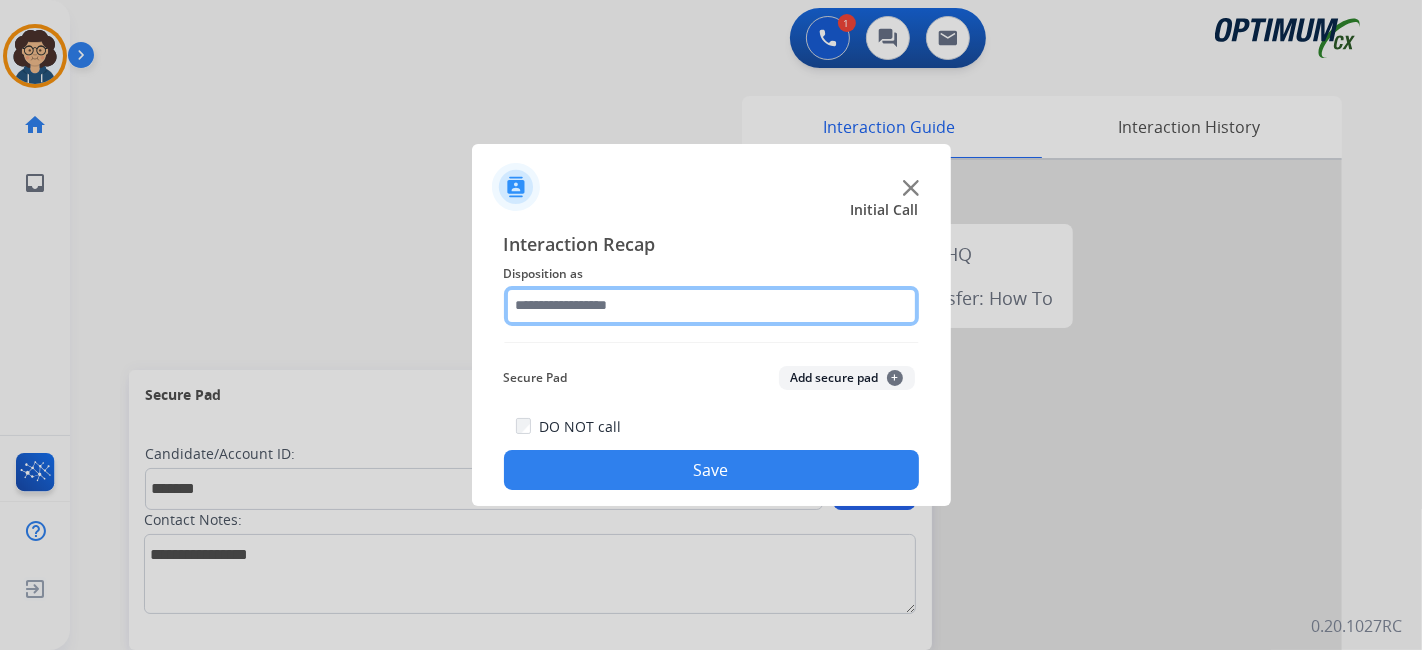 click 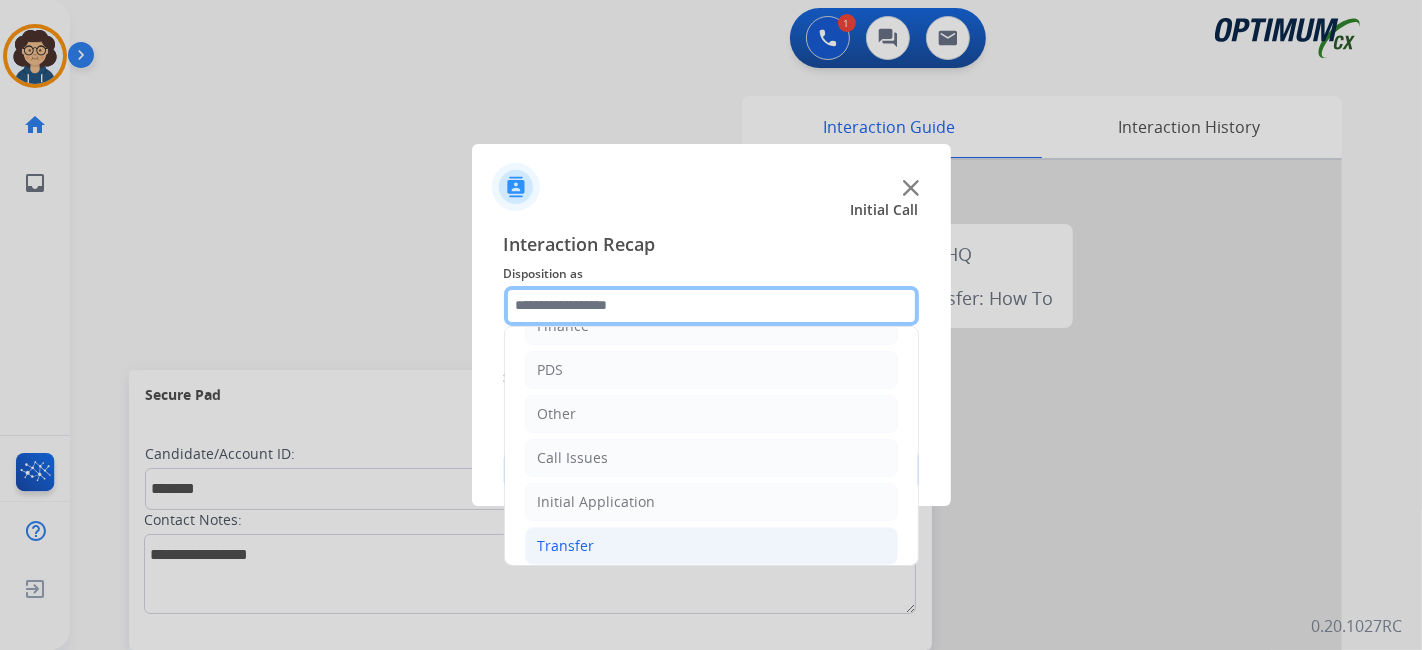 scroll, scrollTop: 131, scrollLeft: 0, axis: vertical 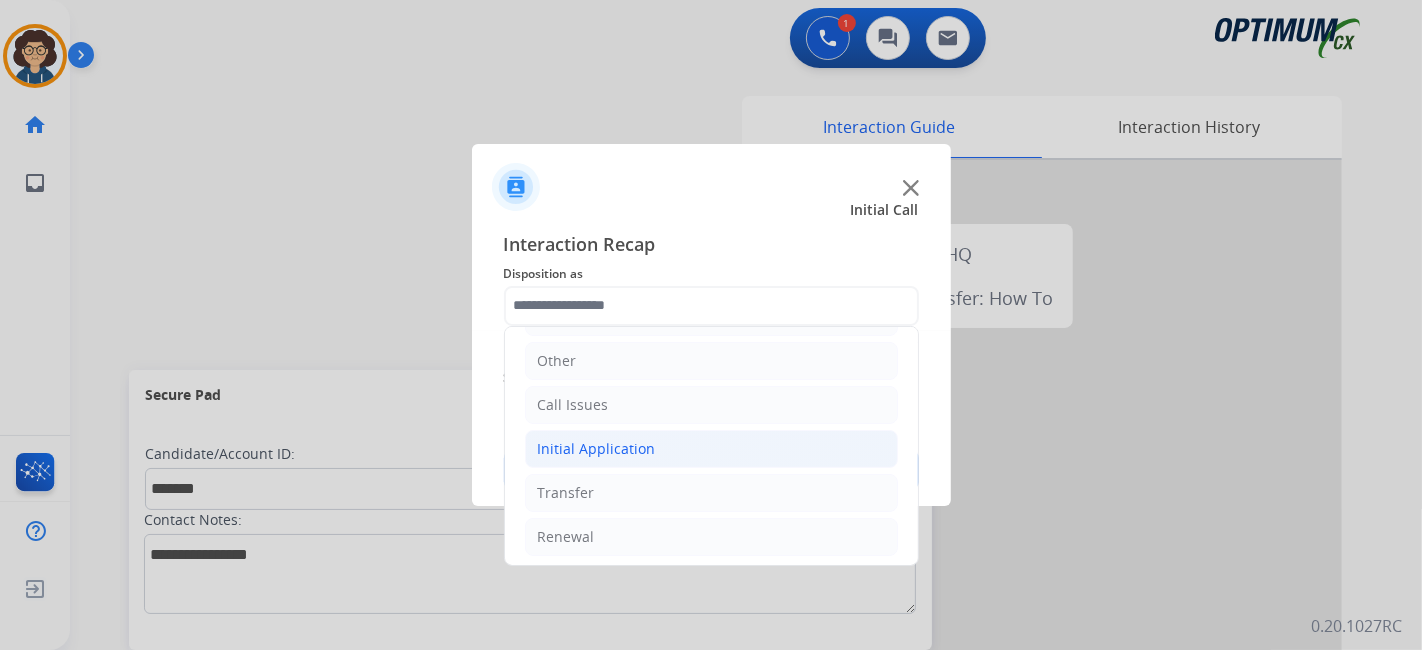 click on "Initial Application" 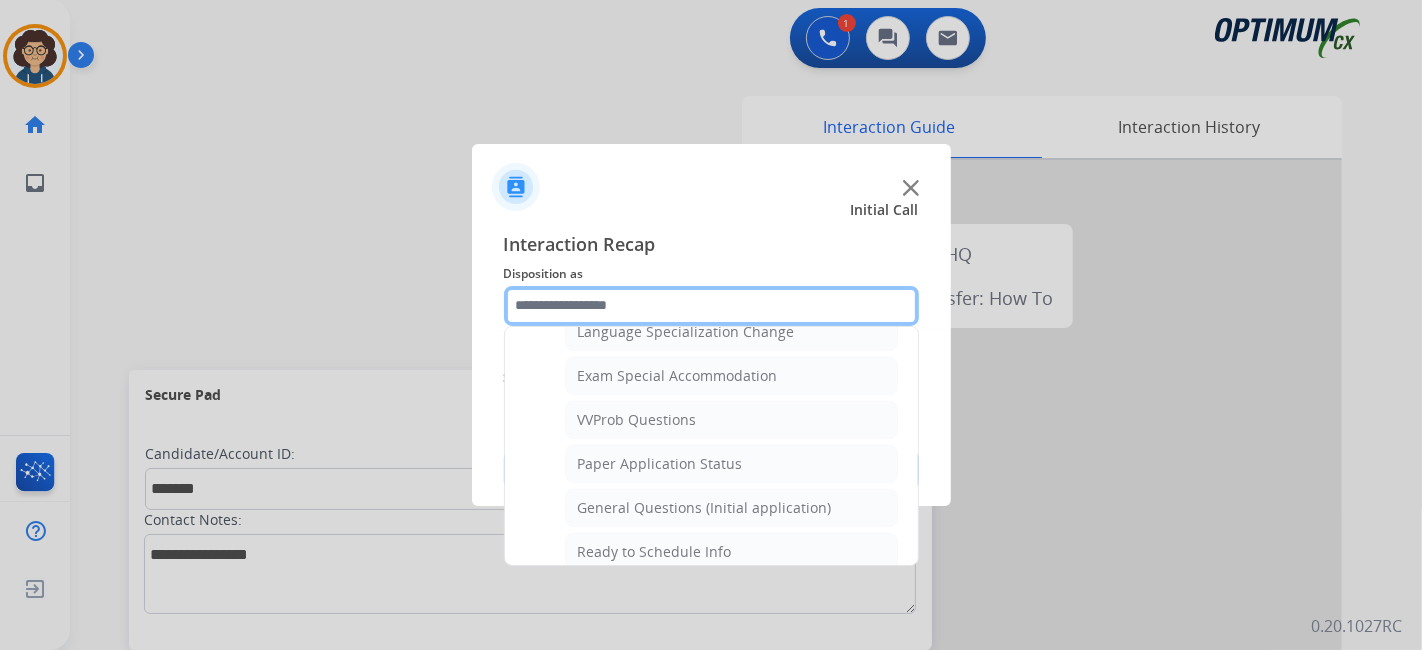 scroll, scrollTop: 1020, scrollLeft: 0, axis: vertical 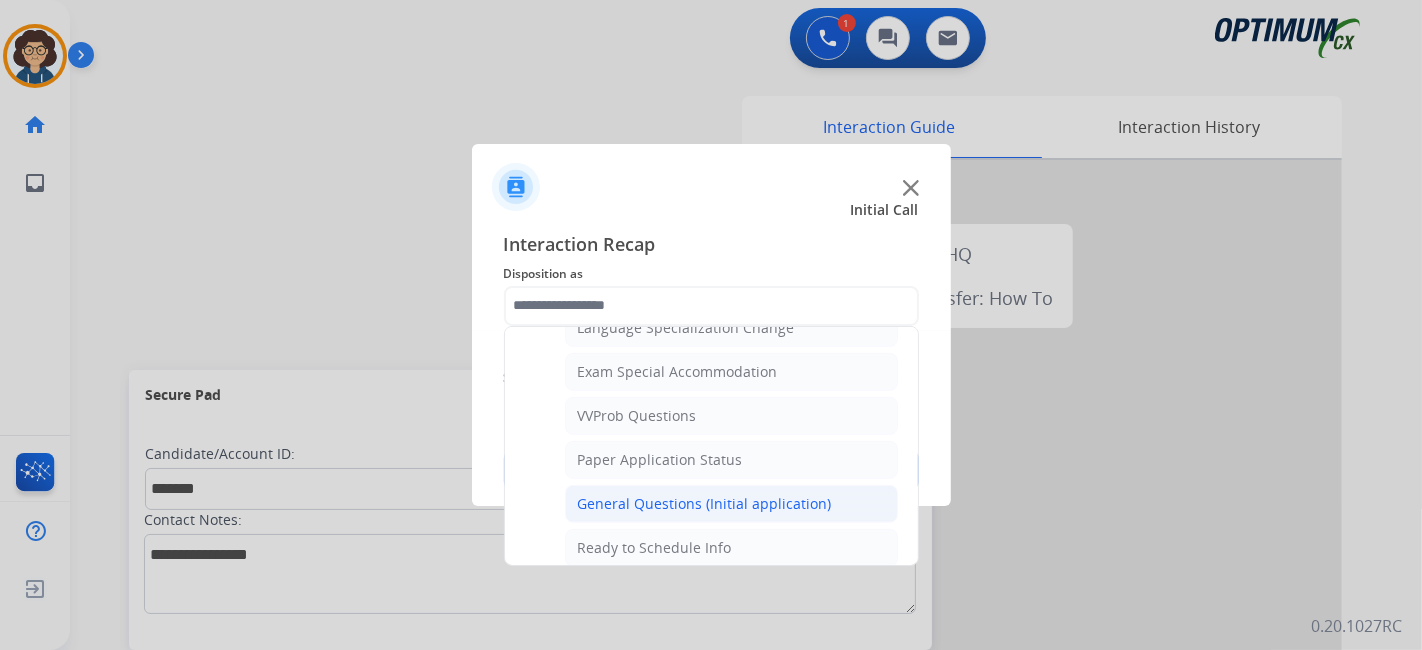 click on "General Questions (Initial application)" 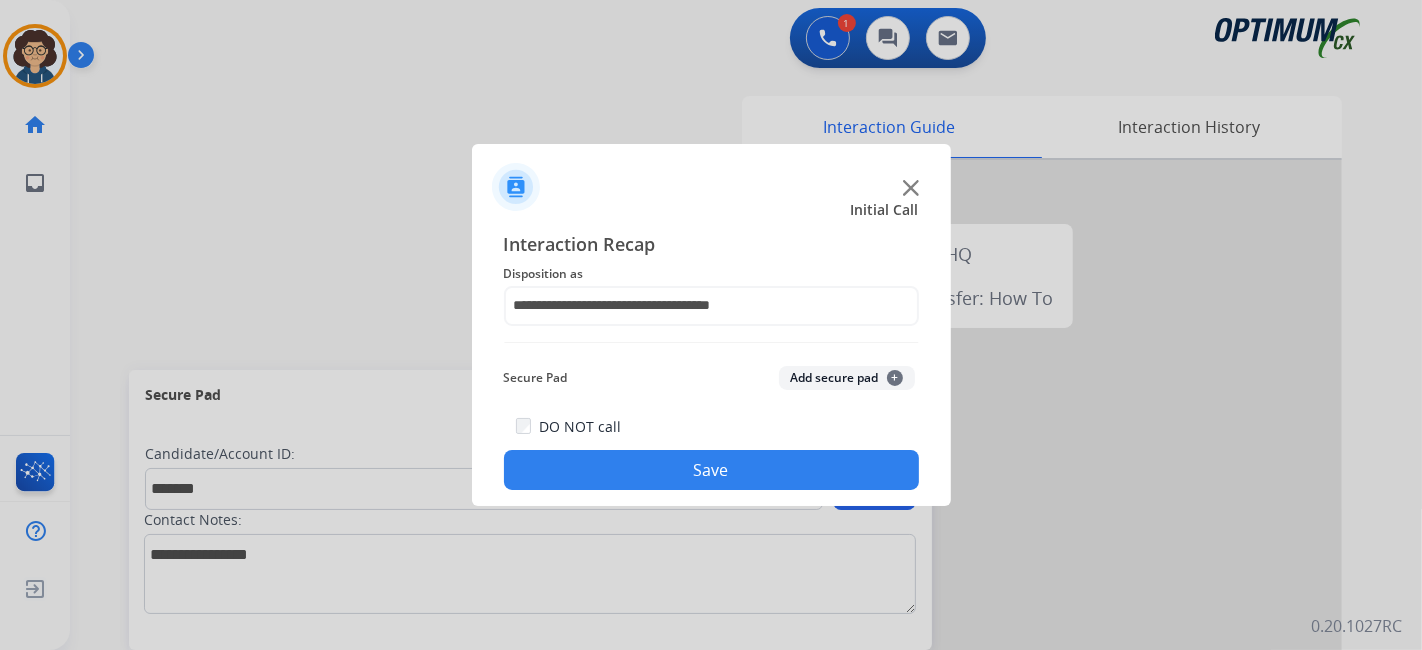 click on "Add secure pad  +" 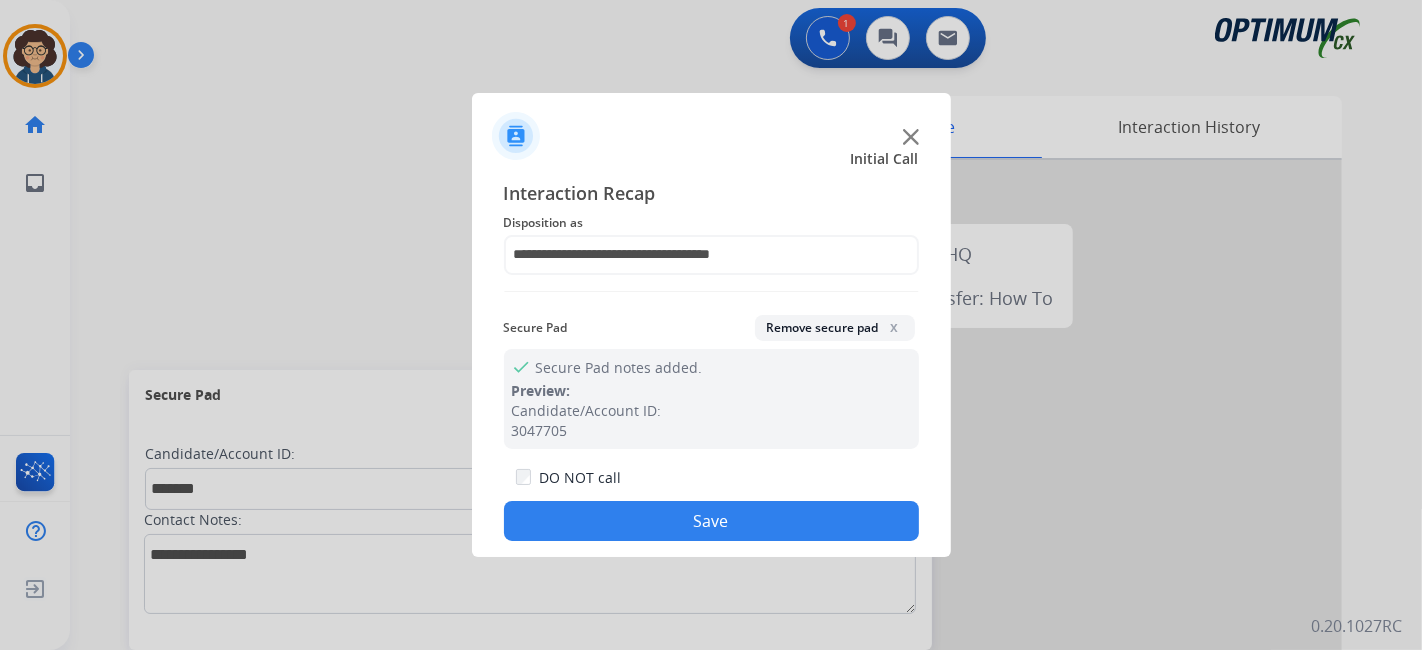 click on "Save" 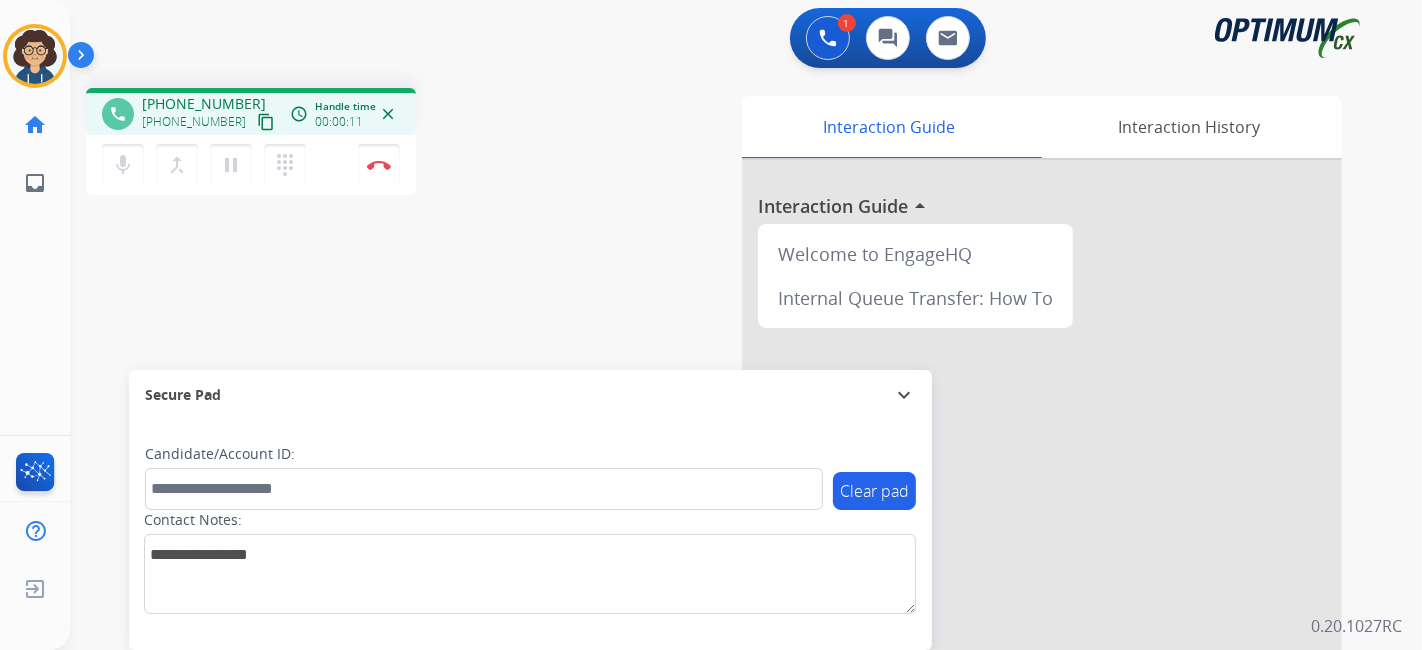 click on "content_copy" at bounding box center [266, 122] 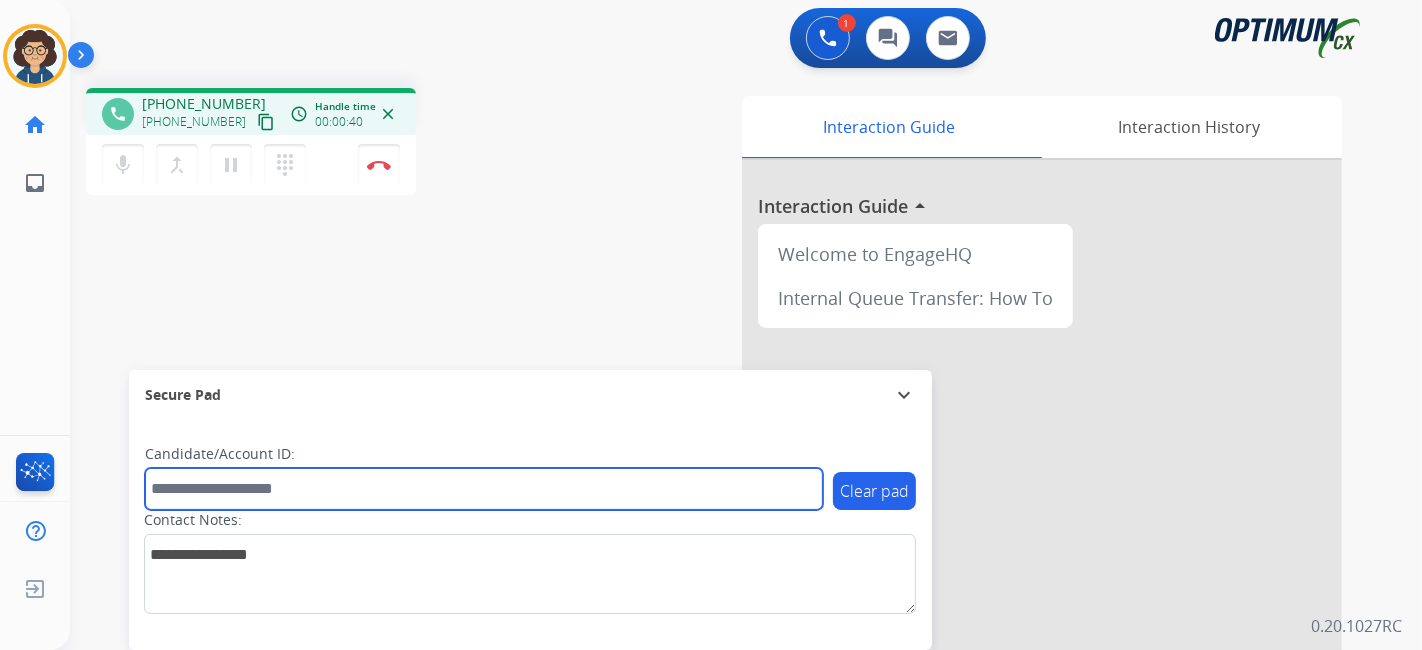 click at bounding box center [484, 489] 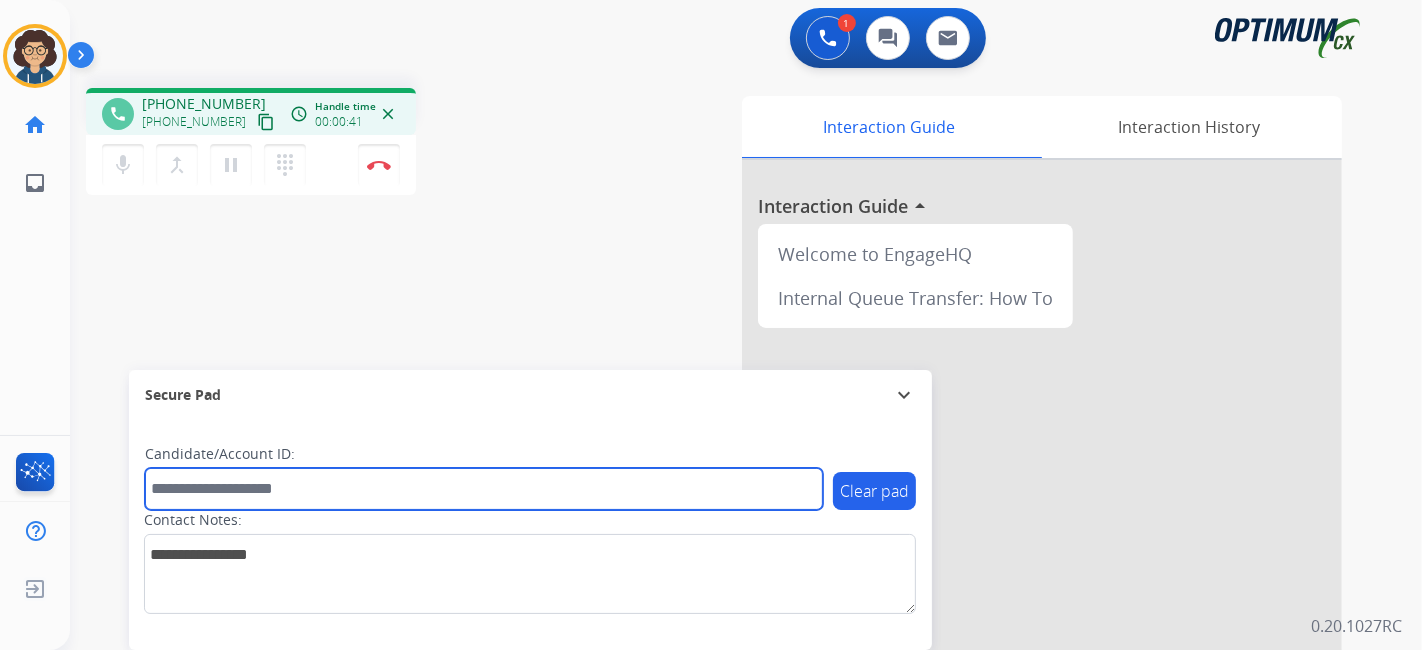 paste on "*******" 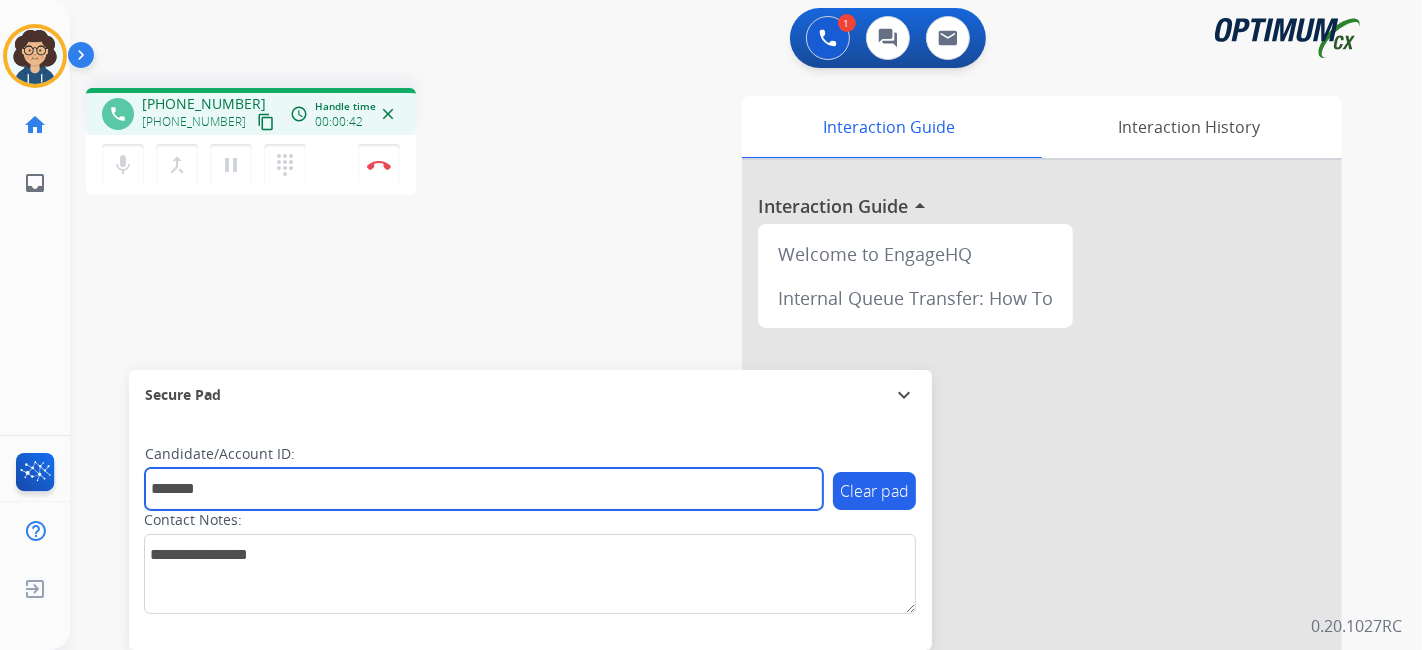 type on "*******" 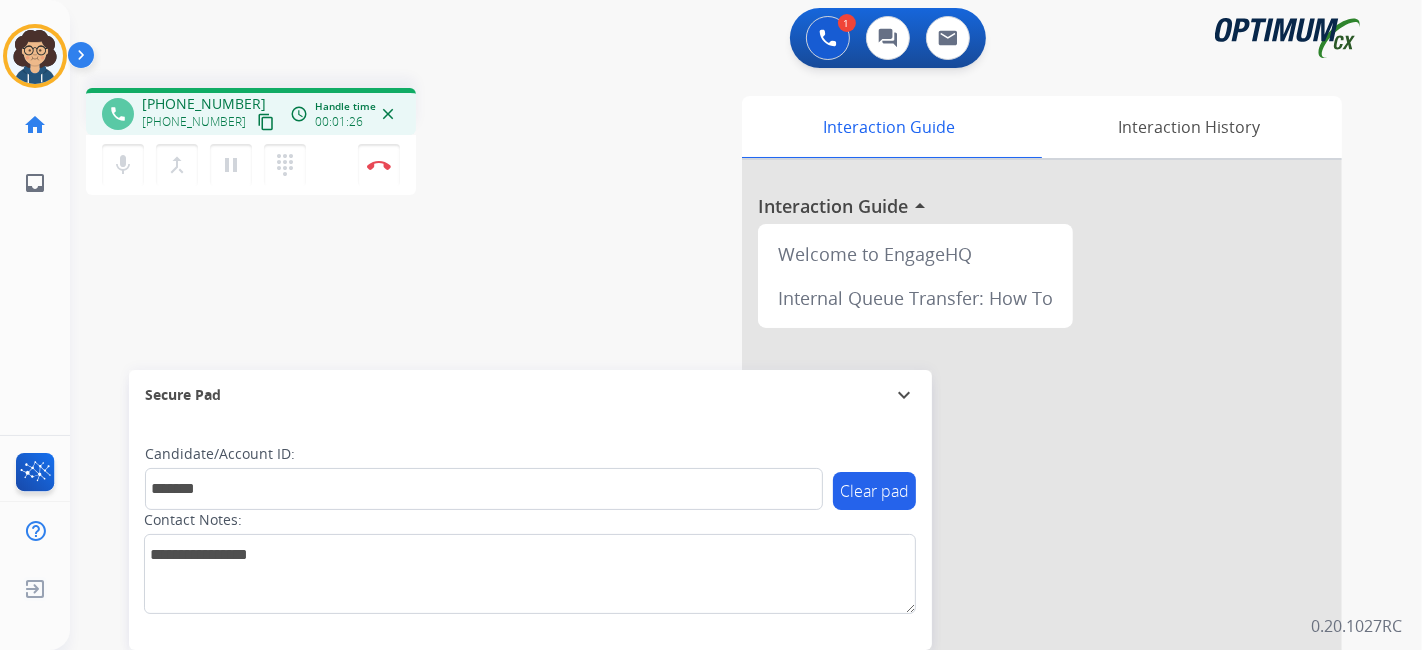 click on "phone [PHONE_NUMBER] [PHONE_NUMBER] content_copy access_time Call metrics Queue   00:09 Hold   00:00 Talk   01:18 Total   01:26 Handle time 00:01:26 close mic Mute merge_type Bridge pause Hold dialpad Dialpad Disconnect swap_horiz Break voice bridge close_fullscreen Connect 3-Way Call merge_type Separate 3-Way Call  Interaction Guide   Interaction History  Interaction Guide arrow_drop_up  Welcome to EngageHQ   Internal Queue Transfer: How To  Secure Pad expand_more Clear pad Candidate/Account ID: ******* Contact Notes:" at bounding box center (722, 489) 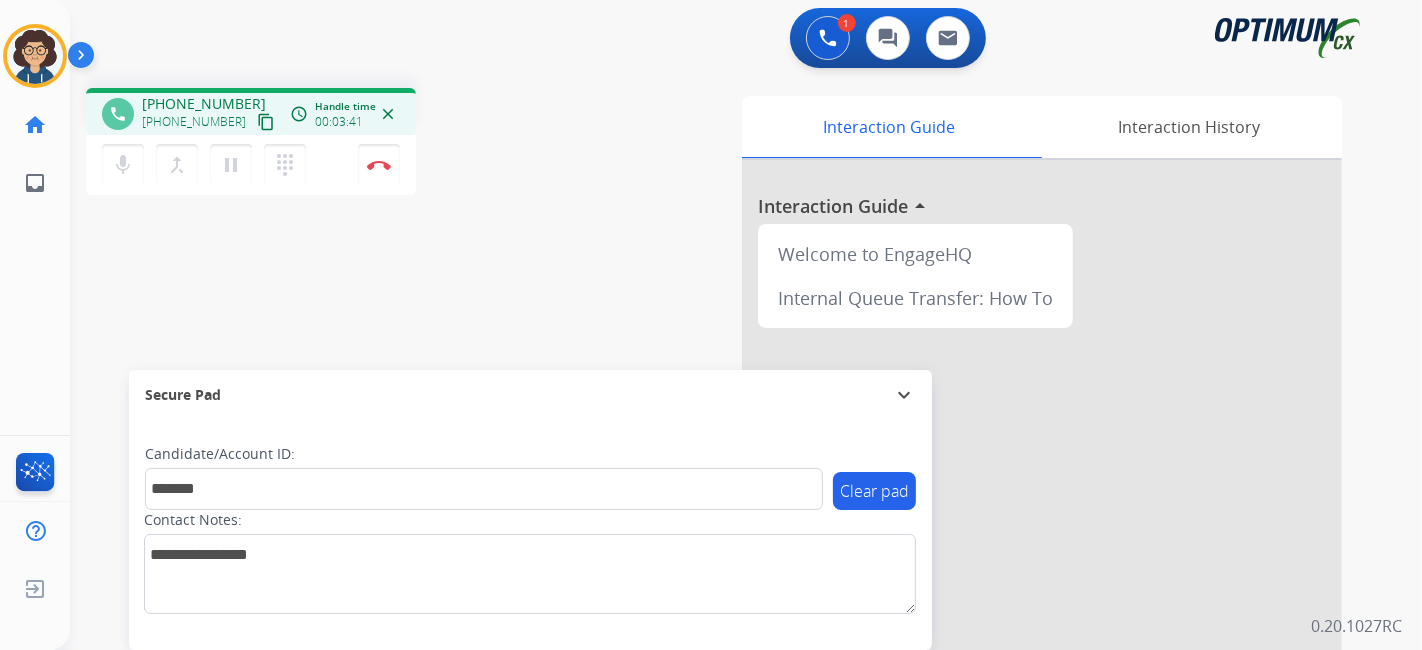 click on "phone [PHONE_NUMBER] [PHONE_NUMBER] content_copy access_time Call metrics Queue   00:09 Hold   00:00 Talk   03:33 Total   03:41 Handle time 00:03:41 close mic Mute merge_type Bridge pause Hold dialpad Dialpad Disconnect swap_horiz Break voice bridge close_fullscreen Connect 3-Way Call merge_type Separate 3-Way Call  Interaction Guide   Interaction History  Interaction Guide arrow_drop_up  Welcome to EngageHQ   Internal Queue Transfer: How To  Secure Pad expand_more Clear pad Candidate/Account ID: ******* Contact Notes:" at bounding box center (722, 489) 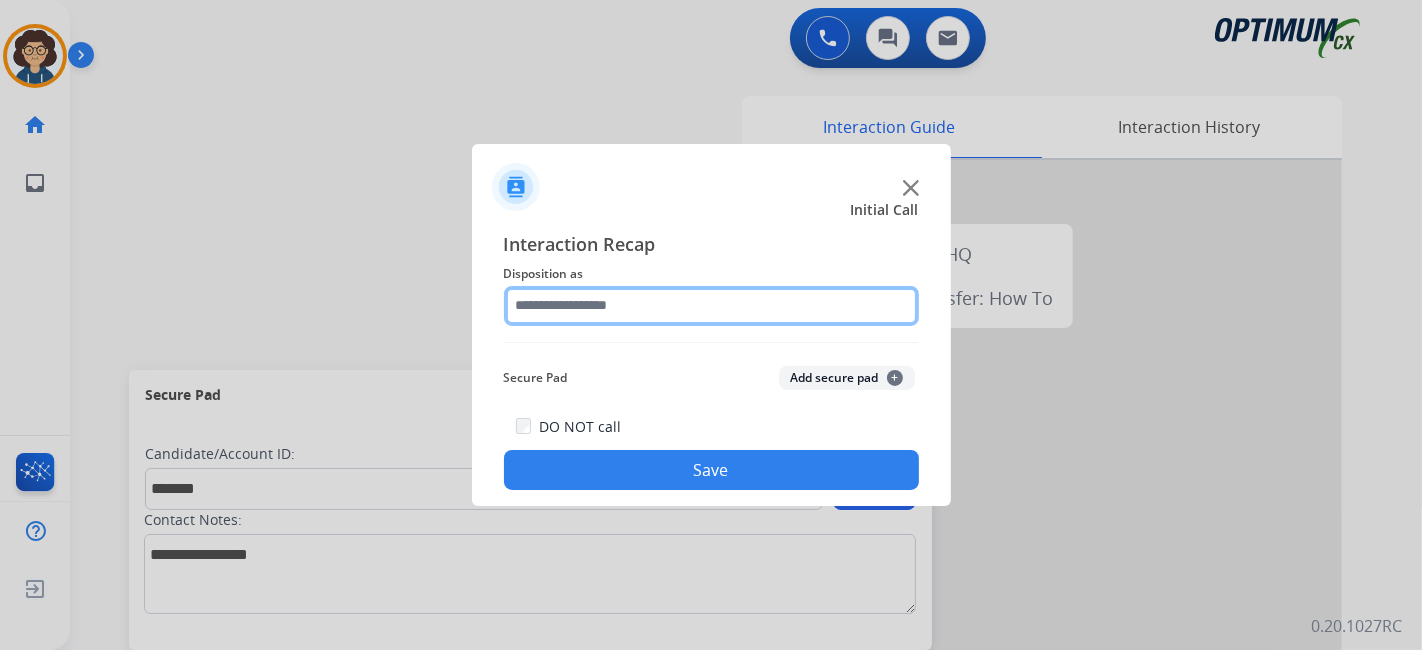 click 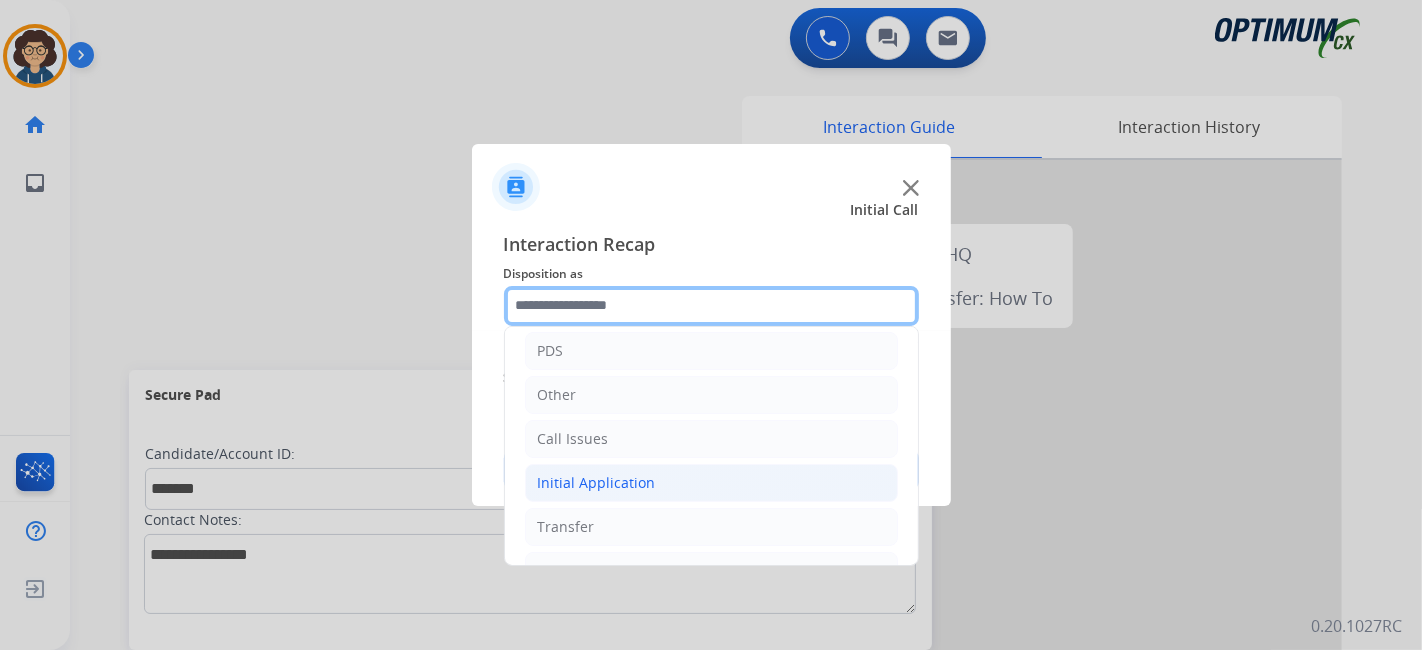 scroll, scrollTop: 131, scrollLeft: 0, axis: vertical 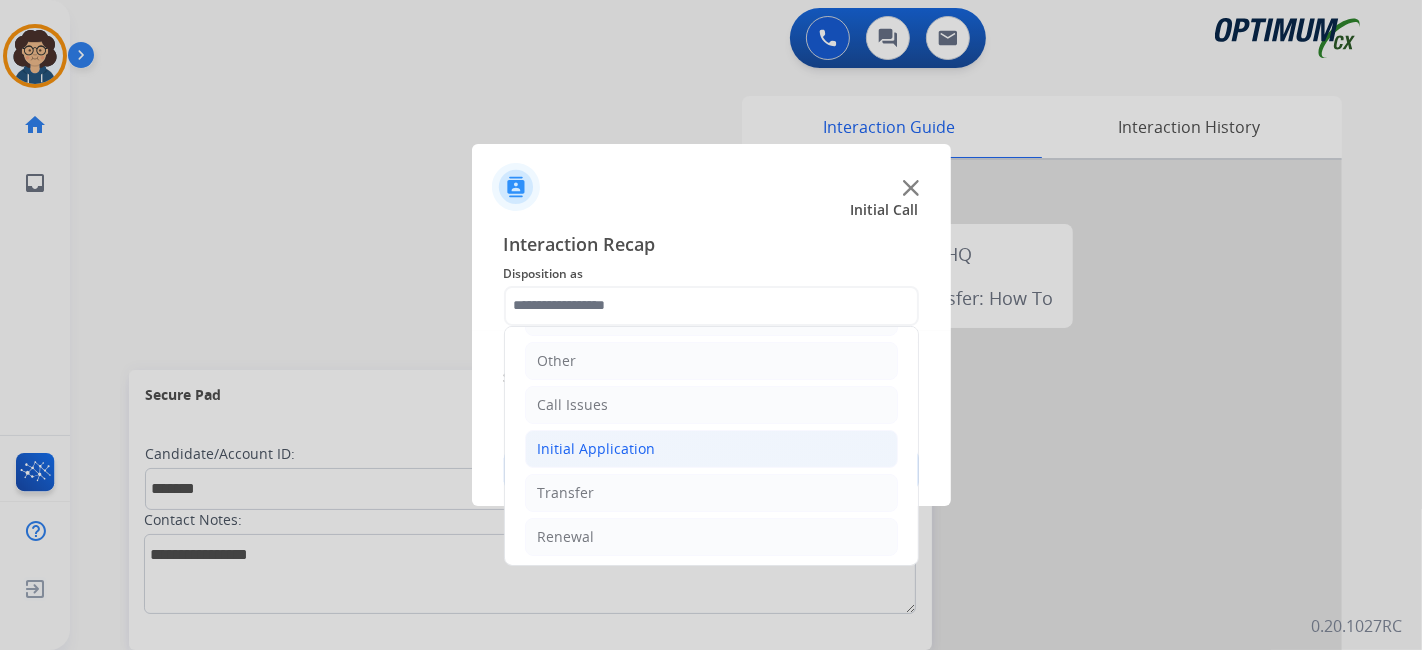 drag, startPoint x: 694, startPoint y: 441, endPoint x: 802, endPoint y: 441, distance: 108 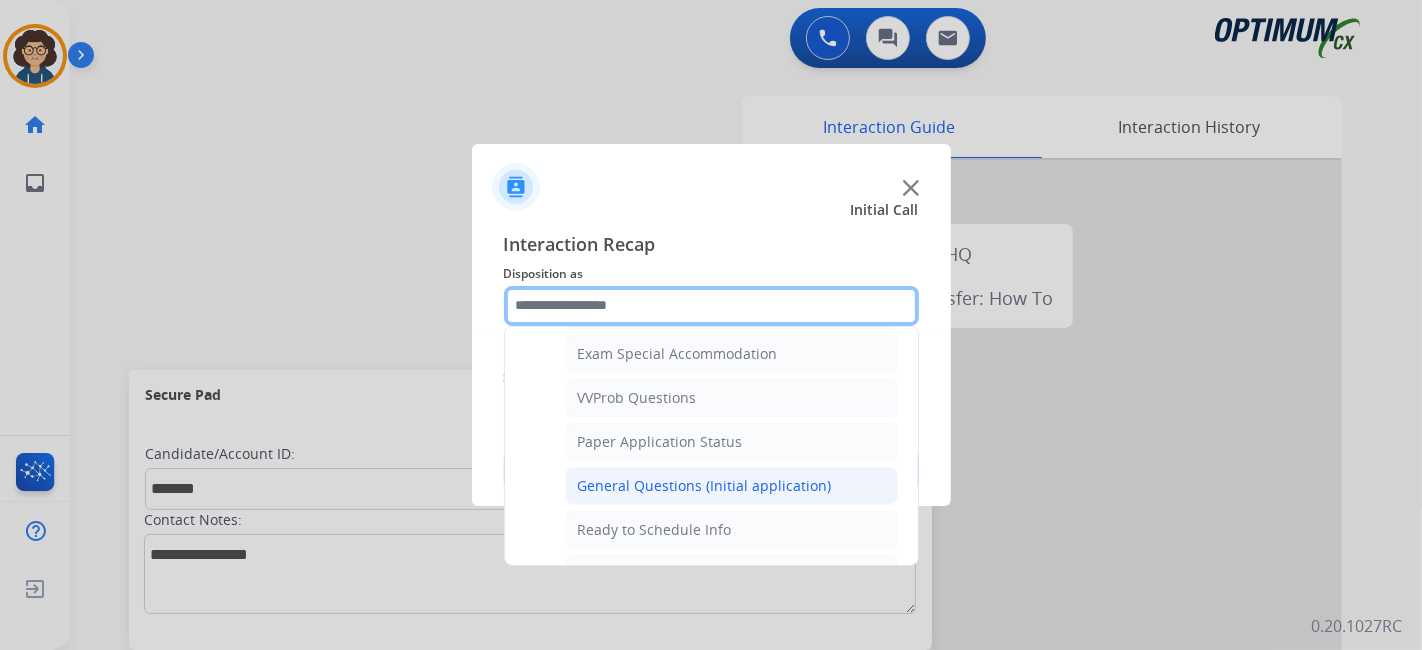 scroll, scrollTop: 1042, scrollLeft: 0, axis: vertical 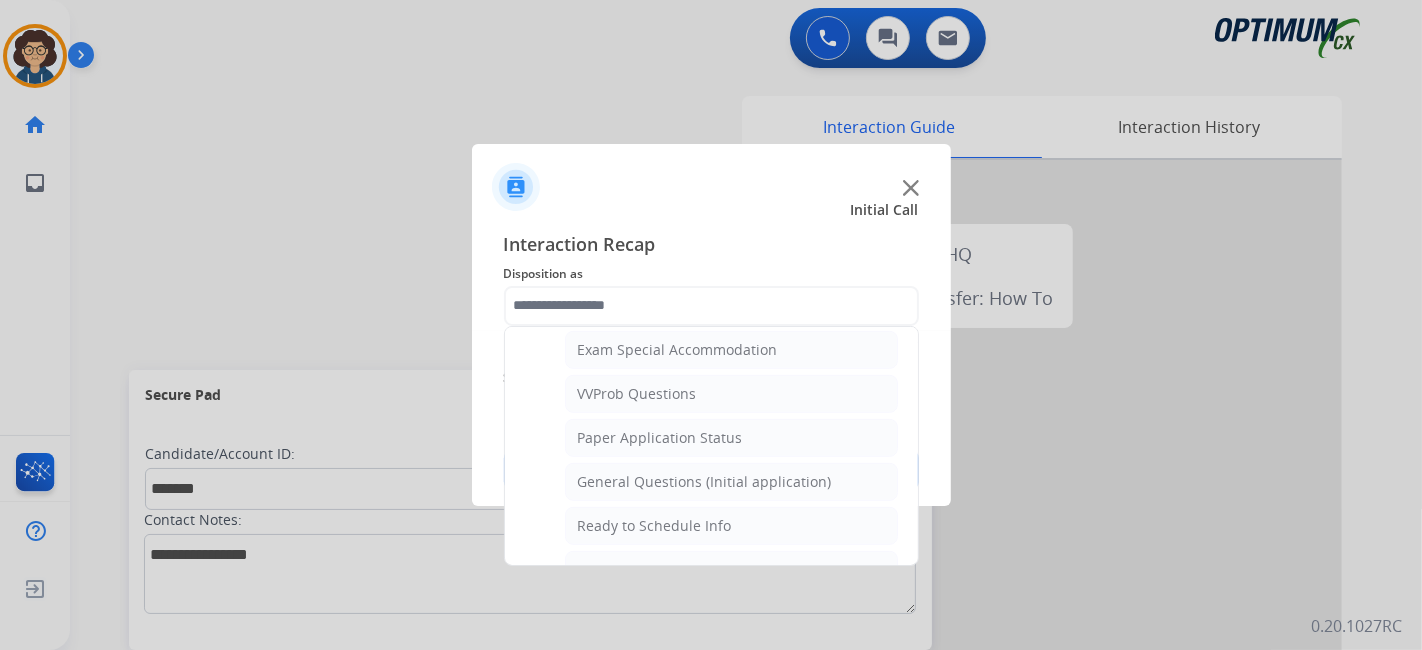 click on "General Questions (Initial application)" 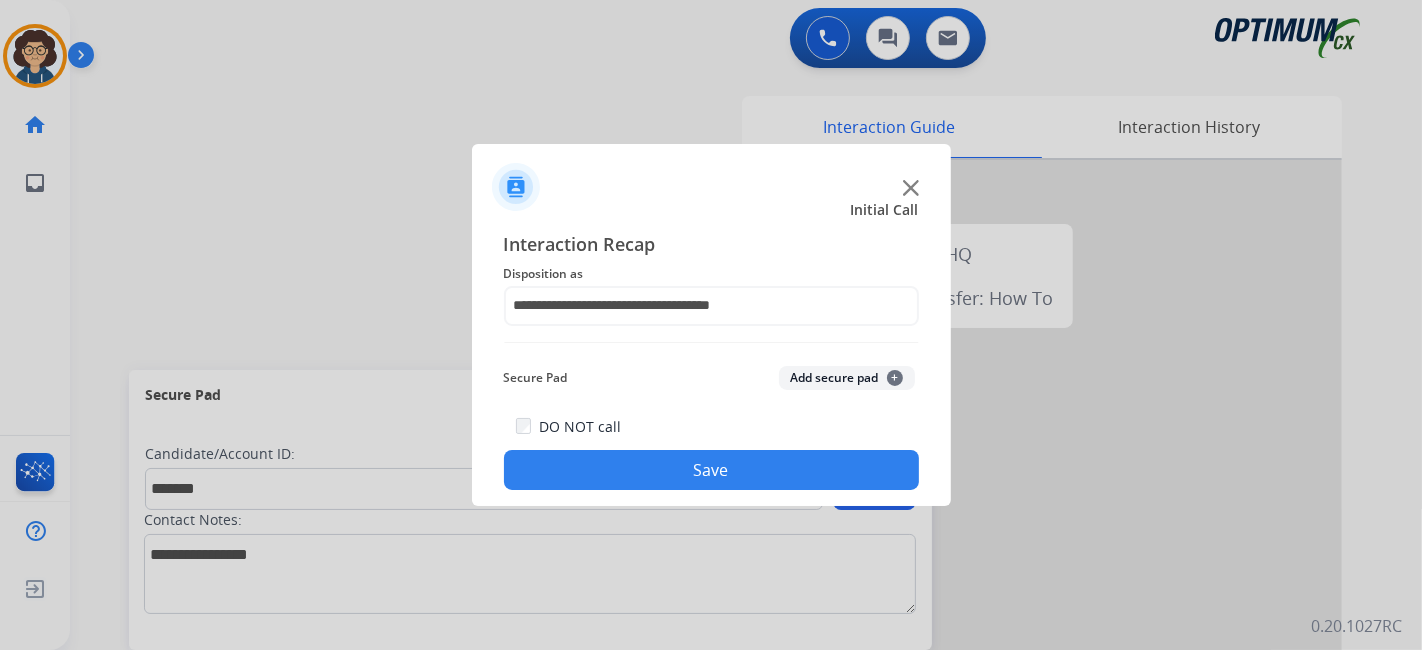 click on "Add secure pad  +" 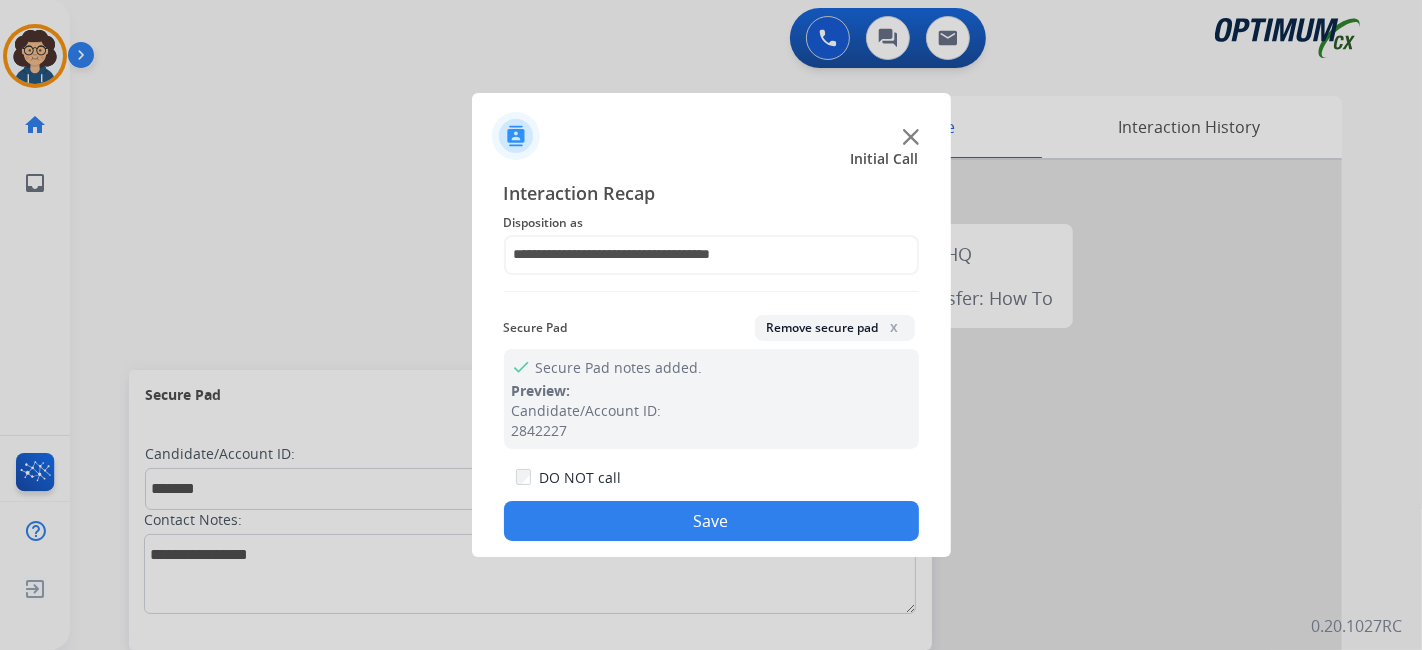 drag, startPoint x: 754, startPoint y: 512, endPoint x: 558, endPoint y: 32, distance: 518.4747 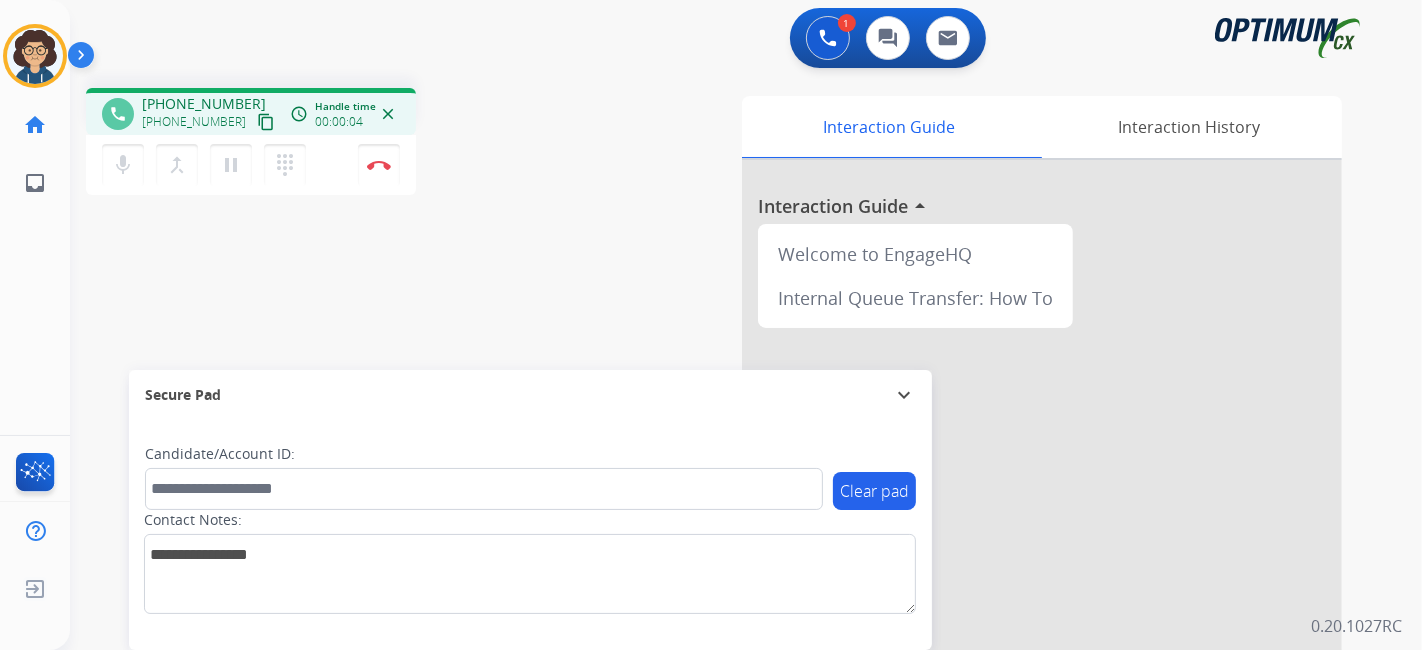 click on "content_copy" at bounding box center (266, 122) 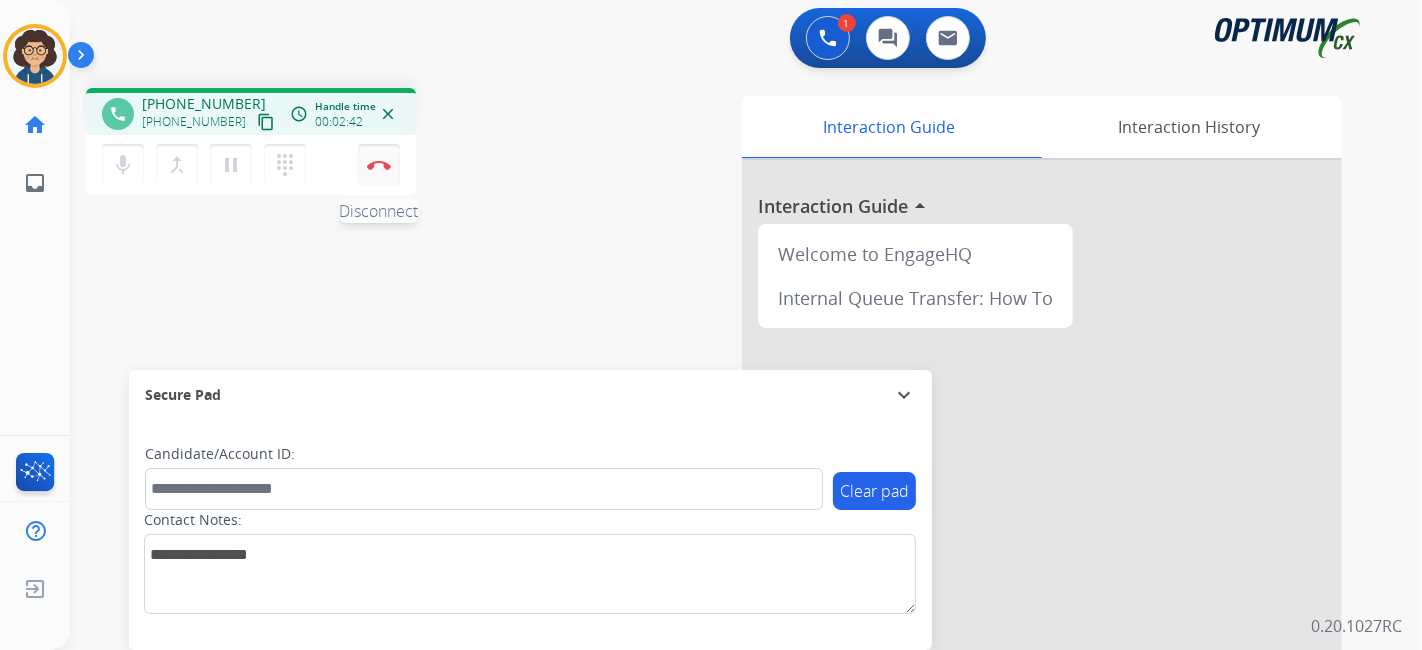 click at bounding box center (379, 165) 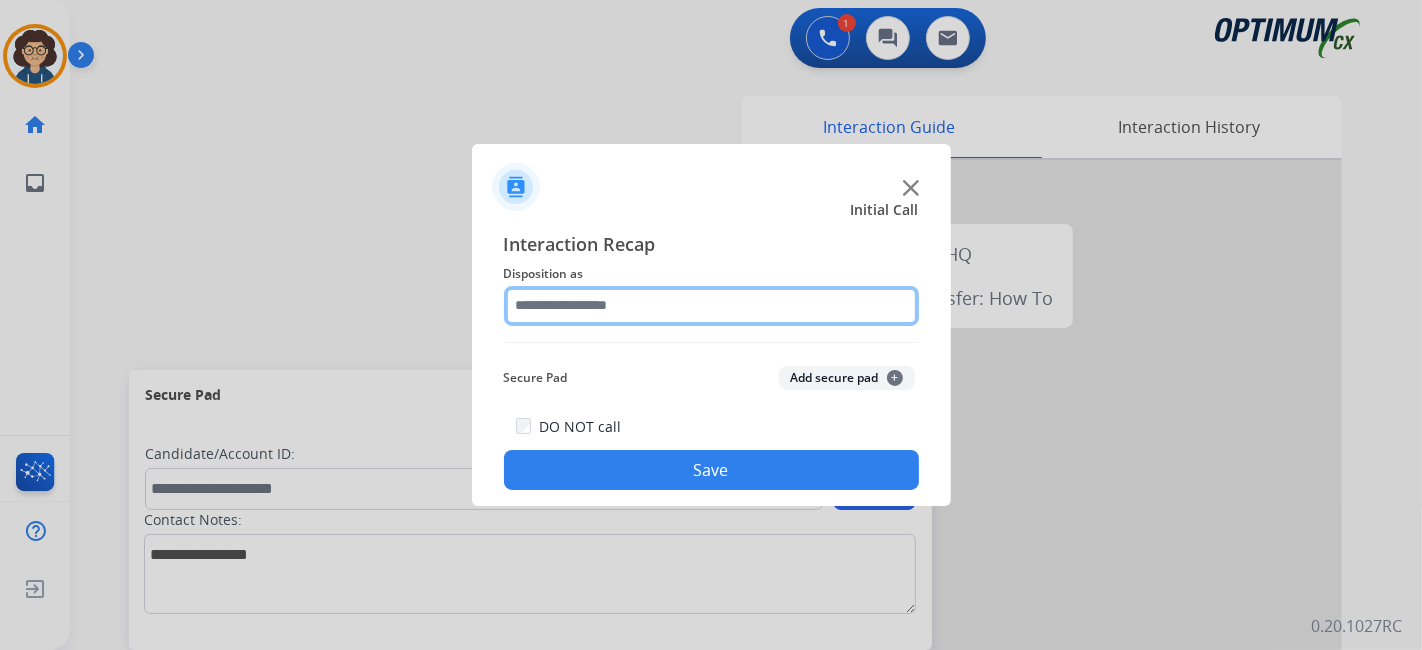 click 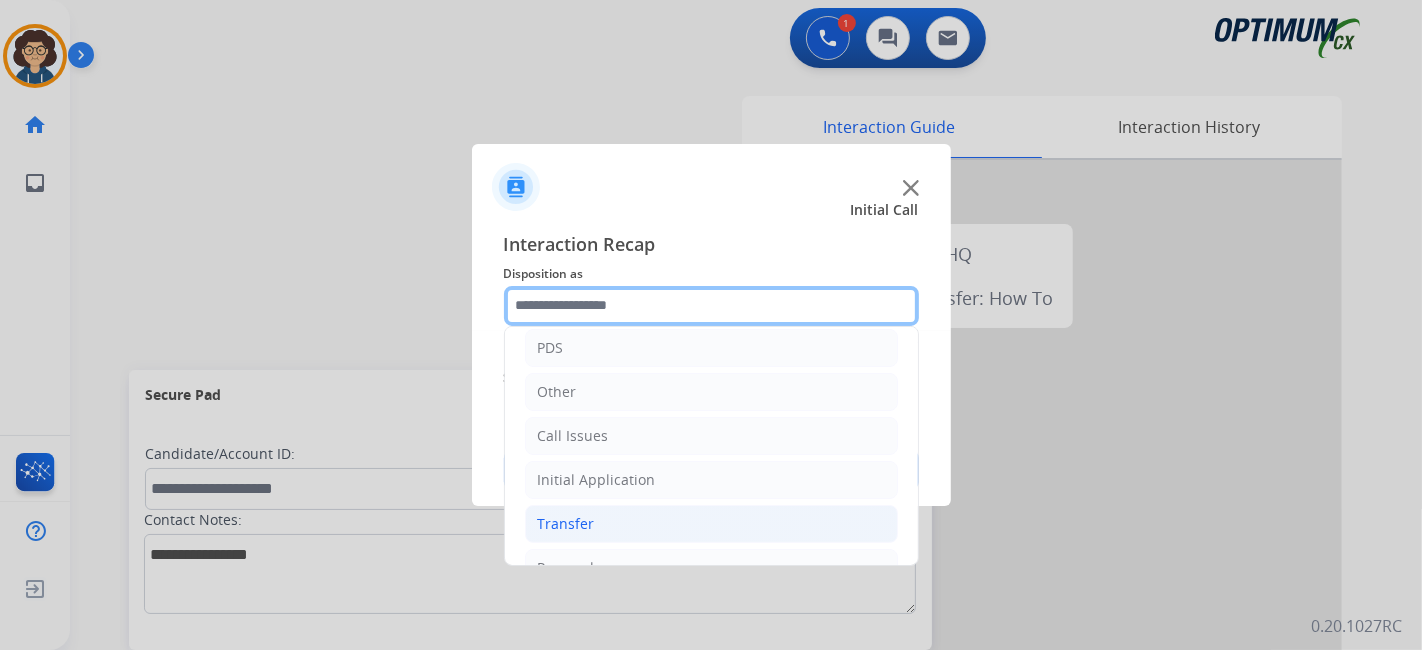 scroll, scrollTop: 131, scrollLeft: 0, axis: vertical 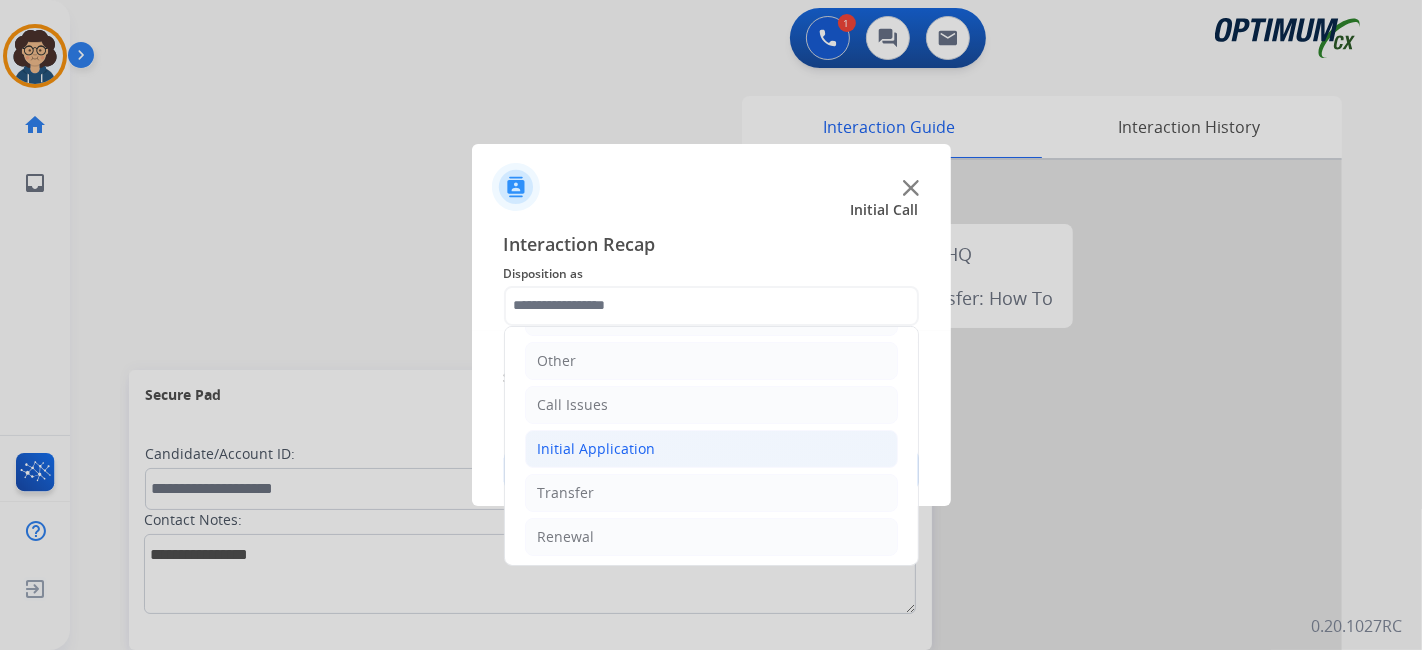 click on "Initial Application" 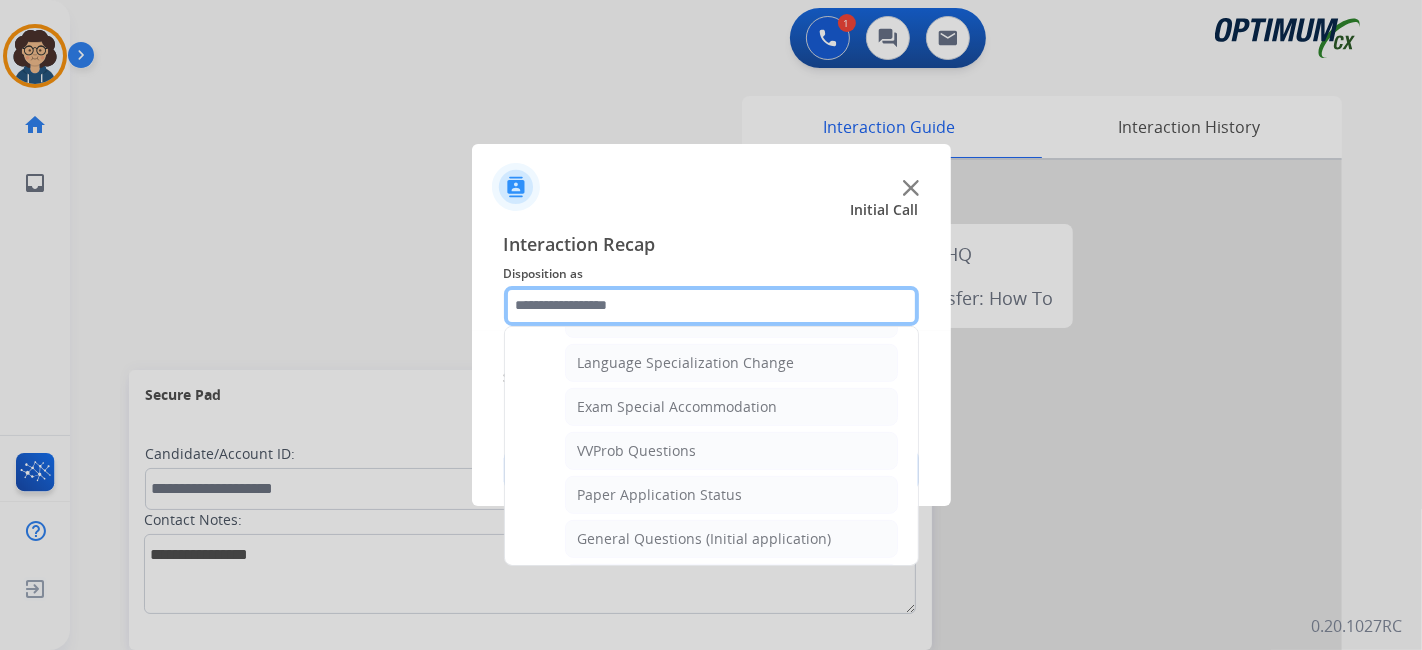 scroll, scrollTop: 1002, scrollLeft: 0, axis: vertical 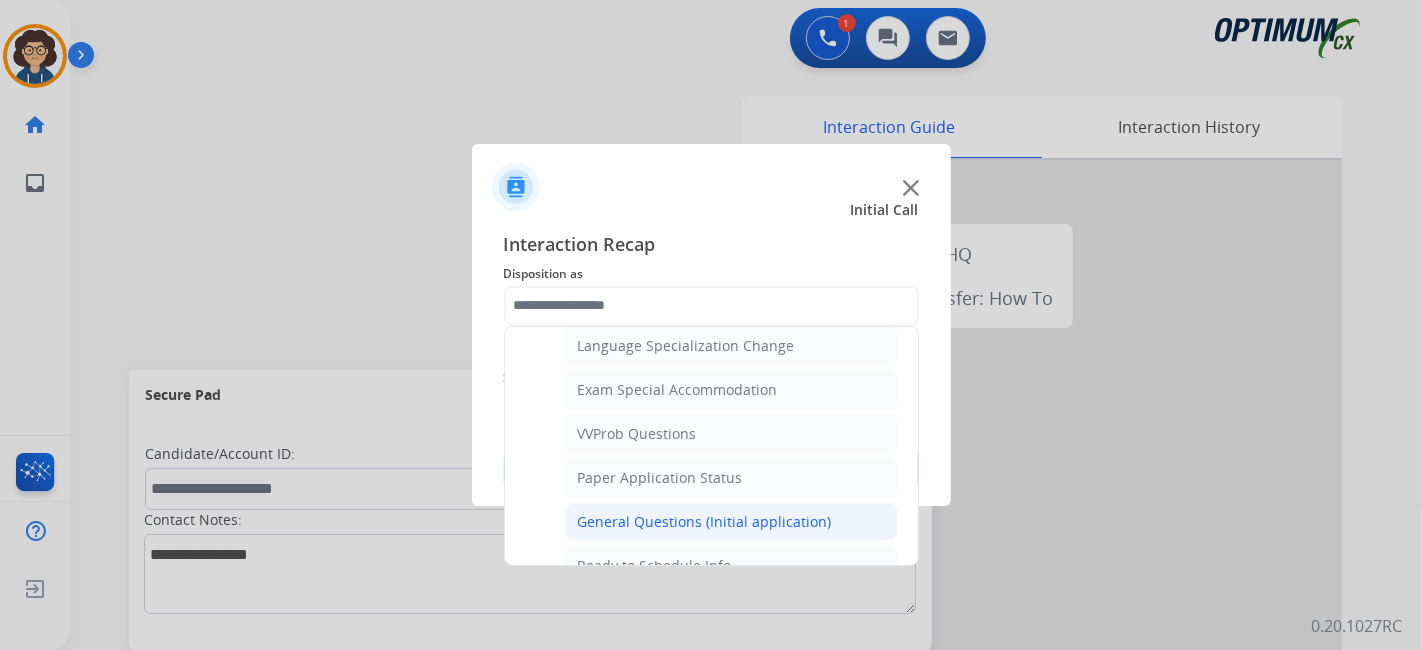 click on "General Questions (Initial application)" 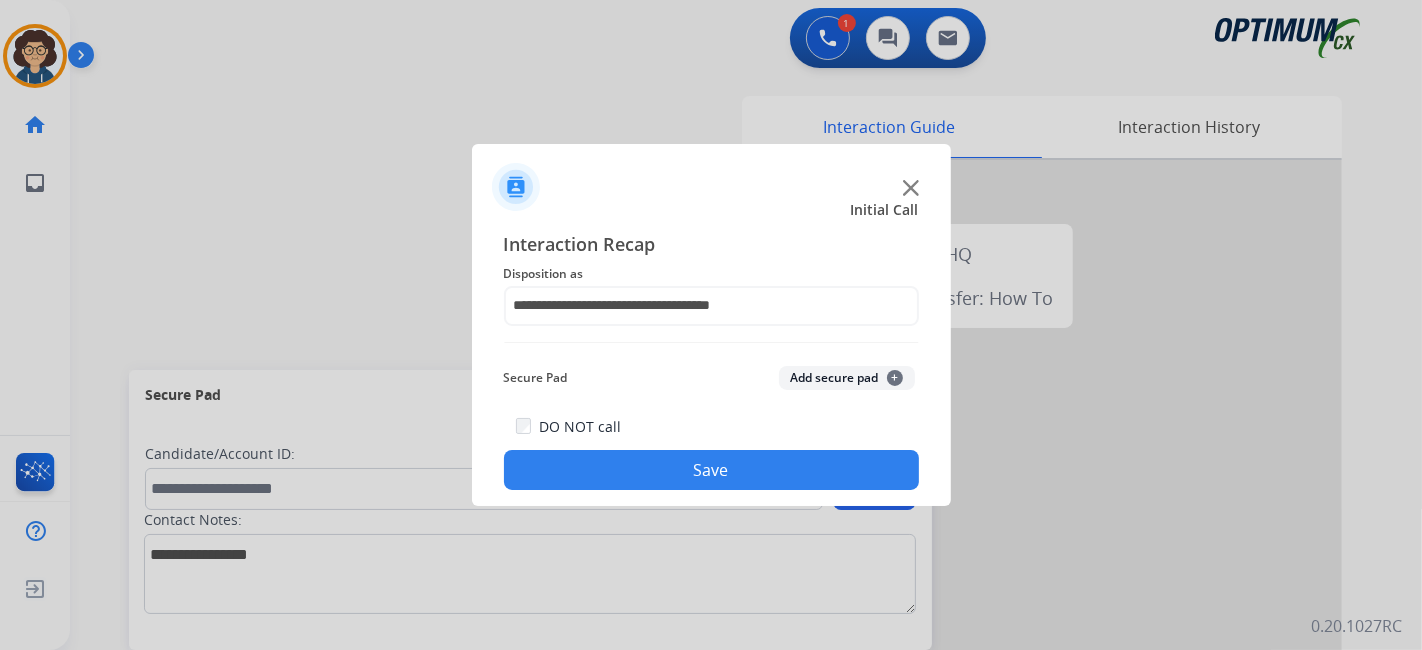 click on "Save" 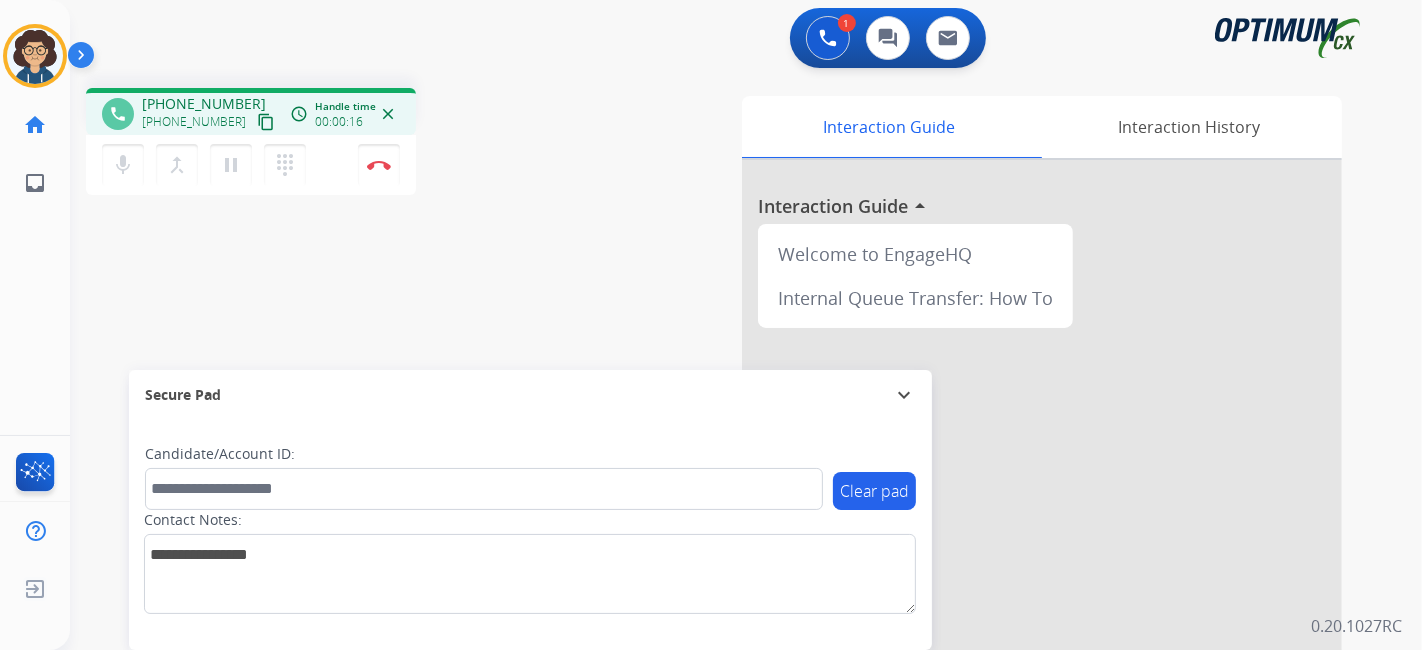 click on "content_copy" at bounding box center (266, 122) 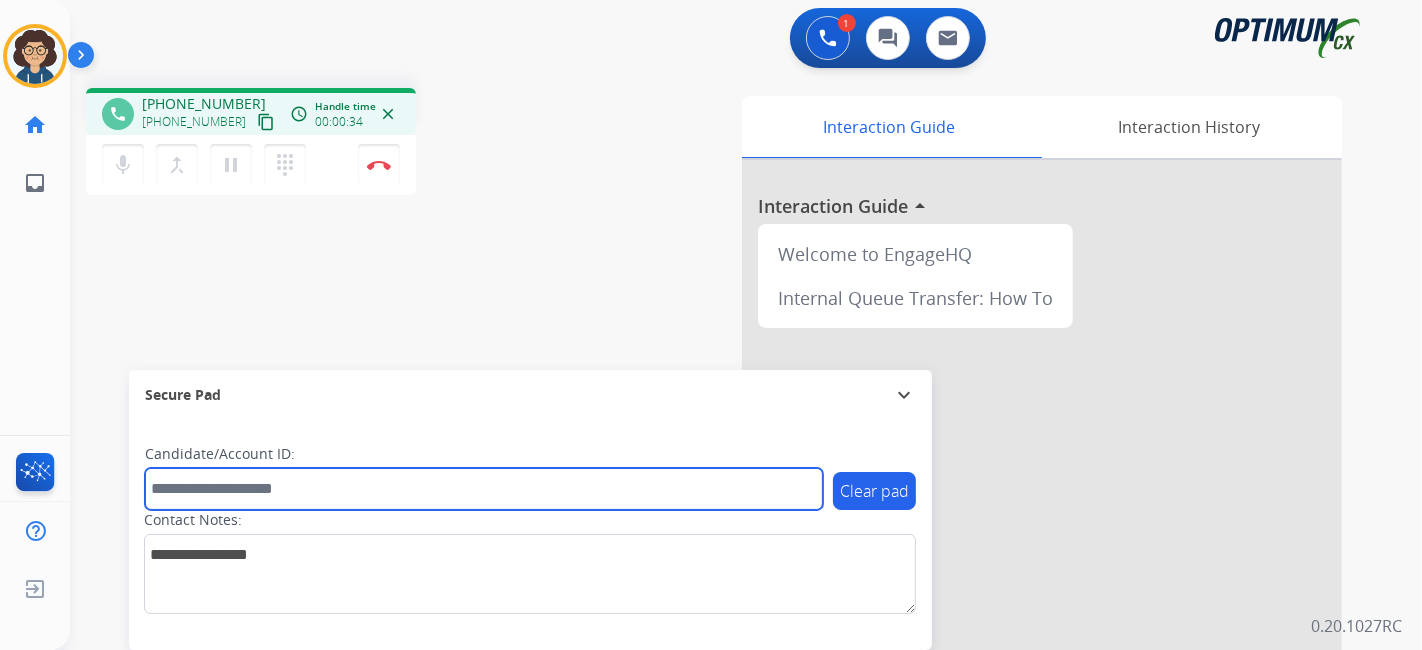 click at bounding box center (484, 489) 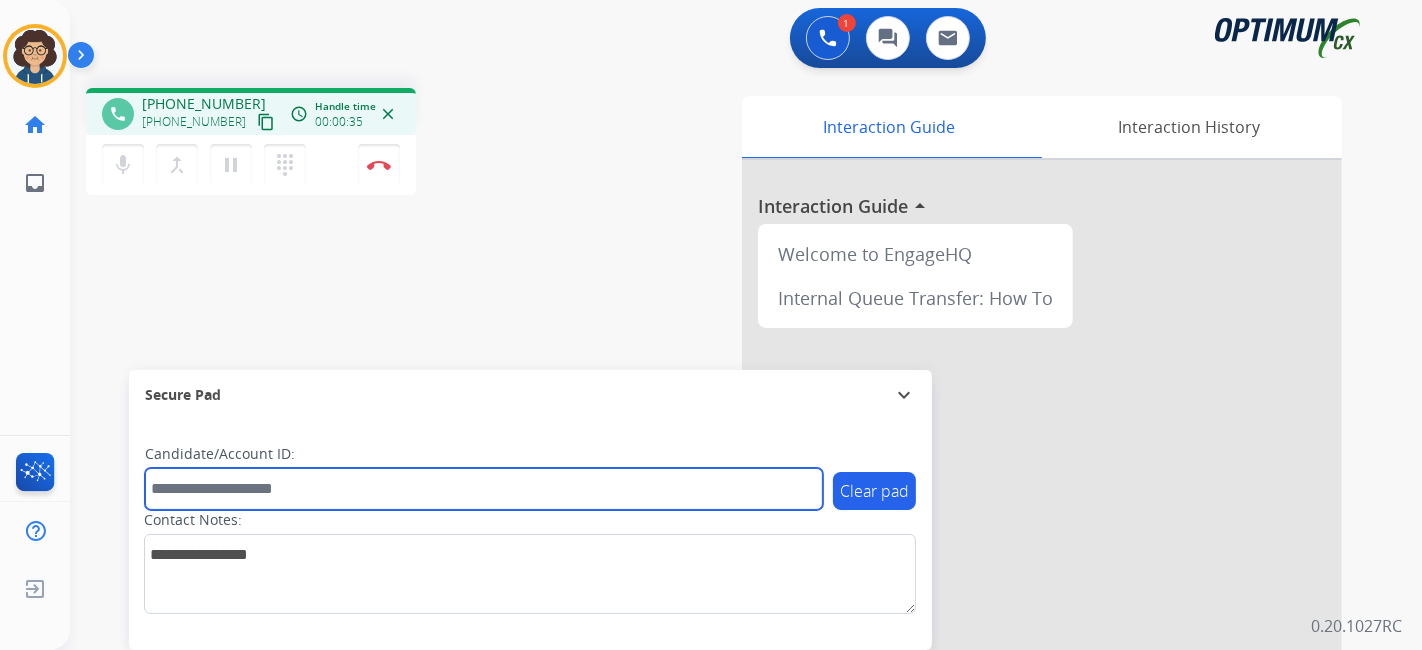paste on "*******" 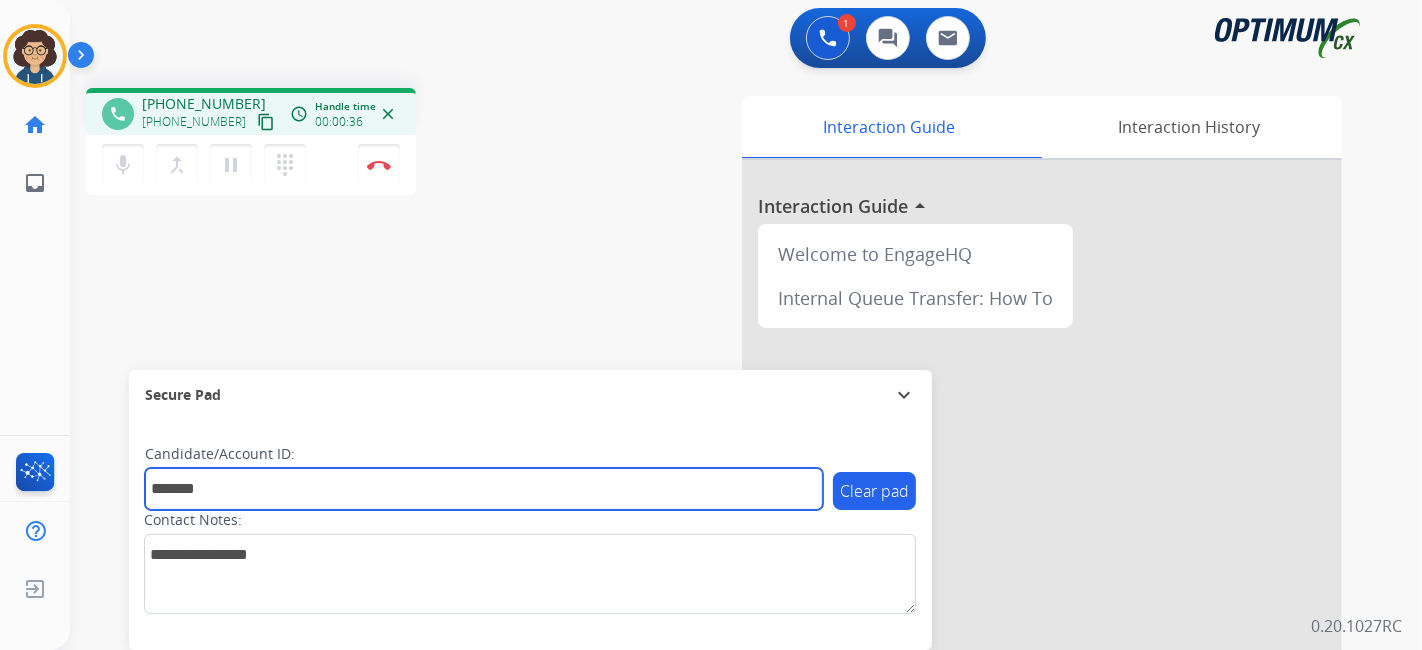 type on "*******" 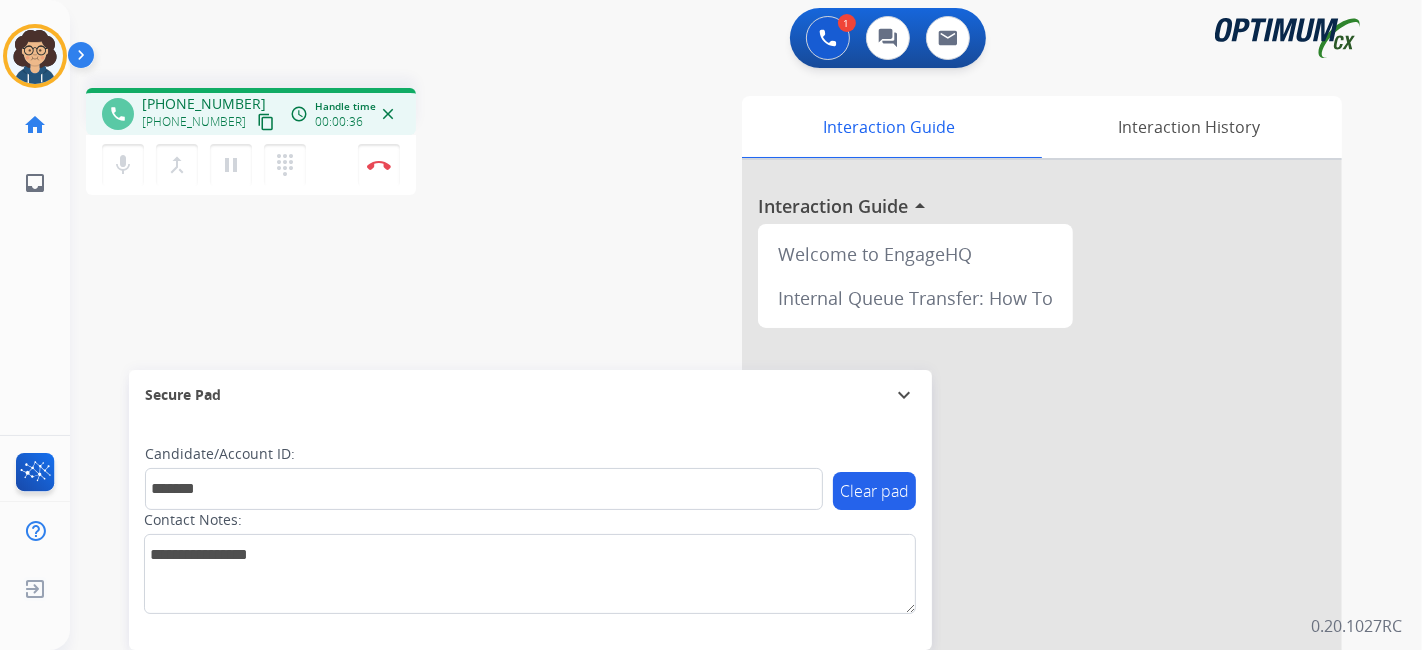 click on "phone [PHONE_NUMBER] [PHONE_NUMBER] content_copy access_time Call metrics Queue   00:10 Hold   00:00 Talk   00:27 Total   00:36 Handle time 00:00:36 close mic Mute merge_type Bridge pause Hold dialpad Dialpad Disconnect swap_horiz Break voice bridge close_fullscreen Connect 3-Way Call merge_type Separate 3-Way Call  Interaction Guide   Interaction History  Interaction Guide arrow_drop_up  Welcome to EngageHQ   Internal Queue Transfer: How To  Secure Pad expand_more Clear pad Candidate/Account ID: ******* Contact Notes:" at bounding box center (722, 489) 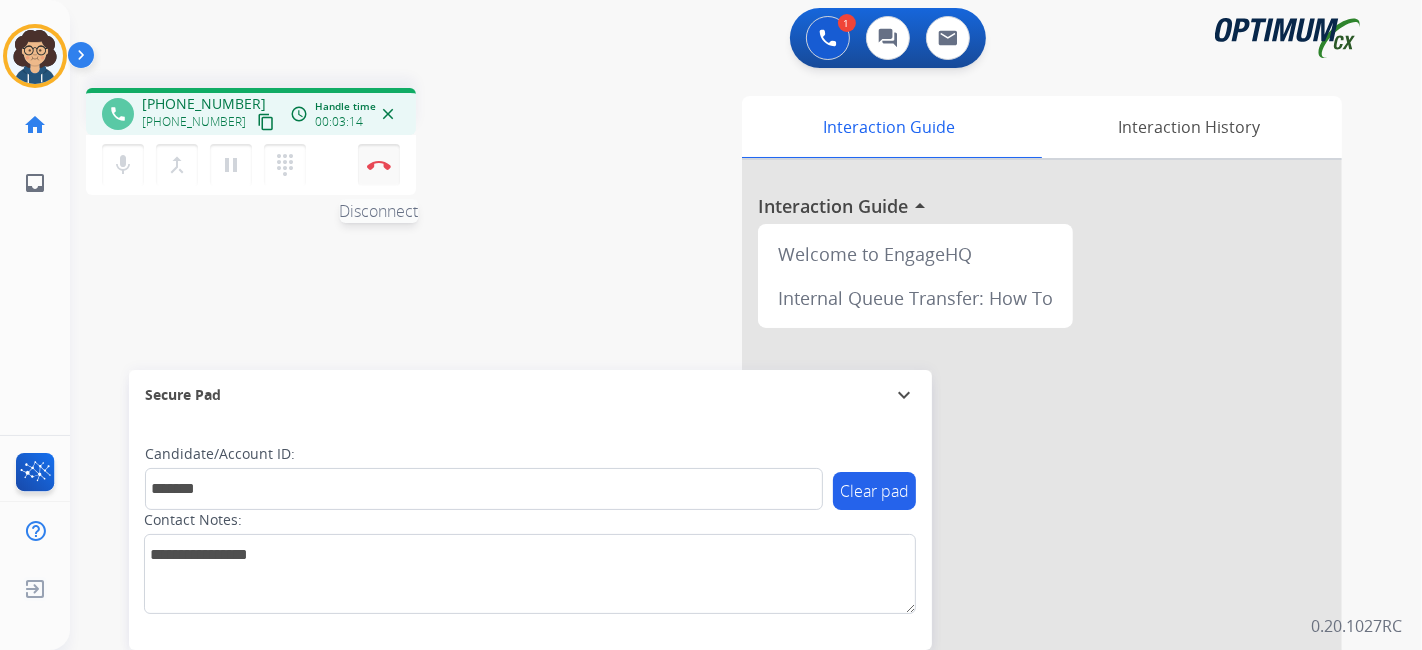 click on "Disconnect" at bounding box center (379, 165) 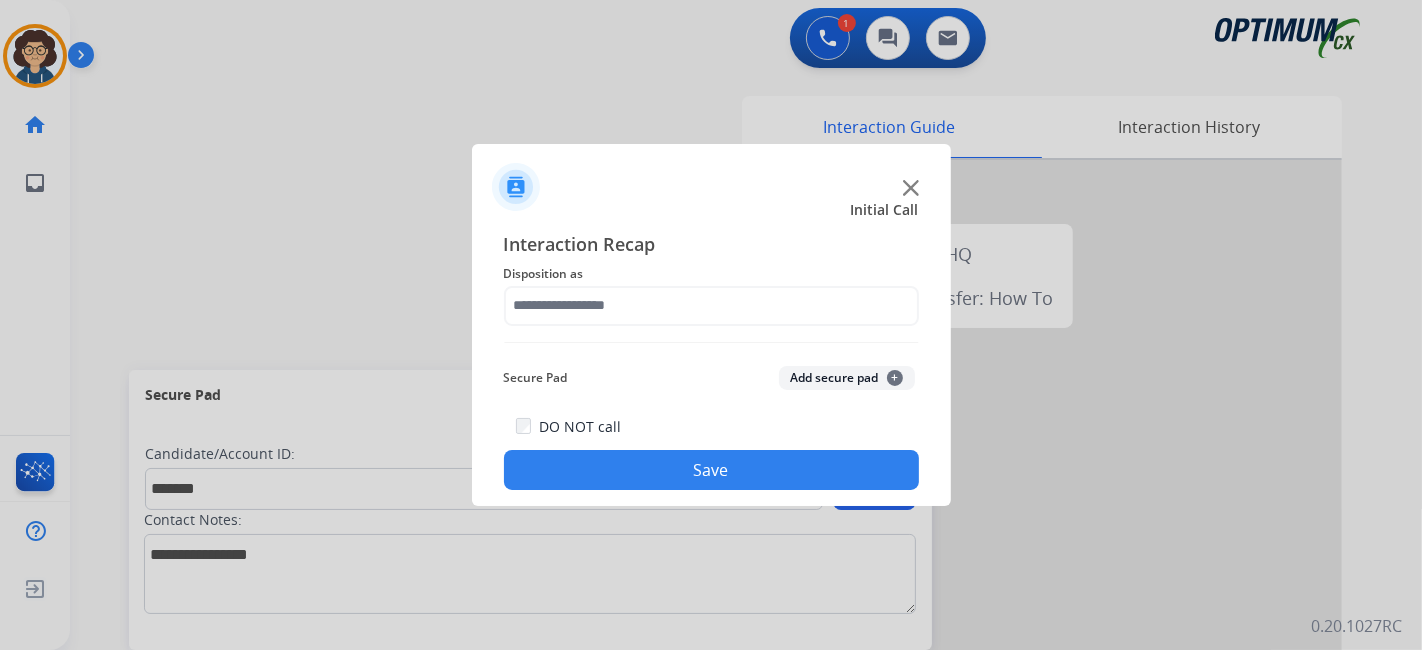 click on "Disposition as" 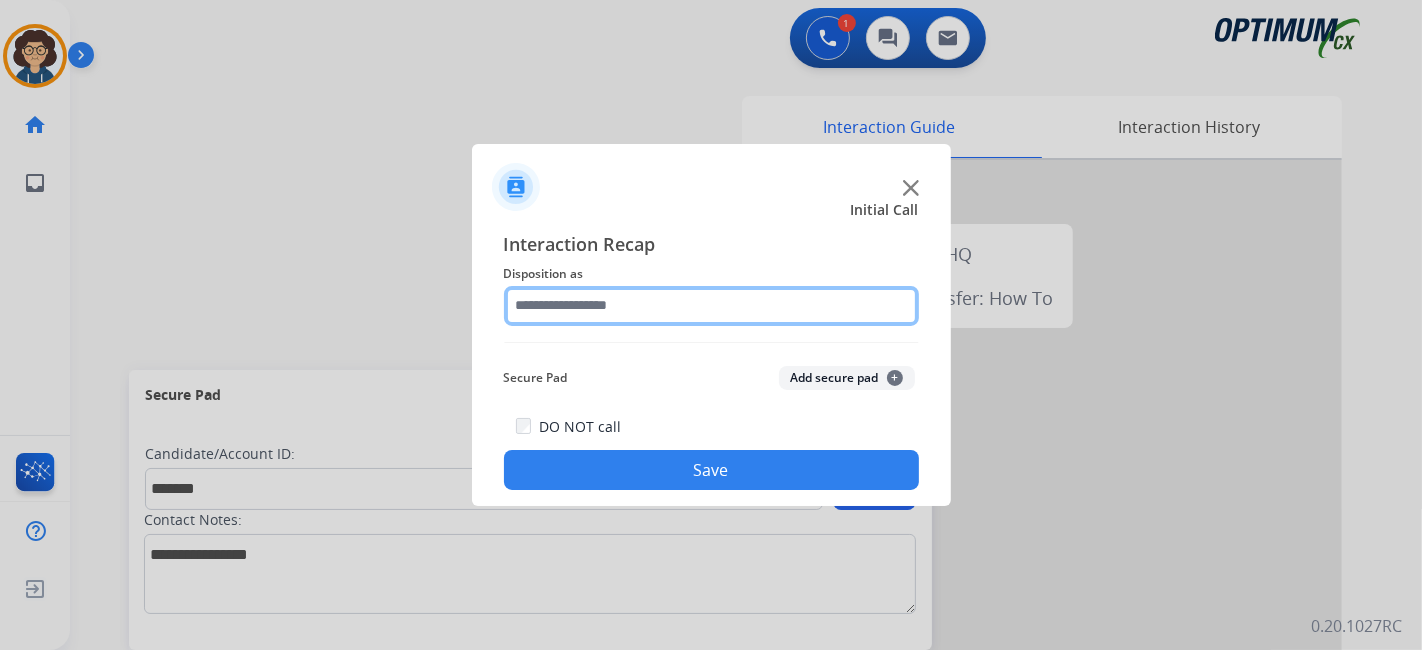 click 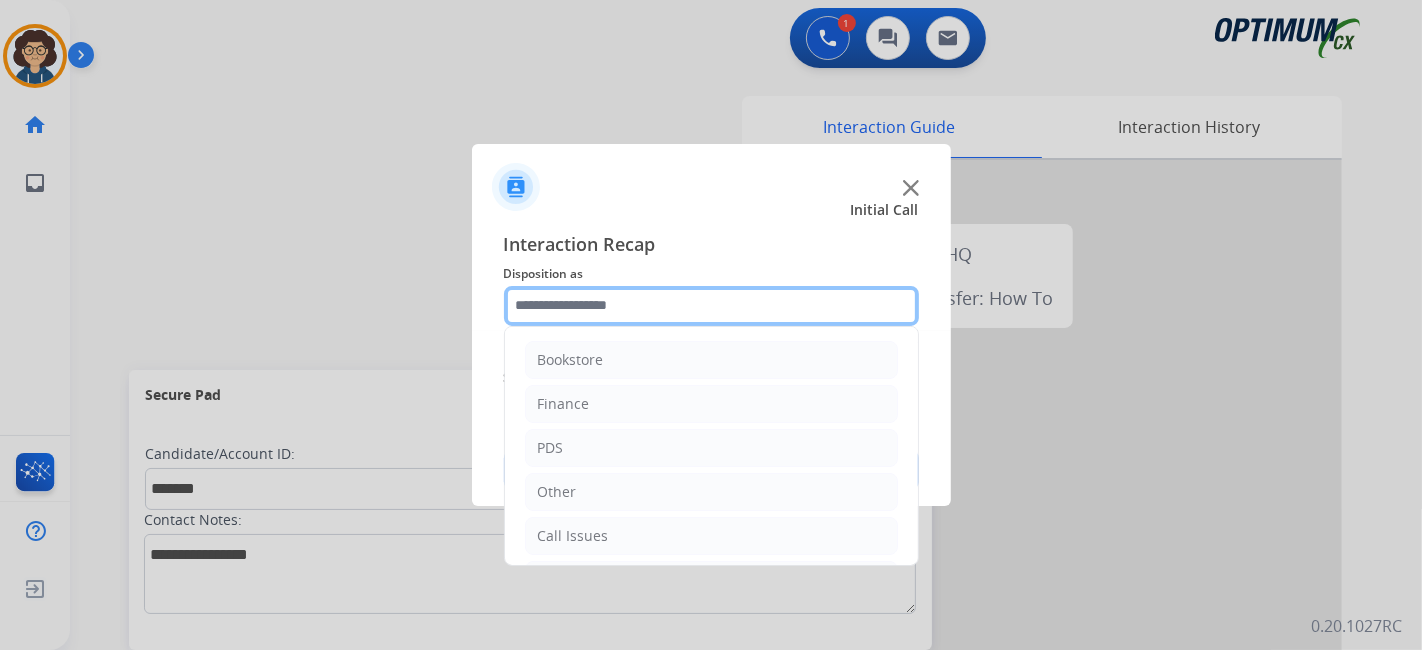 scroll, scrollTop: 131, scrollLeft: 0, axis: vertical 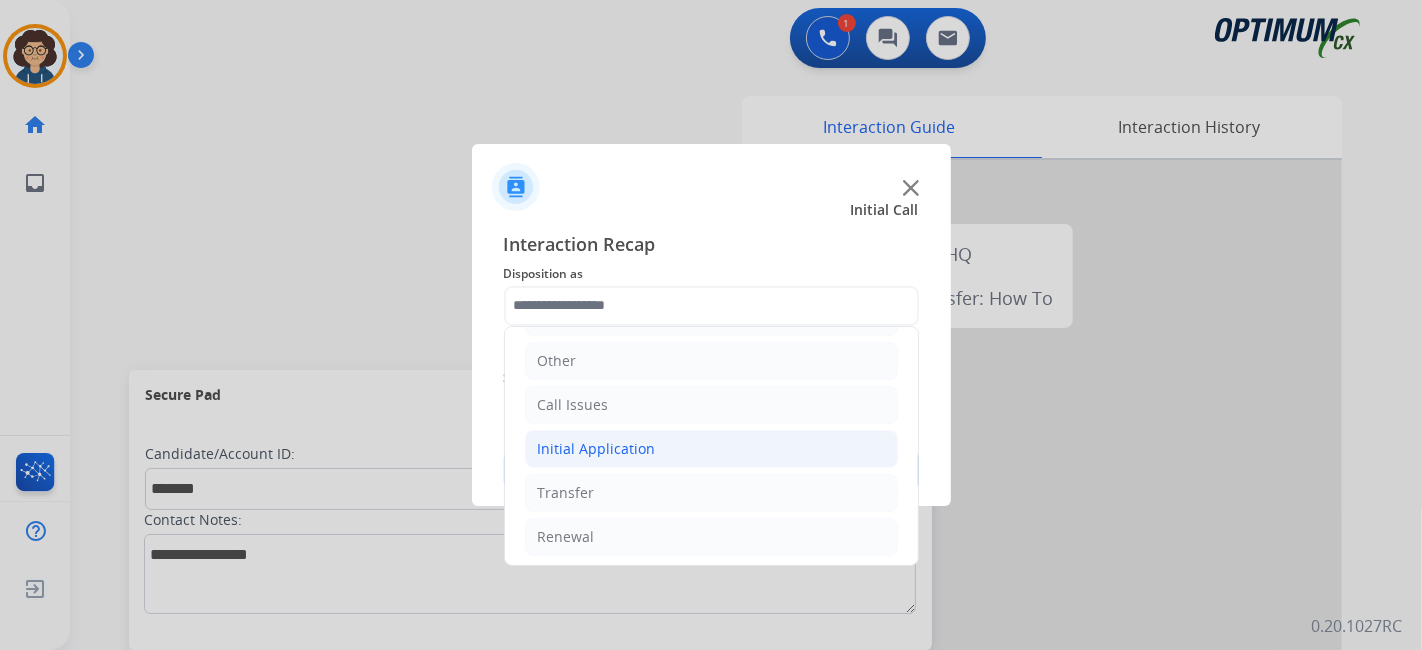 drag, startPoint x: 716, startPoint y: 452, endPoint x: 856, endPoint y: 429, distance: 141.87671 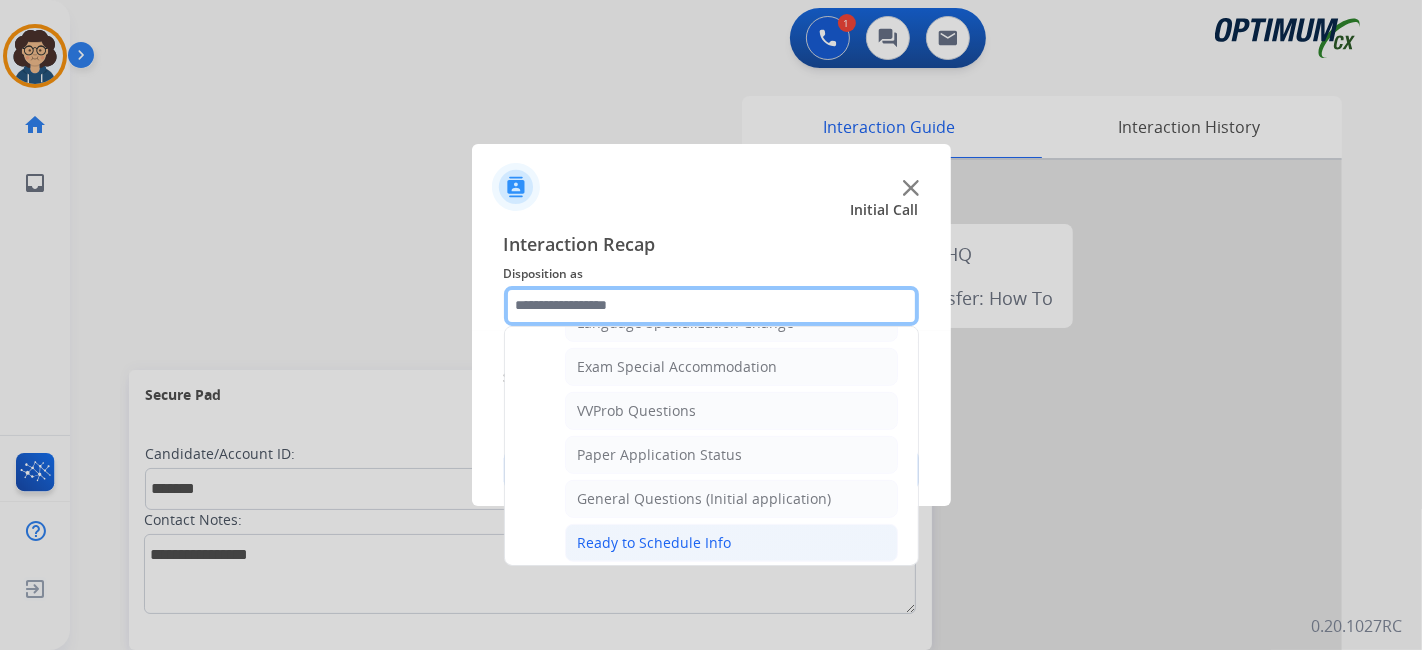 scroll, scrollTop: 1029, scrollLeft: 0, axis: vertical 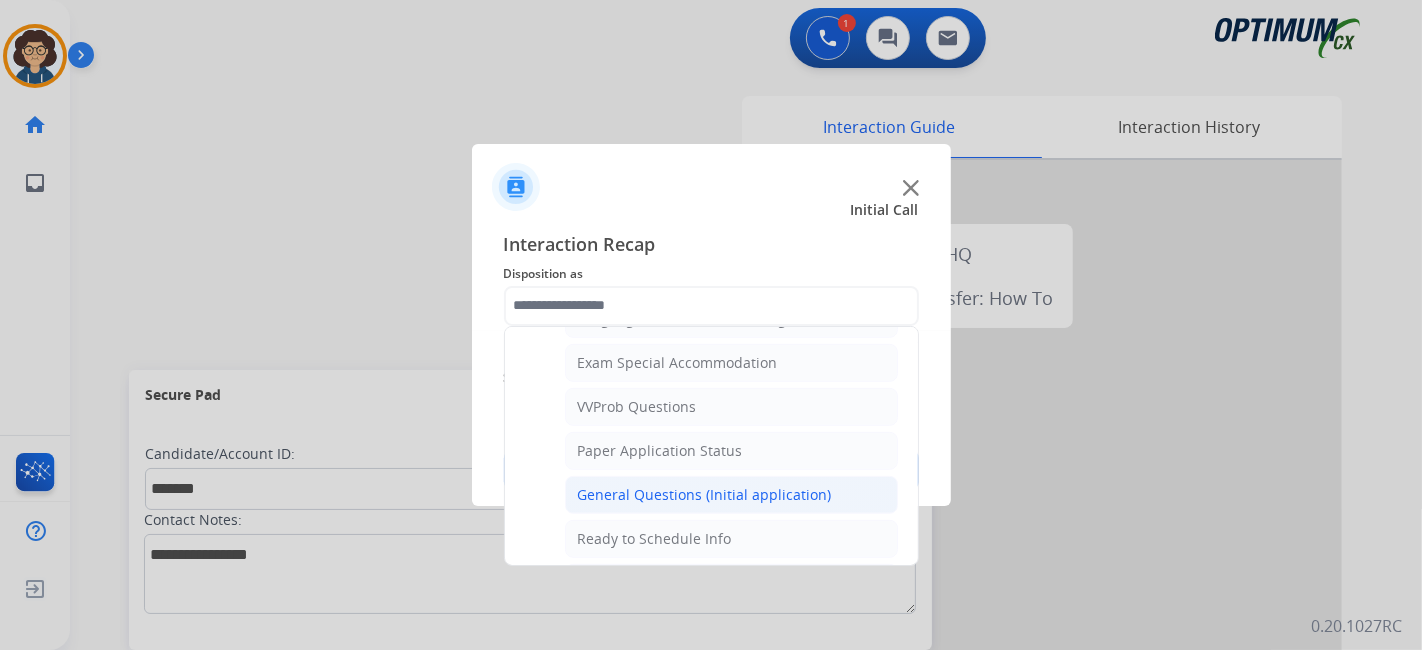 click on "General Questions (Initial application)" 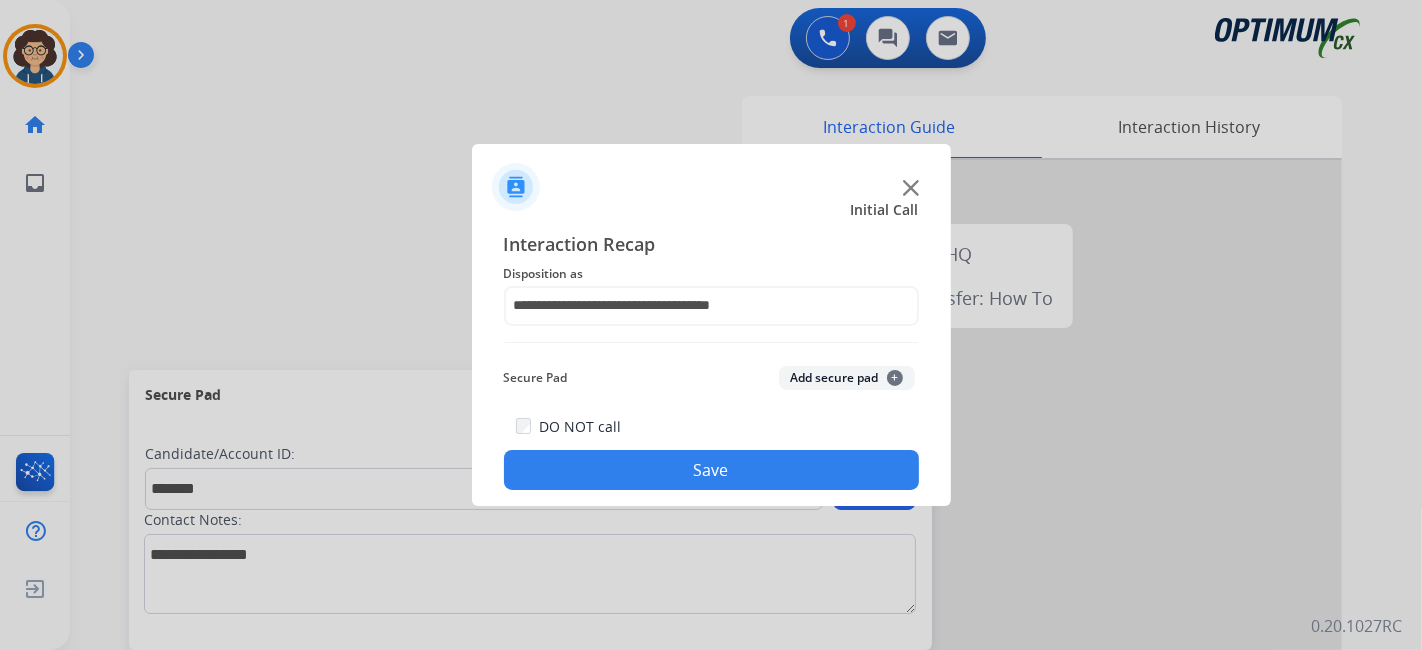 click on "Add secure pad  +" 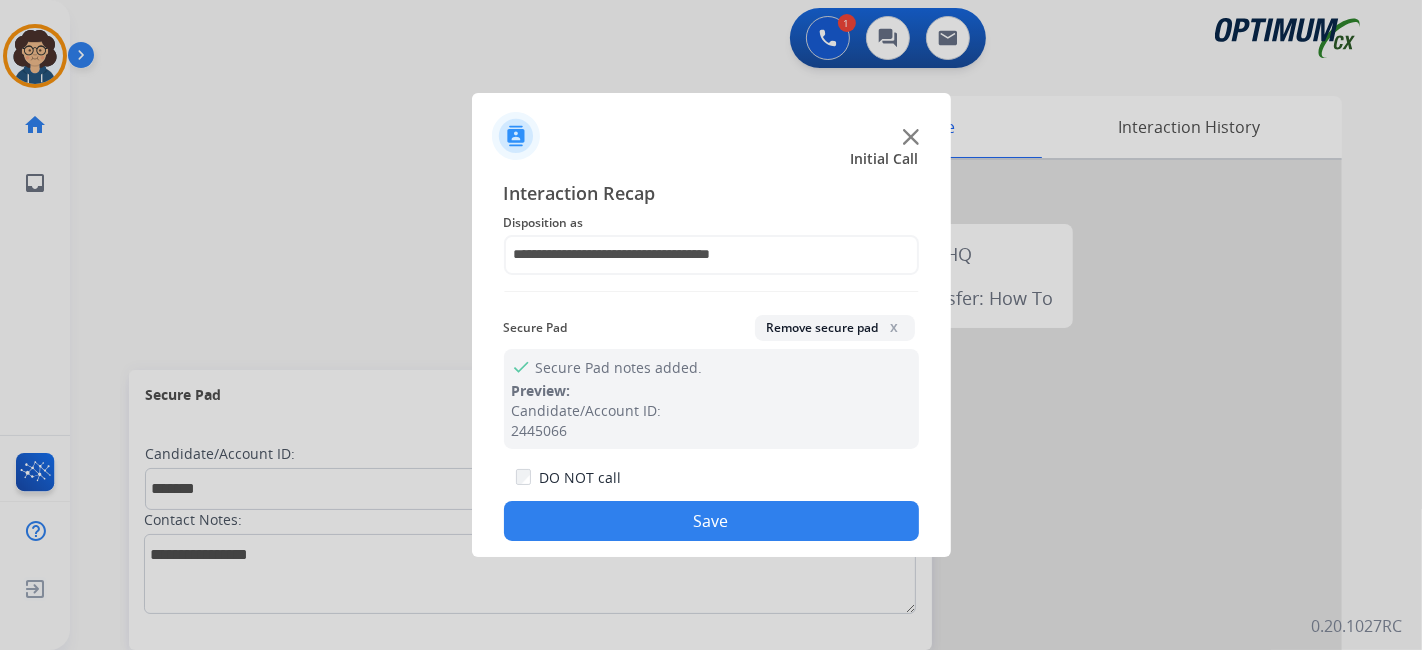 drag, startPoint x: 751, startPoint y: 515, endPoint x: 580, endPoint y: 132, distance: 419.4401 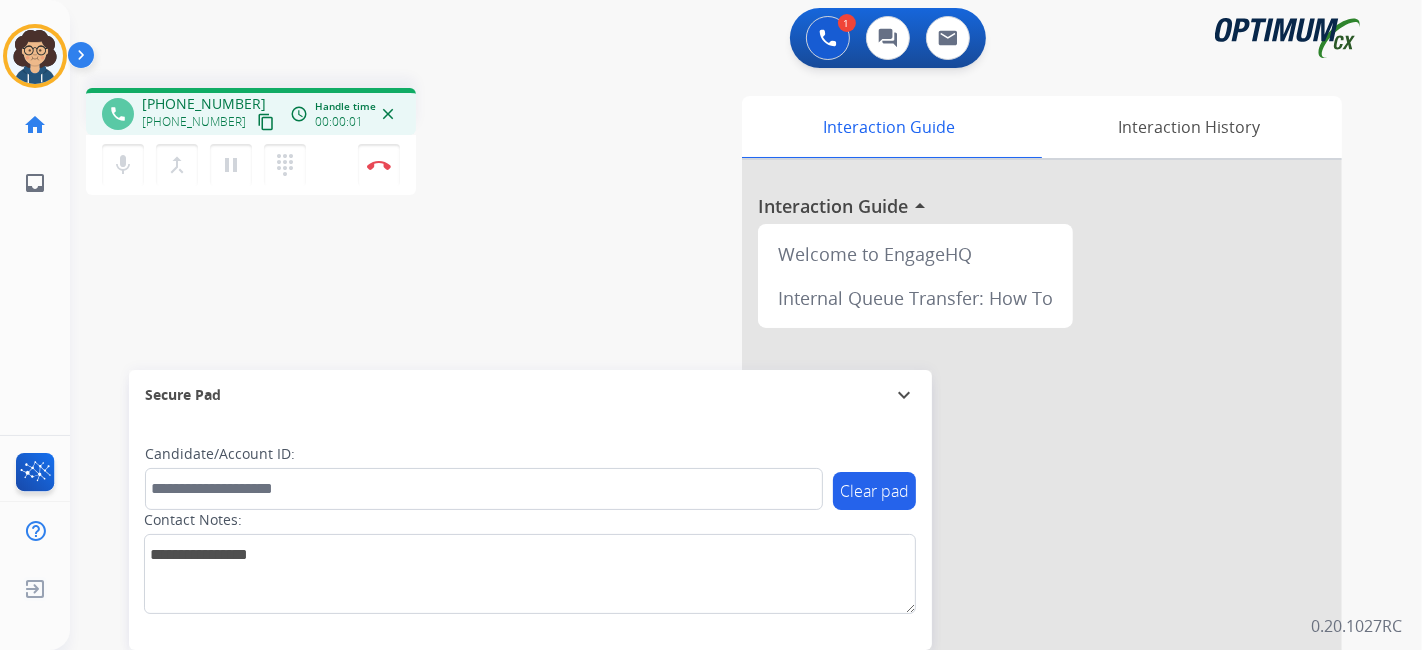 click on "content_copy" at bounding box center (266, 122) 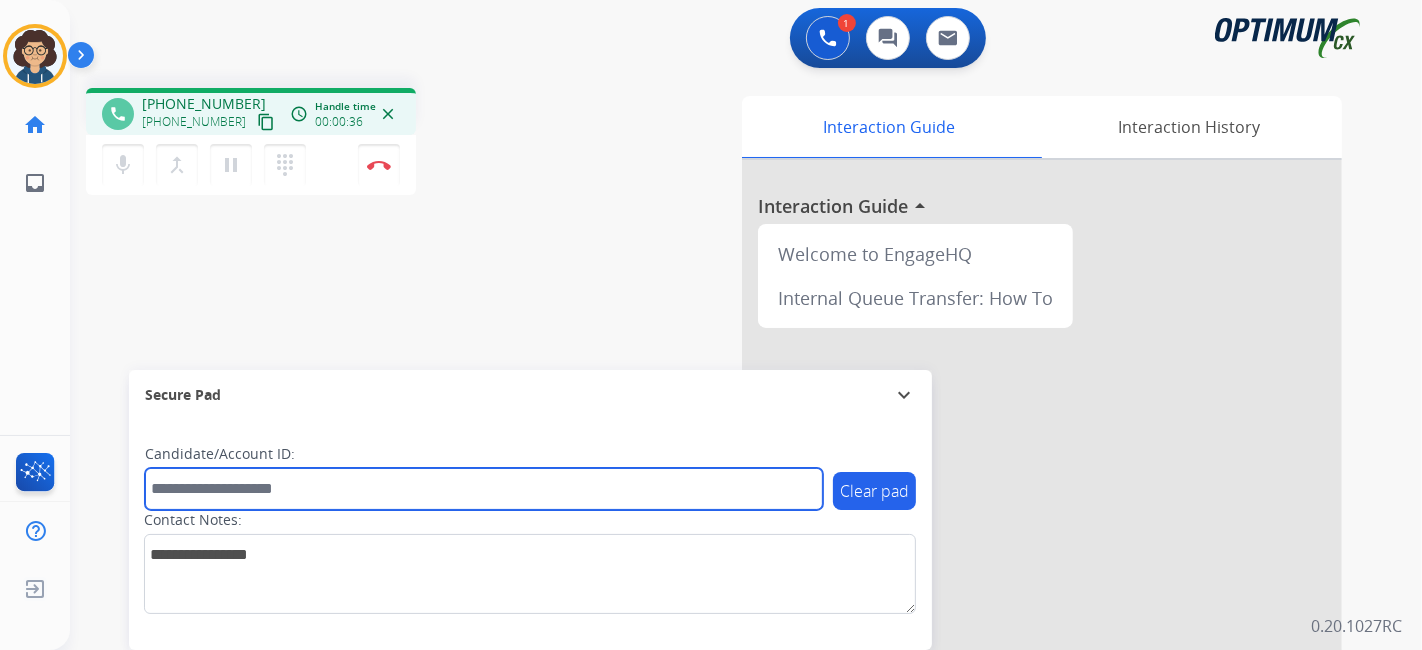 click at bounding box center [484, 489] 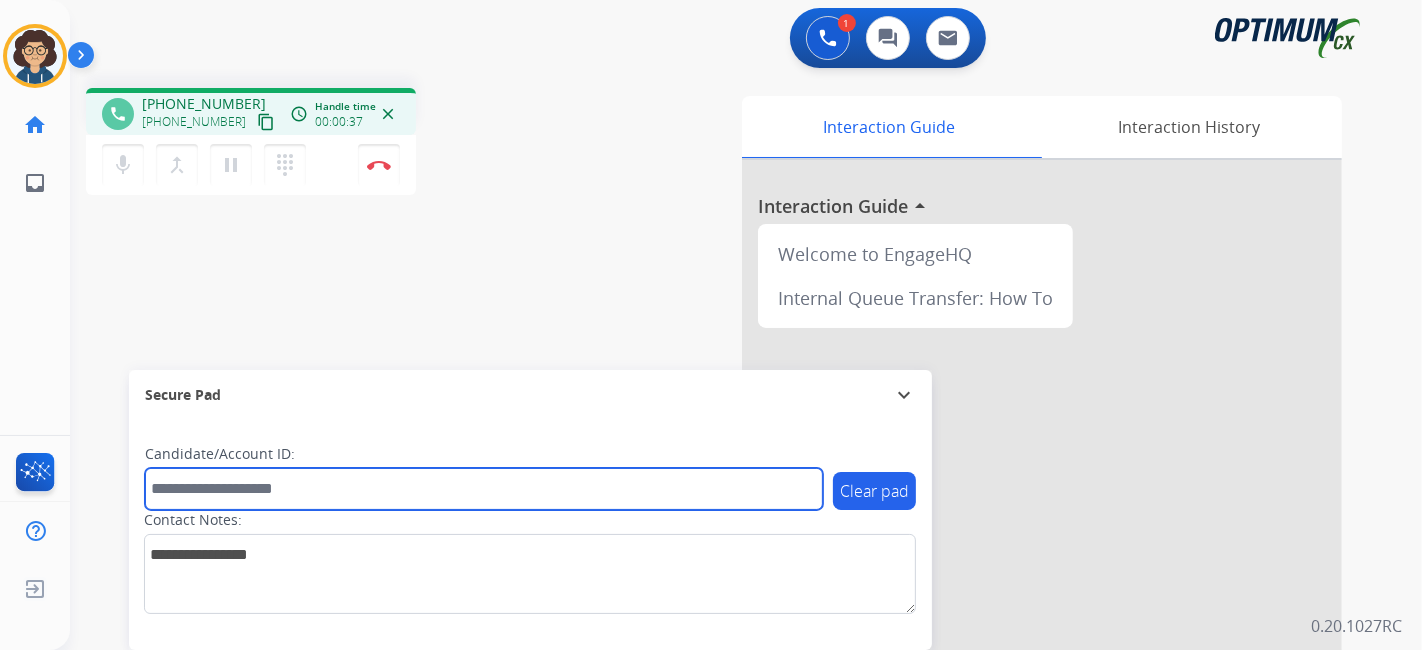 paste on "*******" 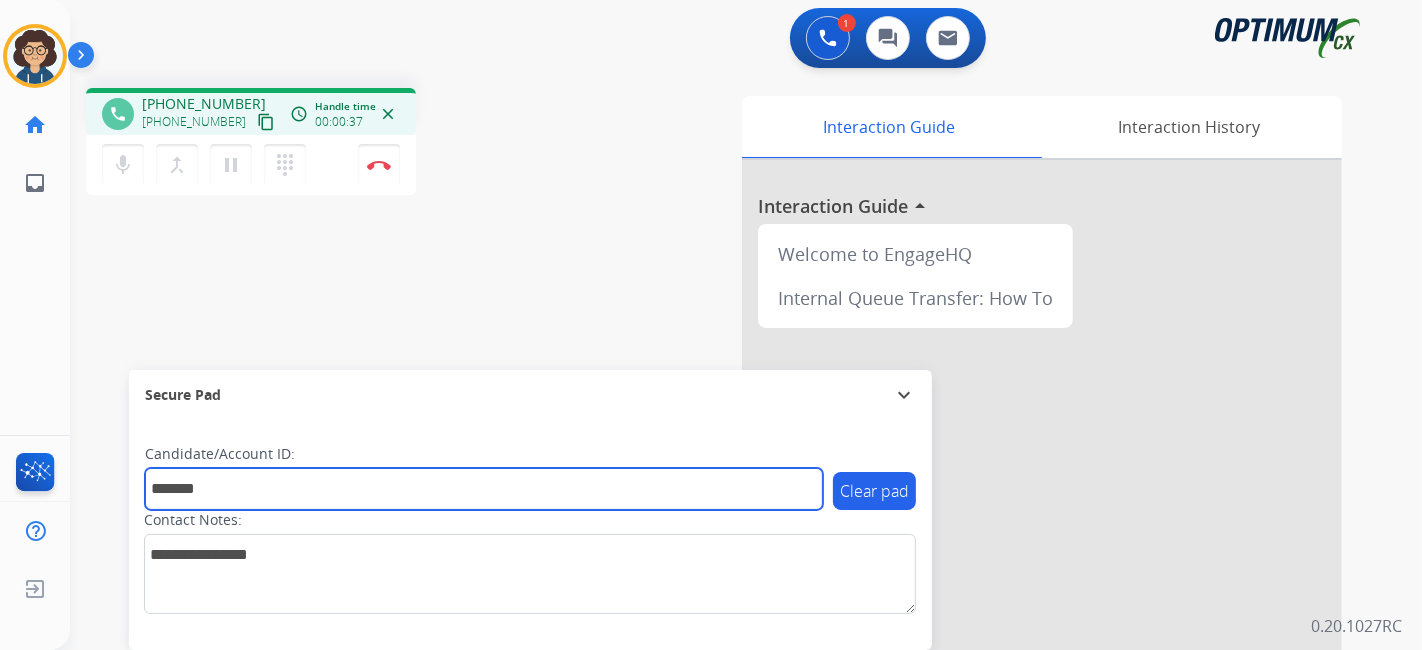 type on "*******" 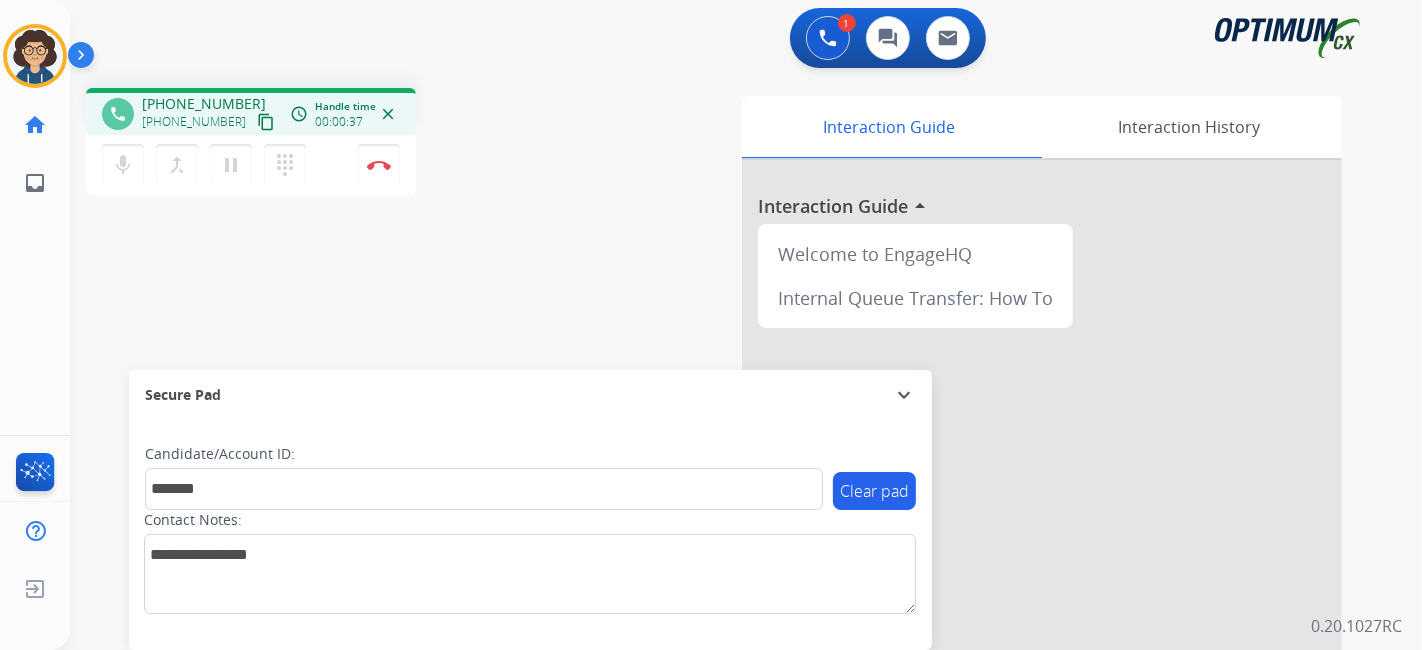 drag, startPoint x: 515, startPoint y: 304, endPoint x: 511, endPoint y: 338, distance: 34.234486 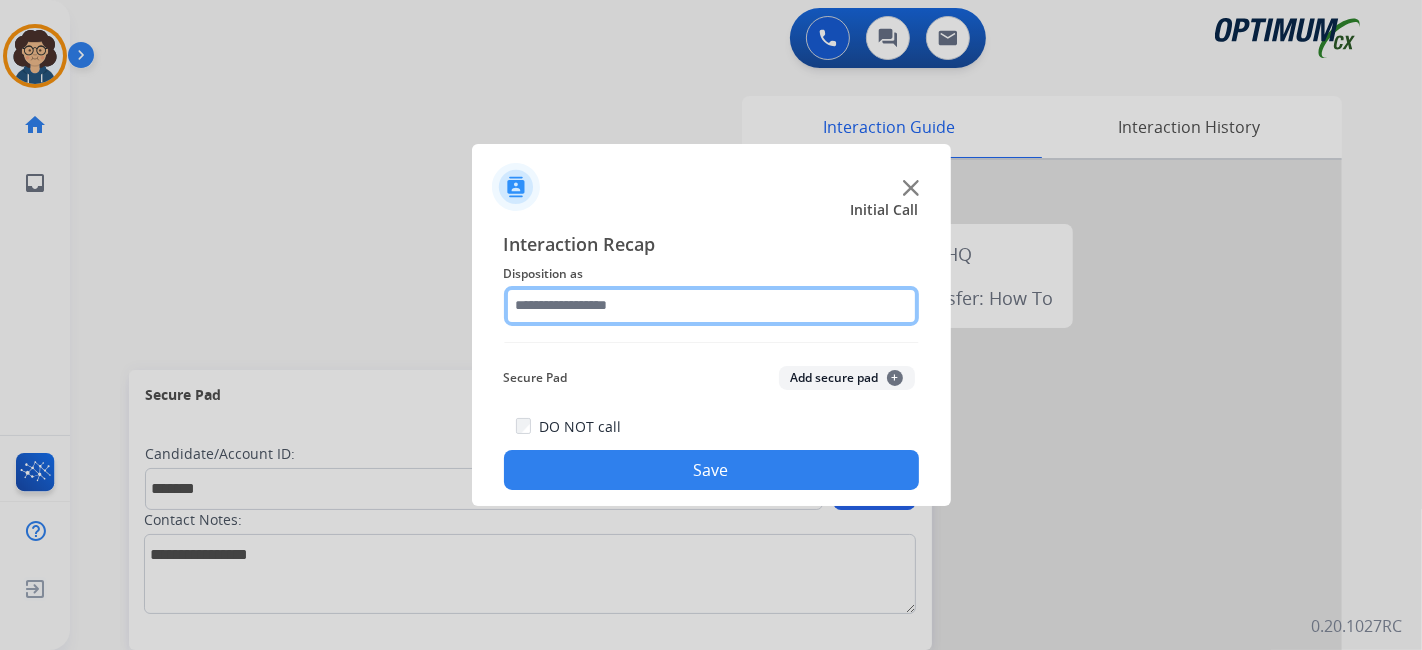 click 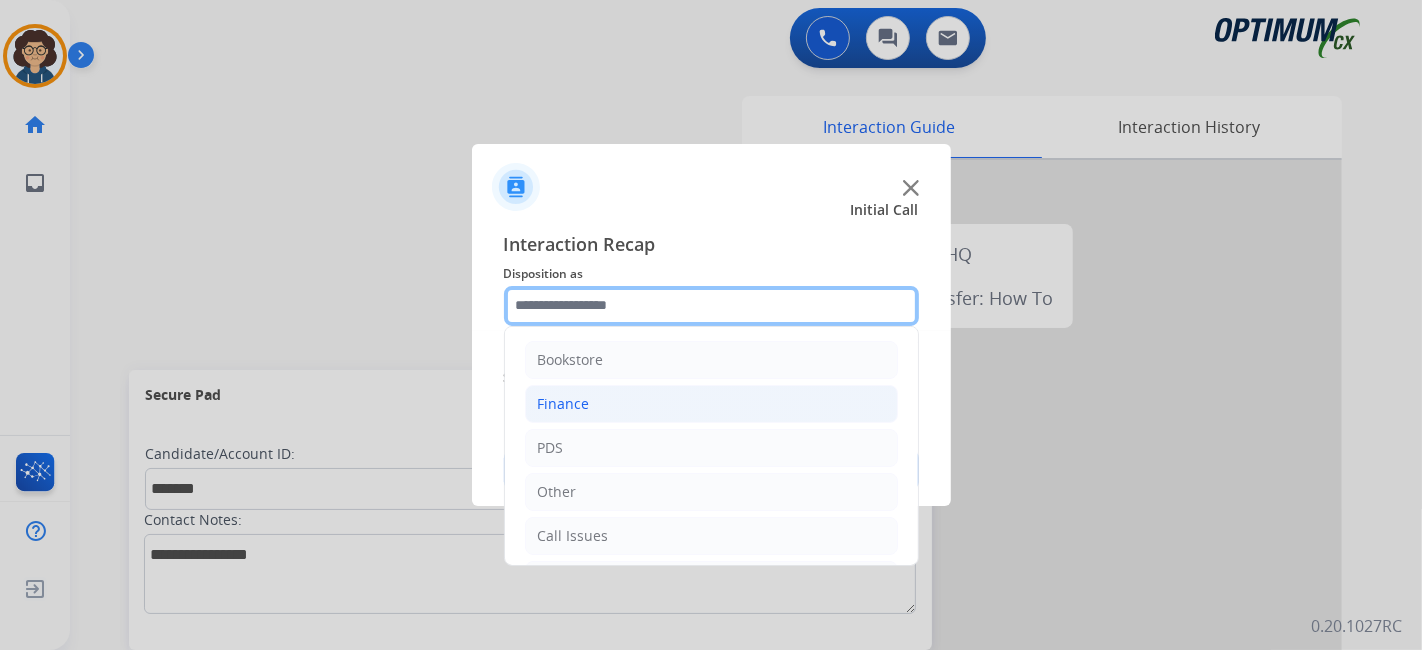 scroll, scrollTop: 131, scrollLeft: 0, axis: vertical 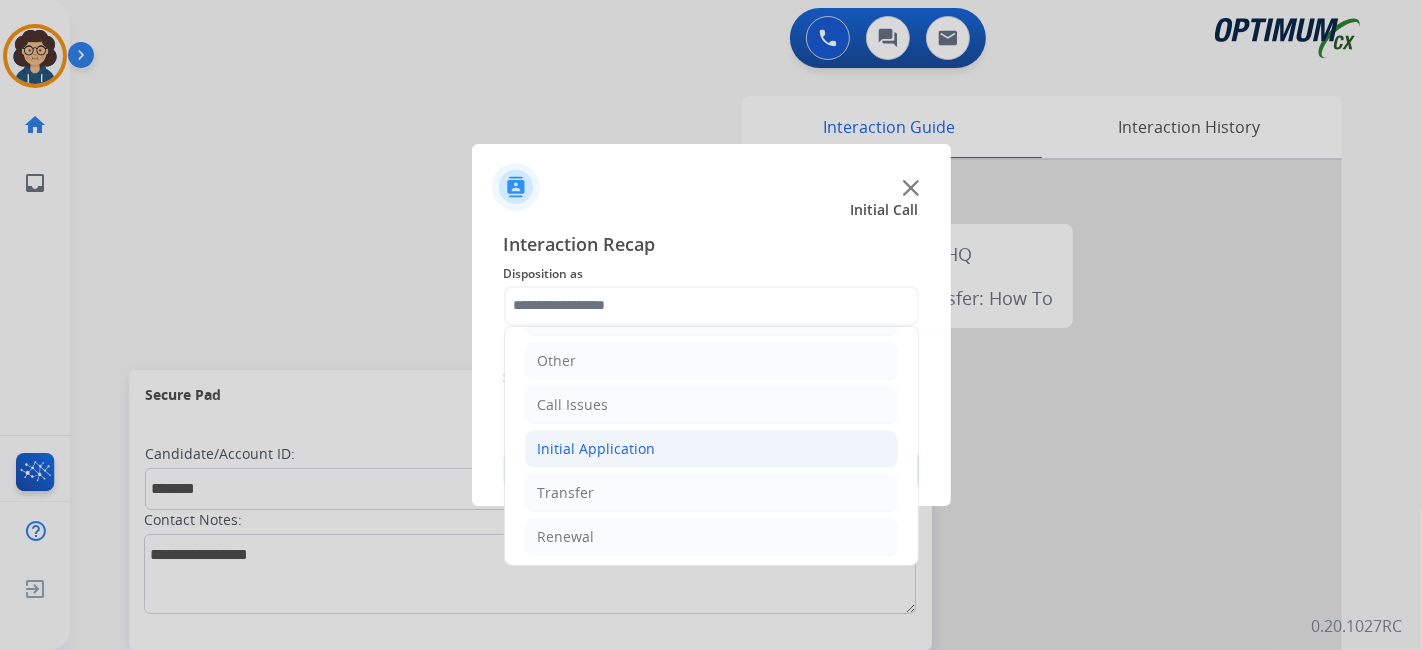 click on "Initial Application" 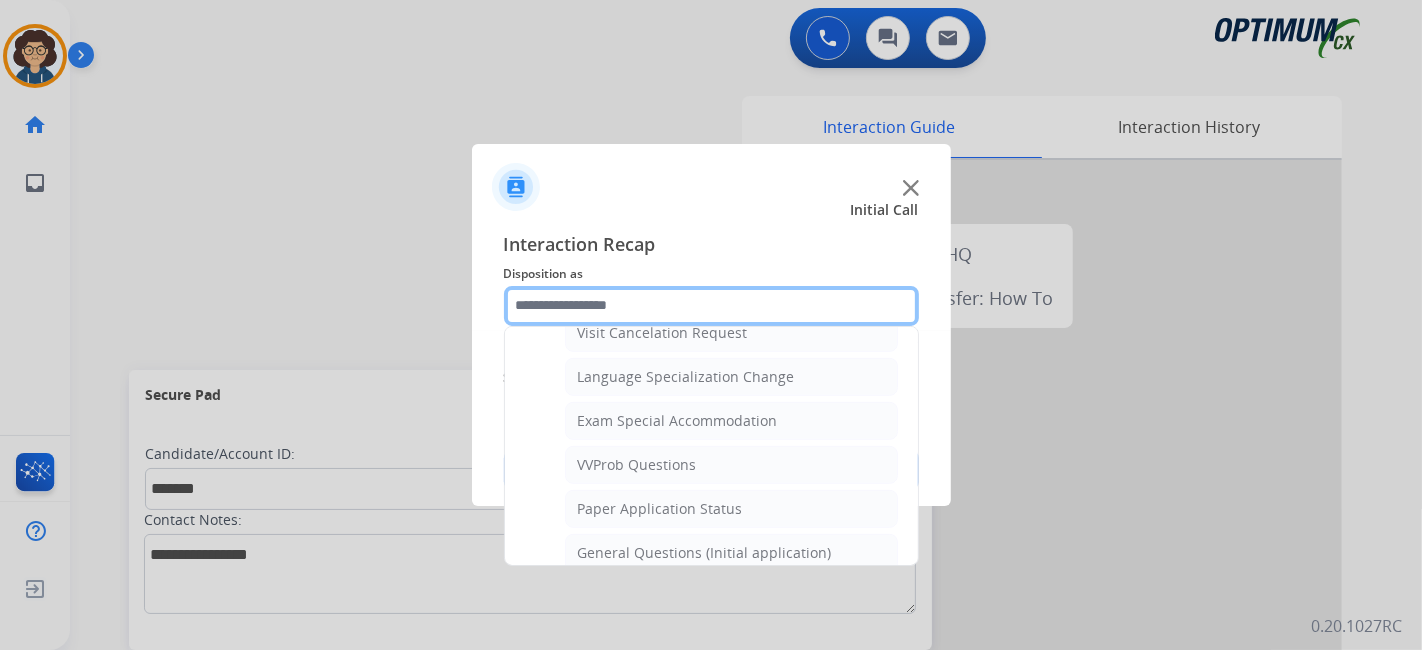 scroll, scrollTop: 994, scrollLeft: 0, axis: vertical 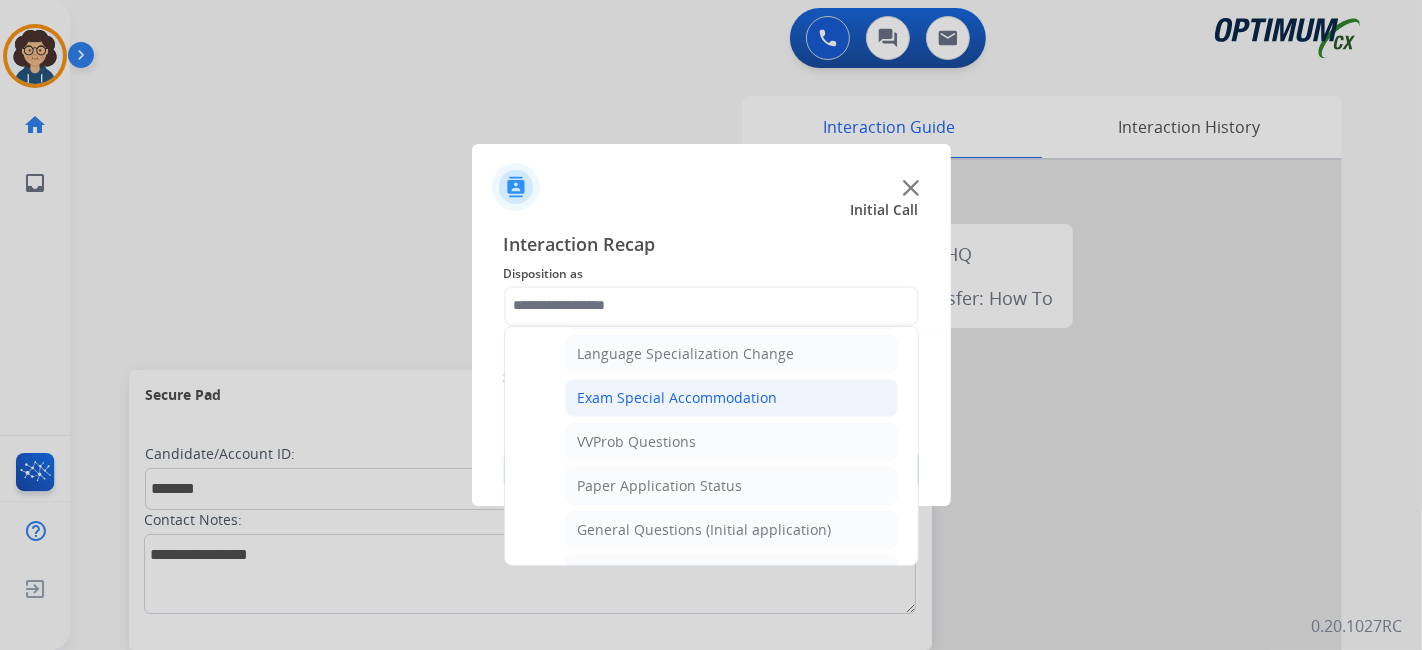 click on "Exam Special Accommodation" 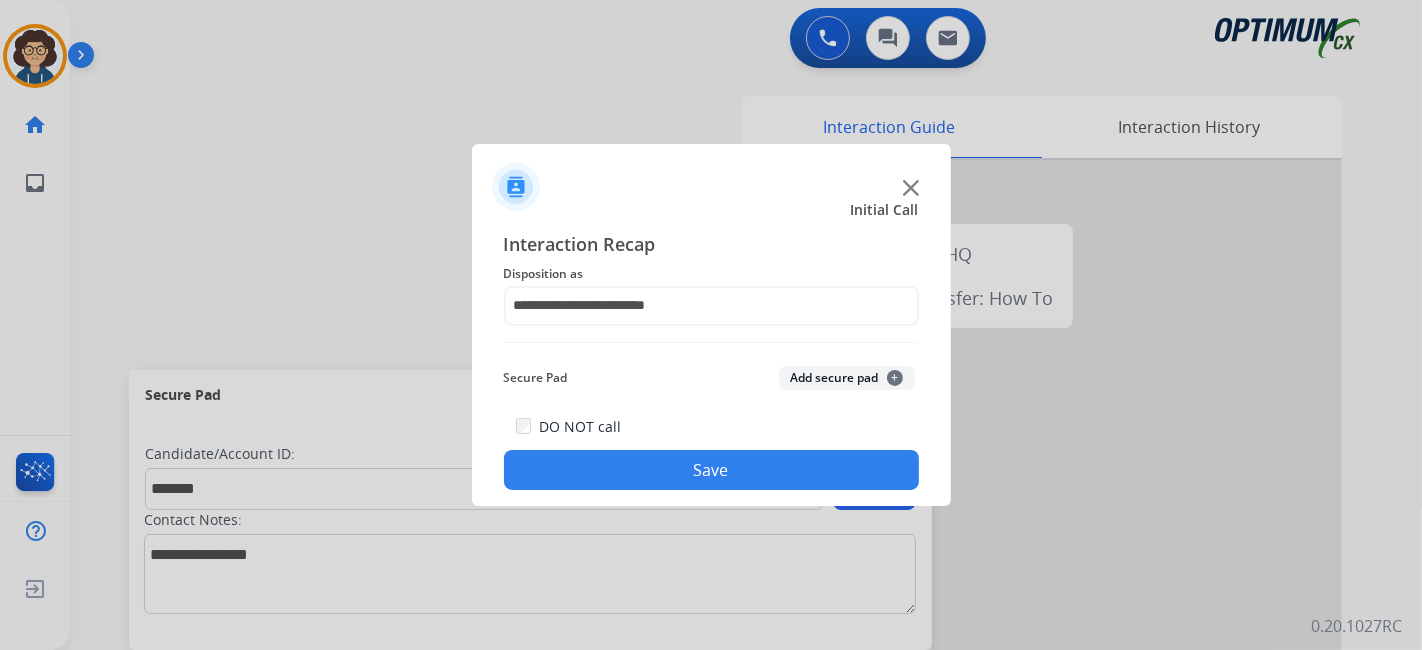 click on "Secure Pad  Add secure pad  +" 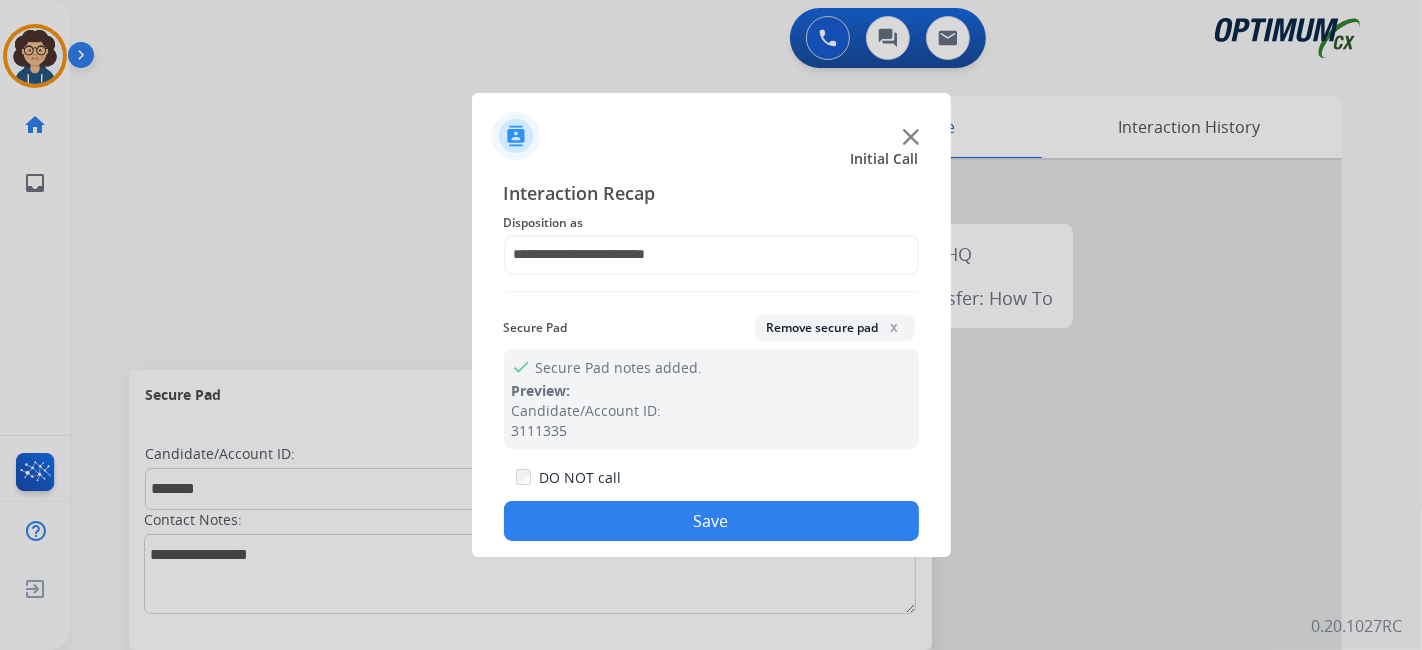 click on "Save" 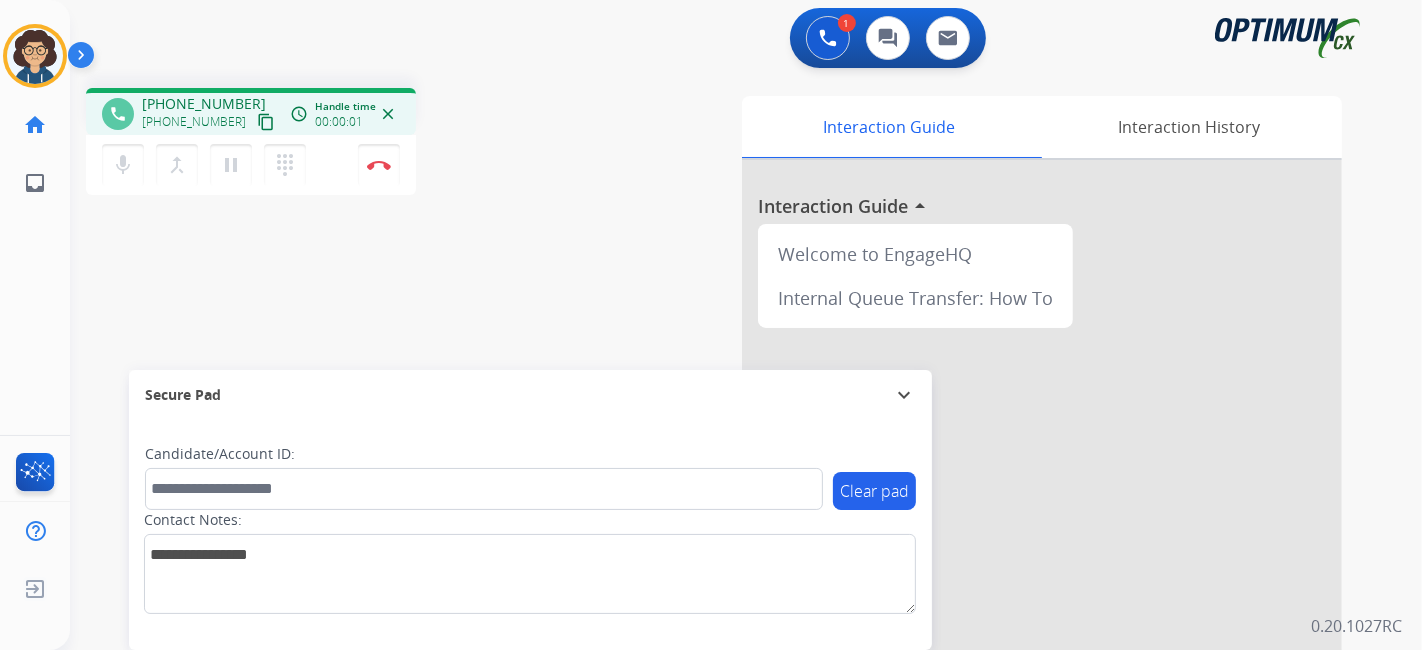 click on "content_copy" at bounding box center (266, 122) 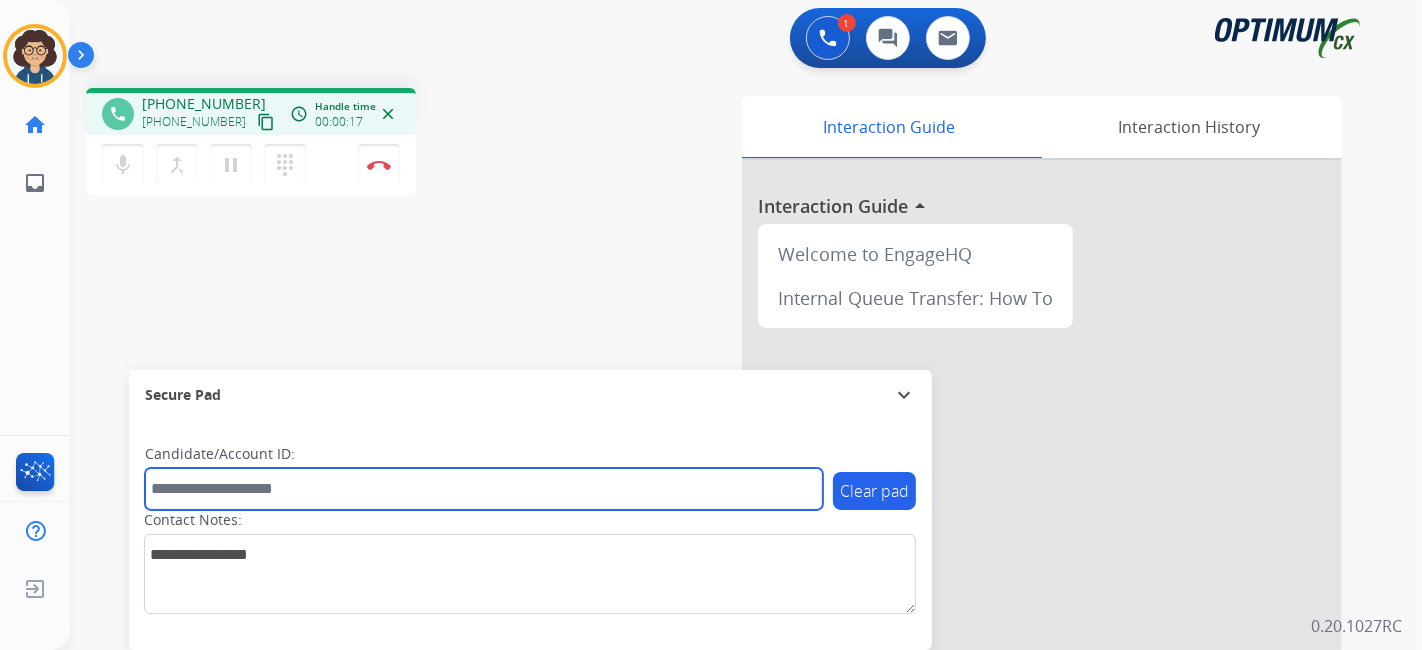 click at bounding box center [484, 489] 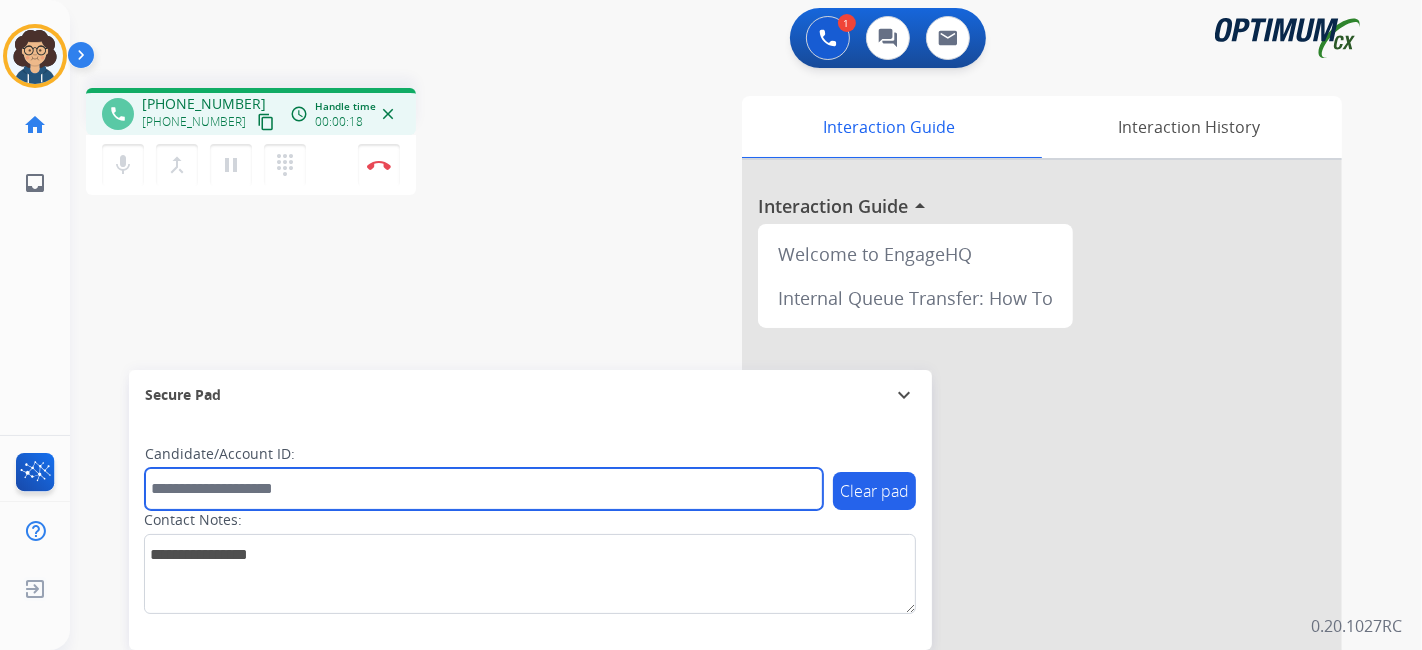 paste on "*******" 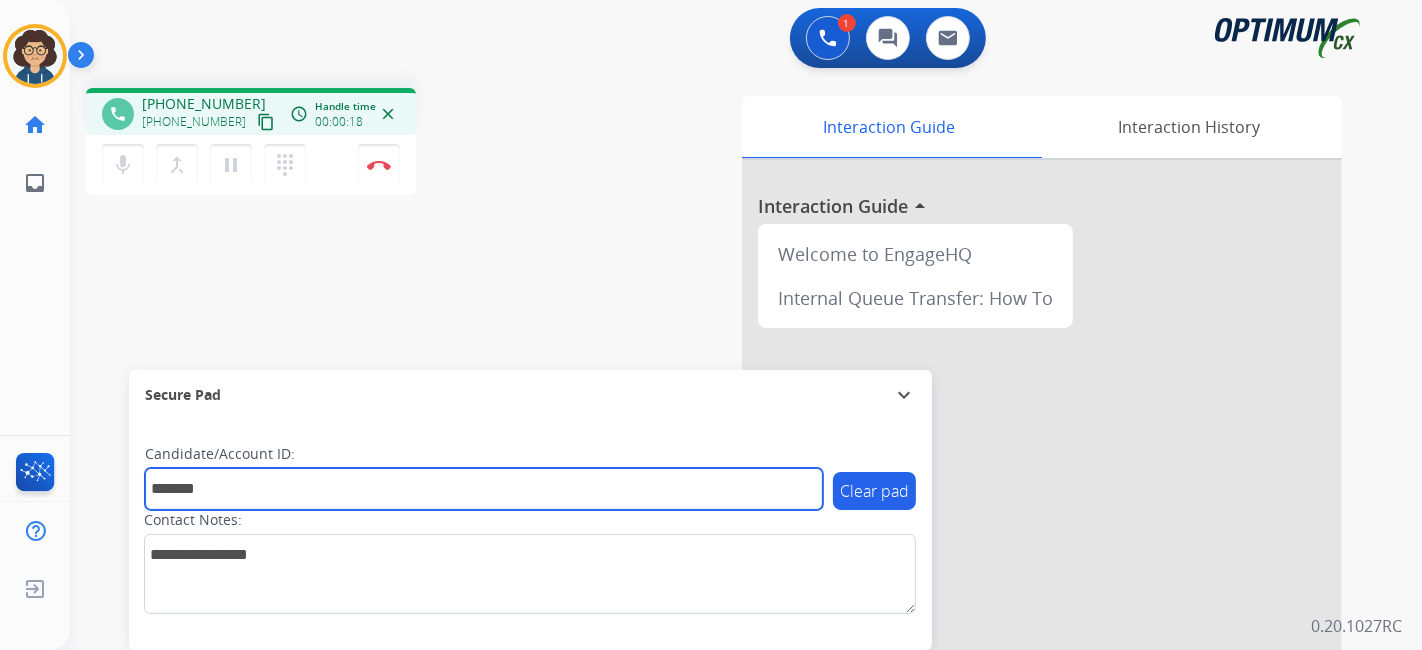 type on "*******" 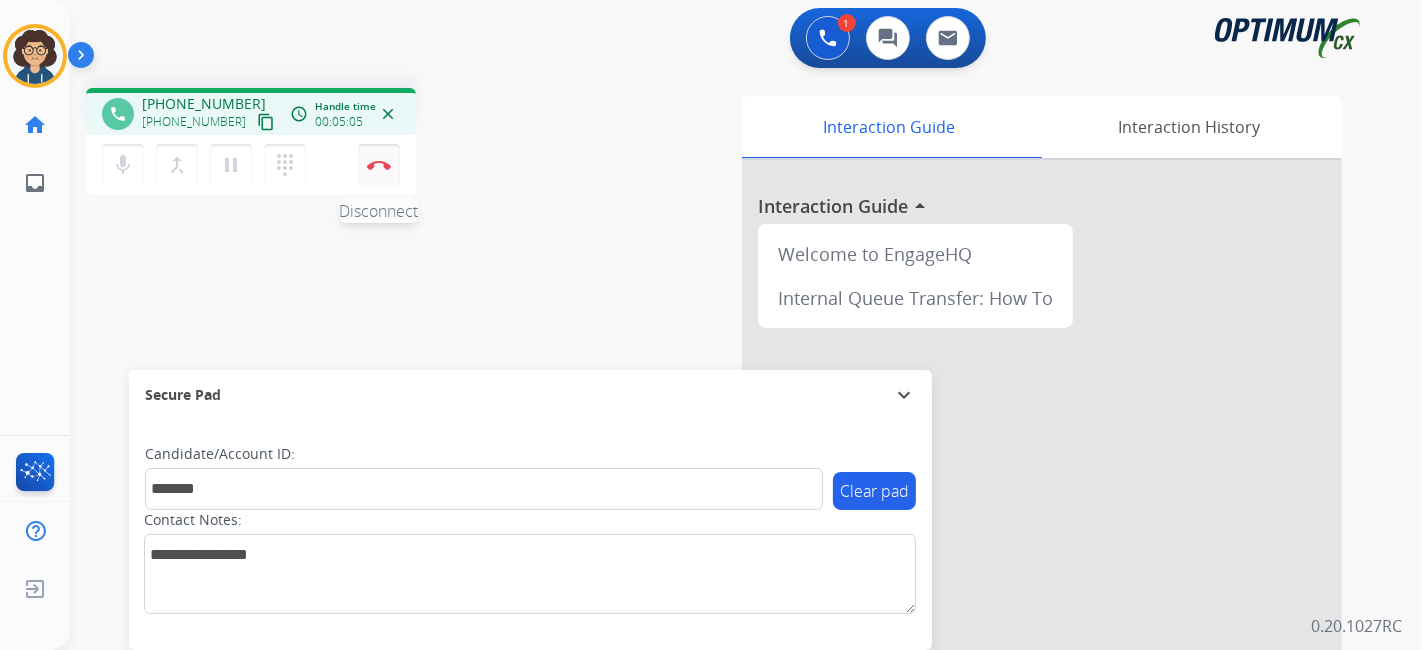 click at bounding box center [379, 165] 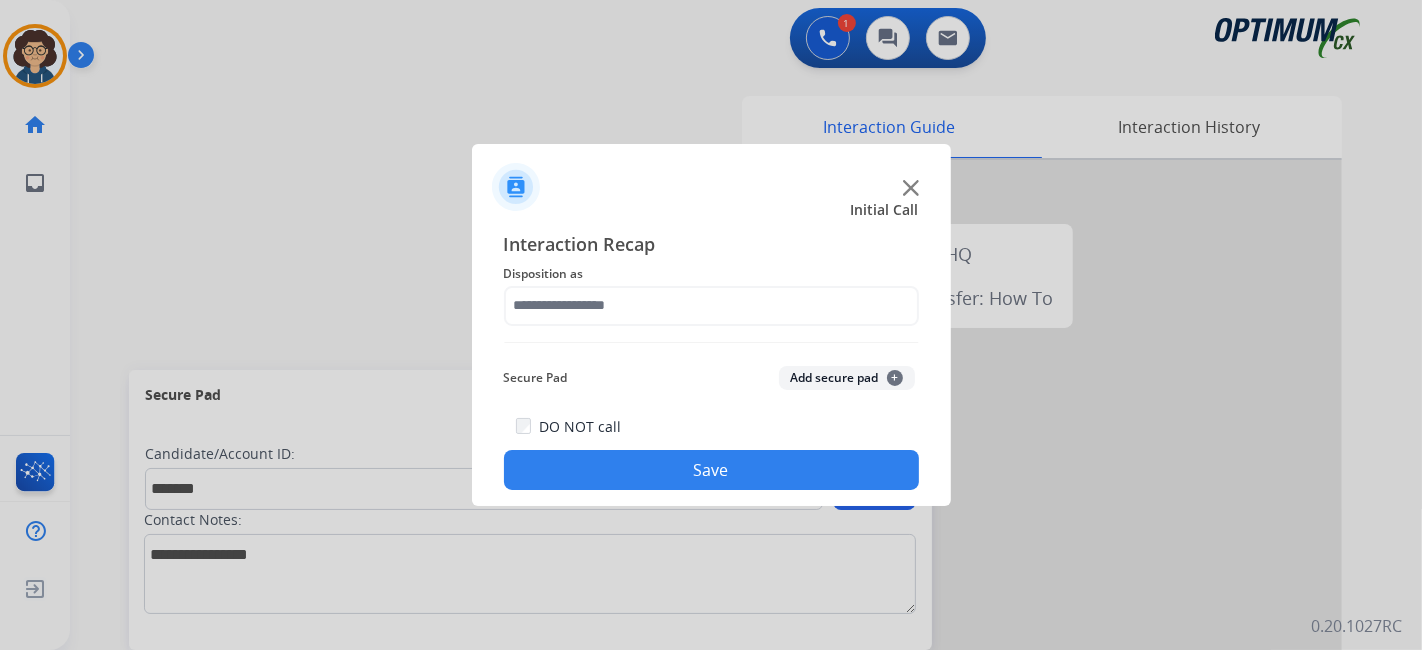 click on "Disposition as" 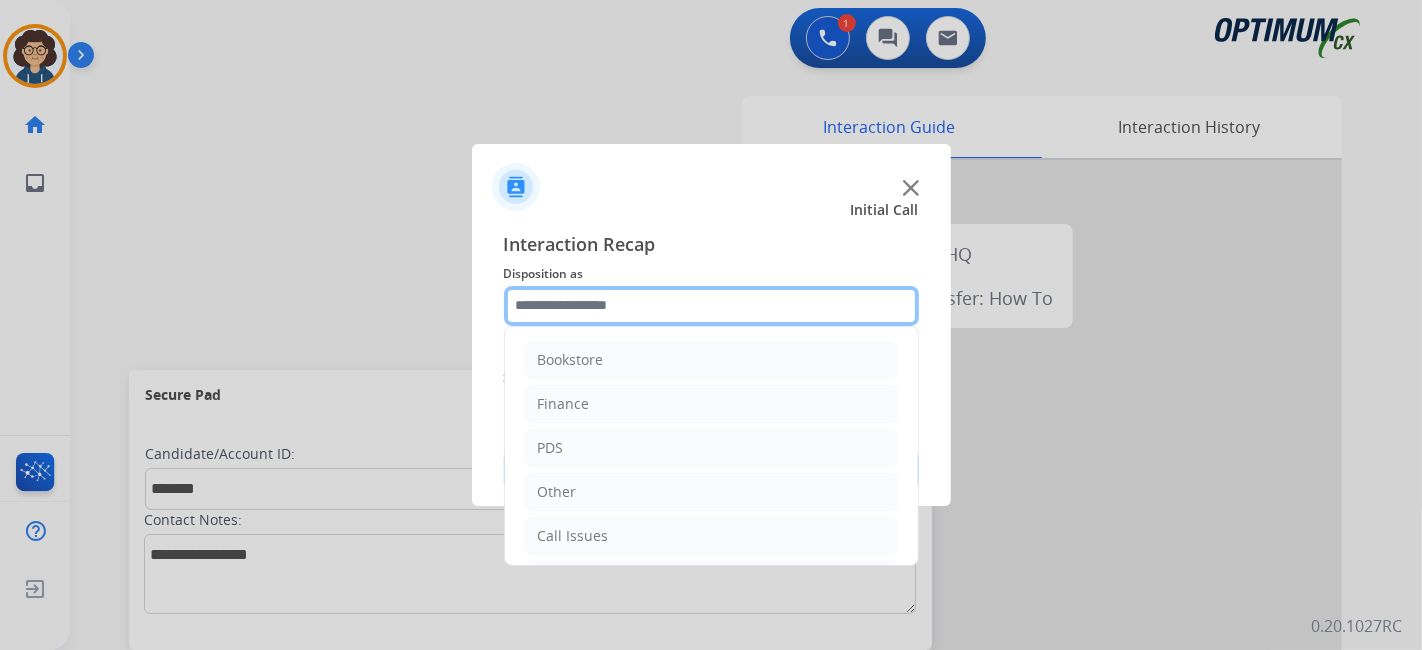 click 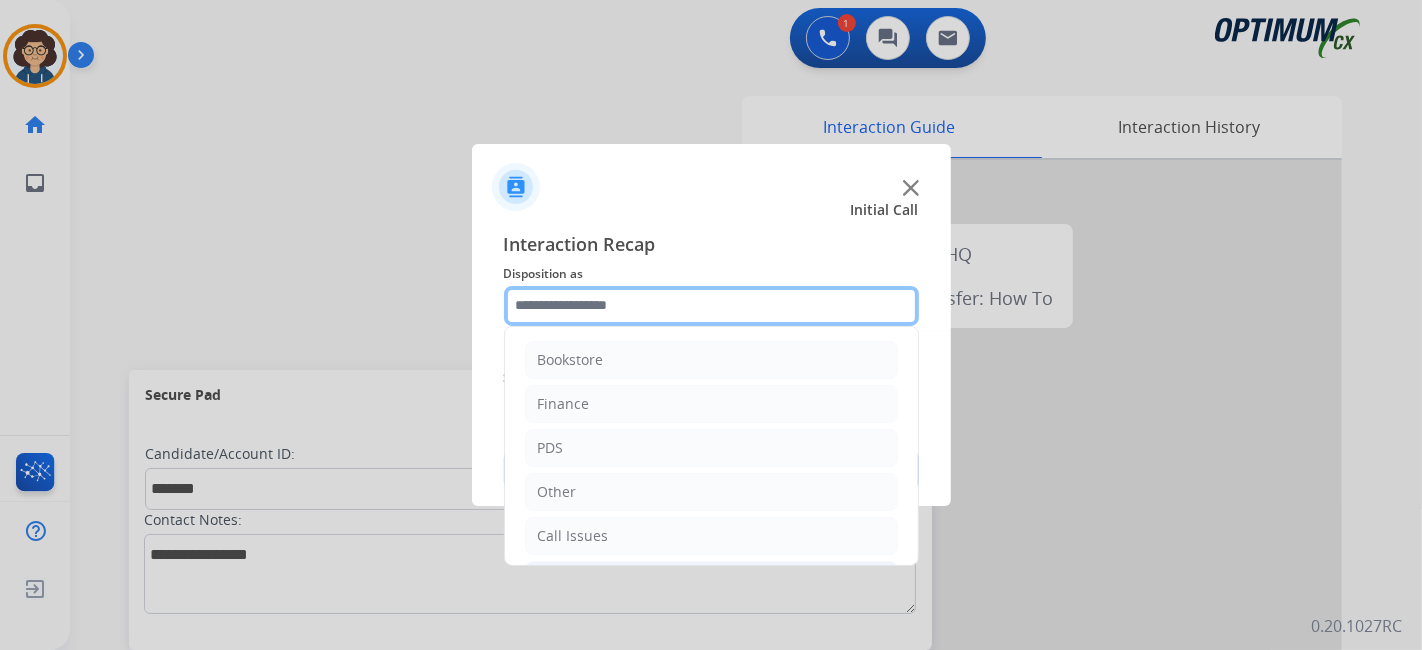 scroll, scrollTop: 131, scrollLeft: 0, axis: vertical 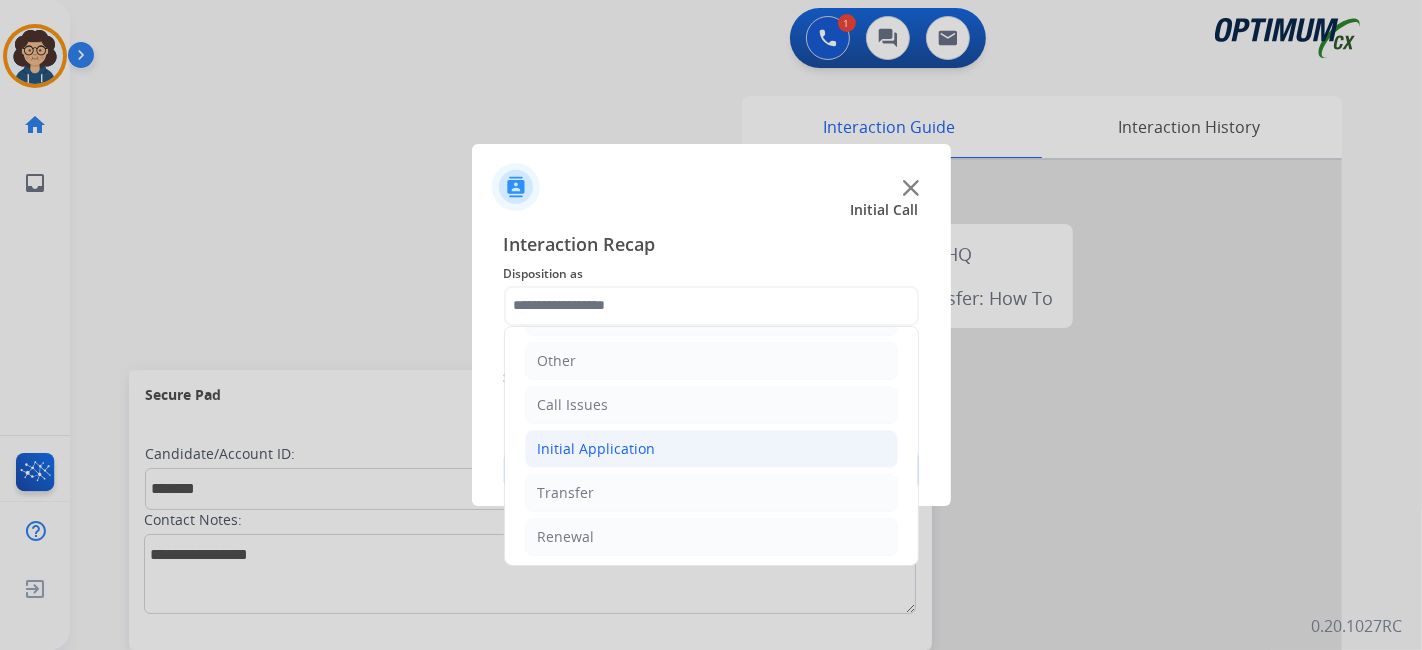 click on "Initial Application" 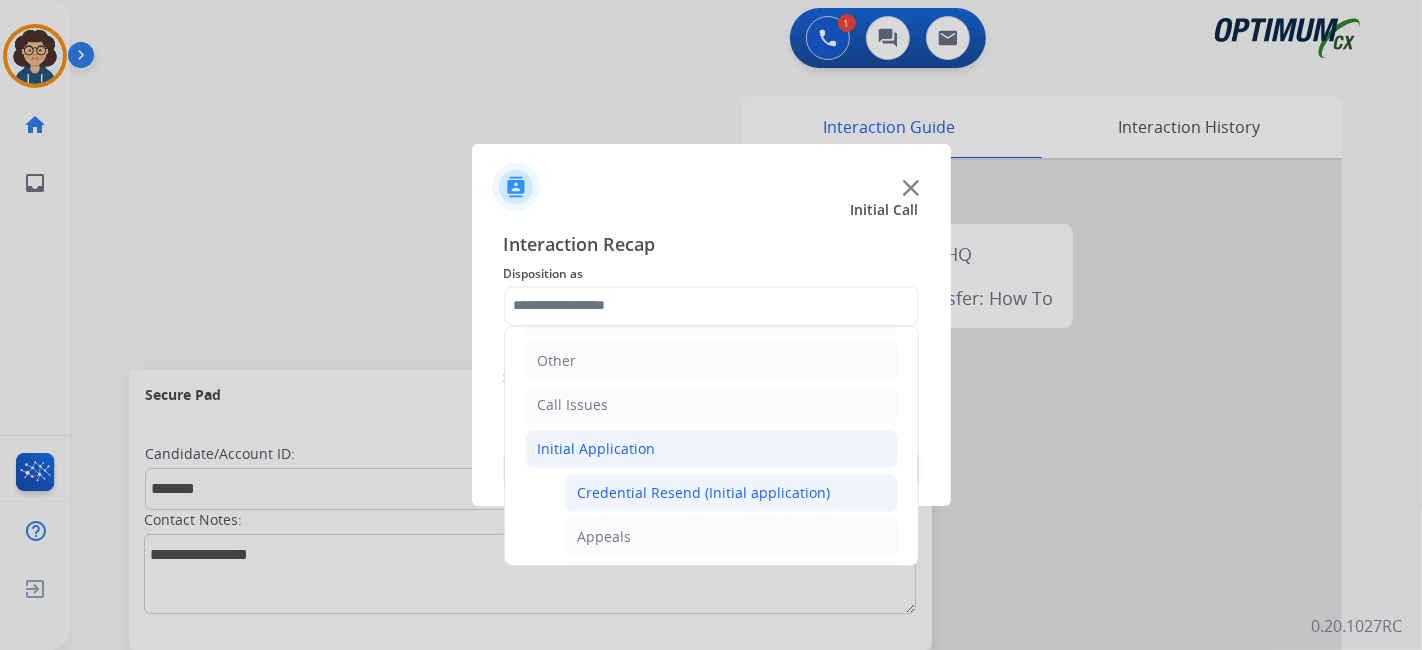 click on "Credential Resend (Initial application)" 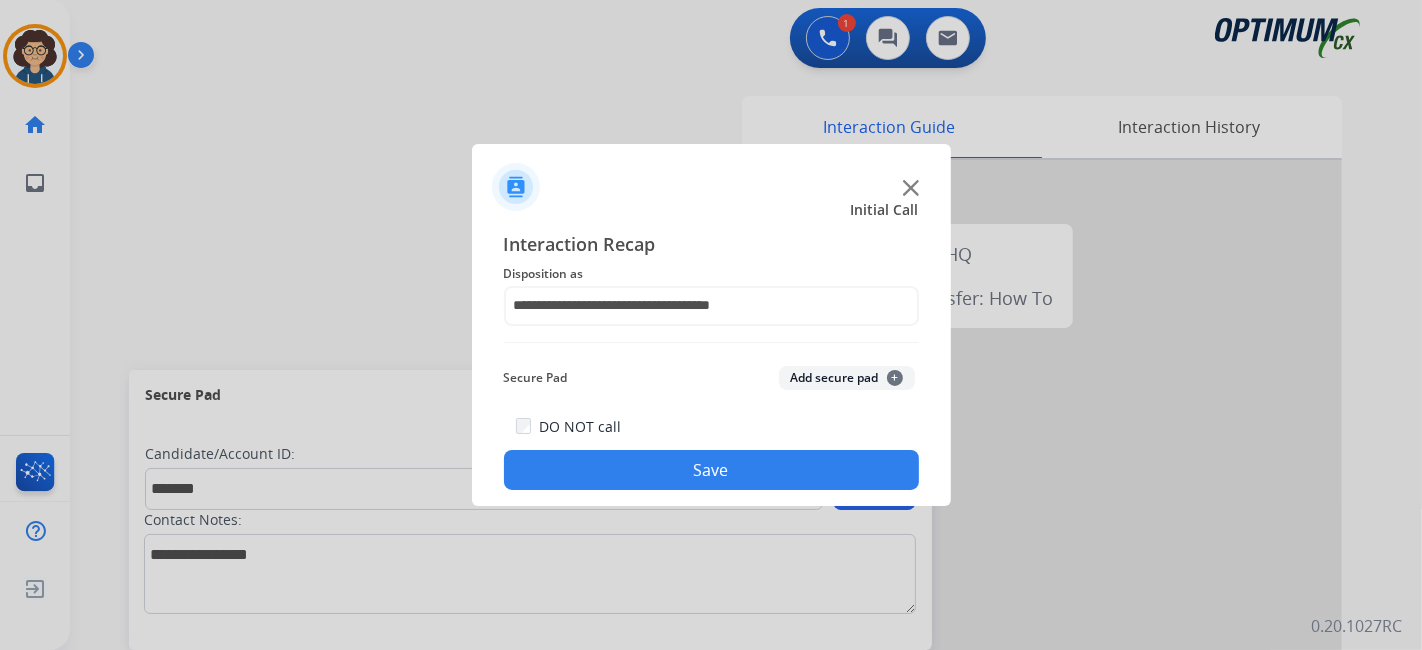 drag, startPoint x: 817, startPoint y: 375, endPoint x: 737, endPoint y: 484, distance: 135.20724 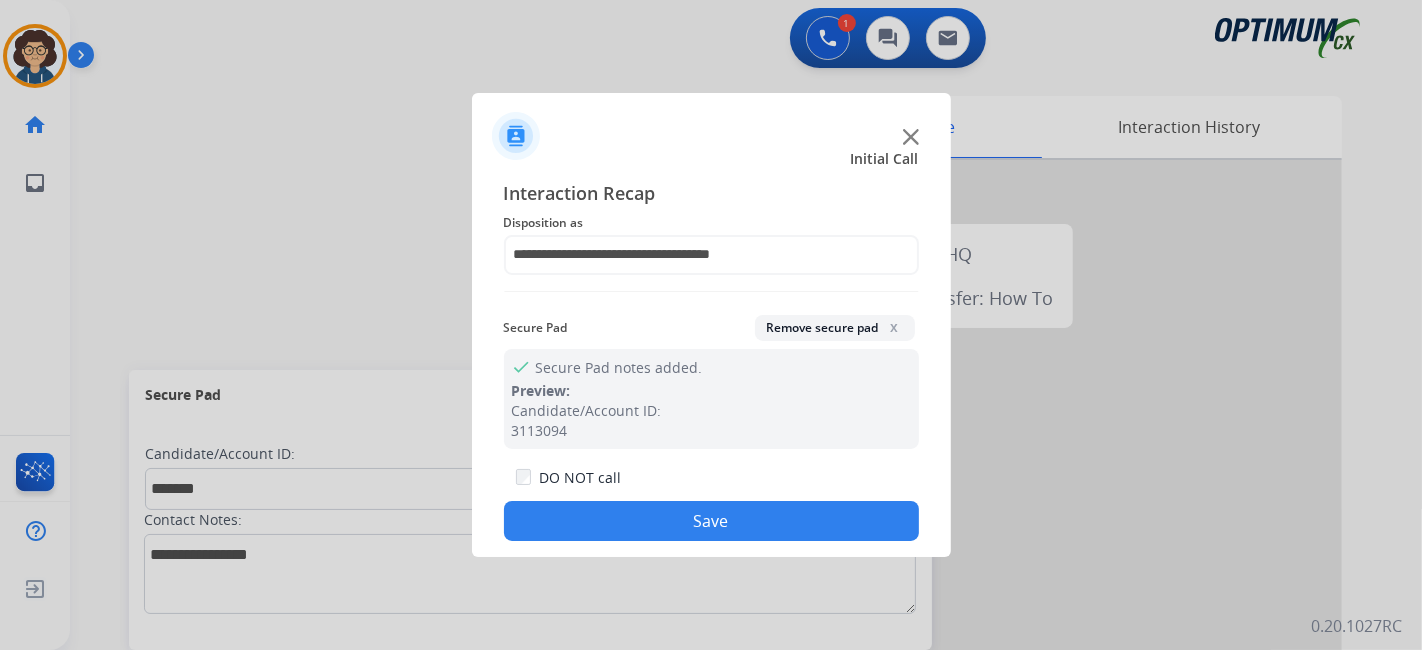 drag, startPoint x: 707, startPoint y: 521, endPoint x: 455, endPoint y: 1, distance: 577.8443 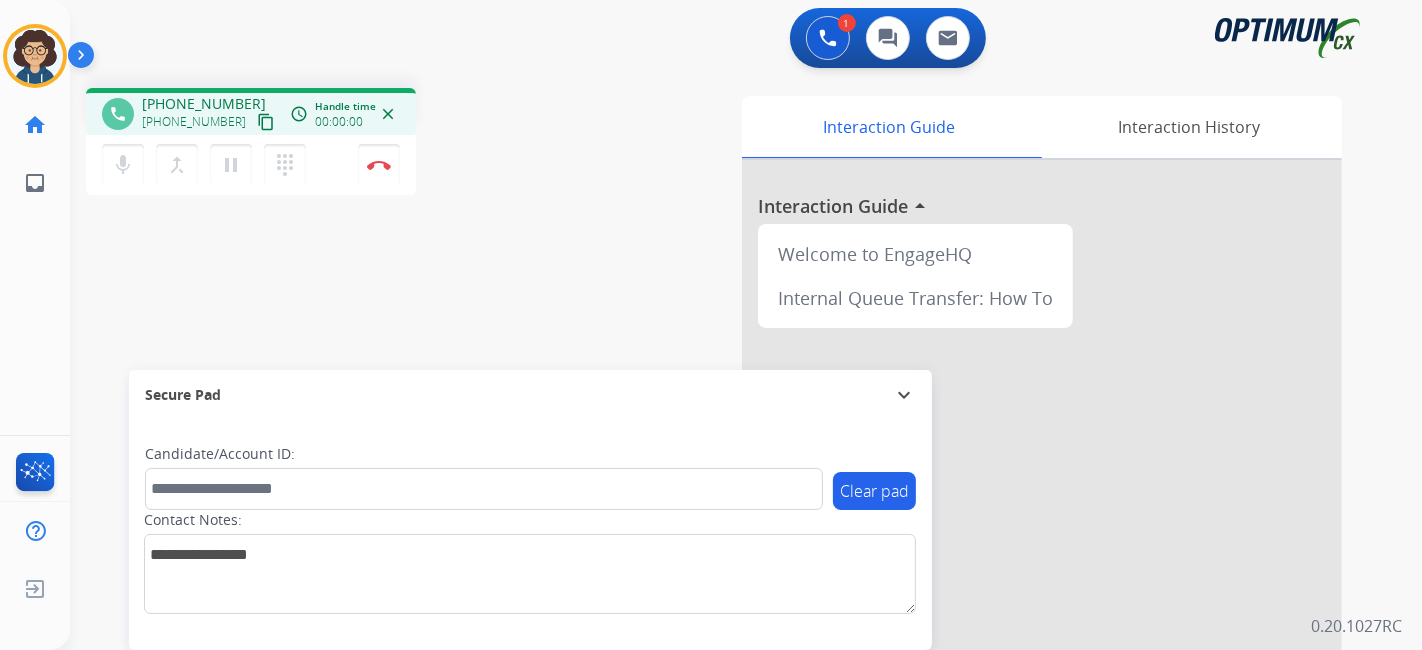 click on "content_copy" at bounding box center (266, 122) 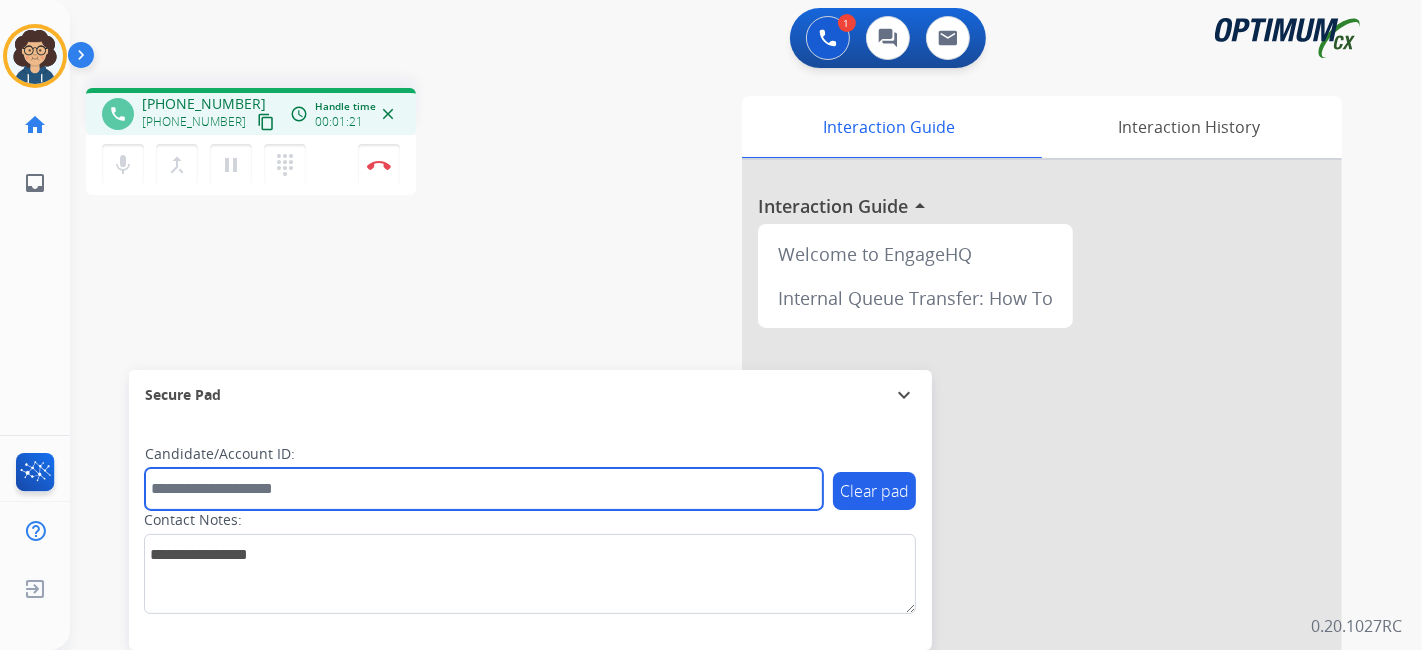 click at bounding box center [484, 489] 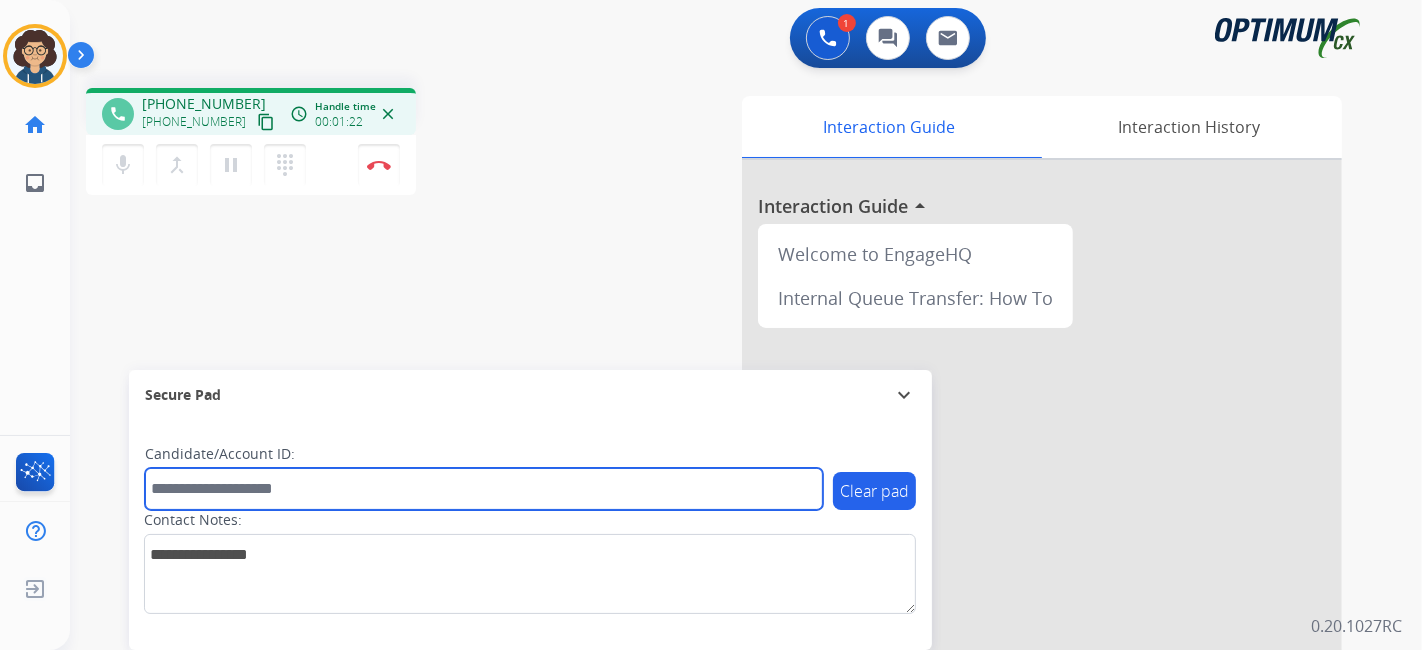 paste on "*******" 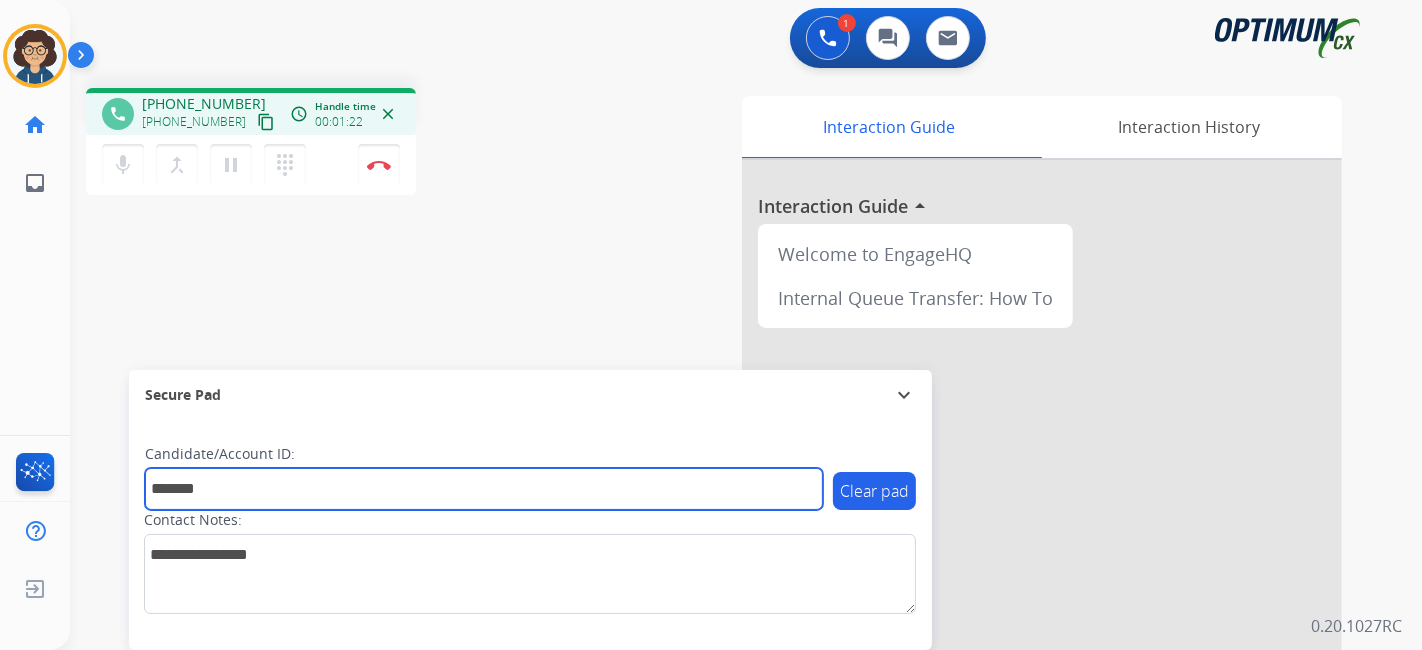 type on "*******" 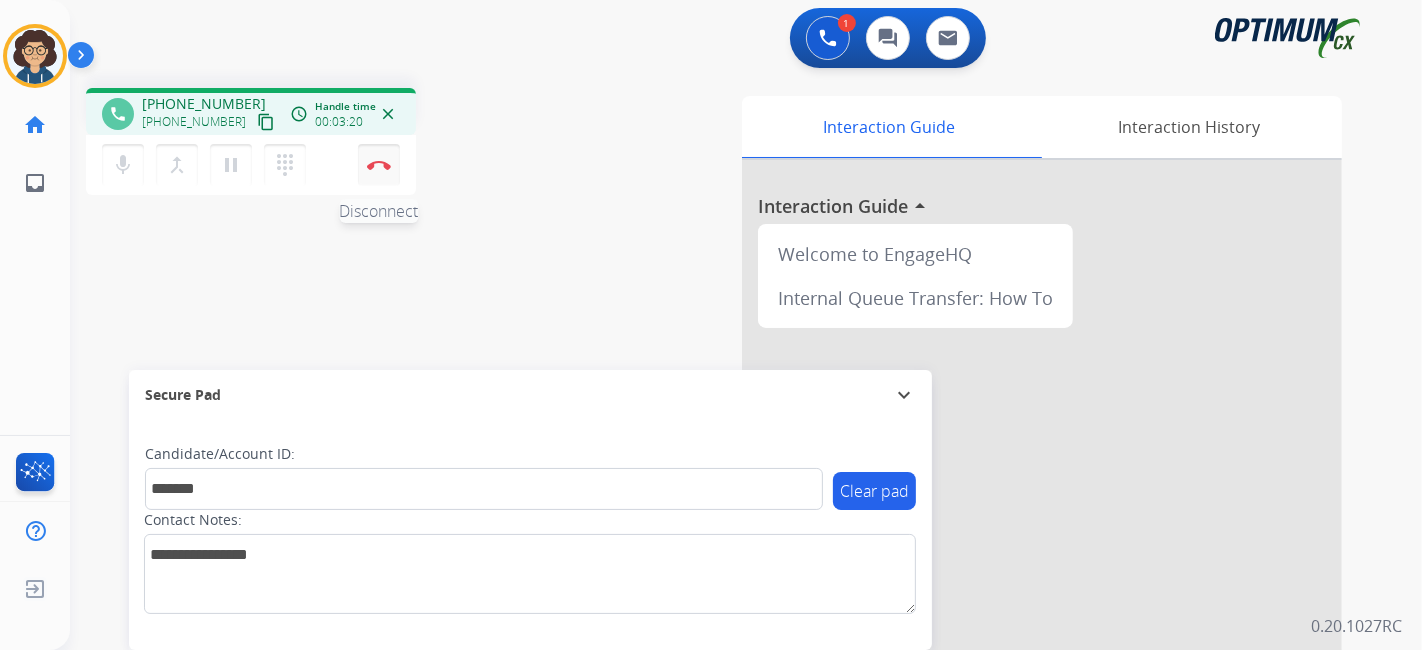 click at bounding box center [379, 165] 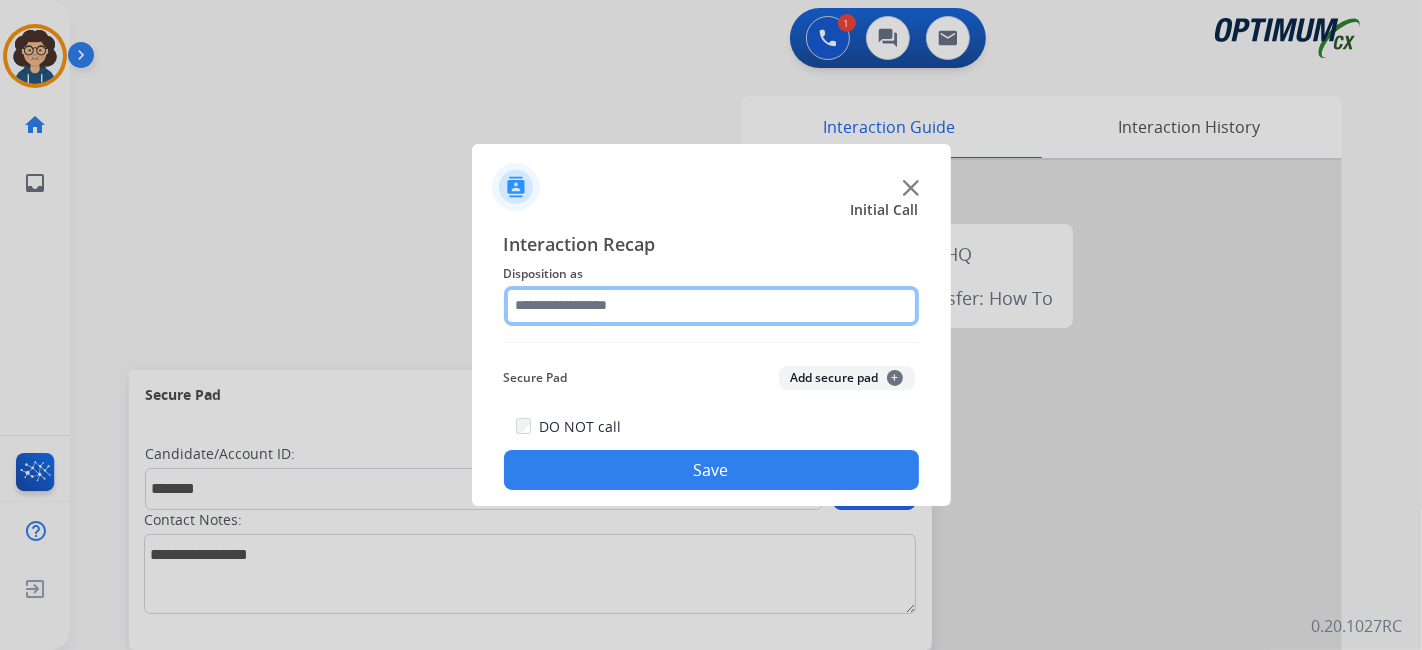 click 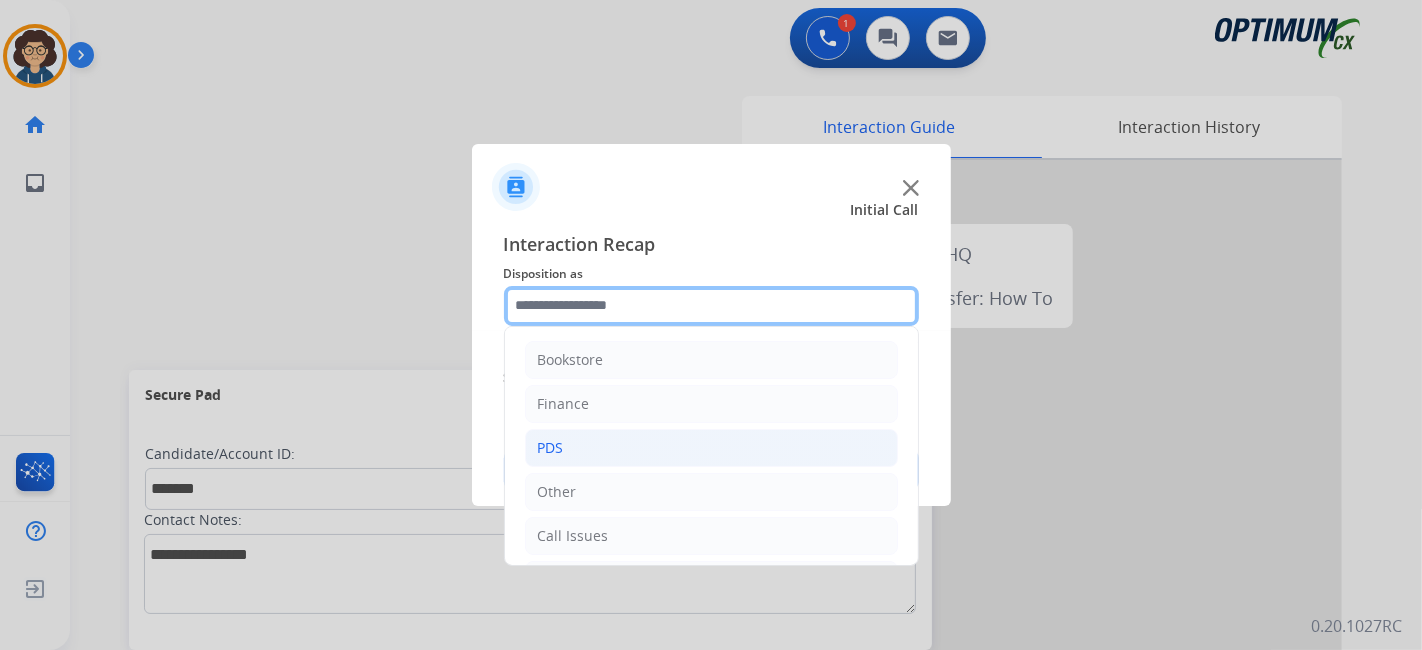 scroll, scrollTop: 131, scrollLeft: 0, axis: vertical 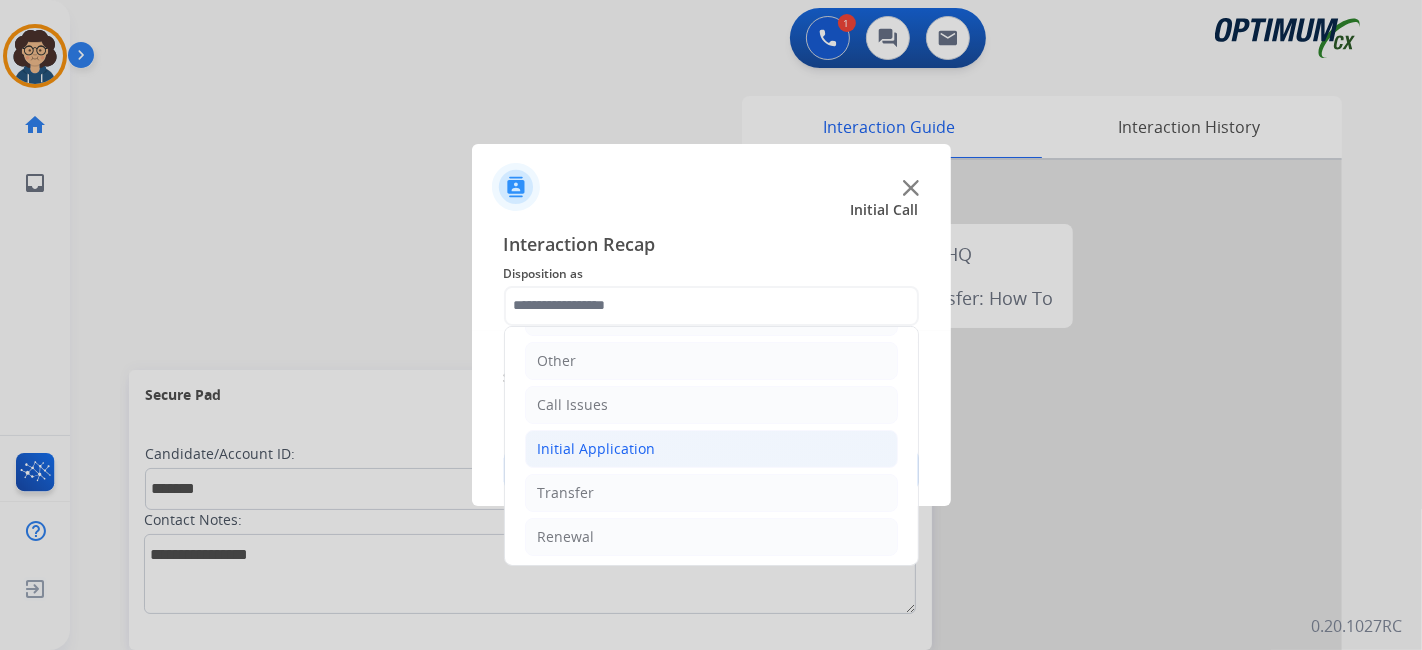 click on "Initial Application" 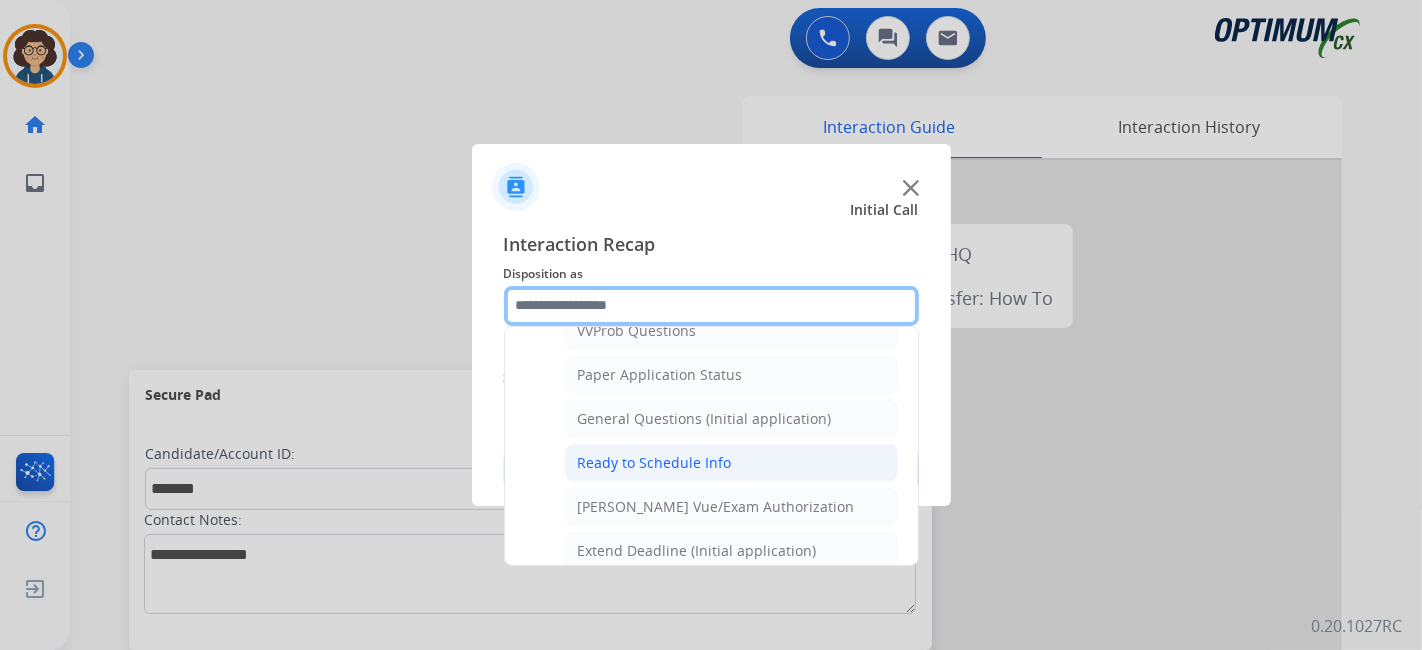 scroll, scrollTop: 1110, scrollLeft: 0, axis: vertical 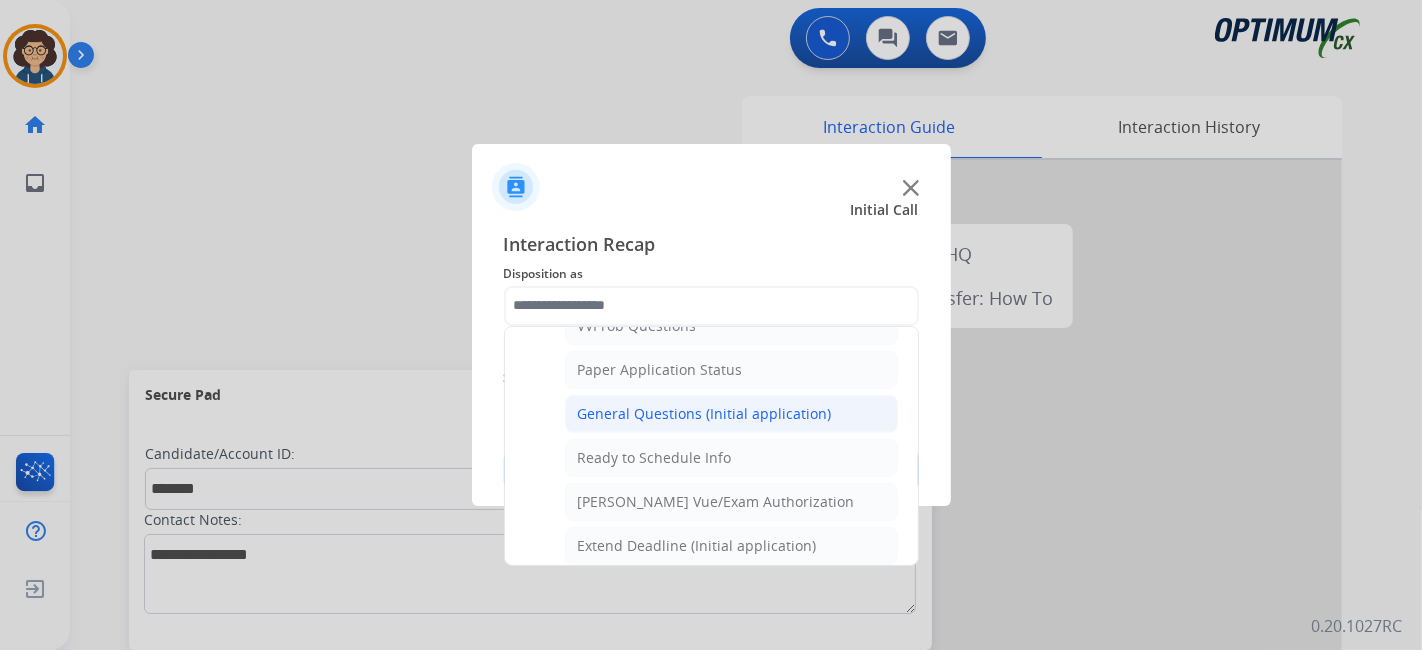click on "General Questions (Initial application)" 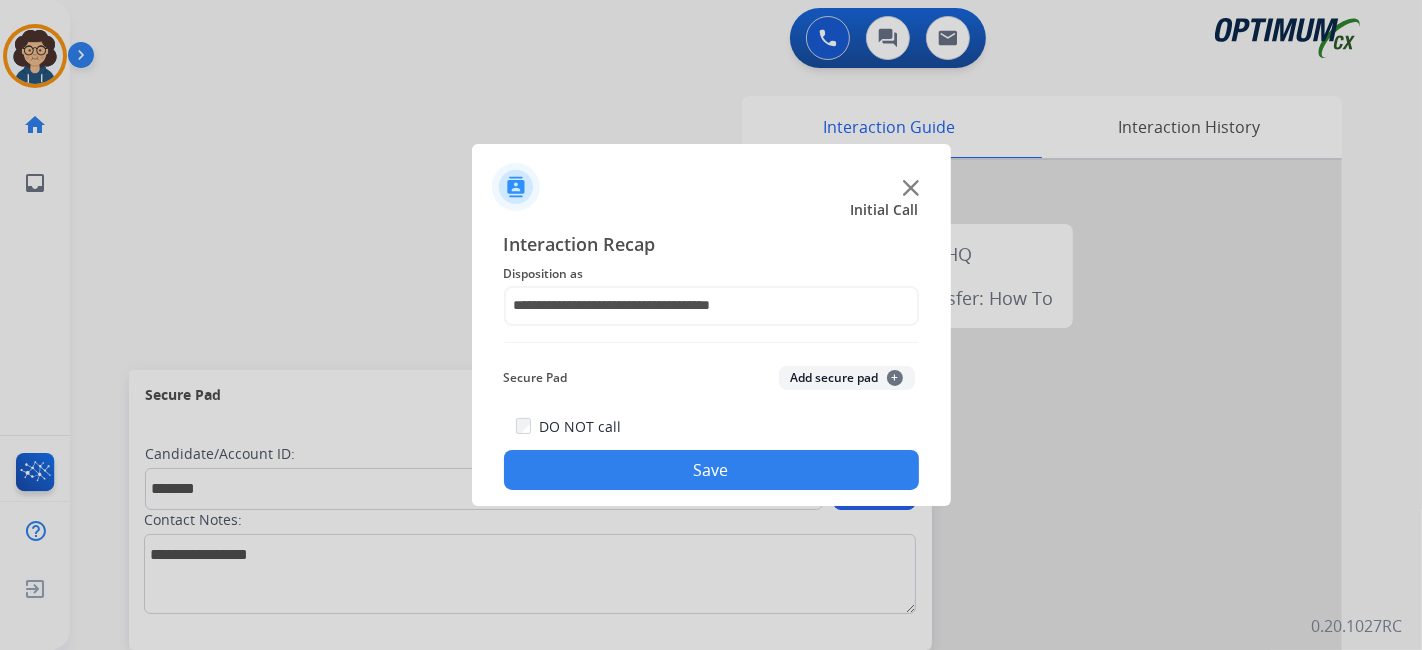 click on "Add secure pad  +" 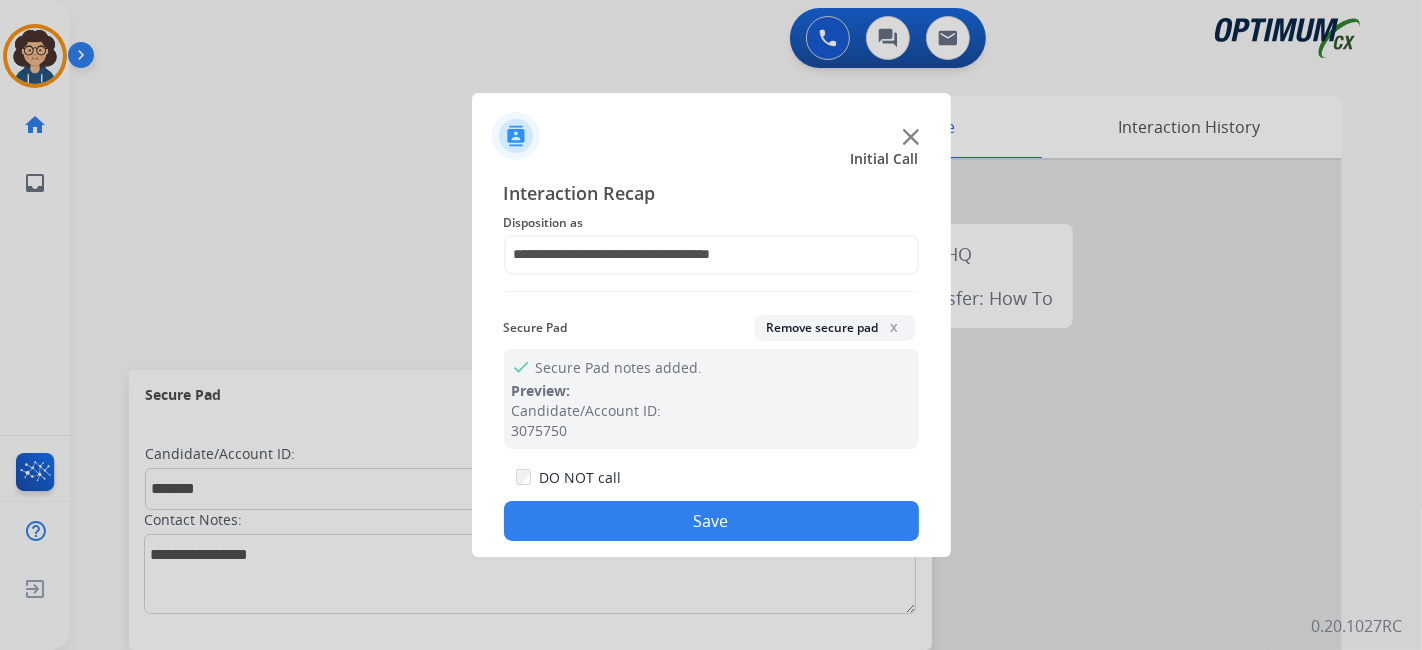 drag, startPoint x: 697, startPoint y: 512, endPoint x: 567, endPoint y: 308, distance: 241.9008 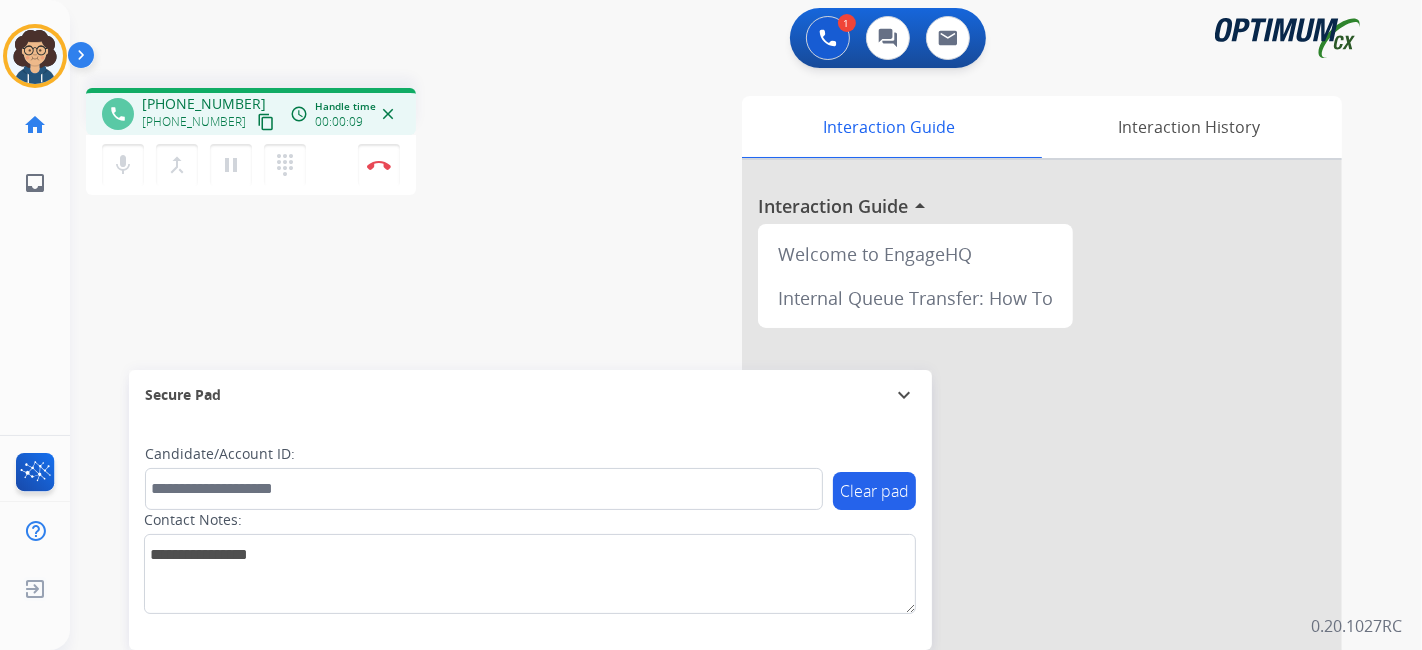 drag, startPoint x: 242, startPoint y: 125, endPoint x: 260, endPoint y: 101, distance: 30 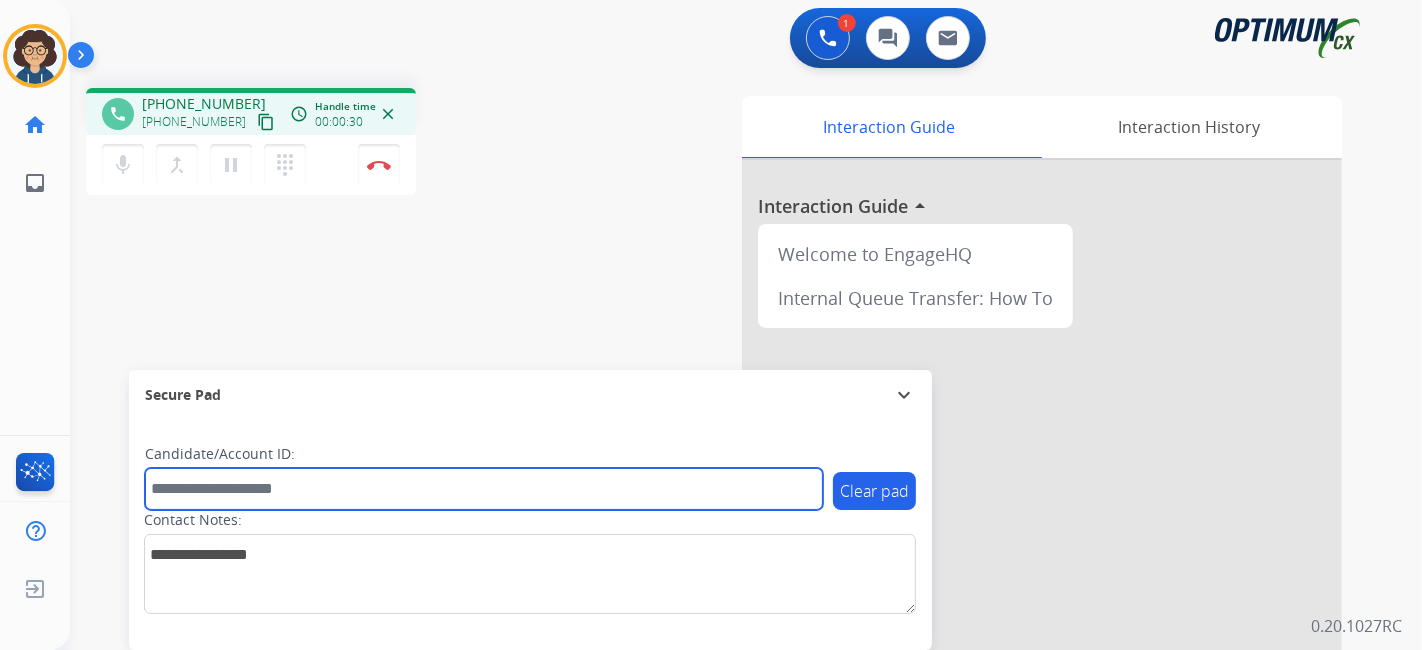 click at bounding box center (484, 489) 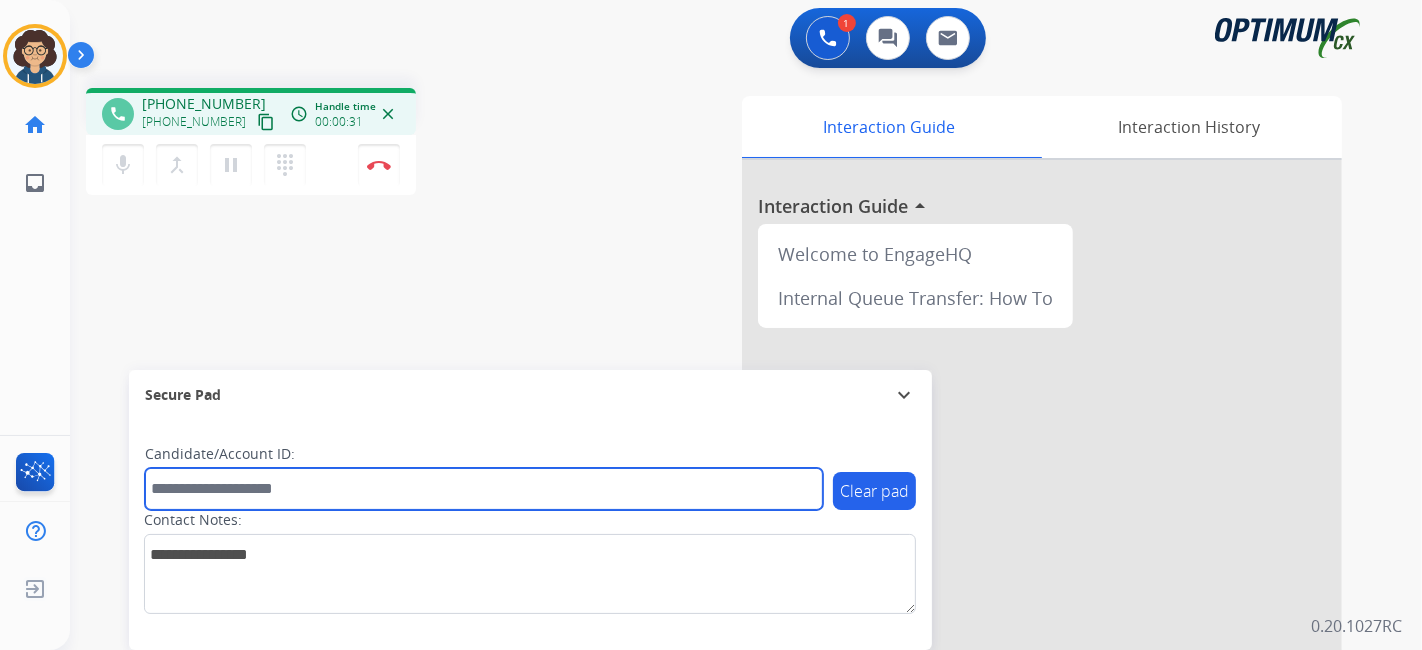 paste on "*******" 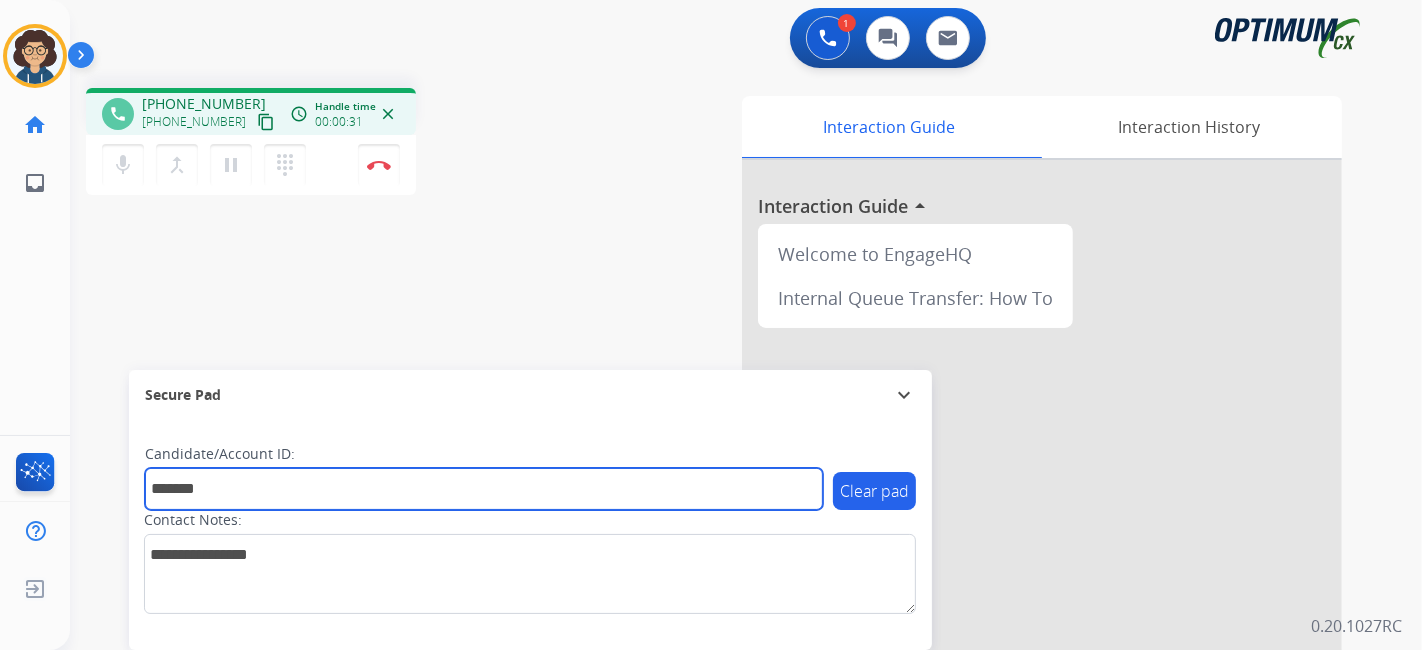 type on "*******" 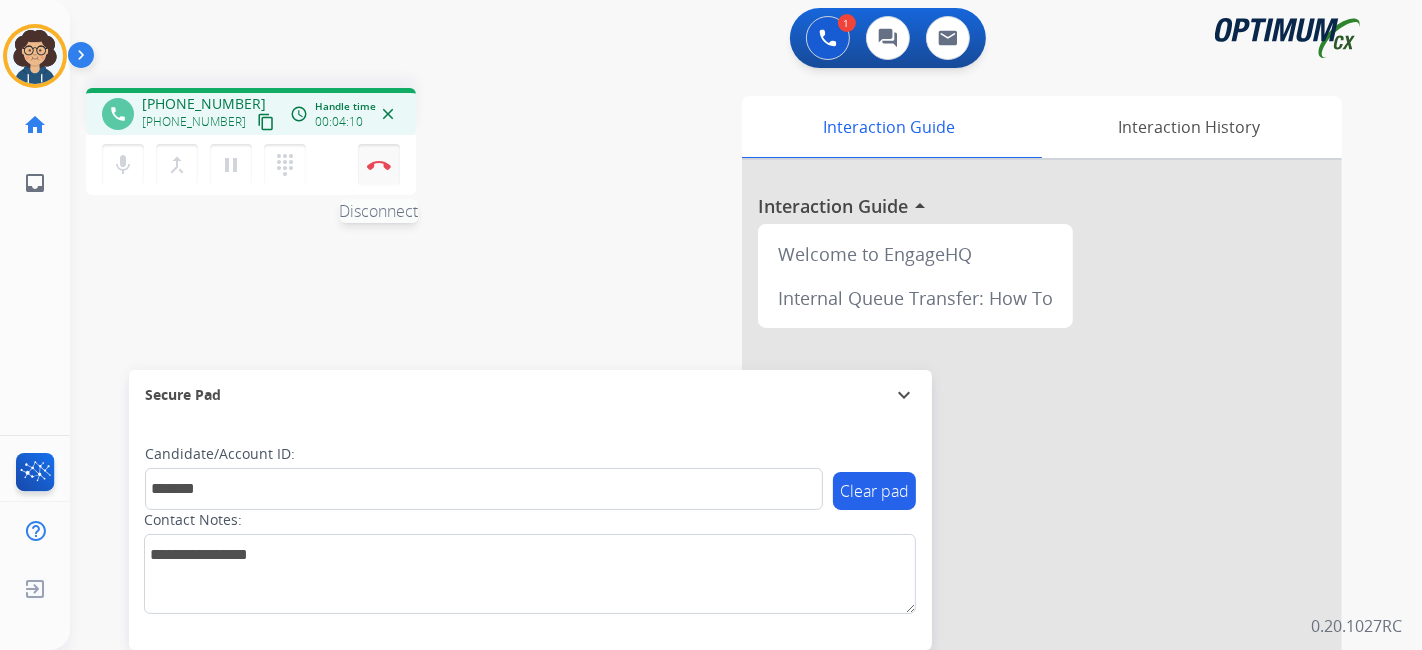 click on "Disconnect" at bounding box center (379, 165) 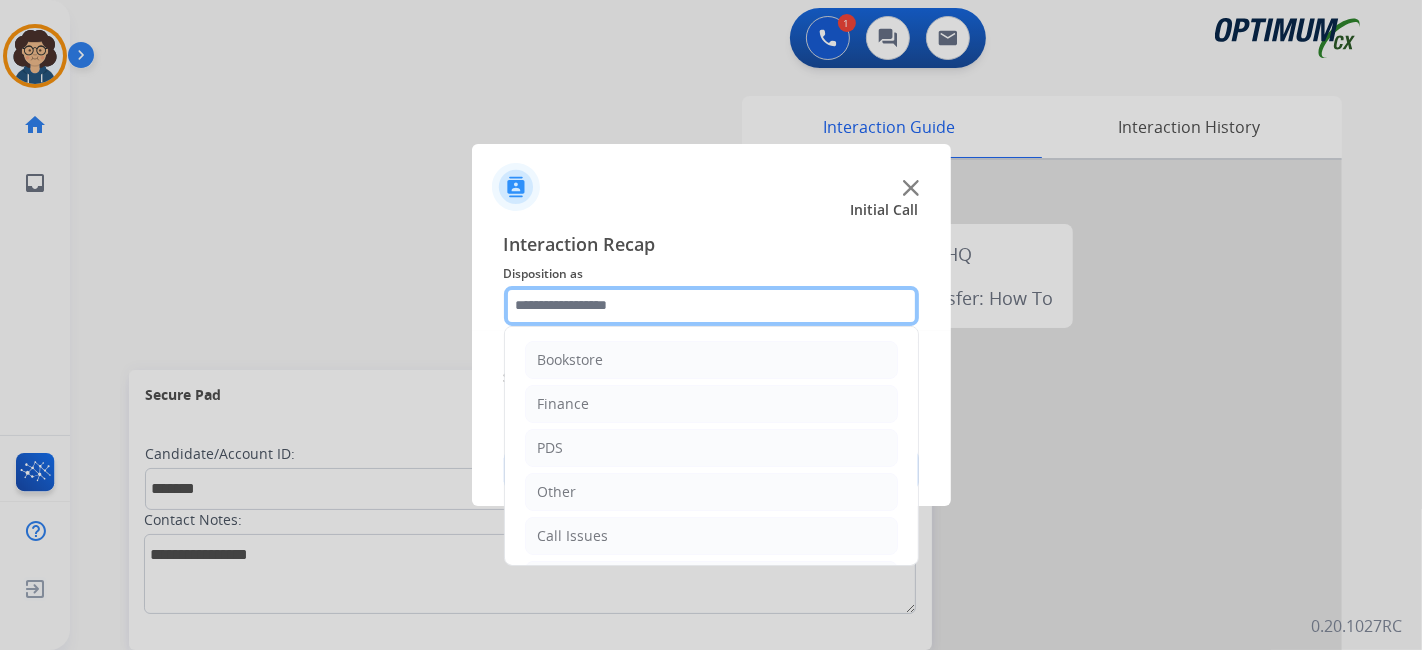 click 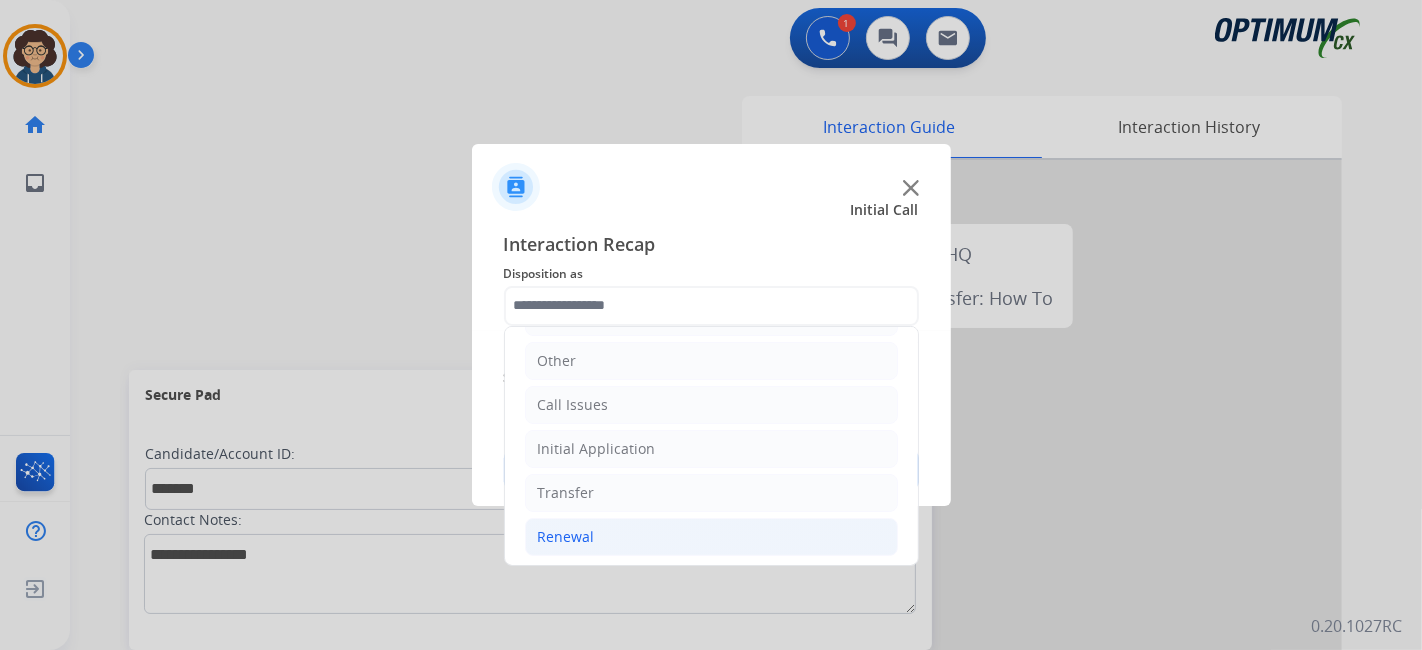 click on "Renewal" 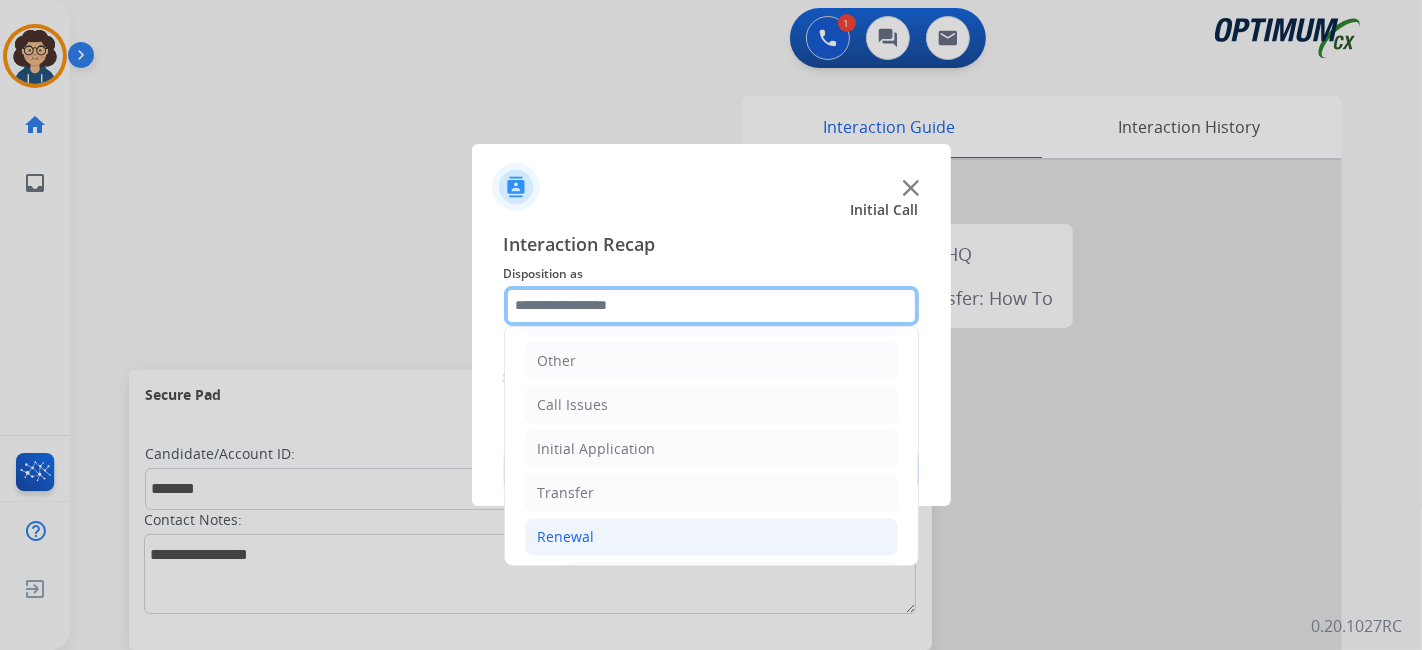 scroll, scrollTop: 686, scrollLeft: 0, axis: vertical 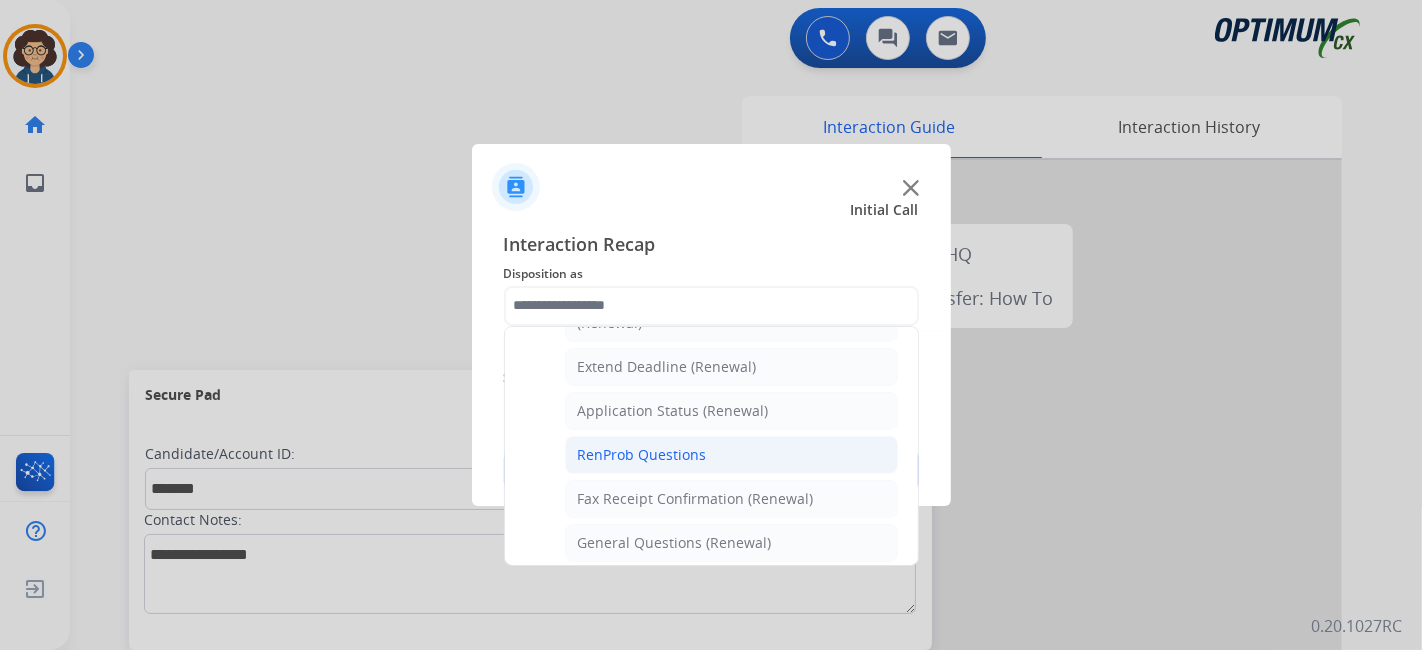 click on "RenProb Questions" 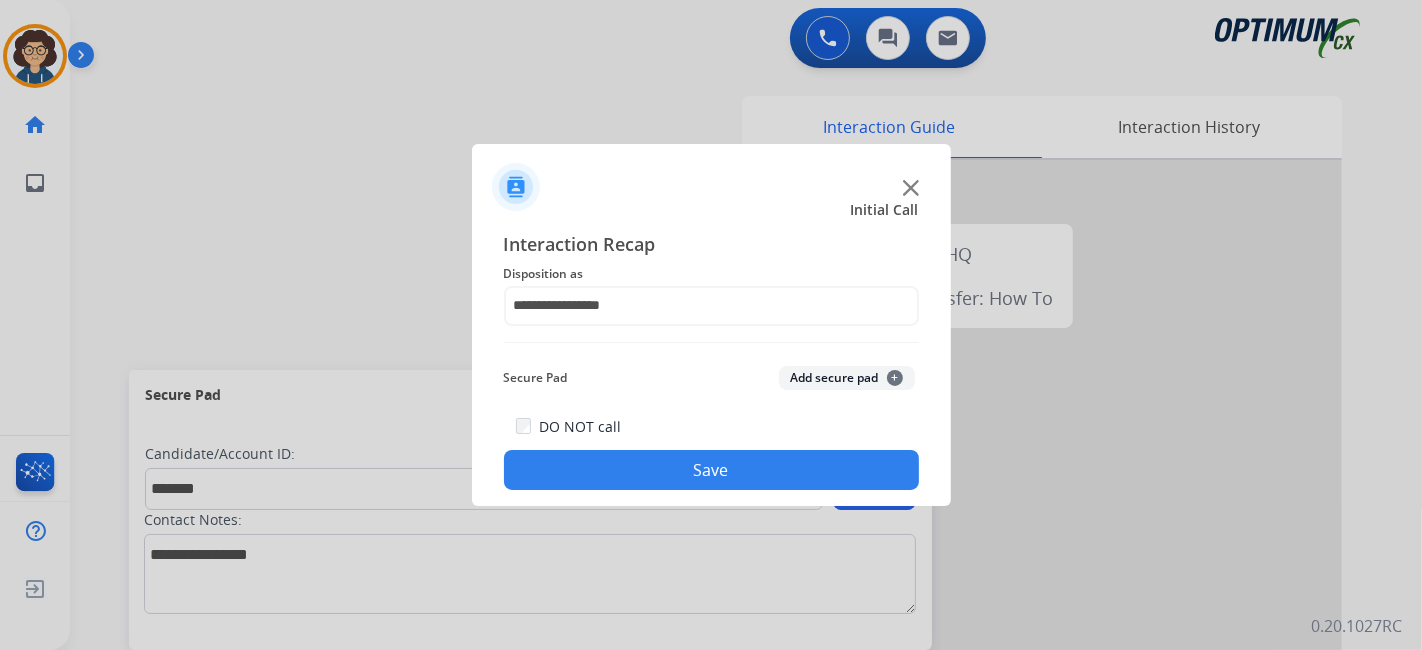 click on "Secure Pad  Add secure pad  +" 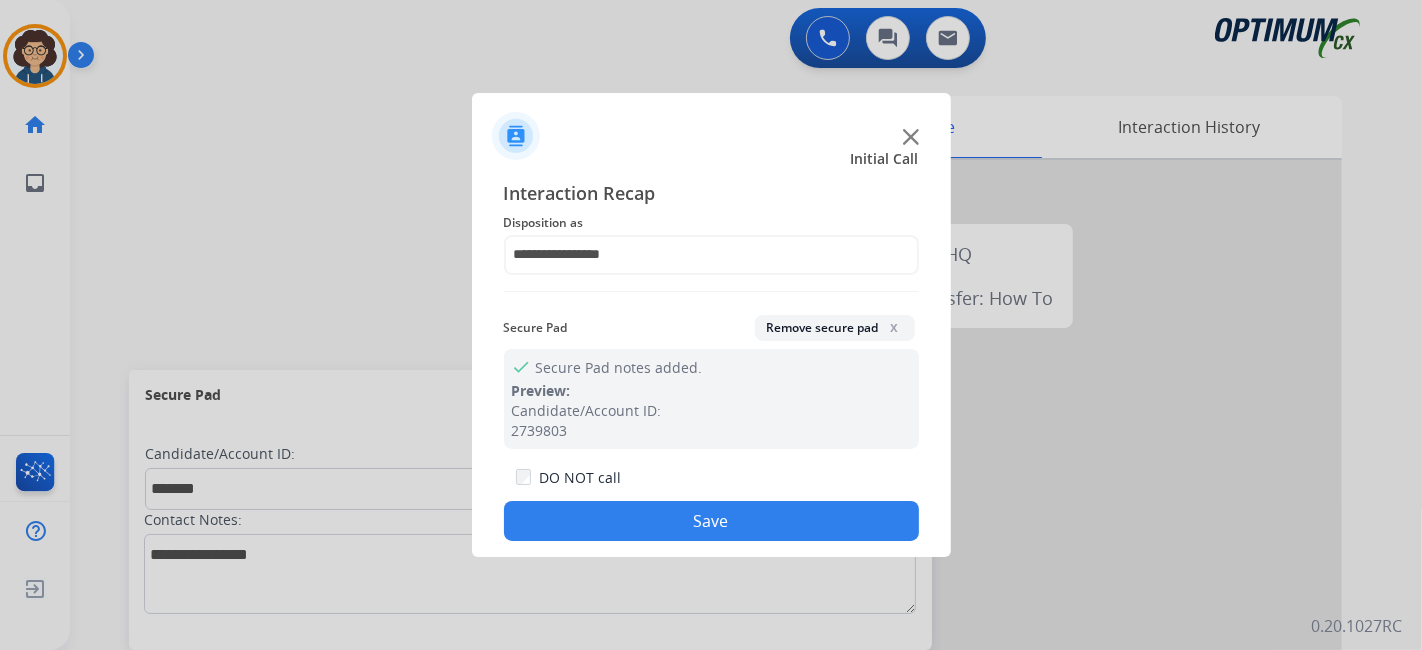 click on "Save" 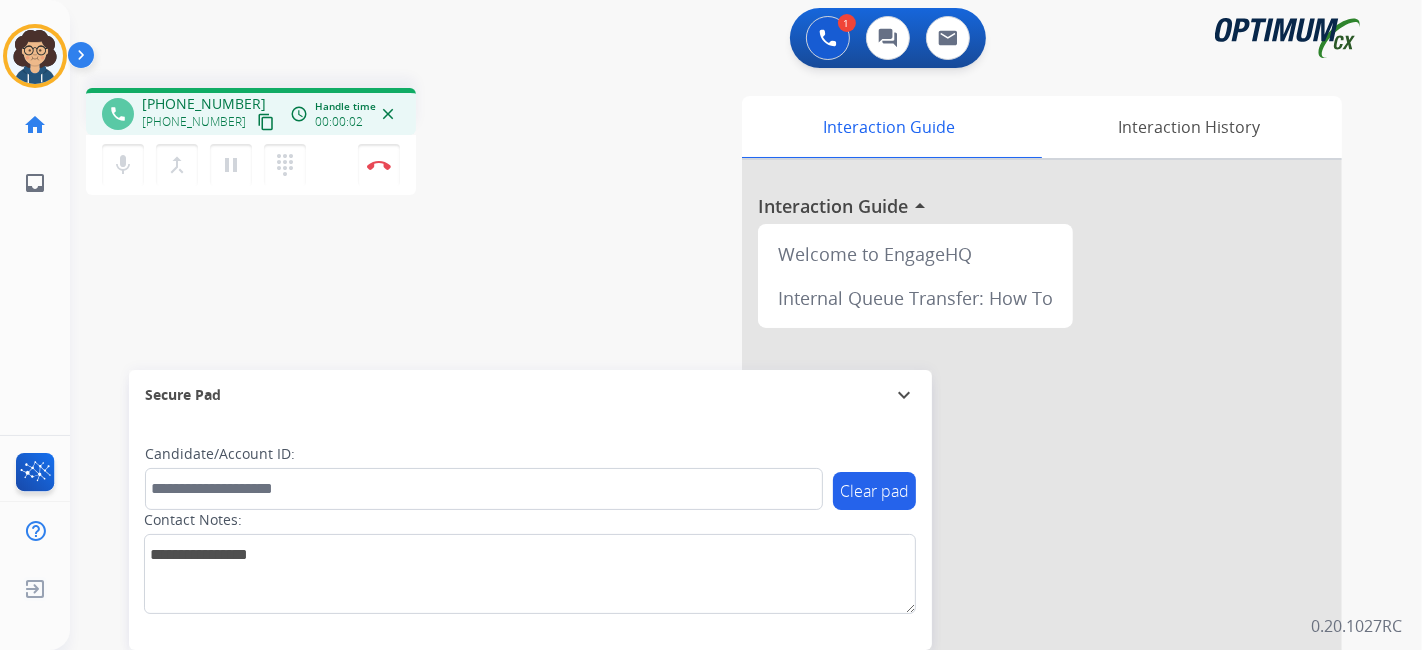 click on "content_copy" at bounding box center (266, 122) 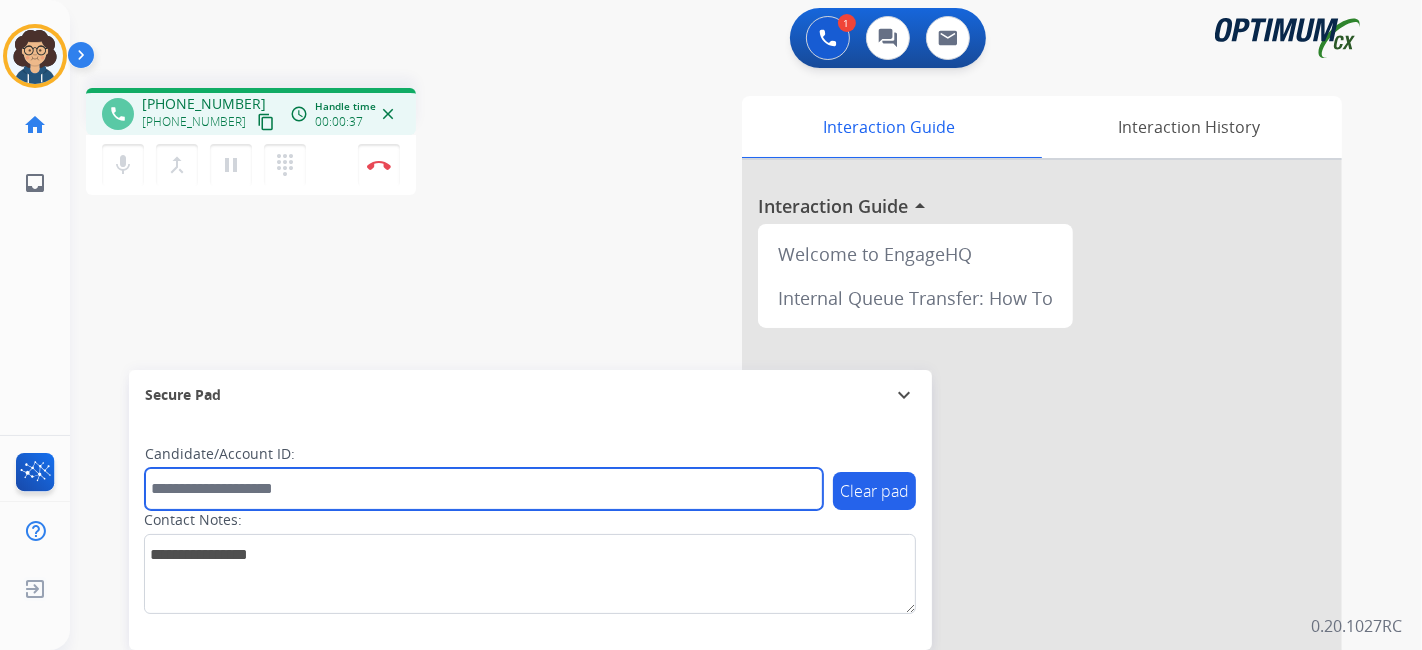 click at bounding box center (484, 489) 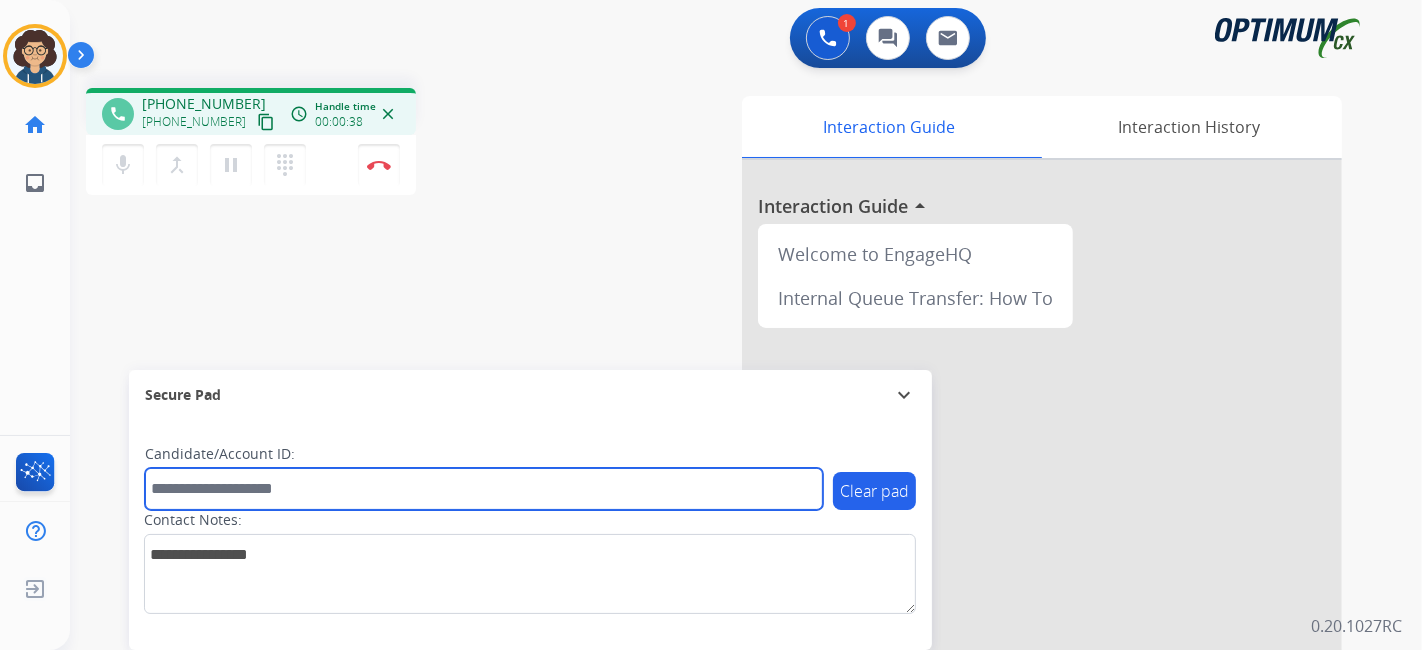 paste on "*******" 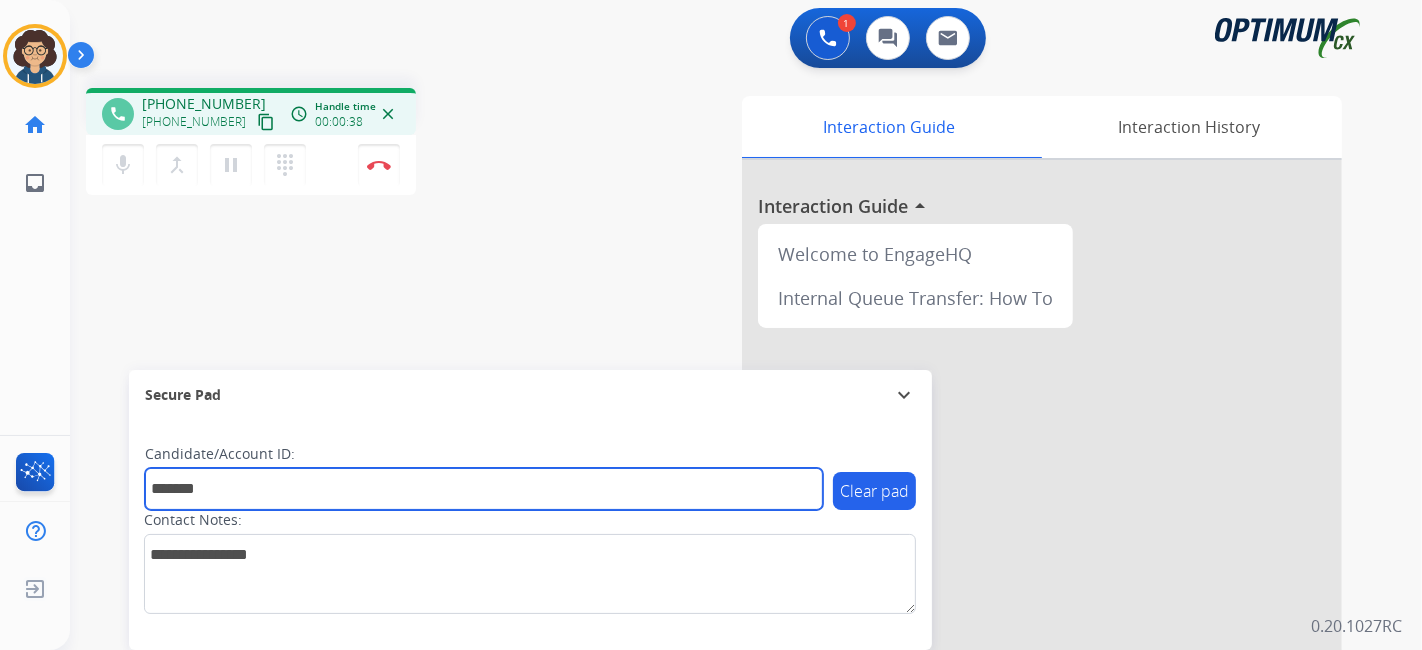 type on "*******" 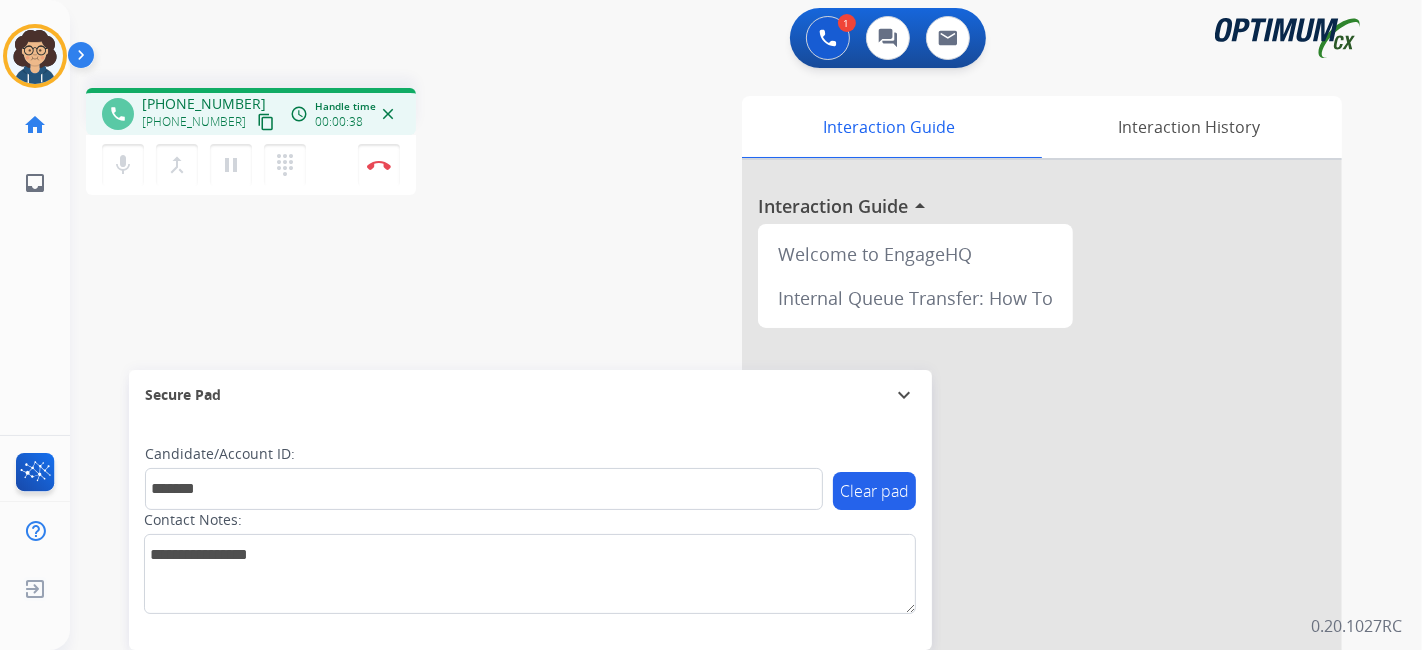 click on "phone [PHONE_NUMBER] [PHONE_NUMBER] content_copy access_time Call metrics Queue   00:10 Hold   00:00 Talk   00:39 Total   00:48 Handle time 00:00:38 close mic Mute merge_type Bridge pause Hold dialpad Dialpad Disconnect swap_horiz Break voice bridge close_fullscreen Connect 3-Way Call merge_type Separate 3-Way Call  Interaction Guide   Interaction History  Interaction Guide arrow_drop_up  Welcome to EngageHQ   Internal Queue Transfer: How To  Secure Pad expand_more Clear pad Candidate/Account ID: ******* Contact Notes:" at bounding box center (722, 489) 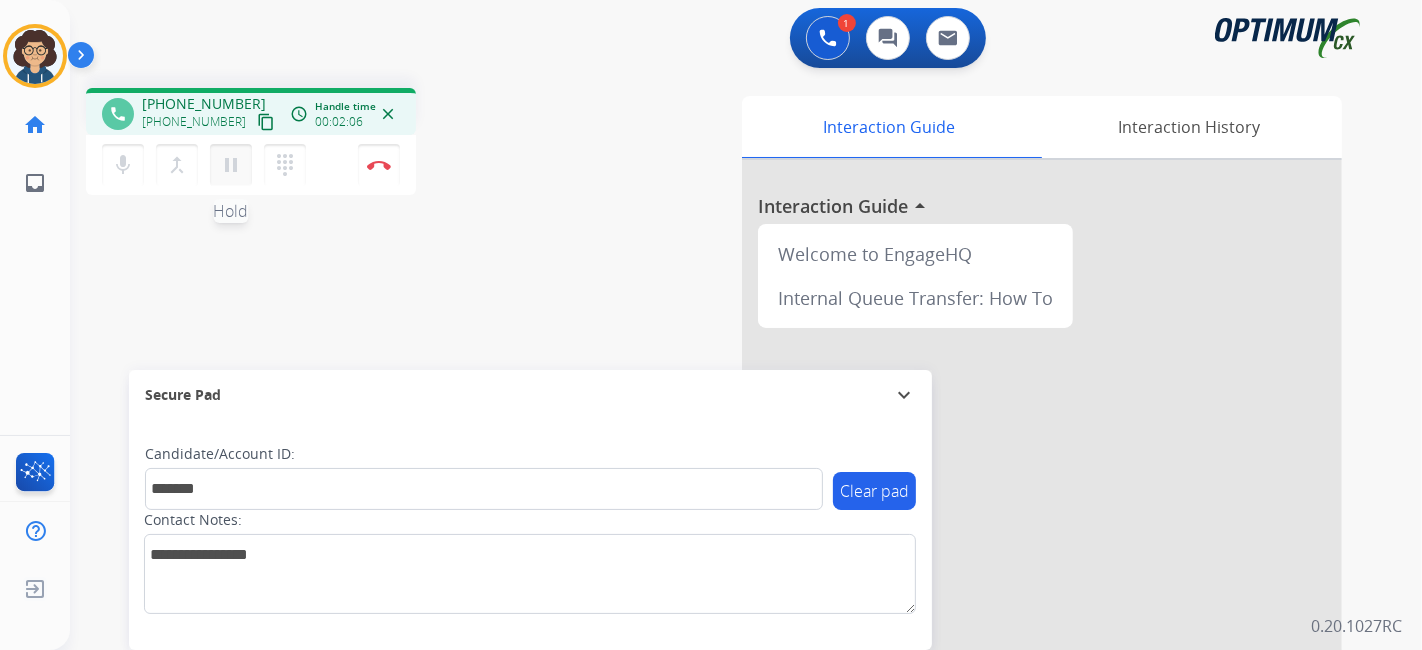 click on "pause Hold" at bounding box center [231, 165] 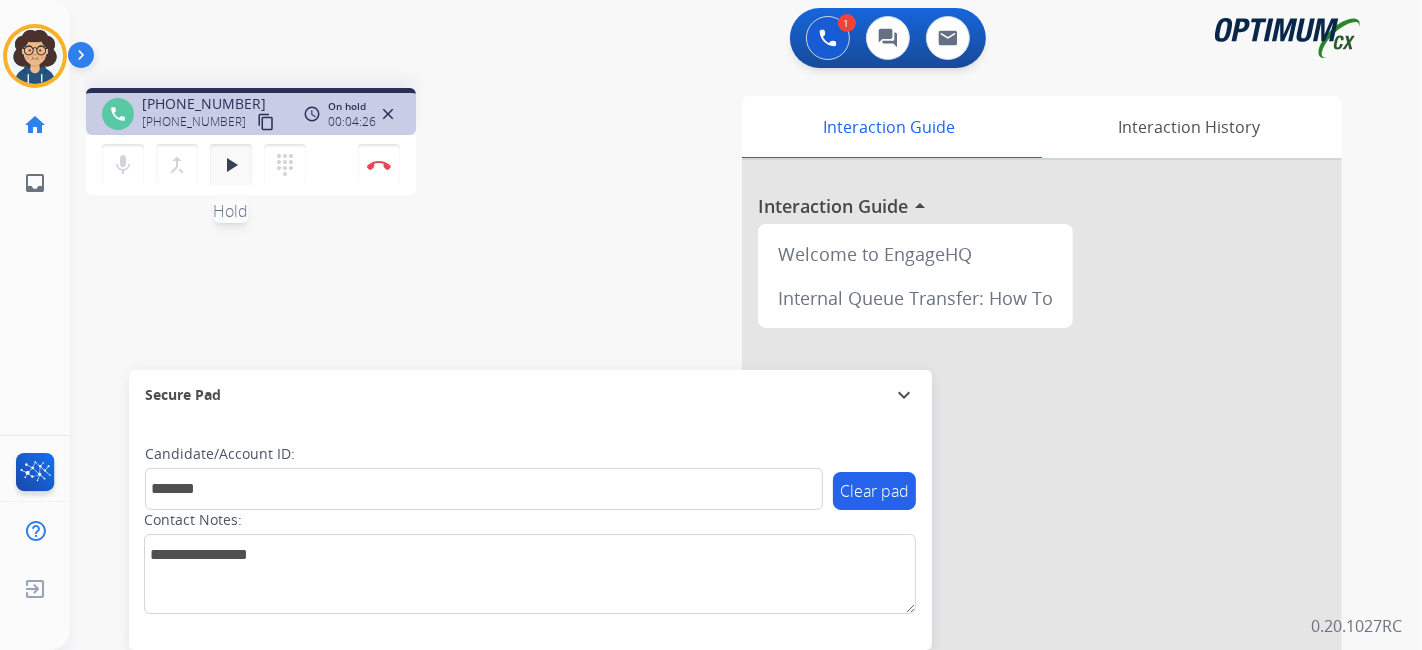 click on "play_arrow" at bounding box center (231, 165) 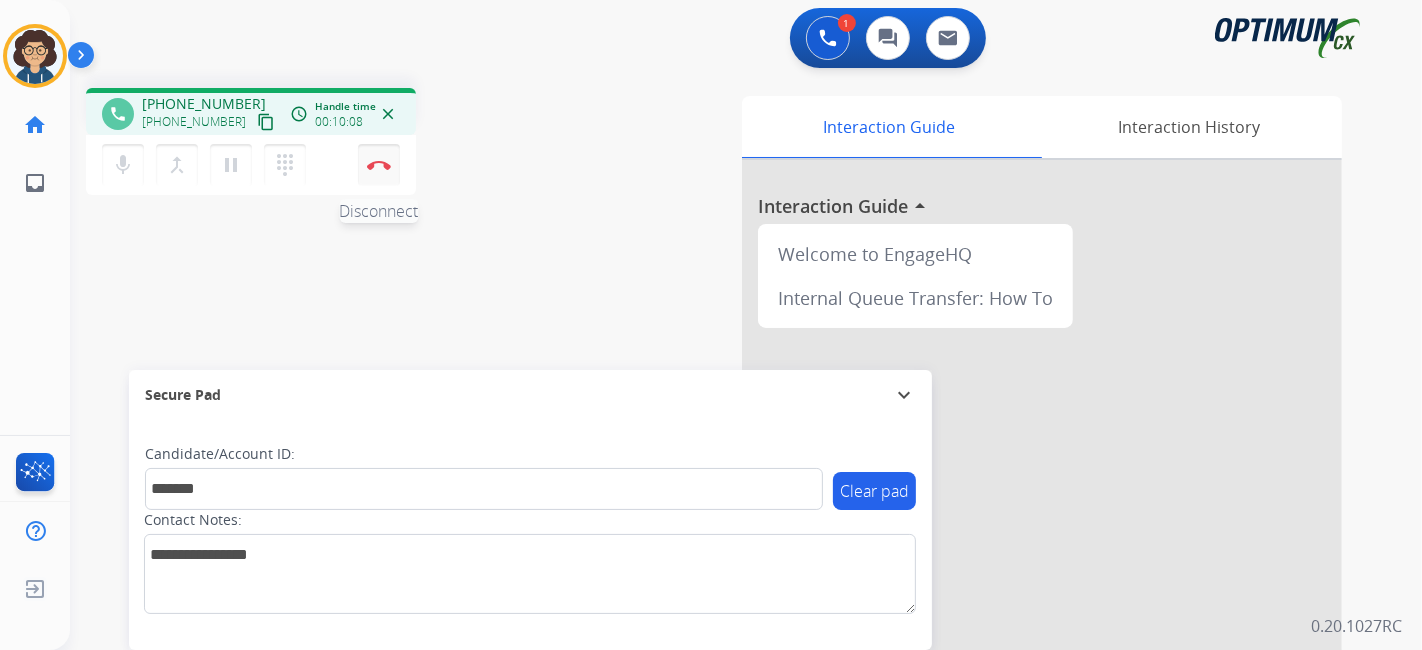 click on "Disconnect" at bounding box center (379, 165) 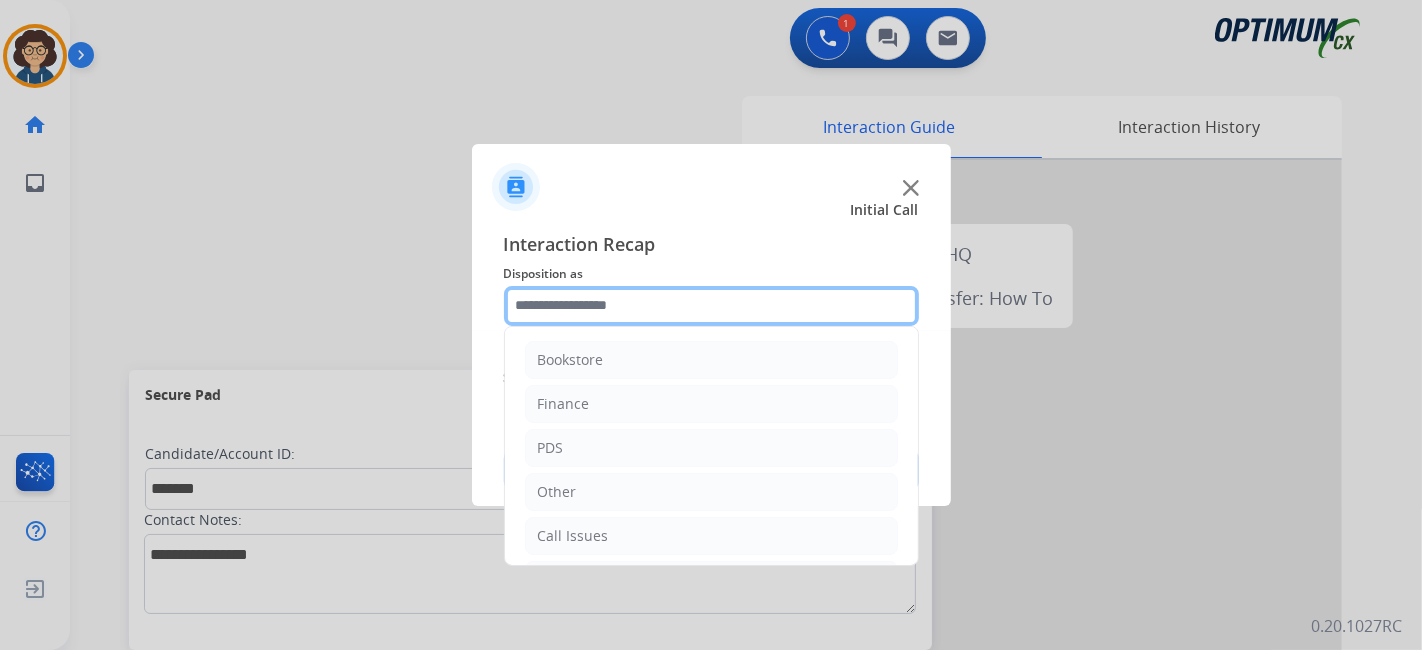 click 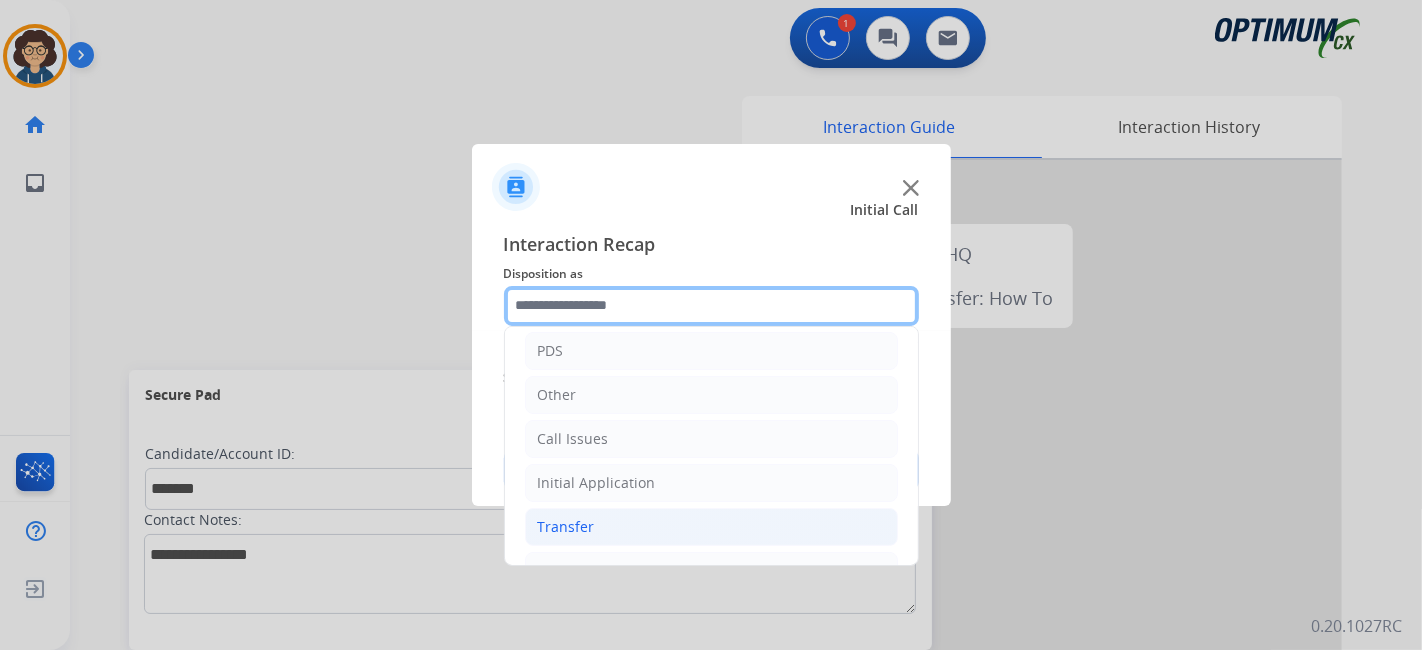 scroll, scrollTop: 131, scrollLeft: 0, axis: vertical 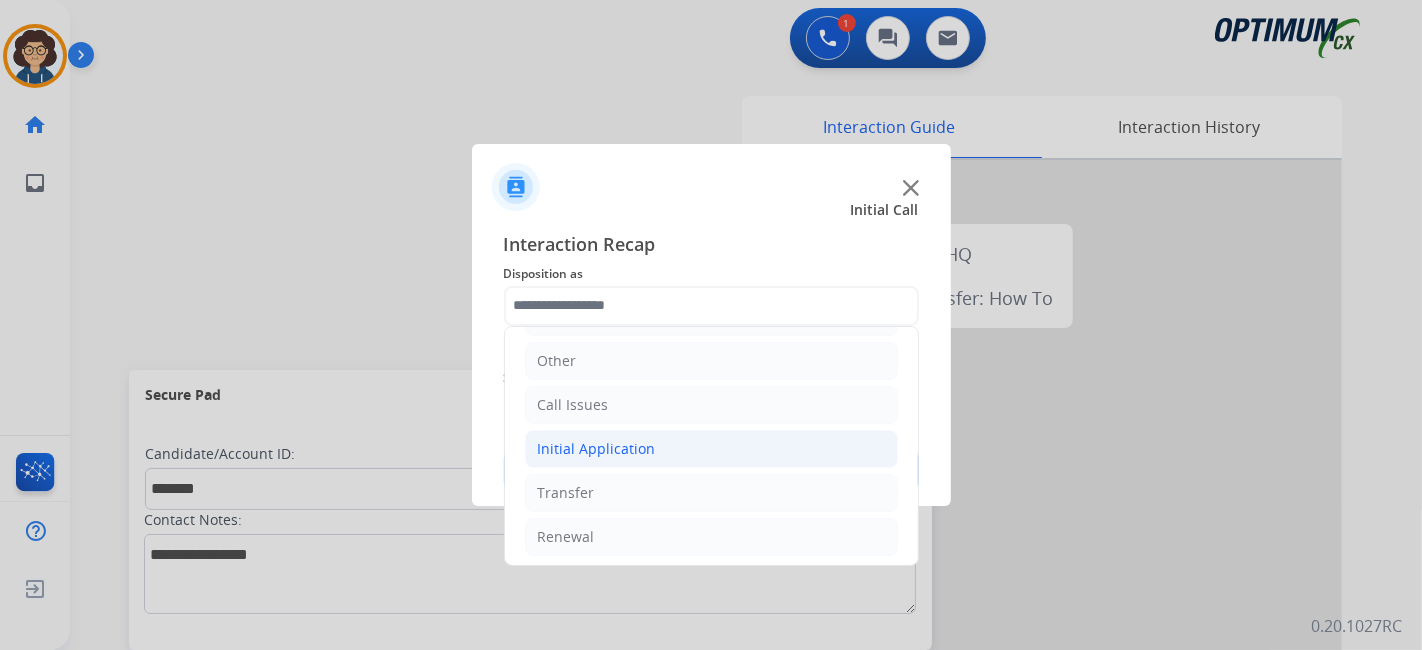 click on "Initial Application" 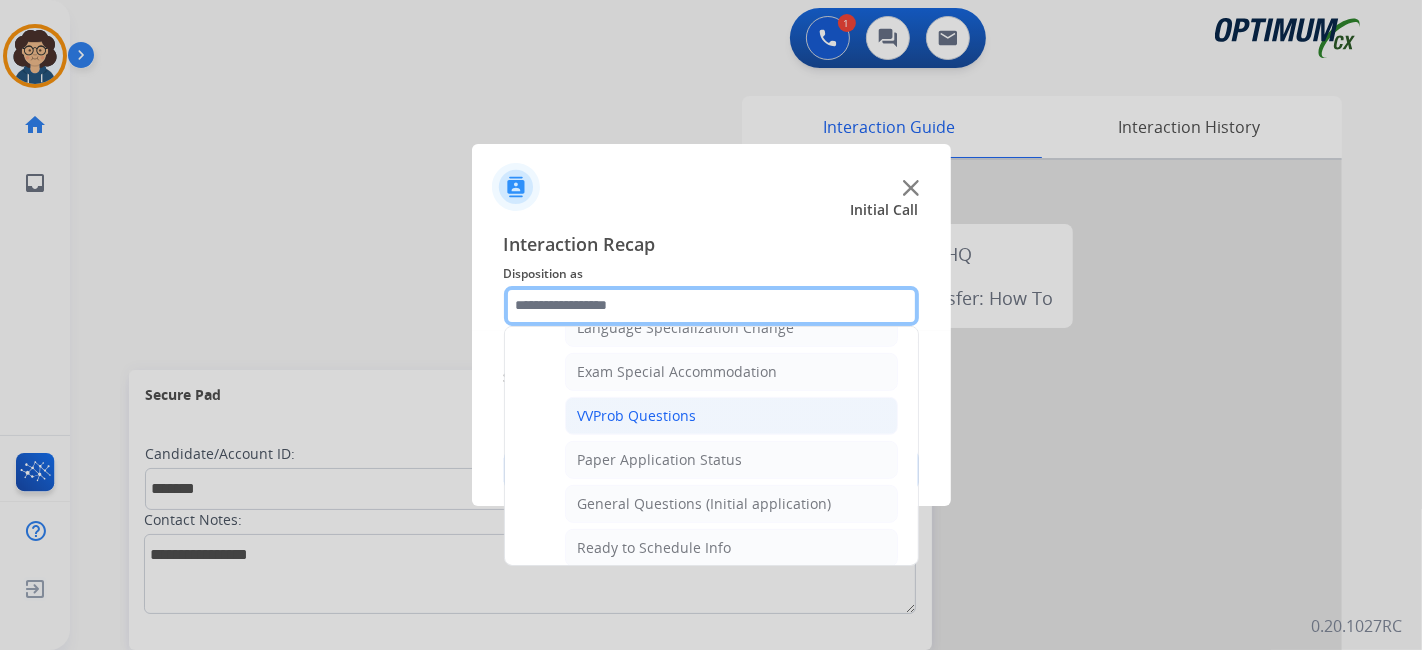 scroll, scrollTop: 1025, scrollLeft: 0, axis: vertical 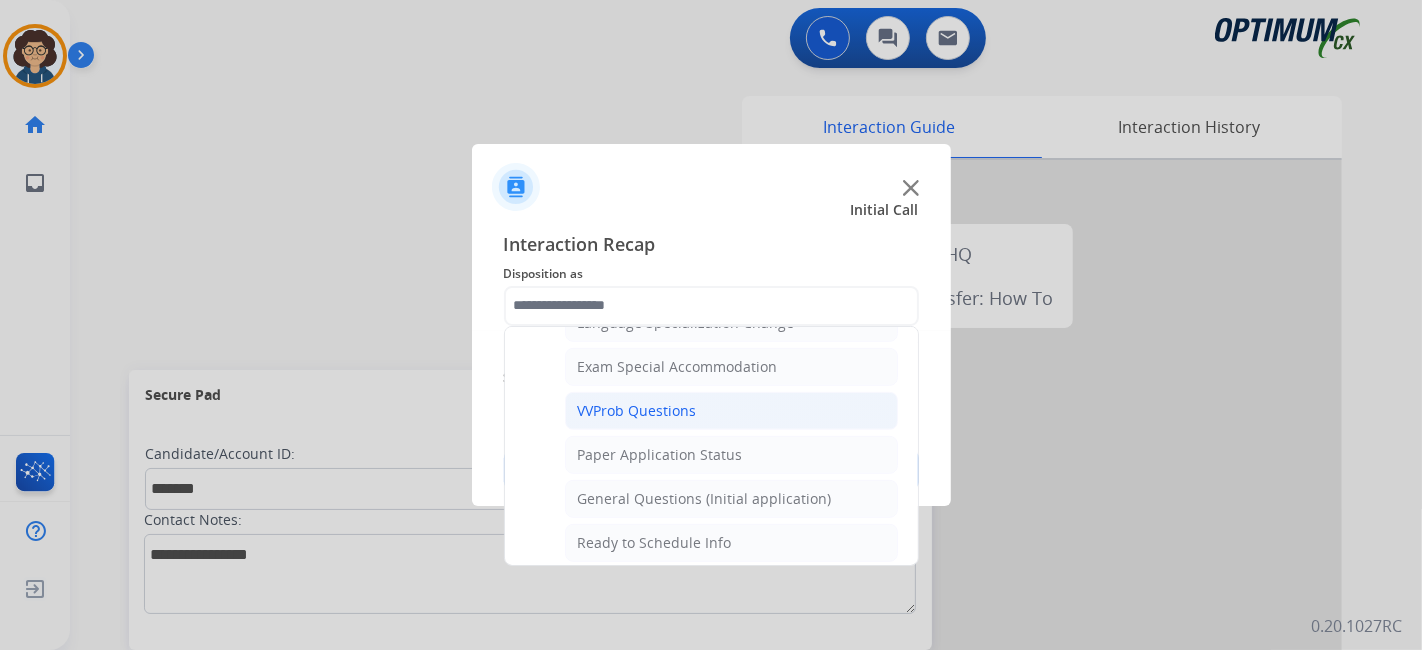 click on "VVProb Questions" 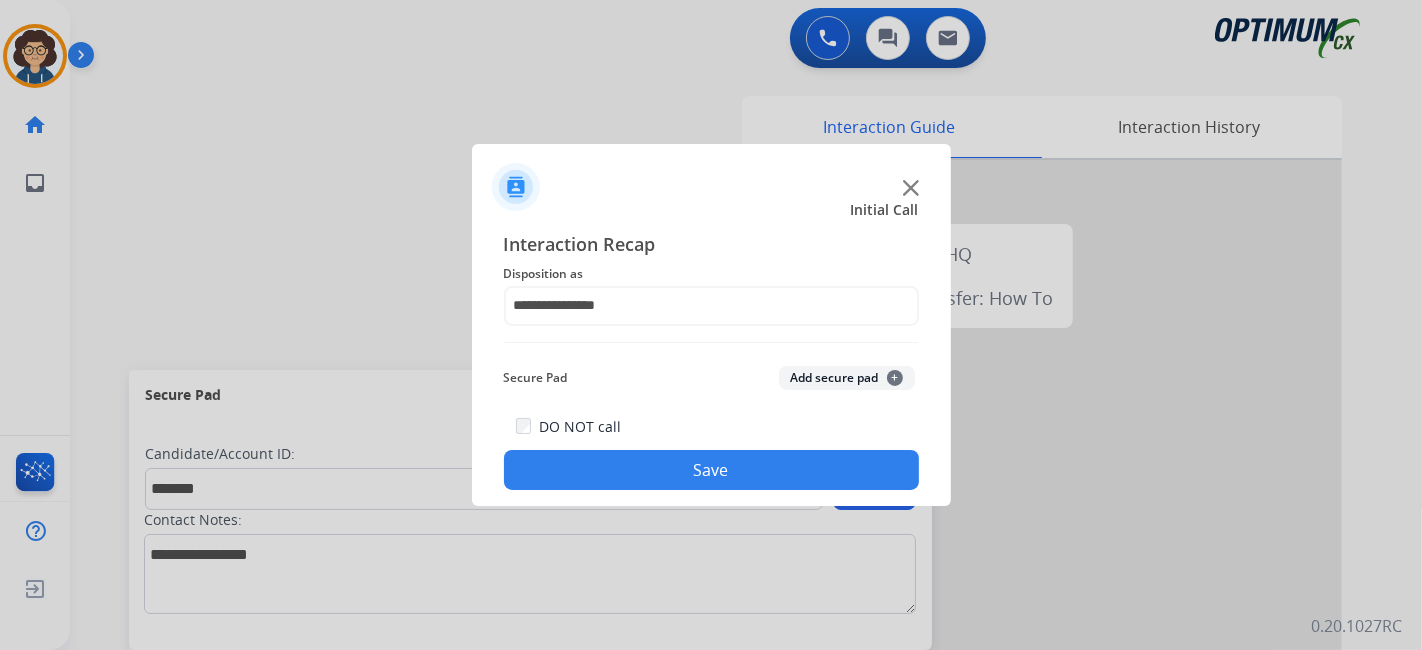 click on "Add secure pad  +" 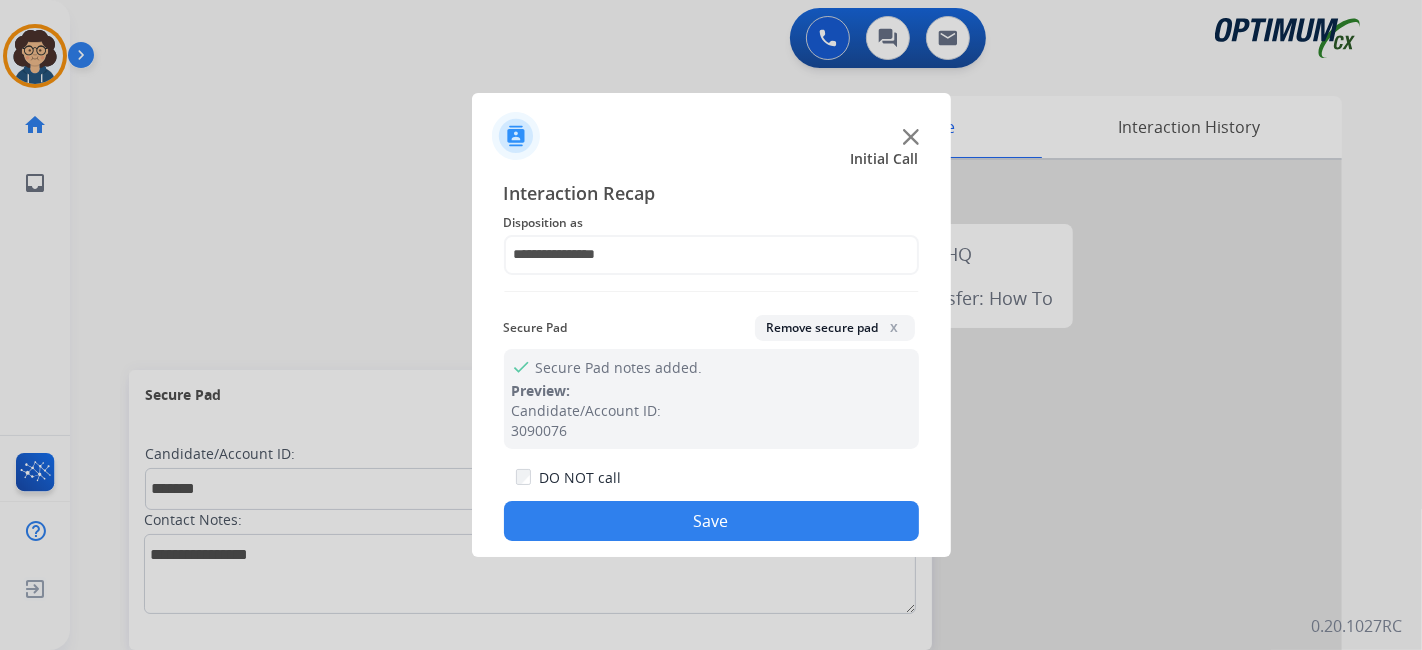 click on "Save" 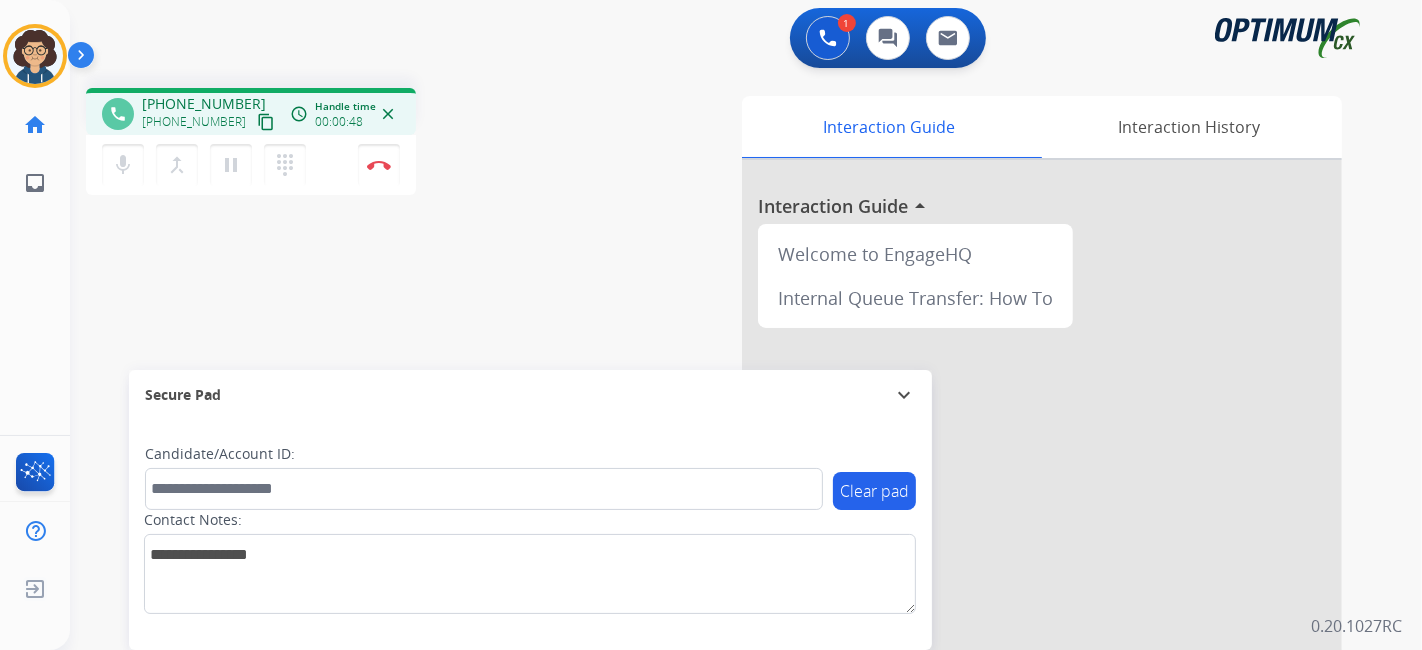 drag, startPoint x: 242, startPoint y: 112, endPoint x: 265, endPoint y: 64, distance: 53.225933 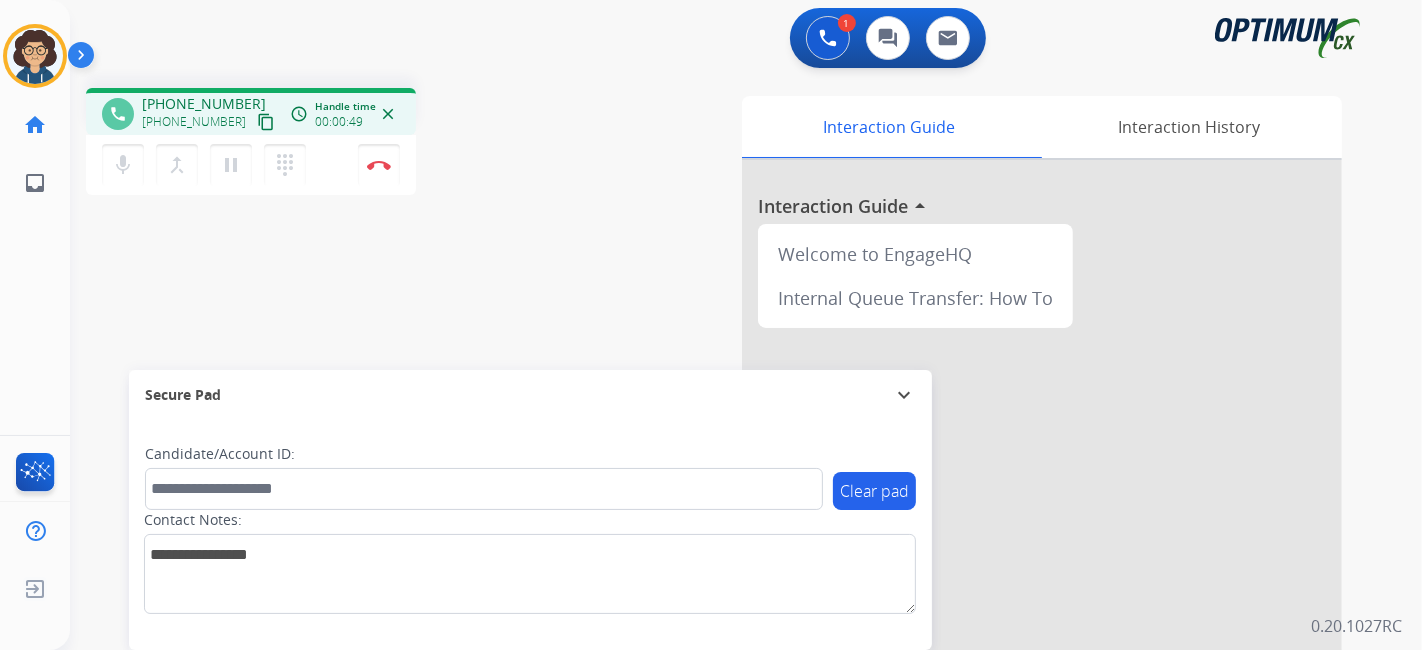click on "content_copy" at bounding box center [266, 122] 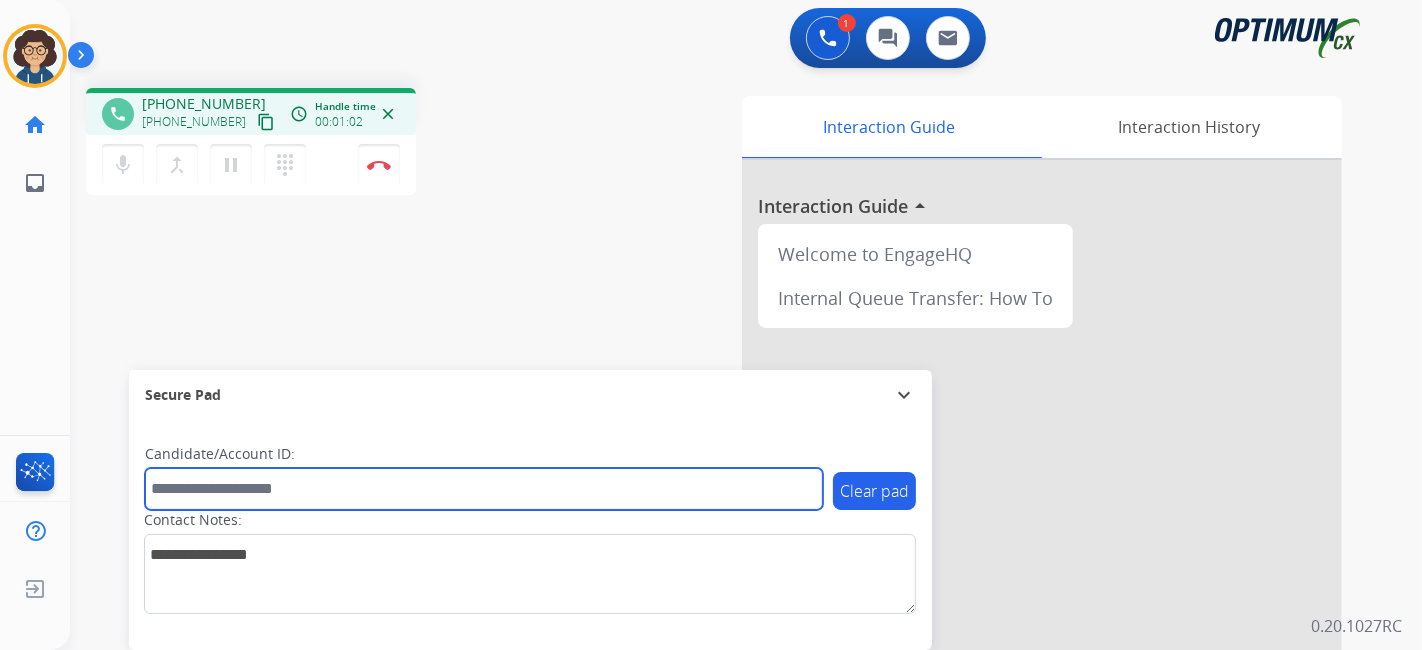 click at bounding box center (484, 489) 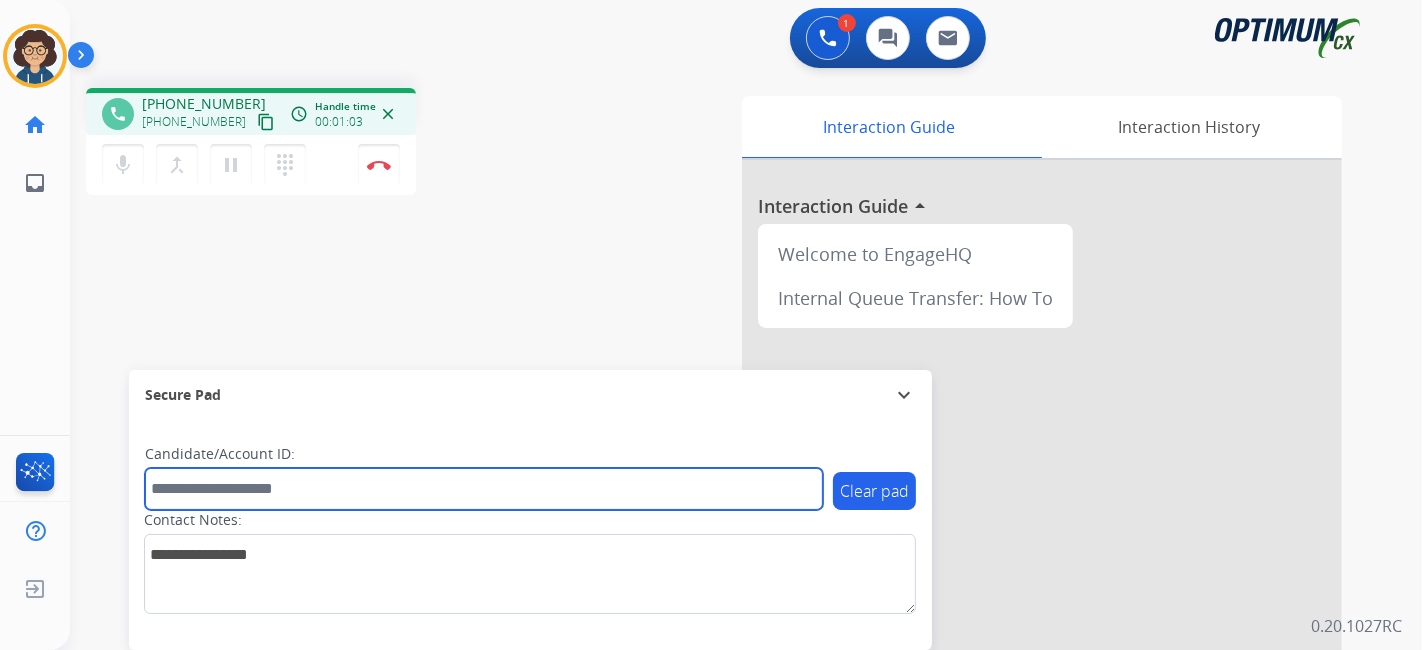 paste on "*******" 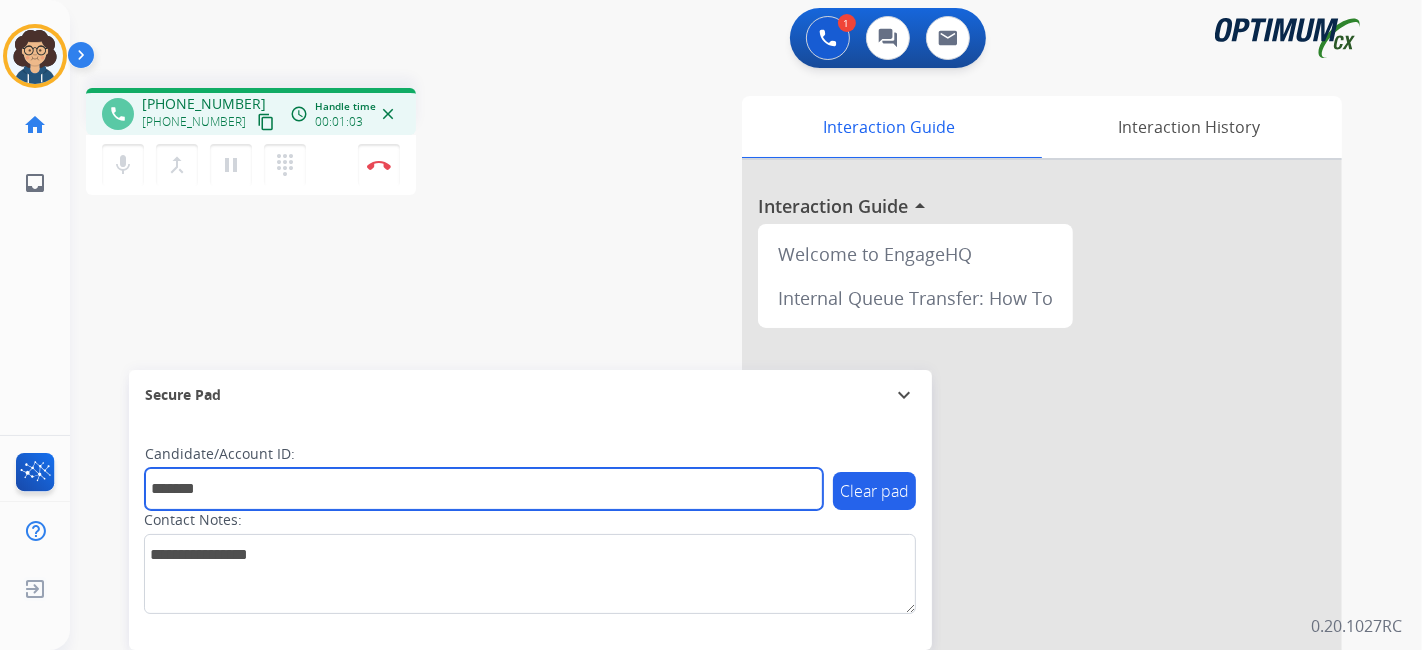 type on "*******" 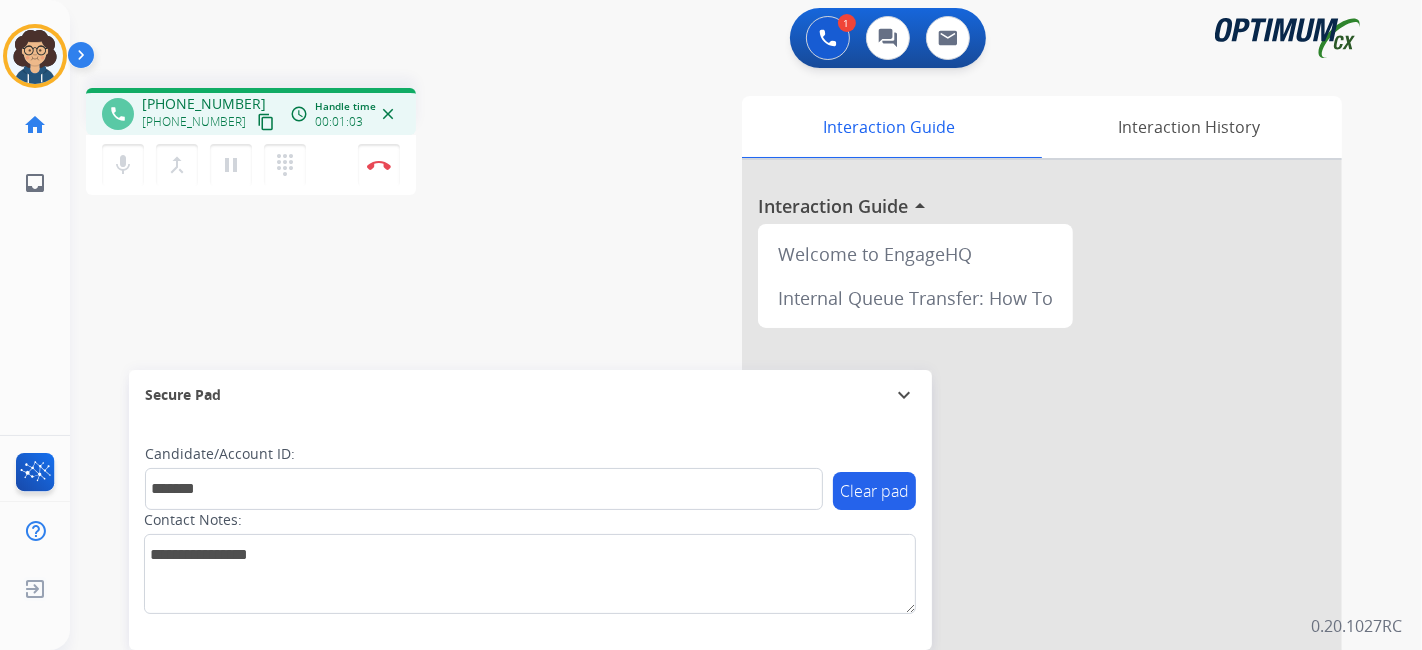 drag, startPoint x: 523, startPoint y: 347, endPoint x: 428, endPoint y: 24, distance: 336.68085 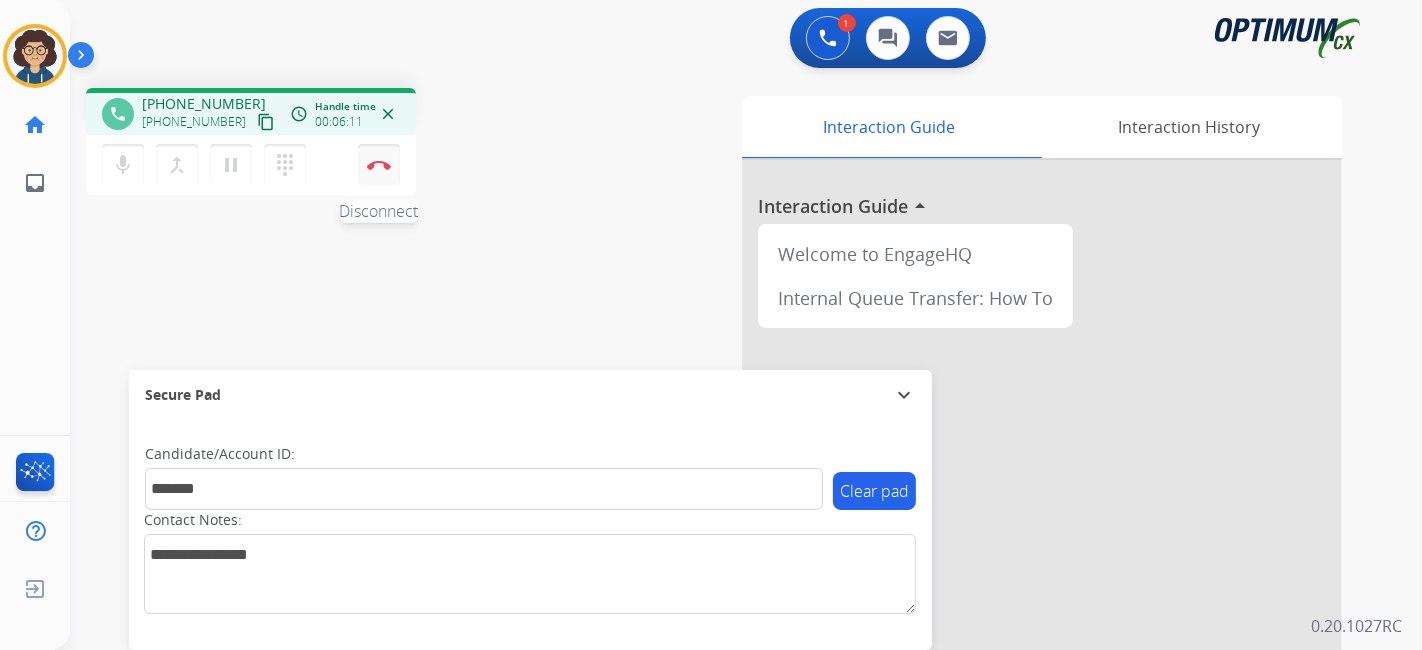 click on "Disconnect" at bounding box center [379, 165] 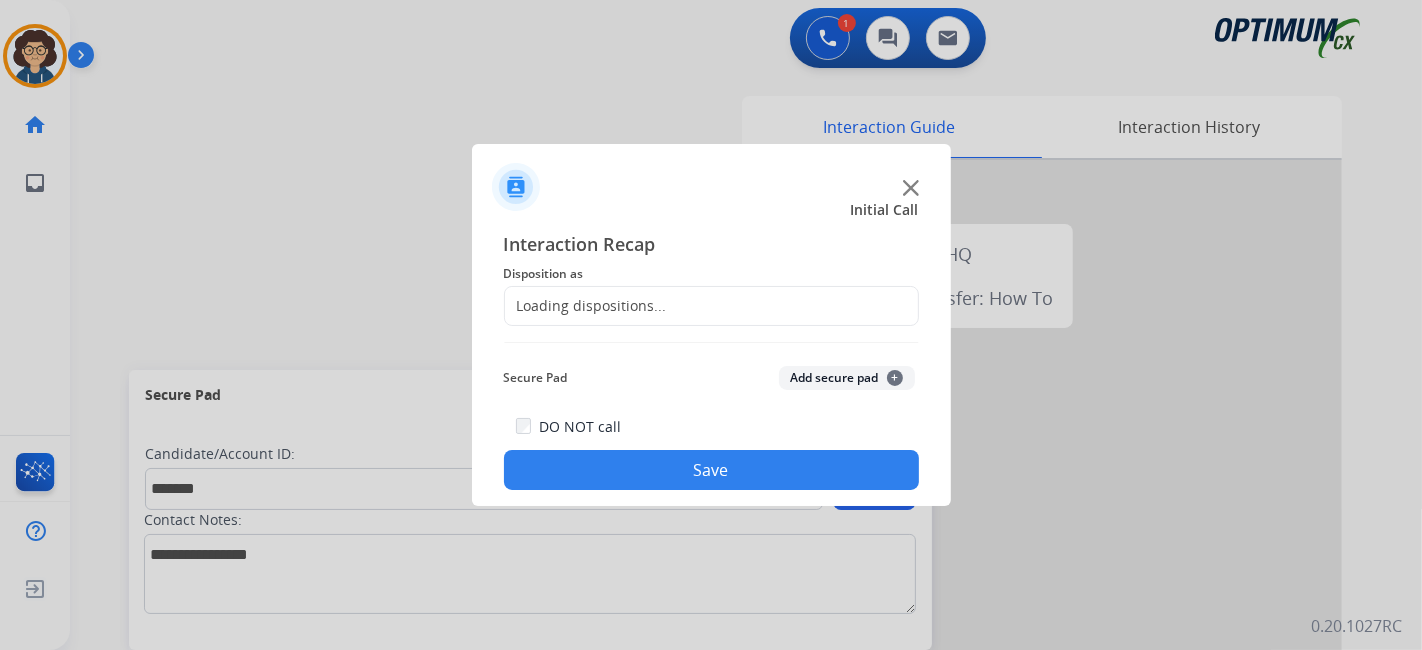 click on "Loading dispositions..." 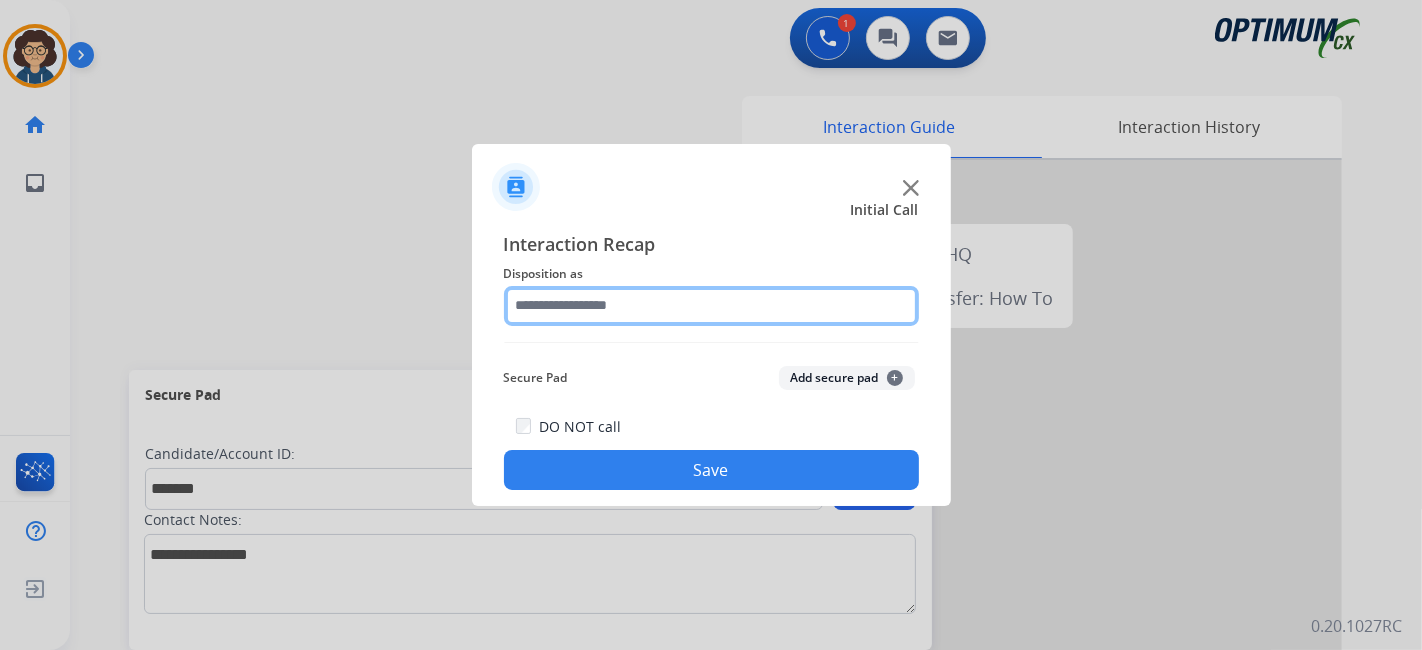 click 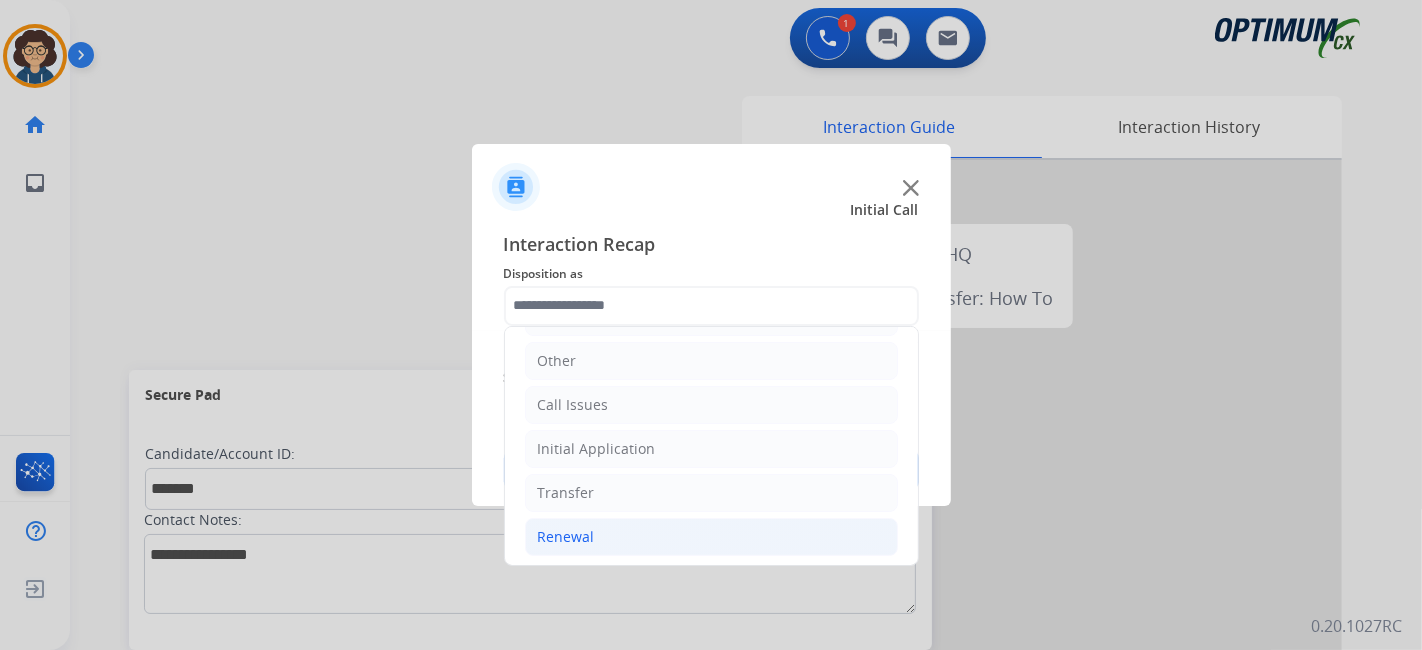 click on "Renewal" 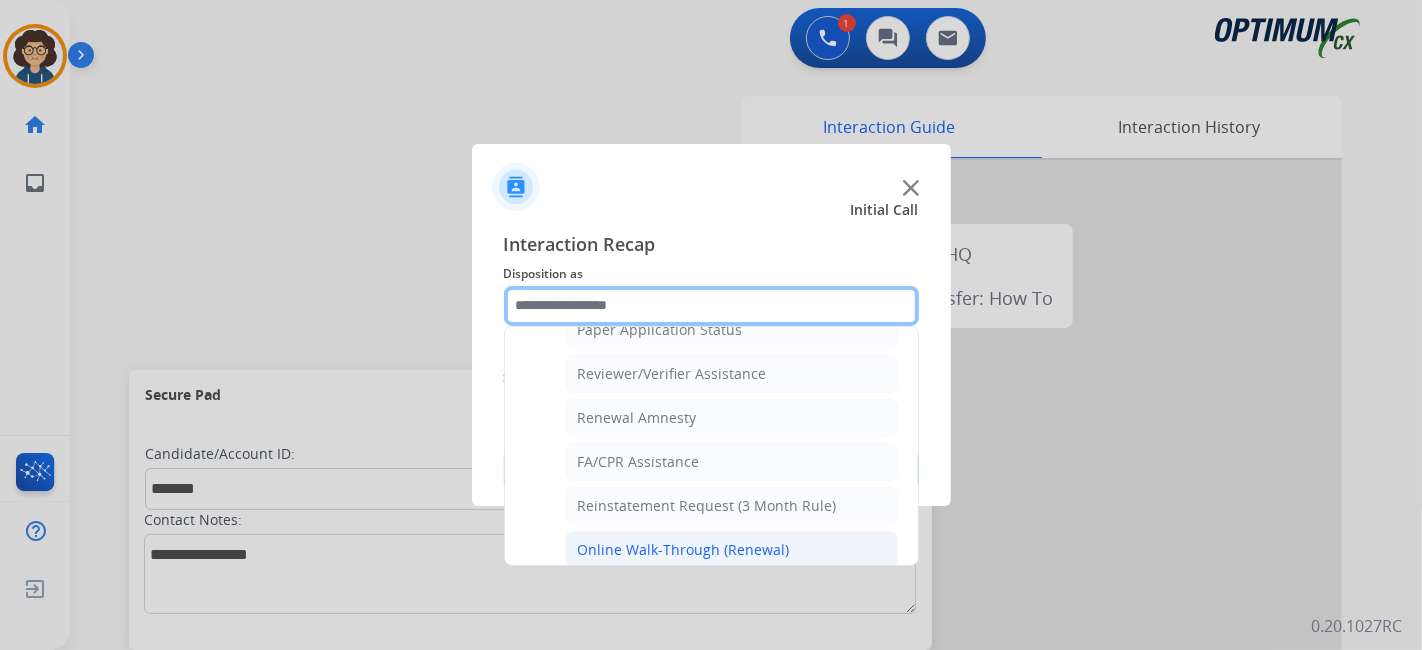 scroll, scrollTop: 760, scrollLeft: 0, axis: vertical 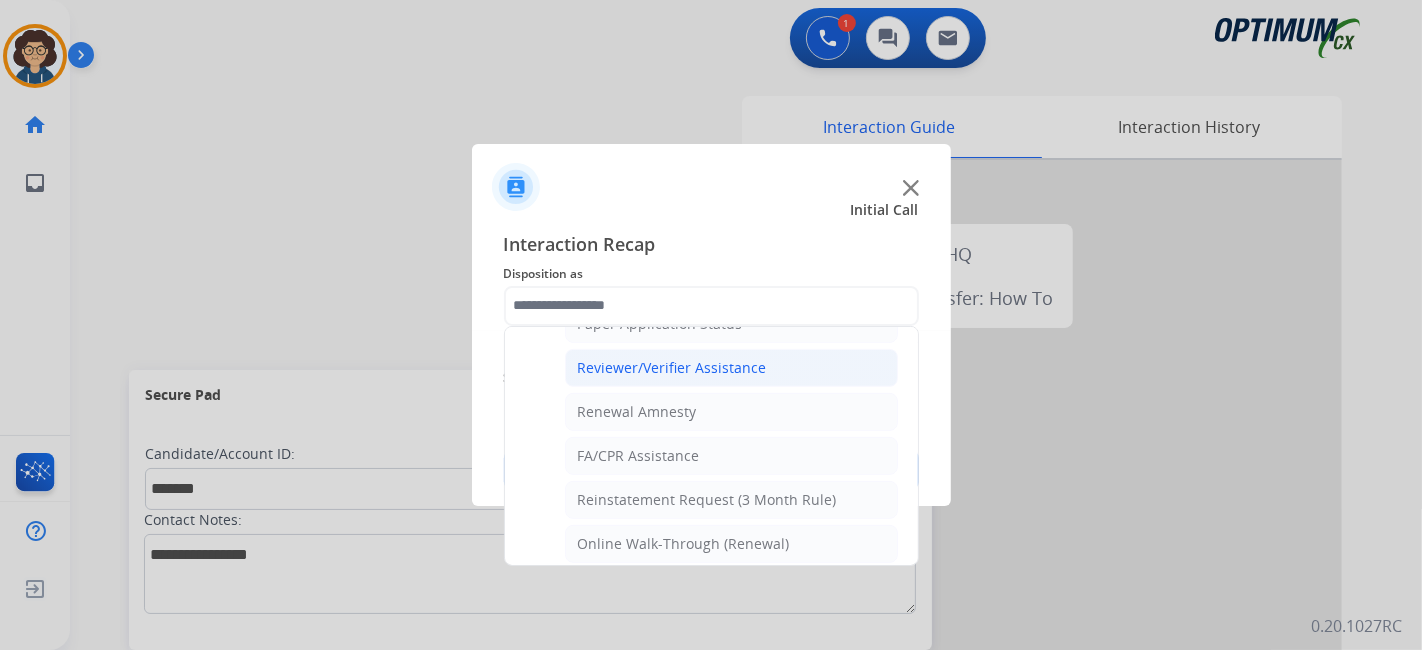 click on "Reviewer/Verifier Assistance" 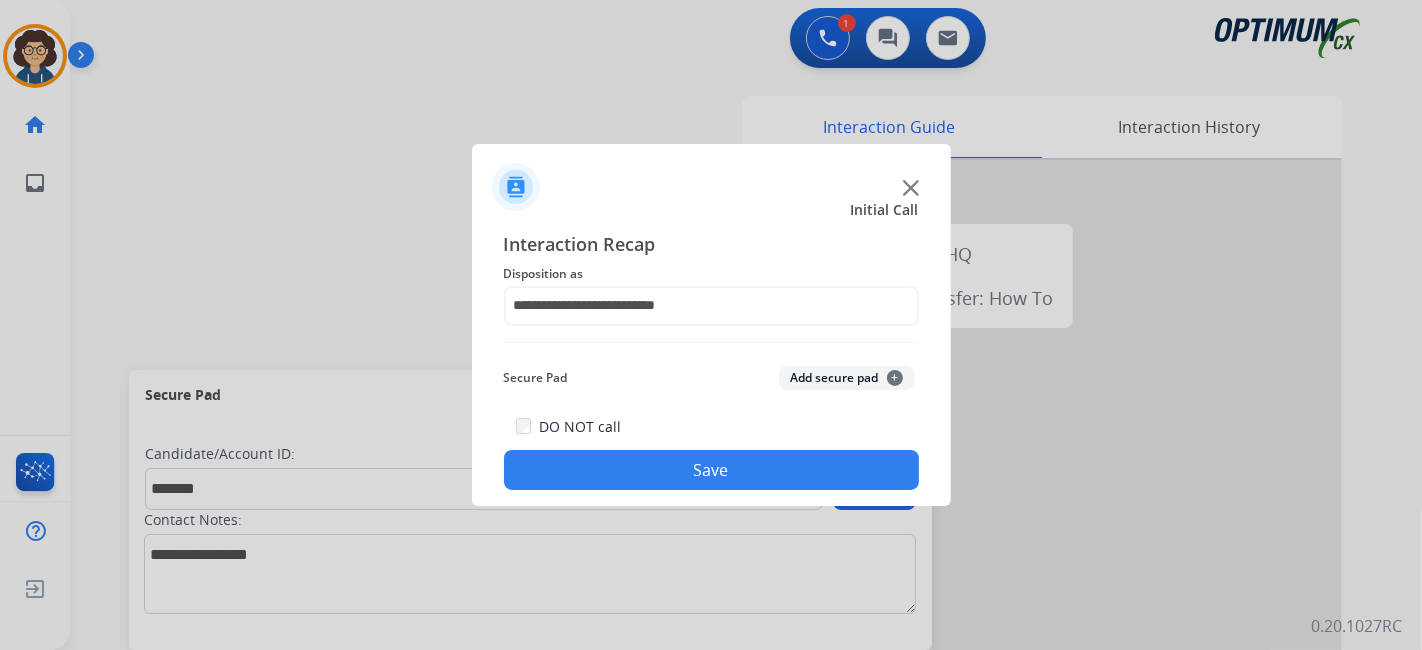 click on "Add secure pad  +" 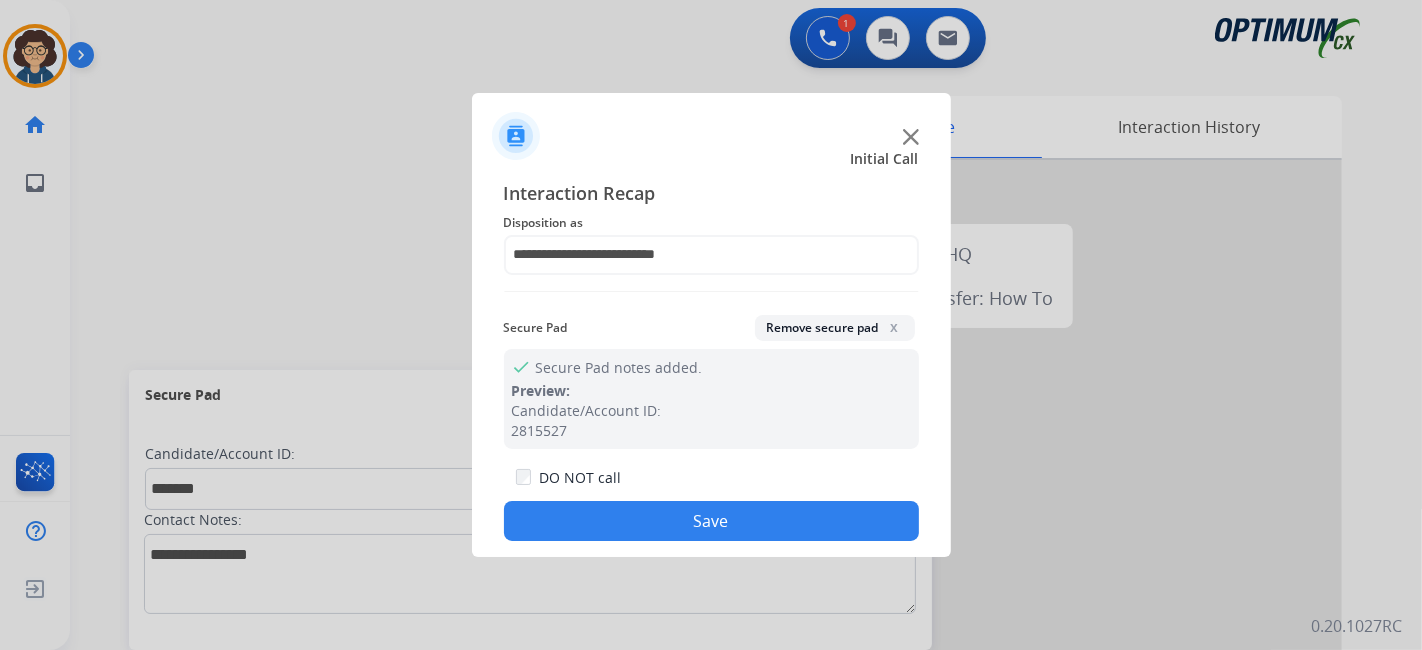 click on "Save" 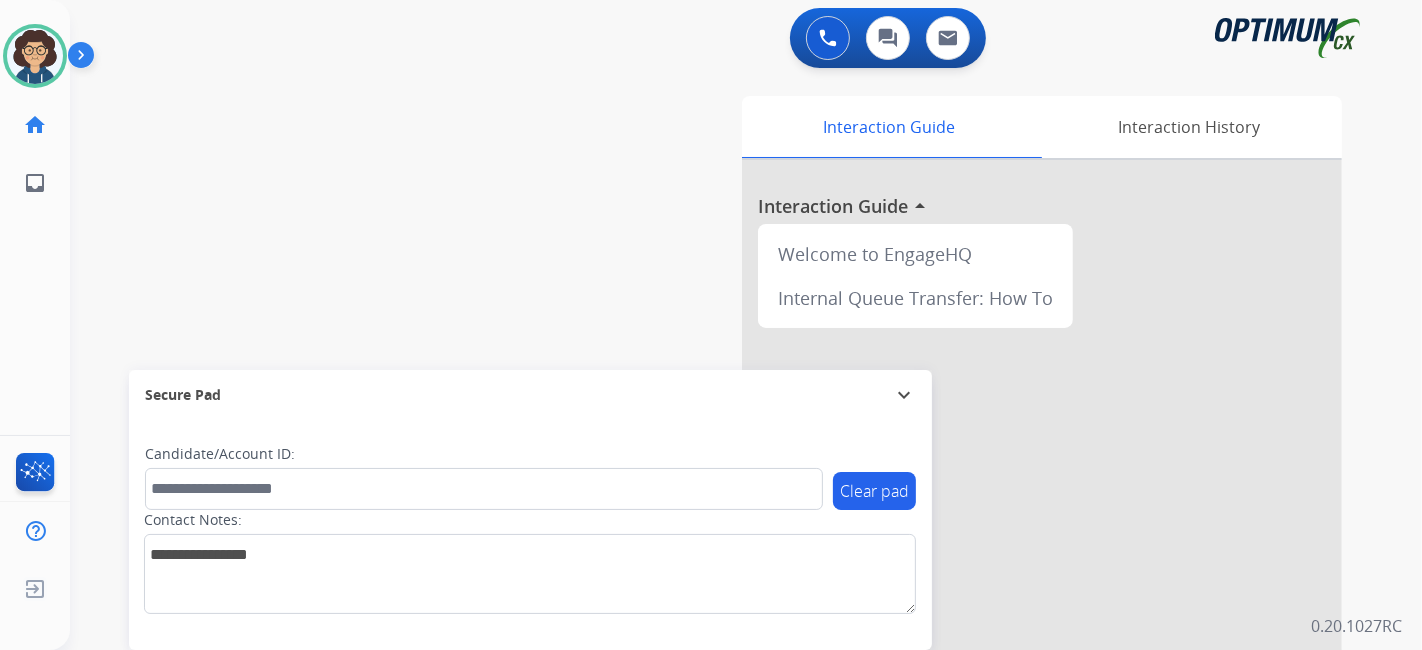 click on "swap_horiz Break voice bridge close_fullscreen Connect 3-Way Call merge_type Separate 3-Way Call  Interaction Guide   Interaction History  Interaction Guide arrow_drop_up  Welcome to EngageHQ   Internal Queue Transfer: How To  Secure Pad expand_more Clear pad Candidate/Account ID: Contact Notes:" at bounding box center [722, 489] 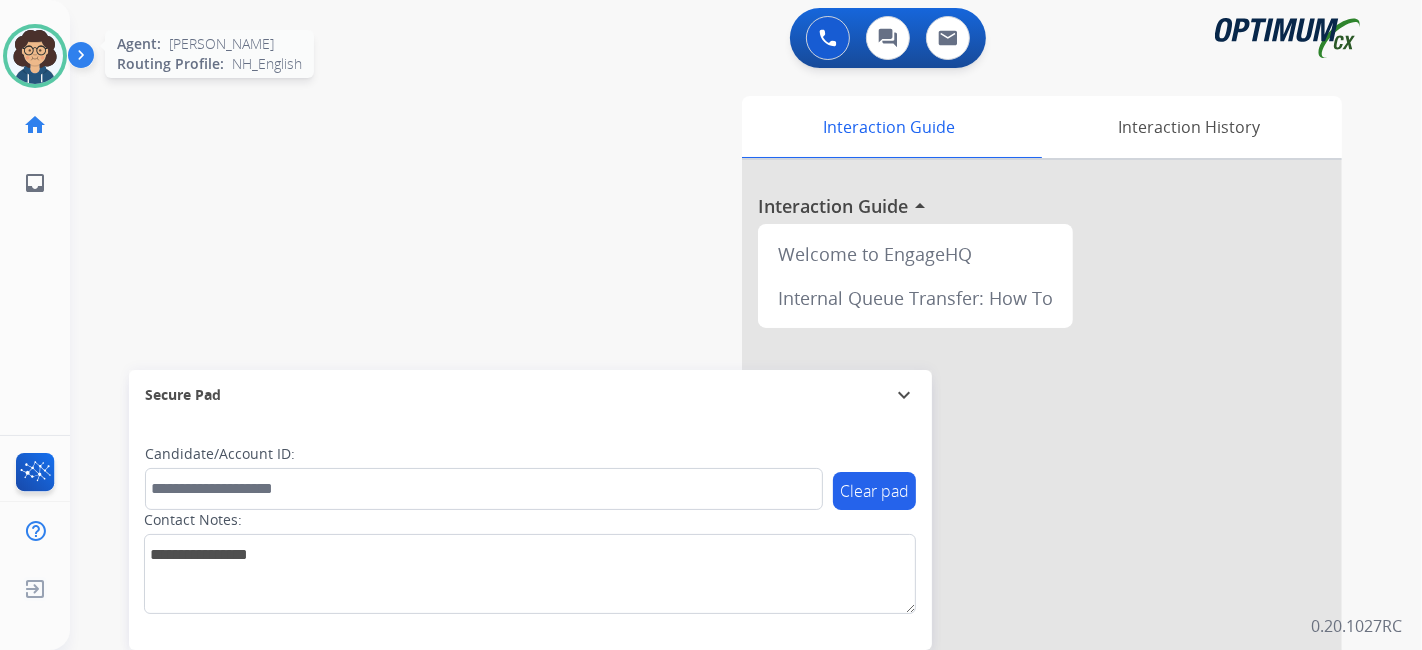 click at bounding box center [35, 56] 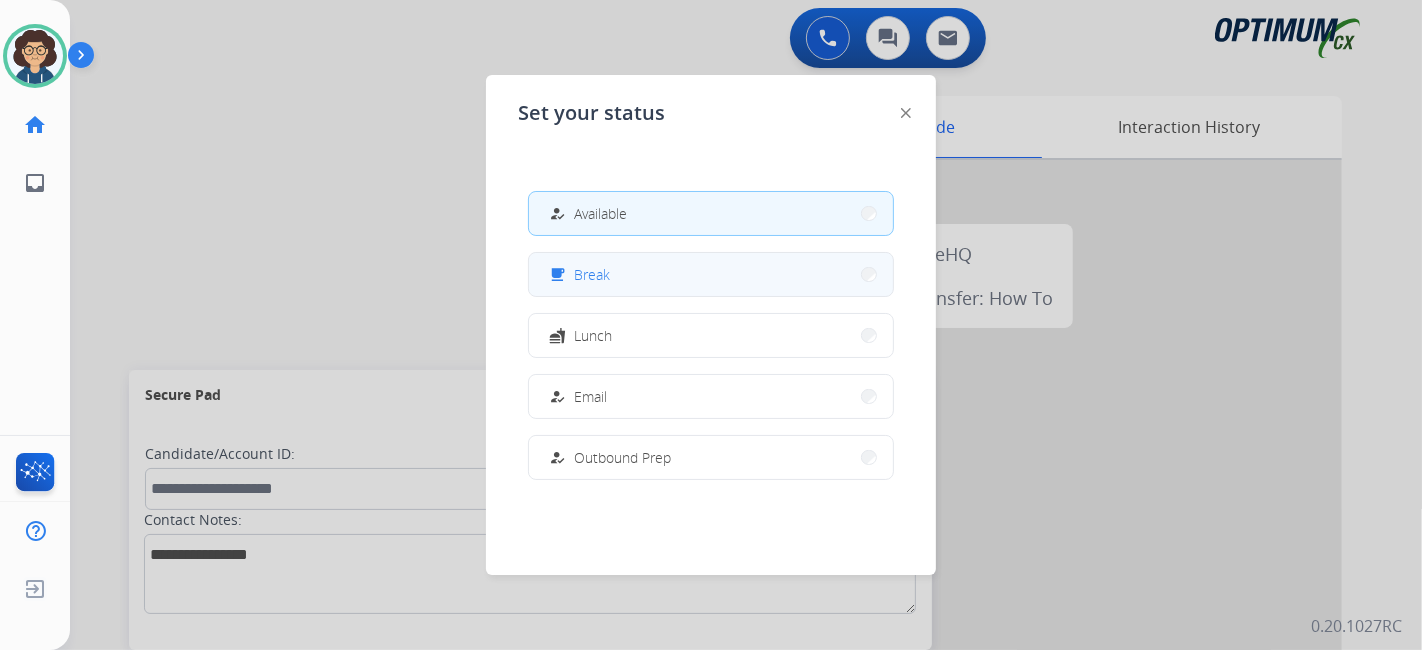 click on "free_breakfast Break" at bounding box center (711, 274) 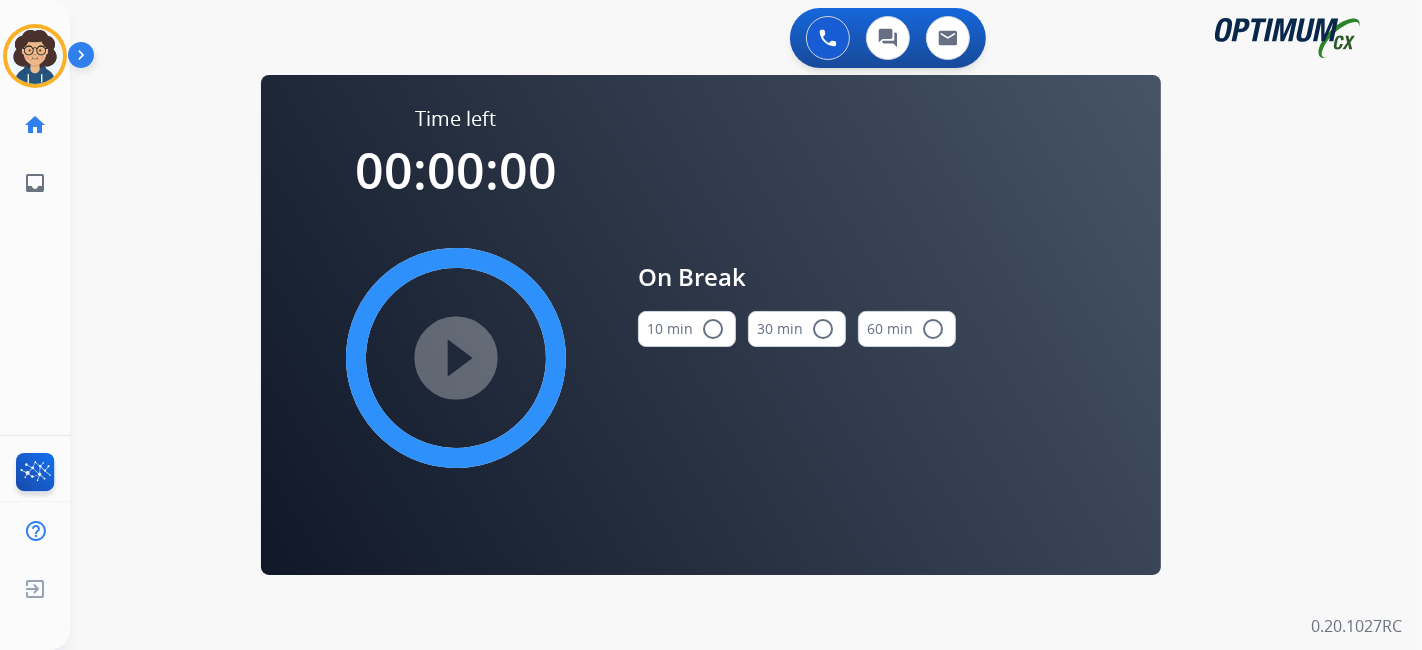 click on "10 min  radio_button_unchecked" at bounding box center (687, 329) 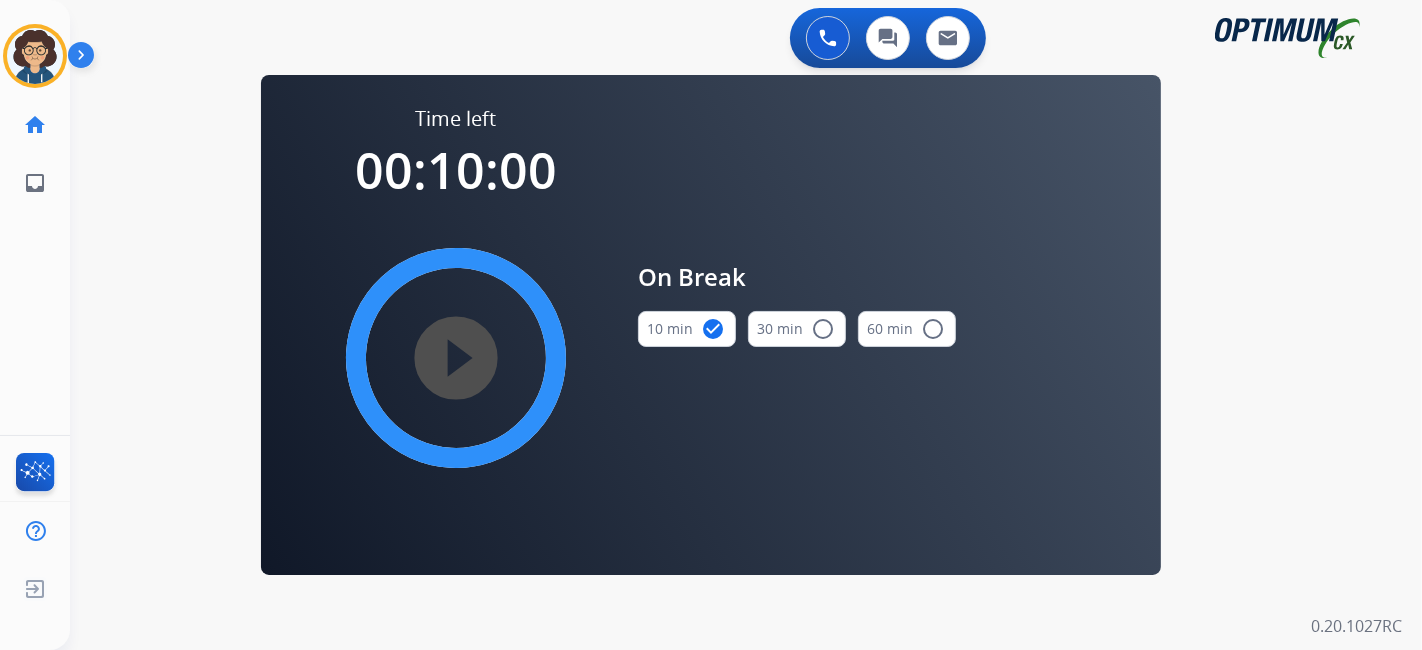 click on "play_circle_filled" at bounding box center (456, 358) 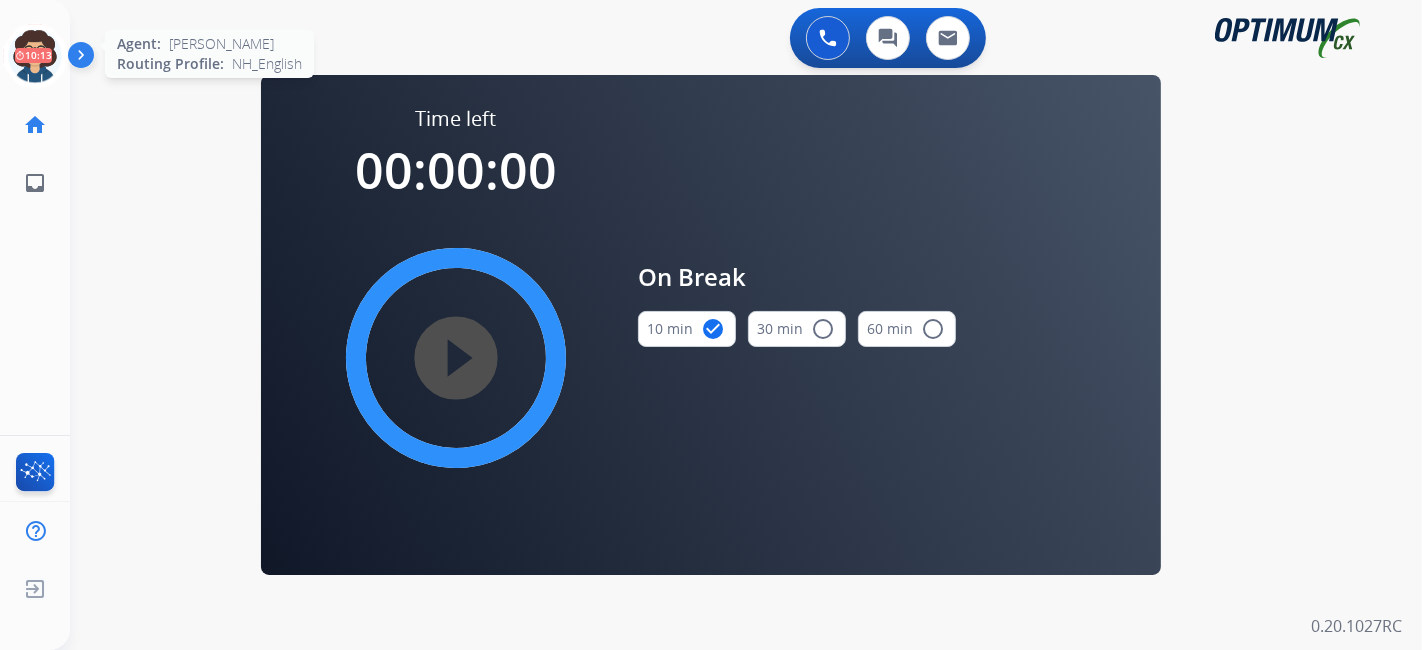 click 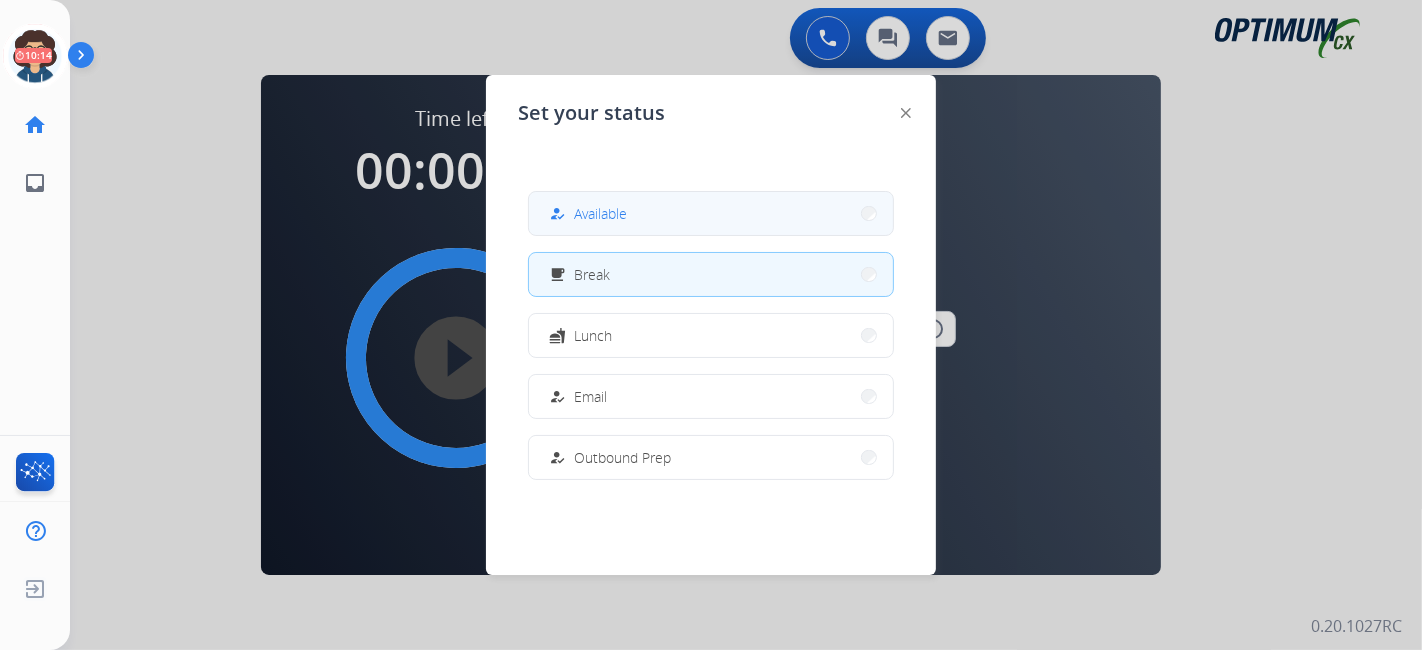 click on "Available" at bounding box center (600, 213) 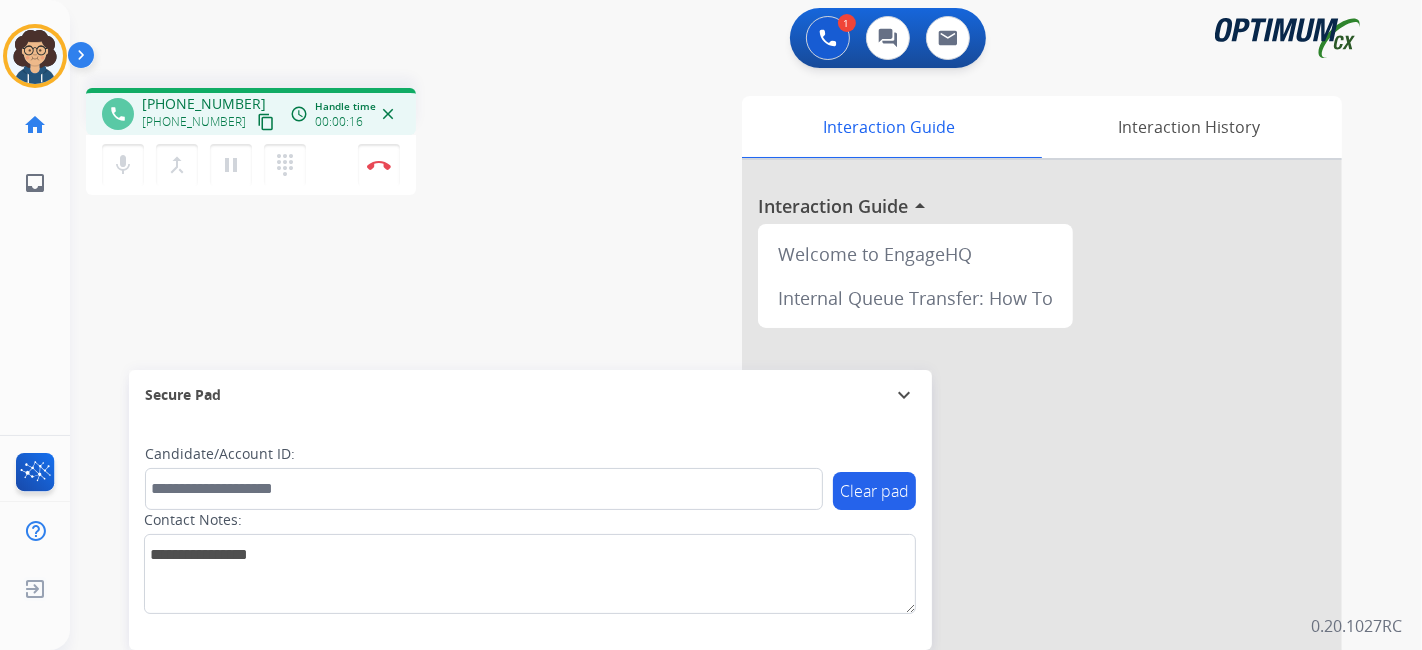 click on "content_copy" at bounding box center (266, 122) 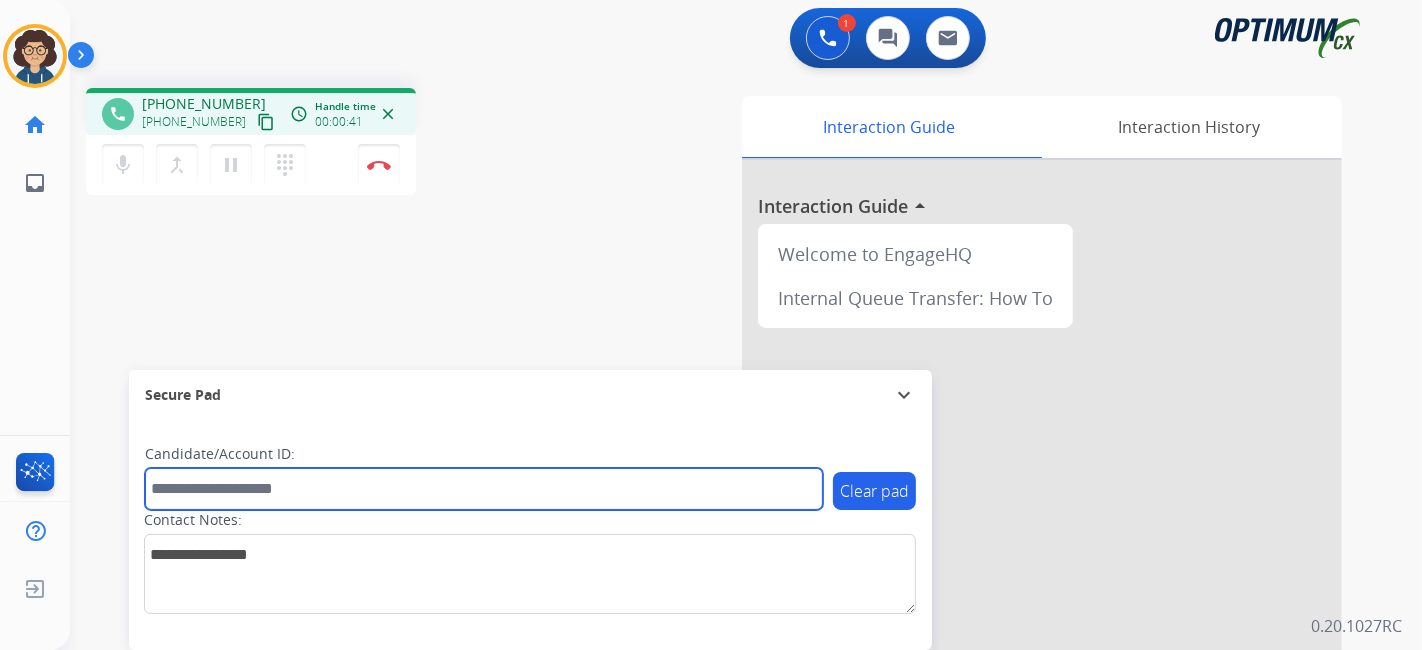 click at bounding box center [484, 489] 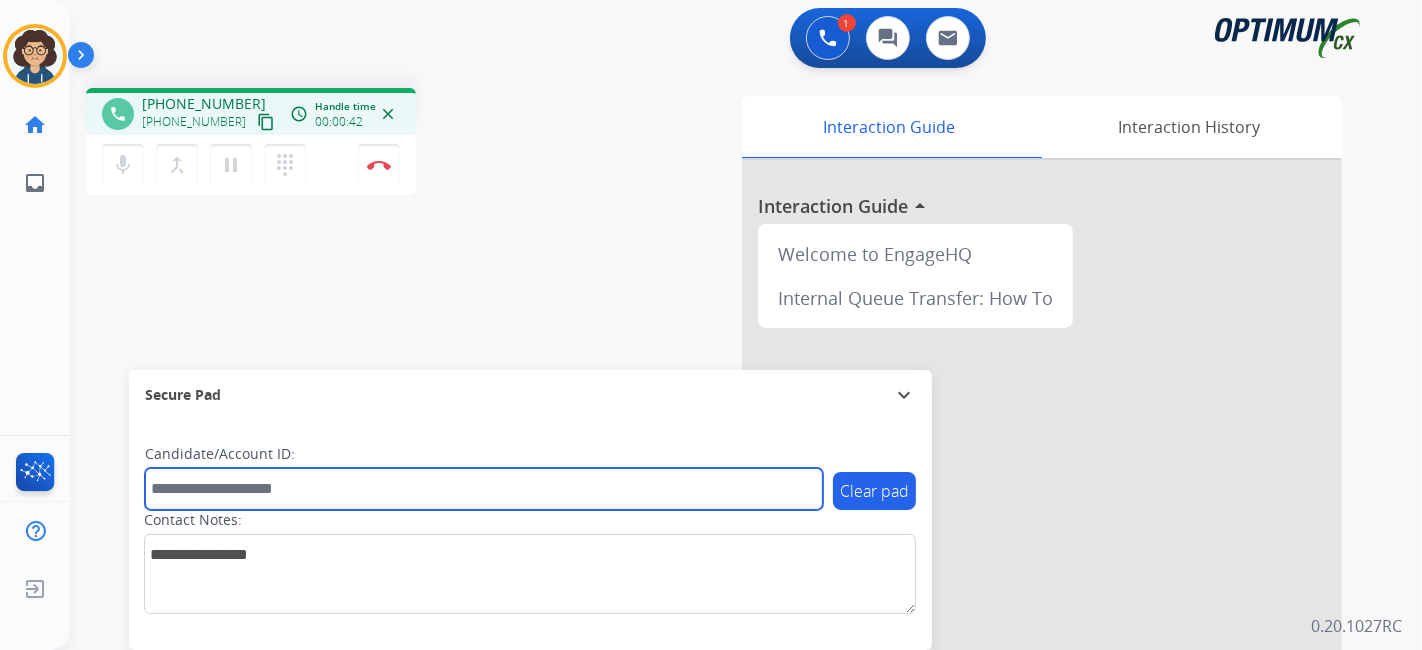 paste on "*******" 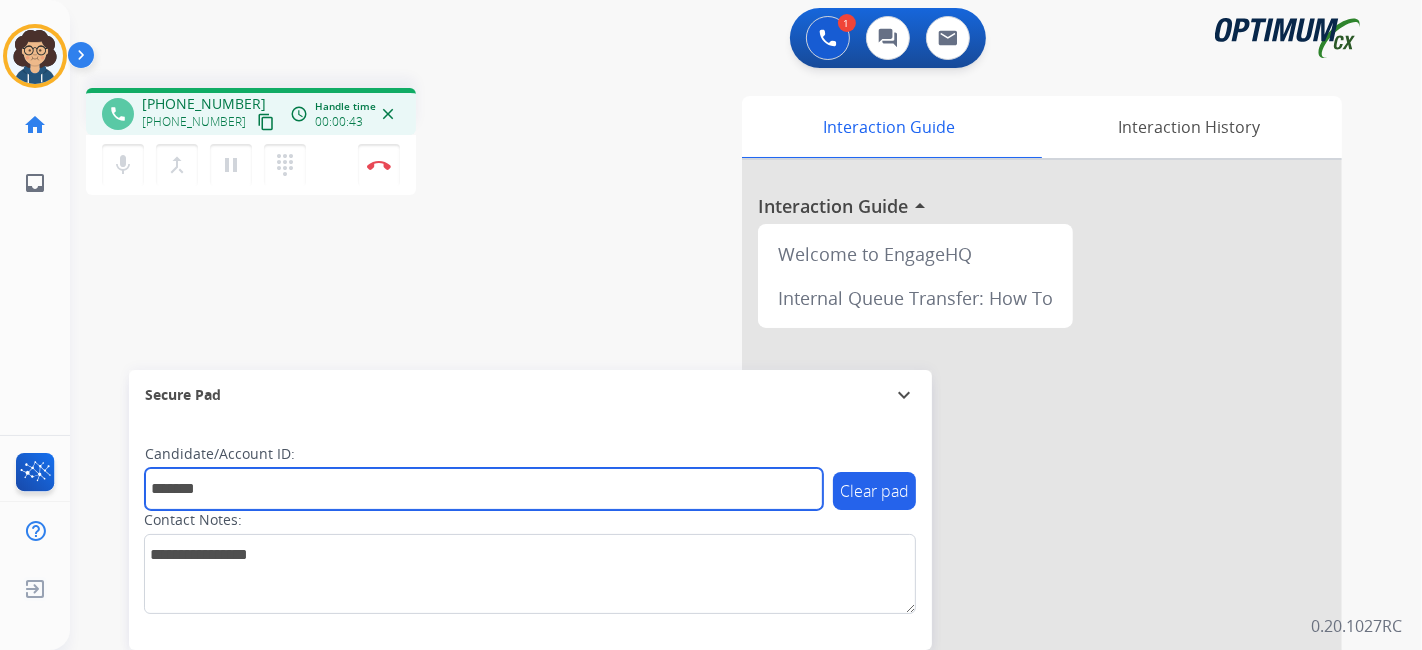 type on "*******" 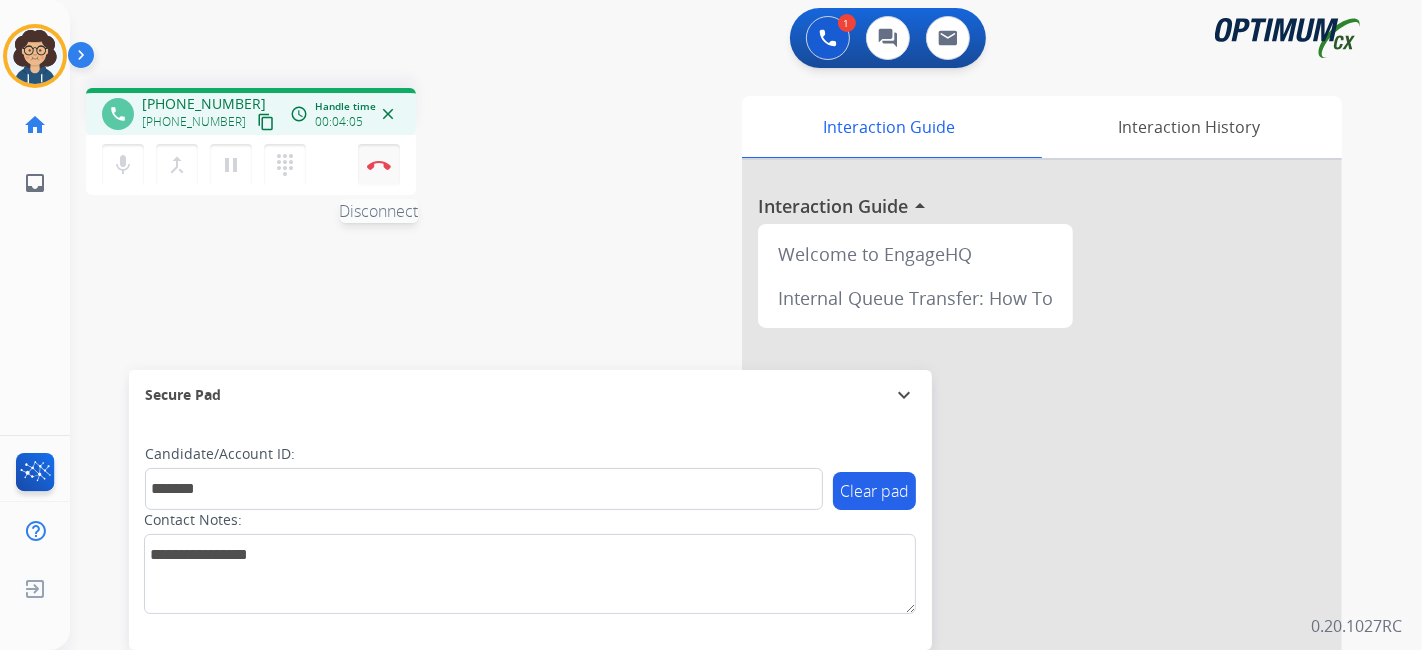 click on "Disconnect" at bounding box center (379, 165) 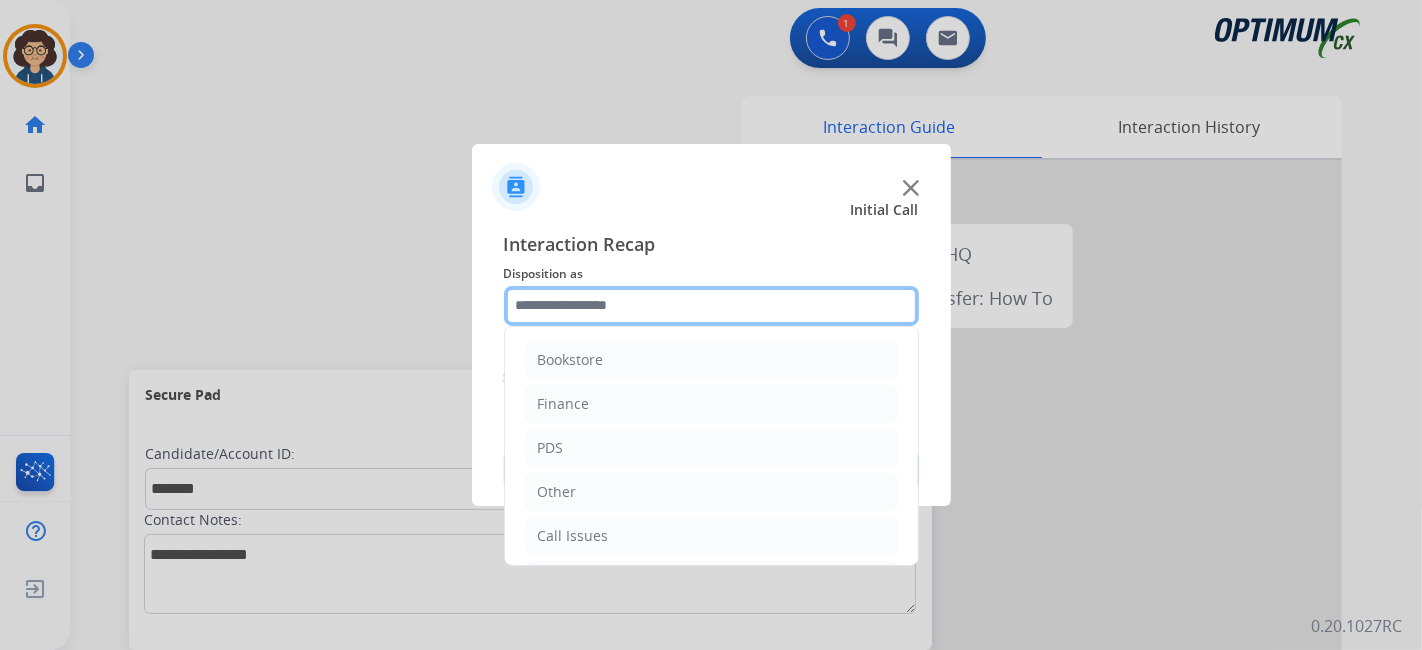 click 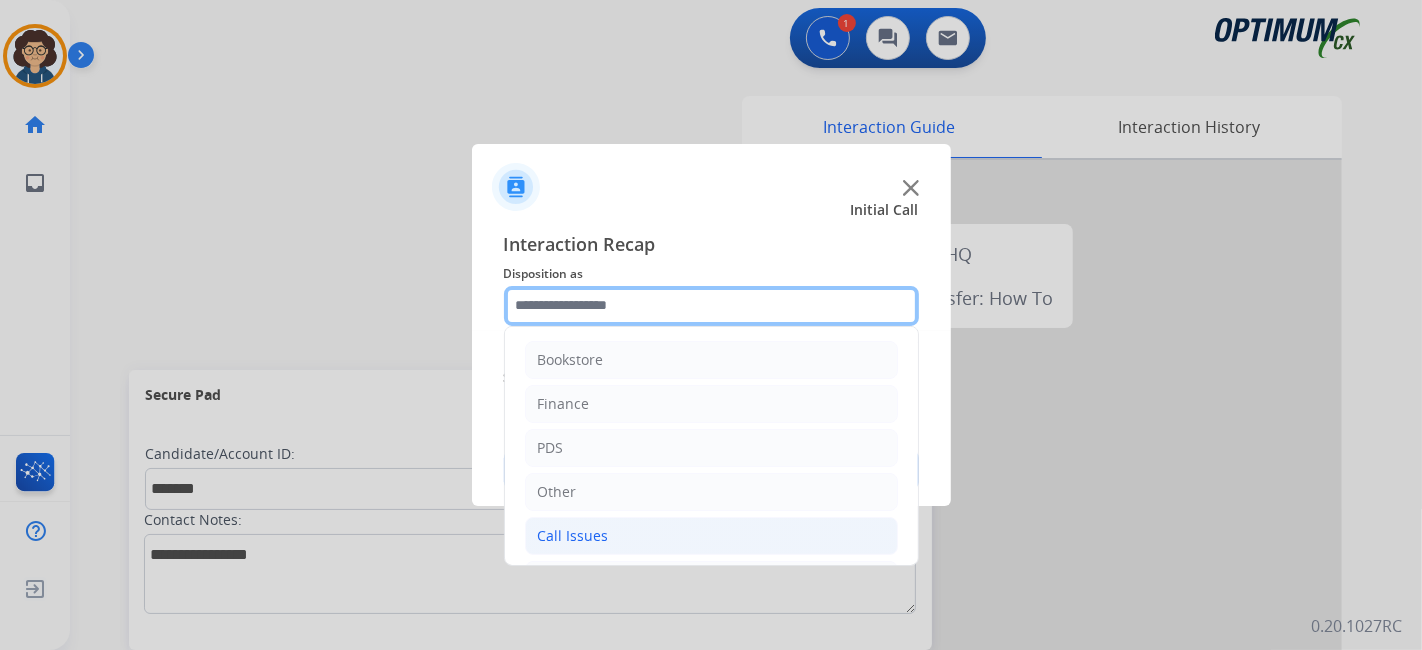 scroll, scrollTop: 131, scrollLeft: 0, axis: vertical 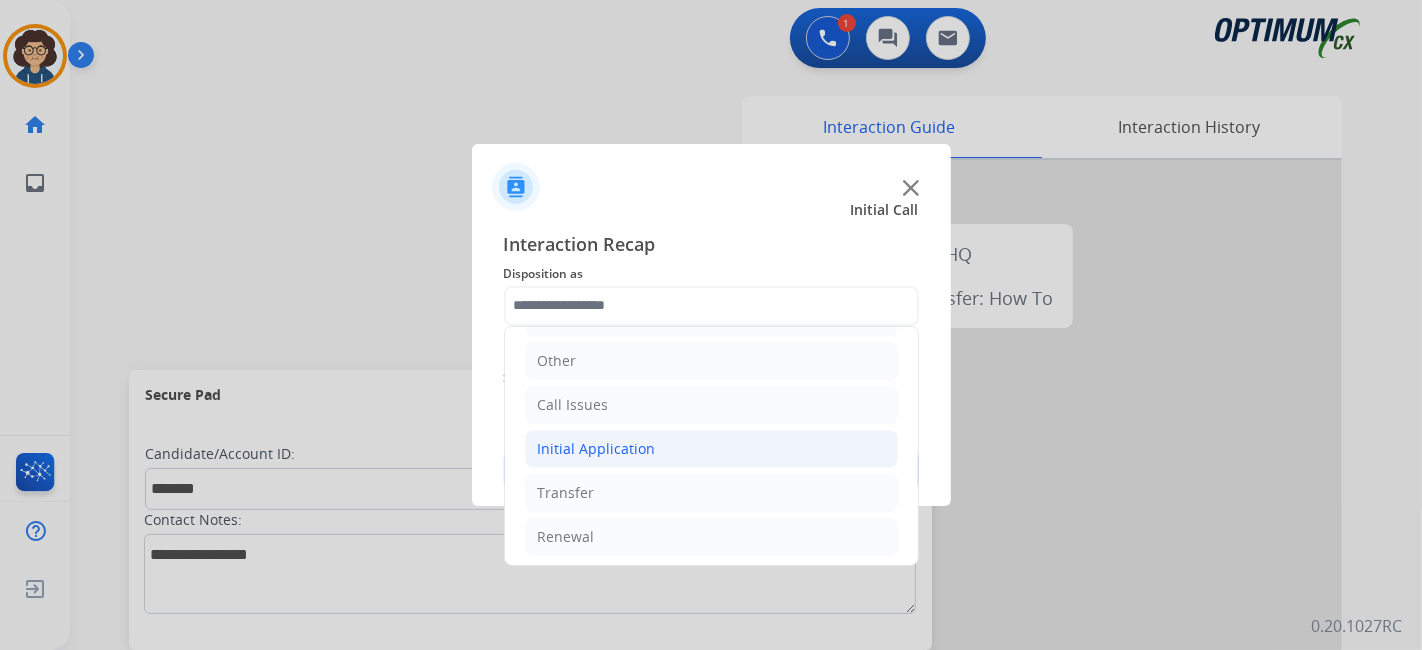 click on "Initial Application" 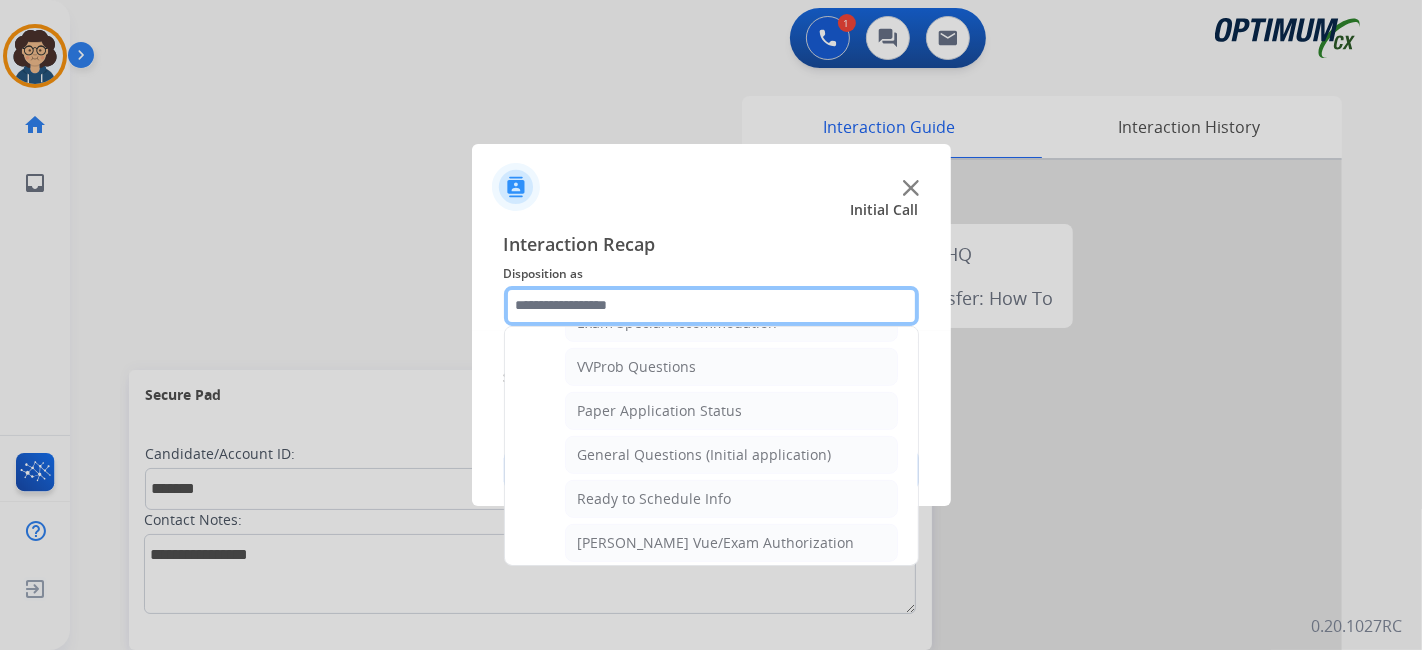 scroll, scrollTop: 1079, scrollLeft: 0, axis: vertical 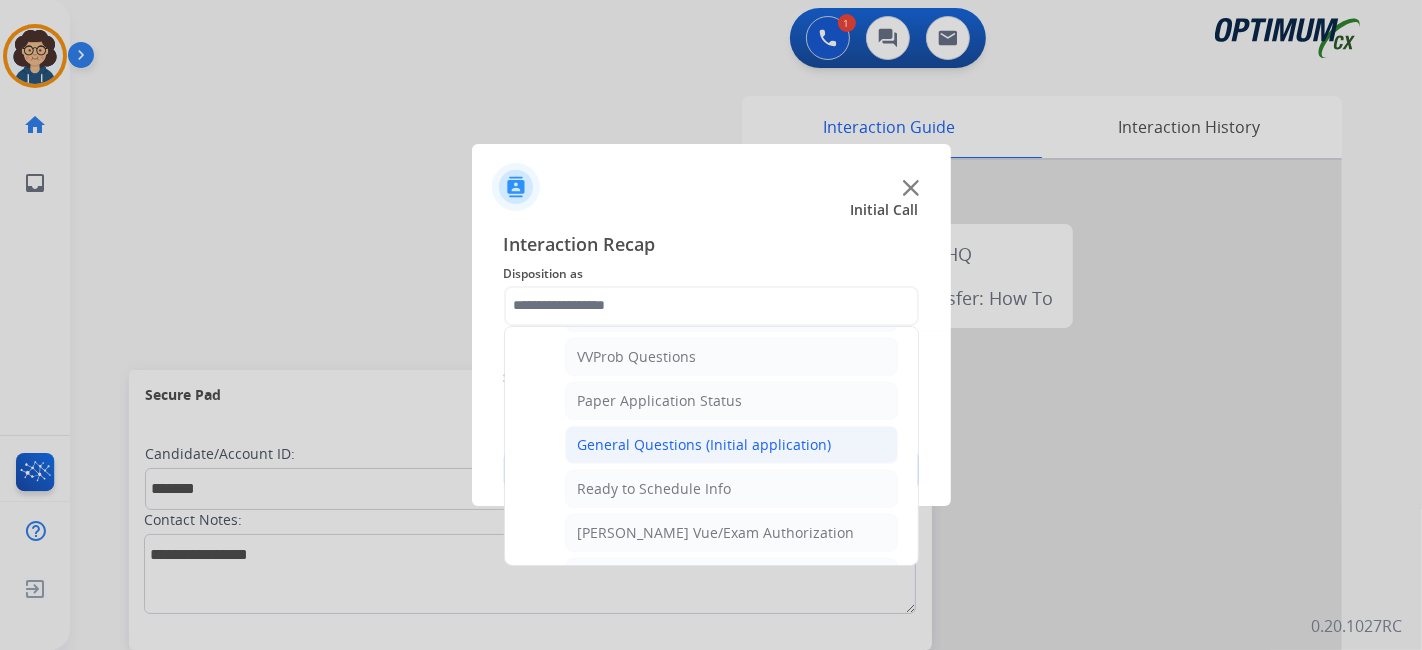 click on "General Questions (Initial application)" 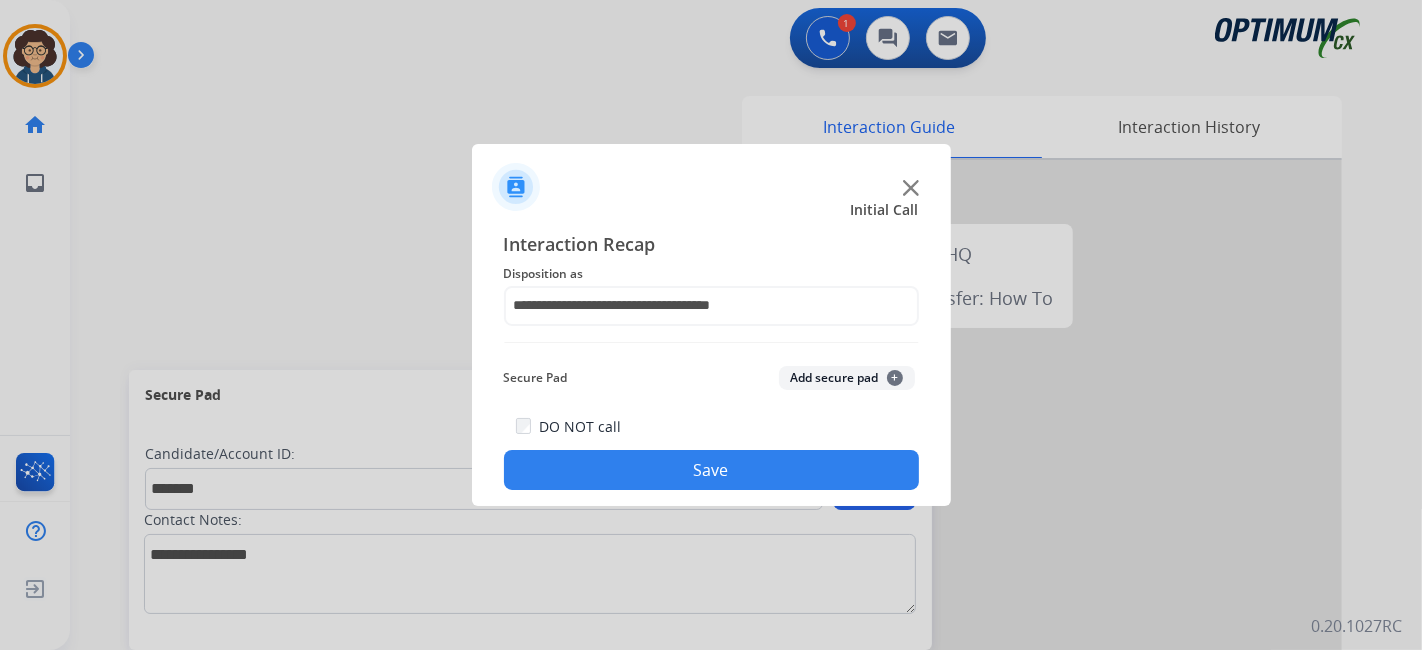 click on "Secure Pad  Add secure pad  +" 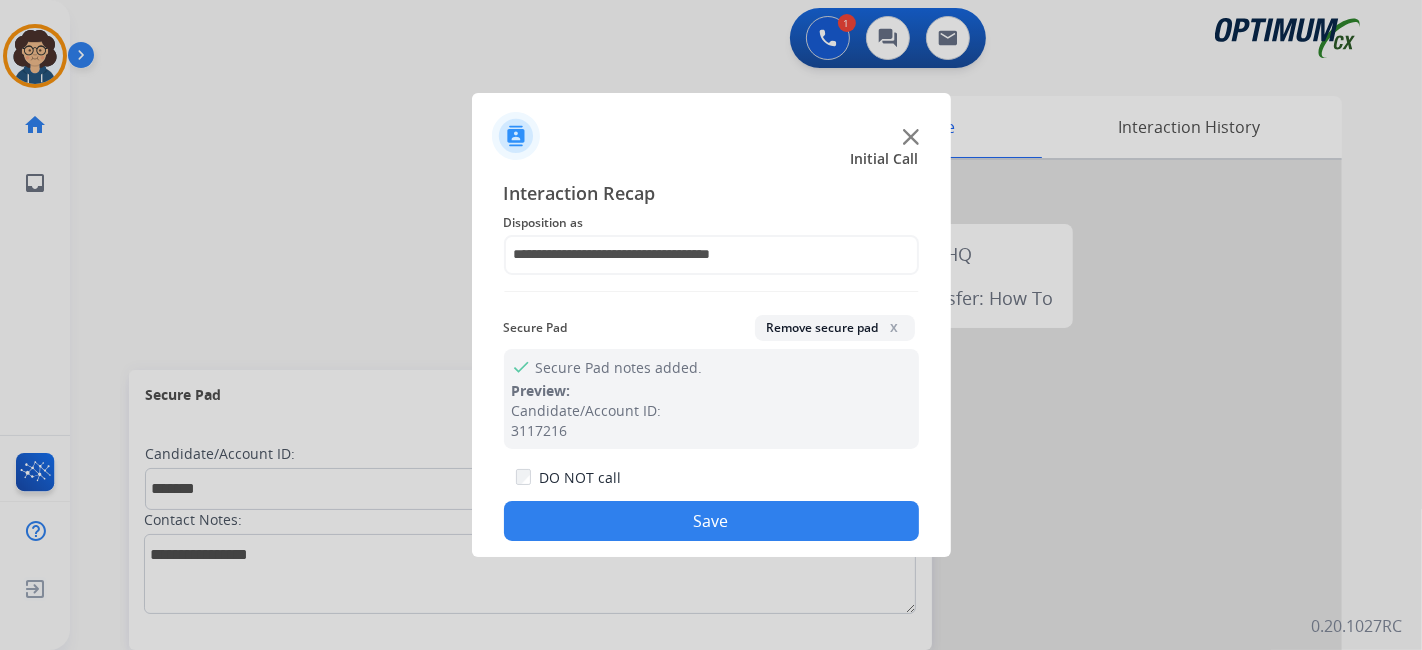 click on "Save" 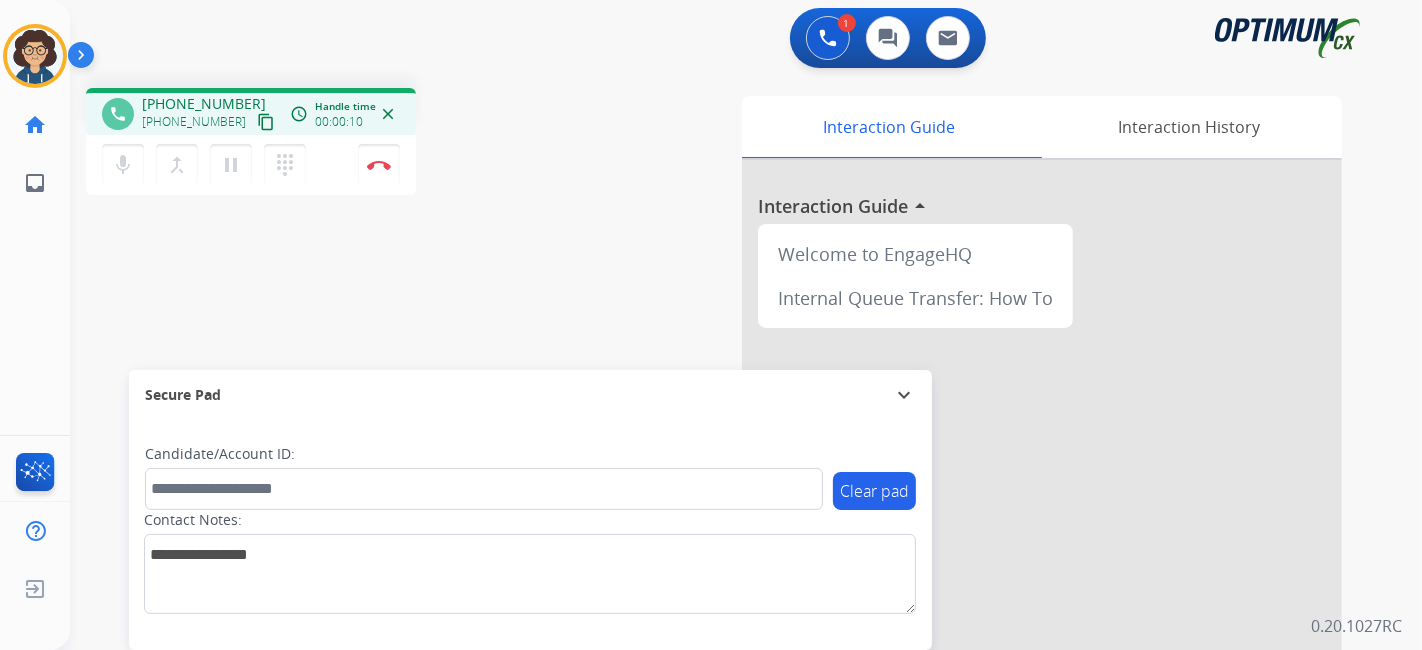 click on "content_copy" at bounding box center [266, 122] 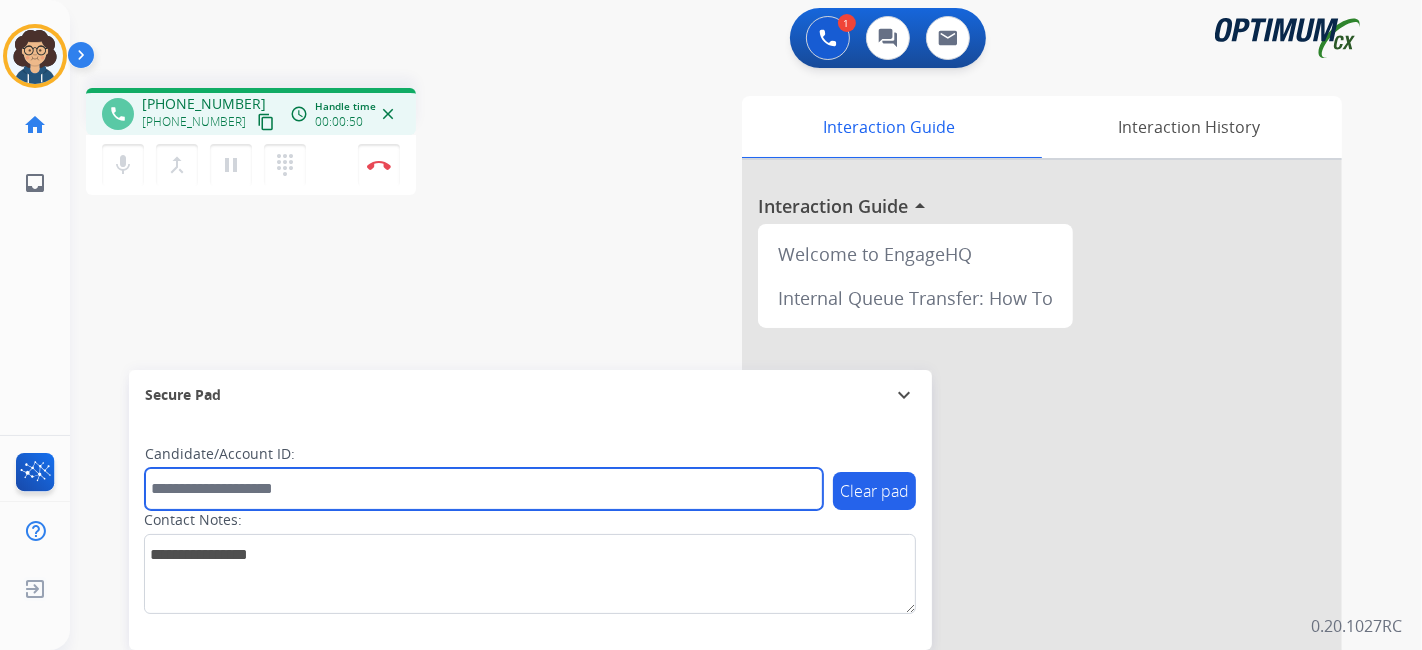 click at bounding box center [484, 489] 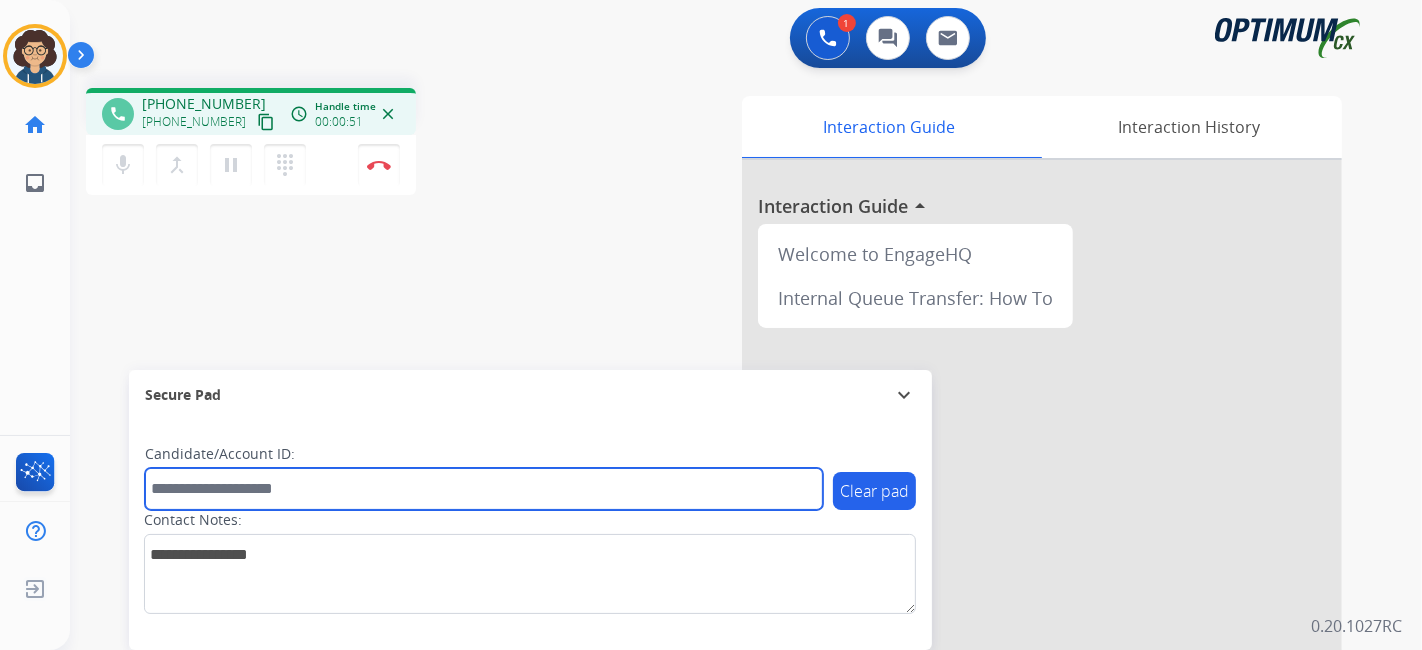 paste on "*******" 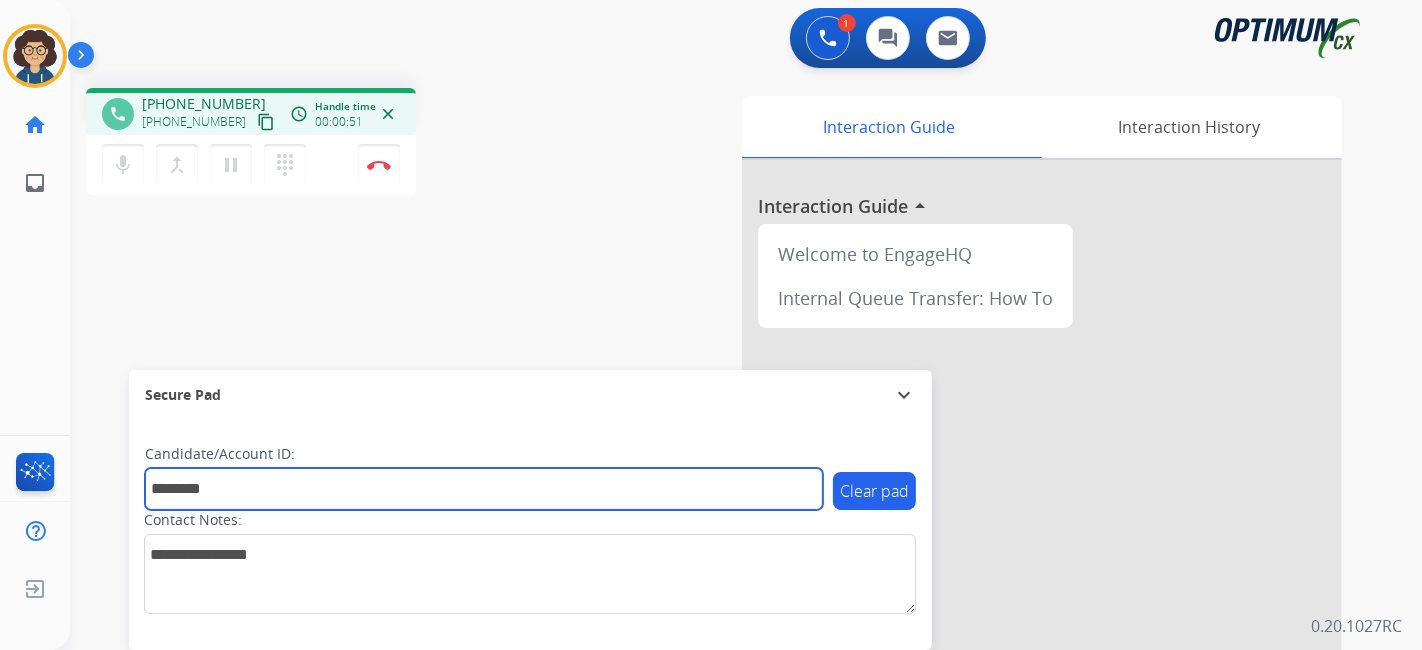 type on "*******" 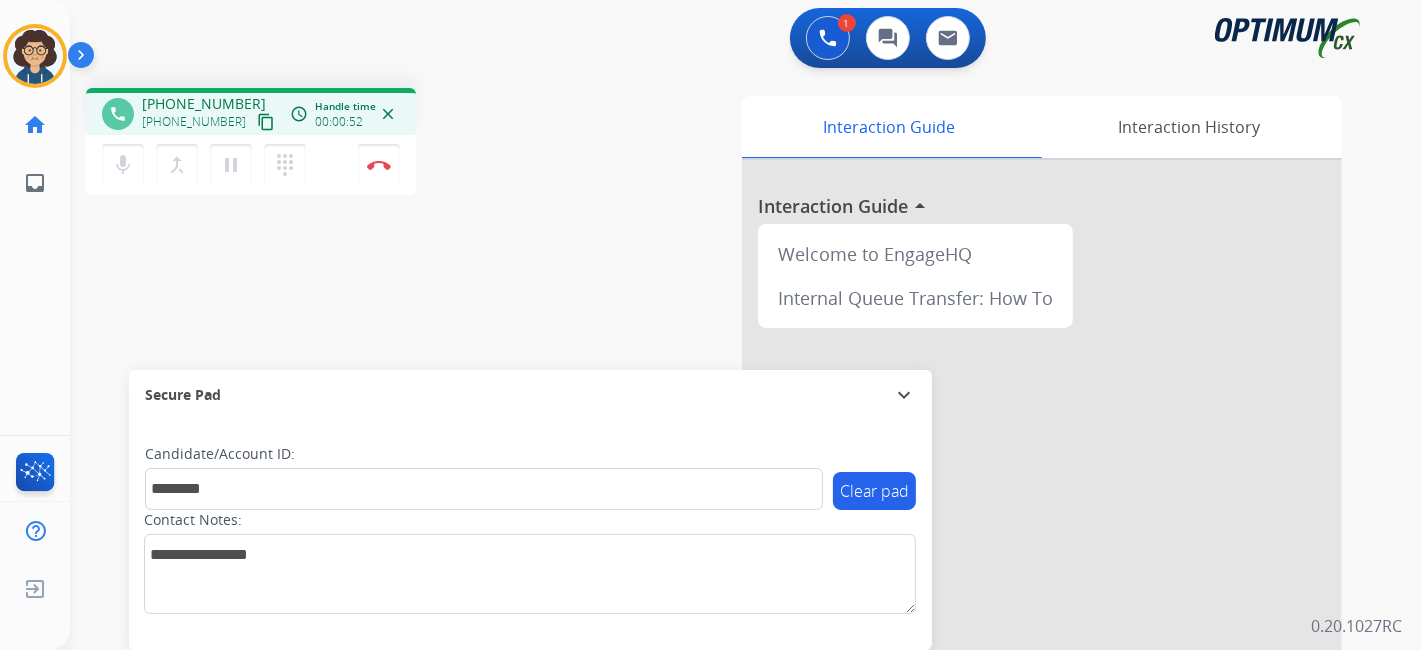drag, startPoint x: 408, startPoint y: 332, endPoint x: 412, endPoint y: 30, distance: 302.0265 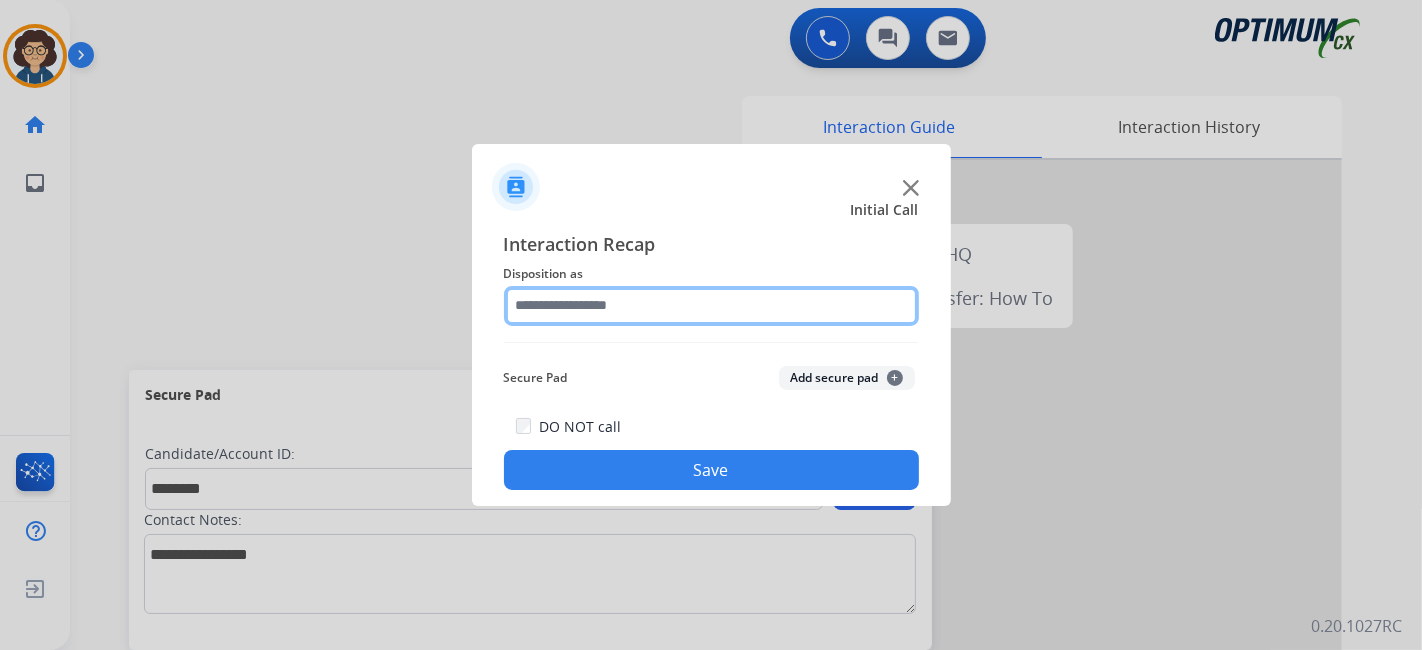 click 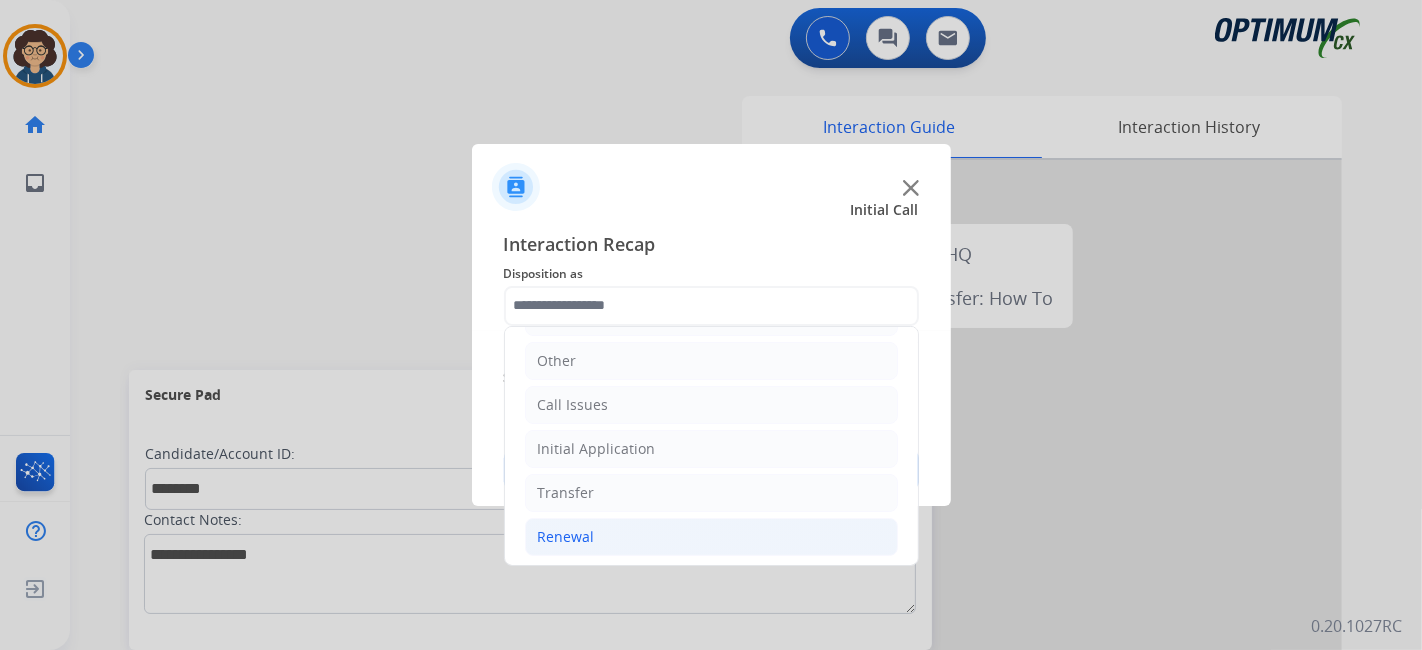click on "Renewal" 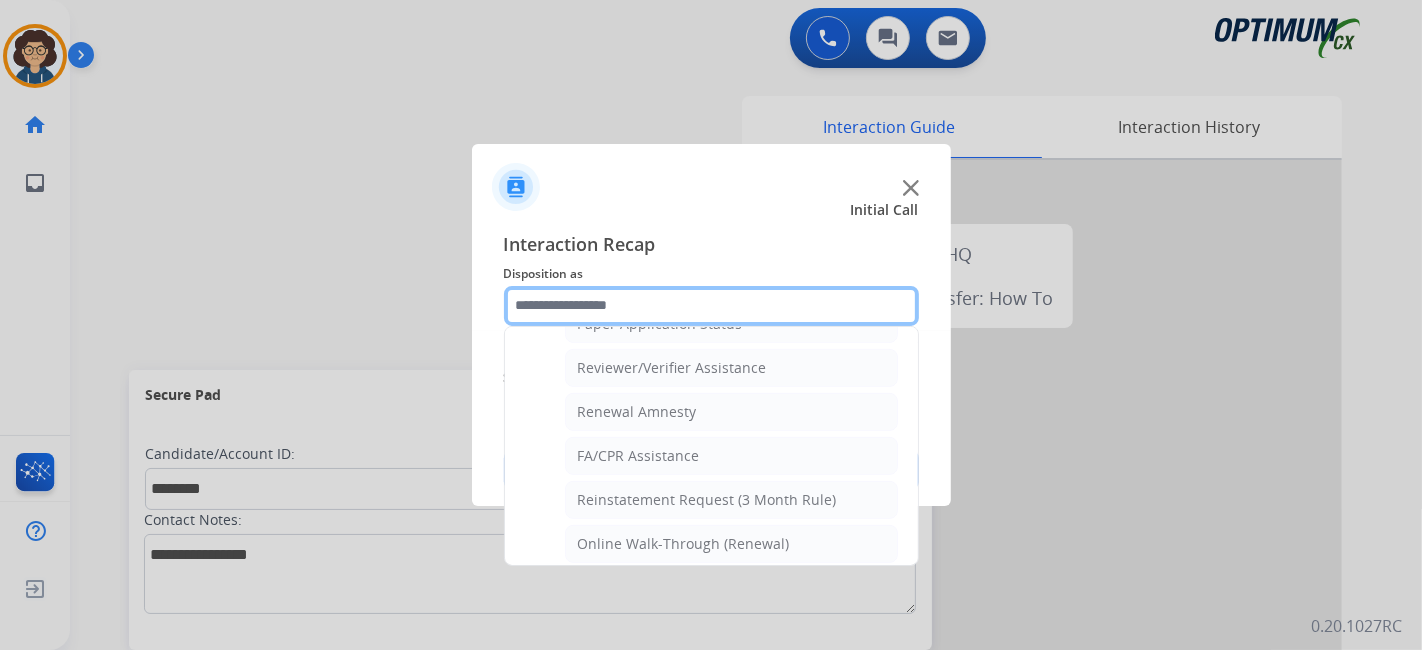 scroll, scrollTop: 673, scrollLeft: 0, axis: vertical 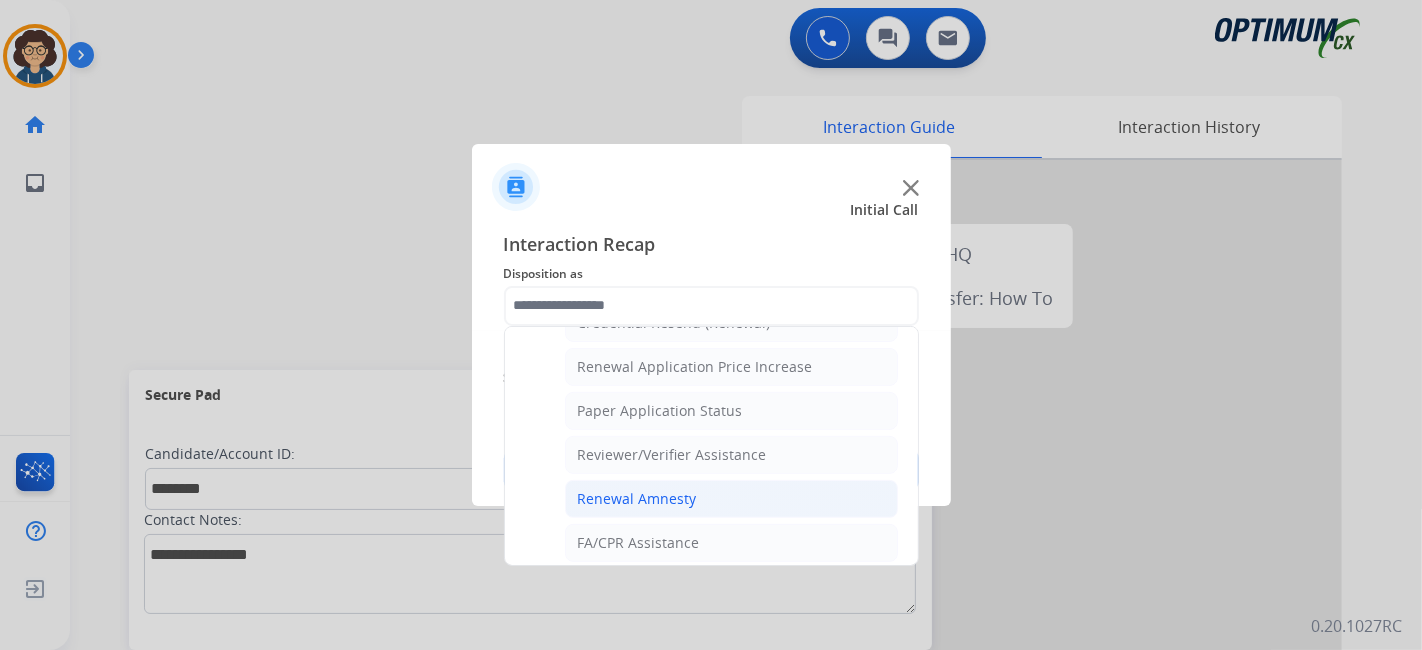 click on "Renewal Amnesty" 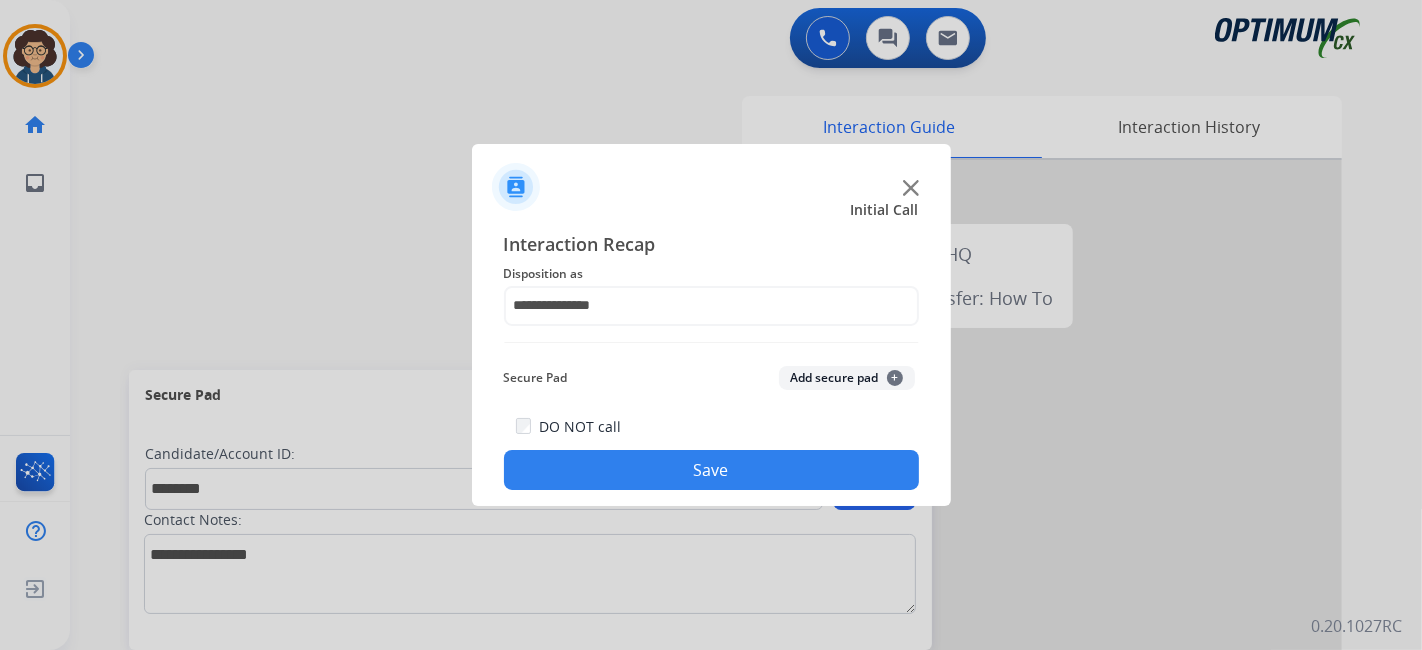 click on "Add secure pad  +" 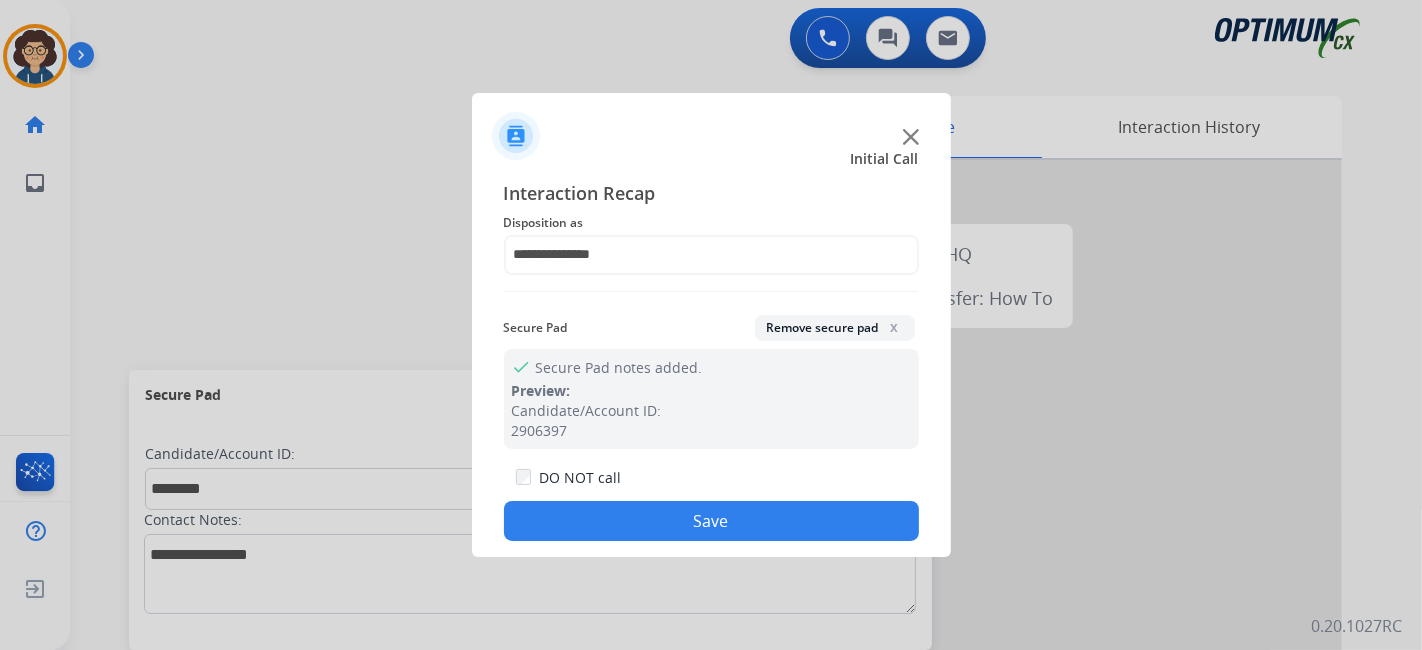 drag, startPoint x: 725, startPoint y: 533, endPoint x: 722, endPoint y: 514, distance: 19.235384 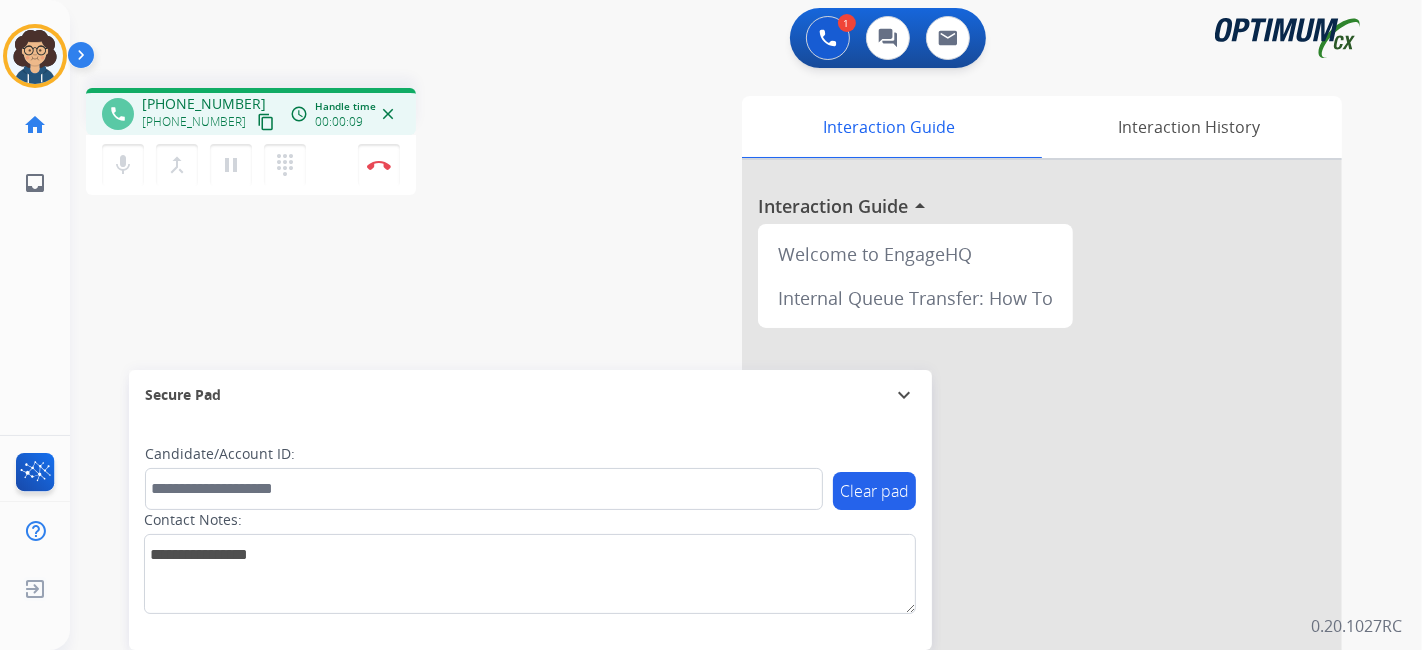 click on "content_copy" at bounding box center (266, 122) 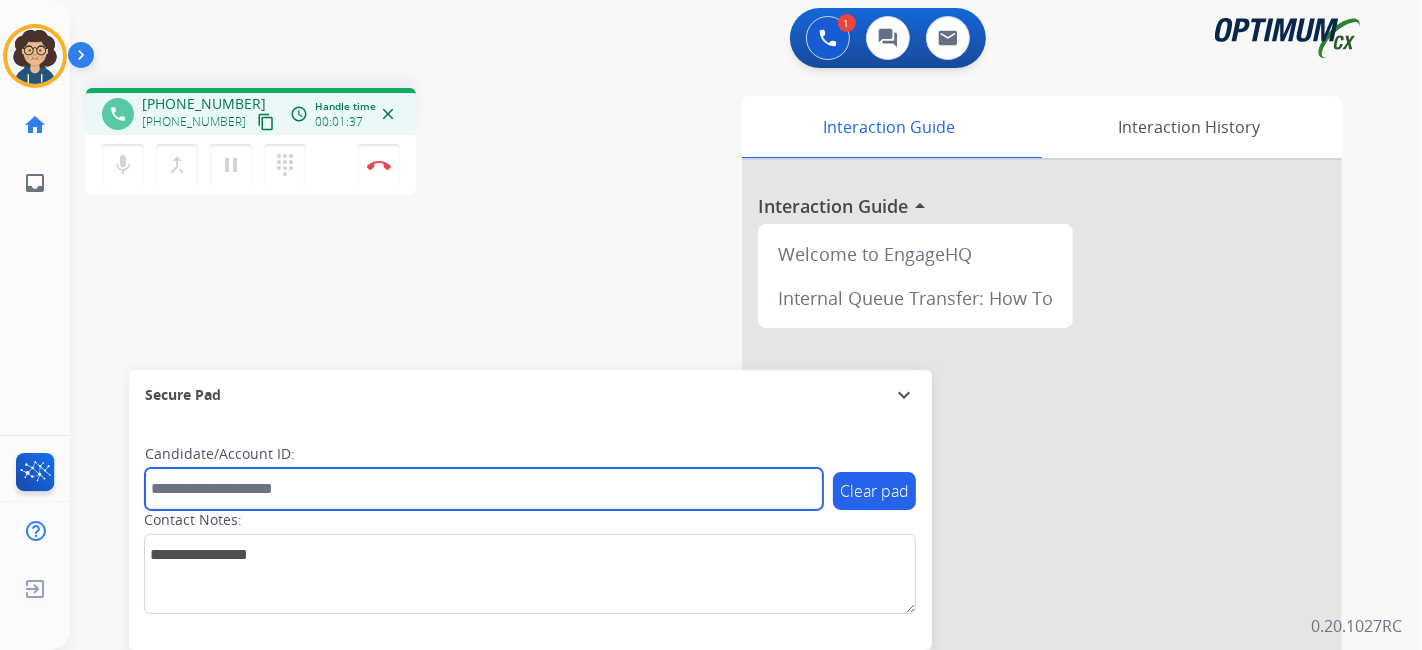 click at bounding box center [484, 489] 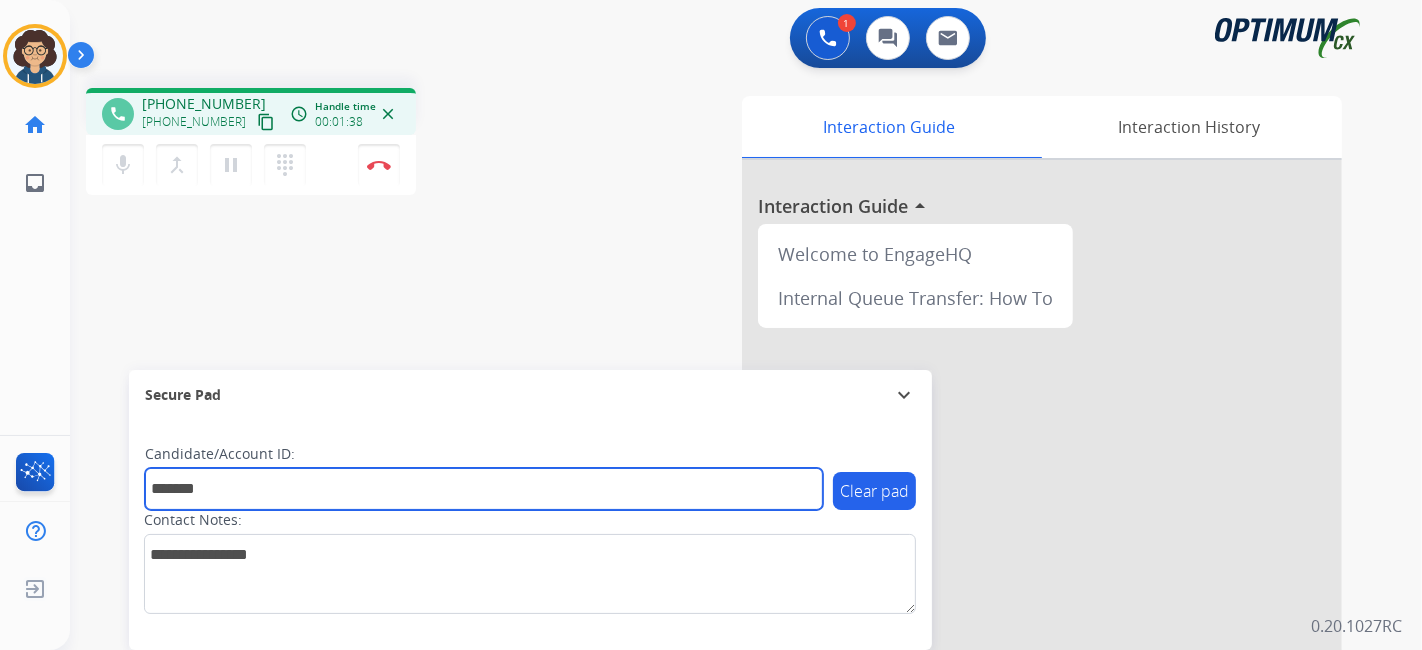 type on "*******" 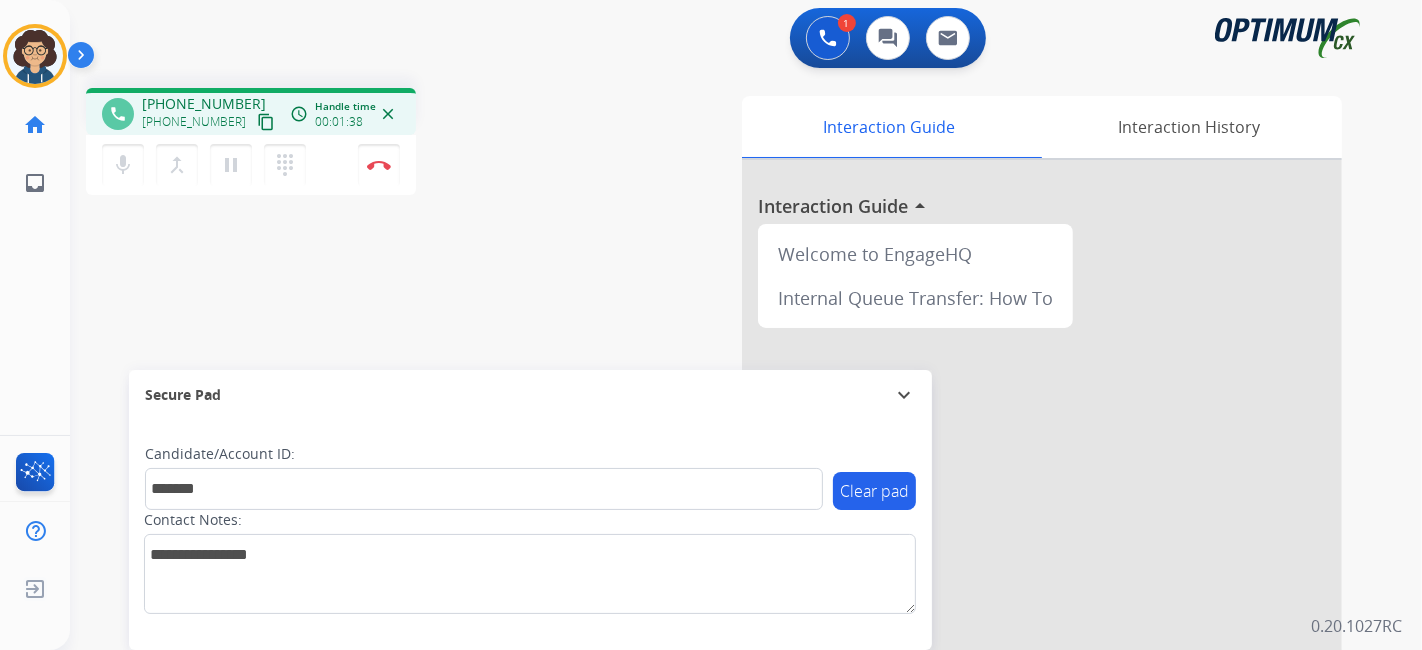 drag, startPoint x: 467, startPoint y: 302, endPoint x: 462, endPoint y: 181, distance: 121.103264 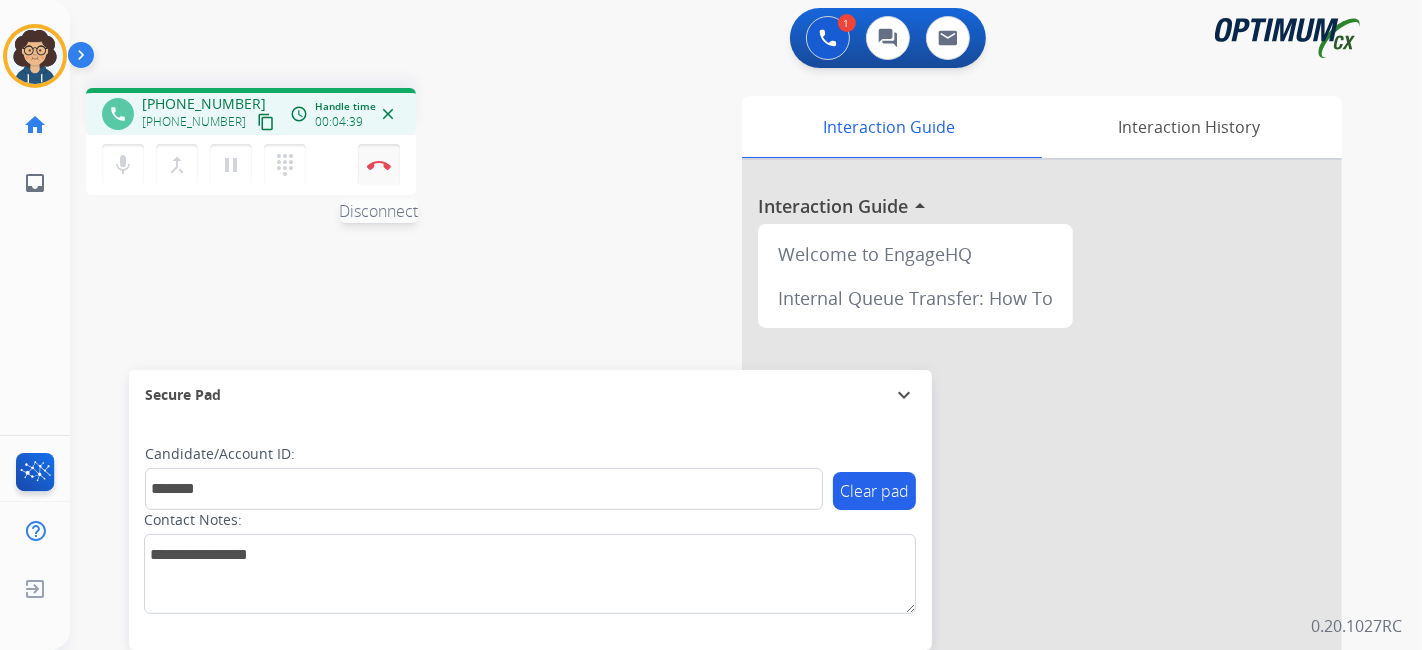 click at bounding box center (379, 165) 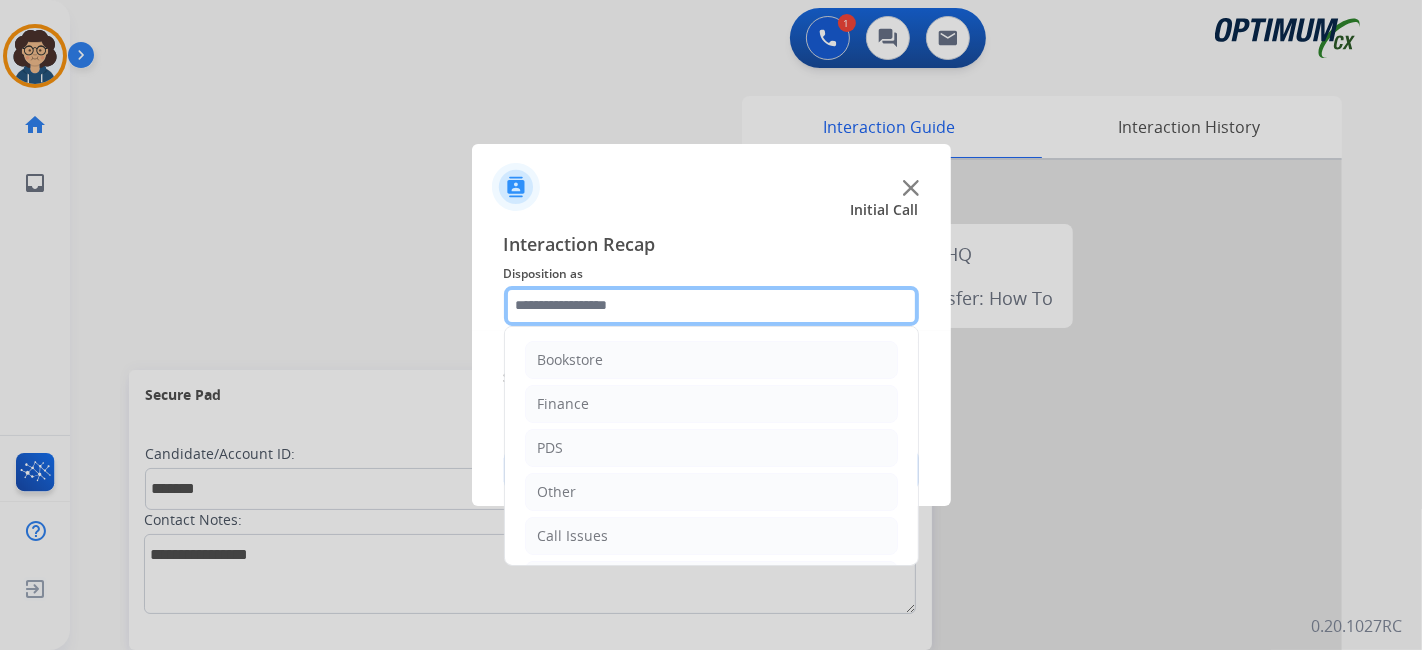 drag, startPoint x: 651, startPoint y: 289, endPoint x: 656, endPoint y: 308, distance: 19.646883 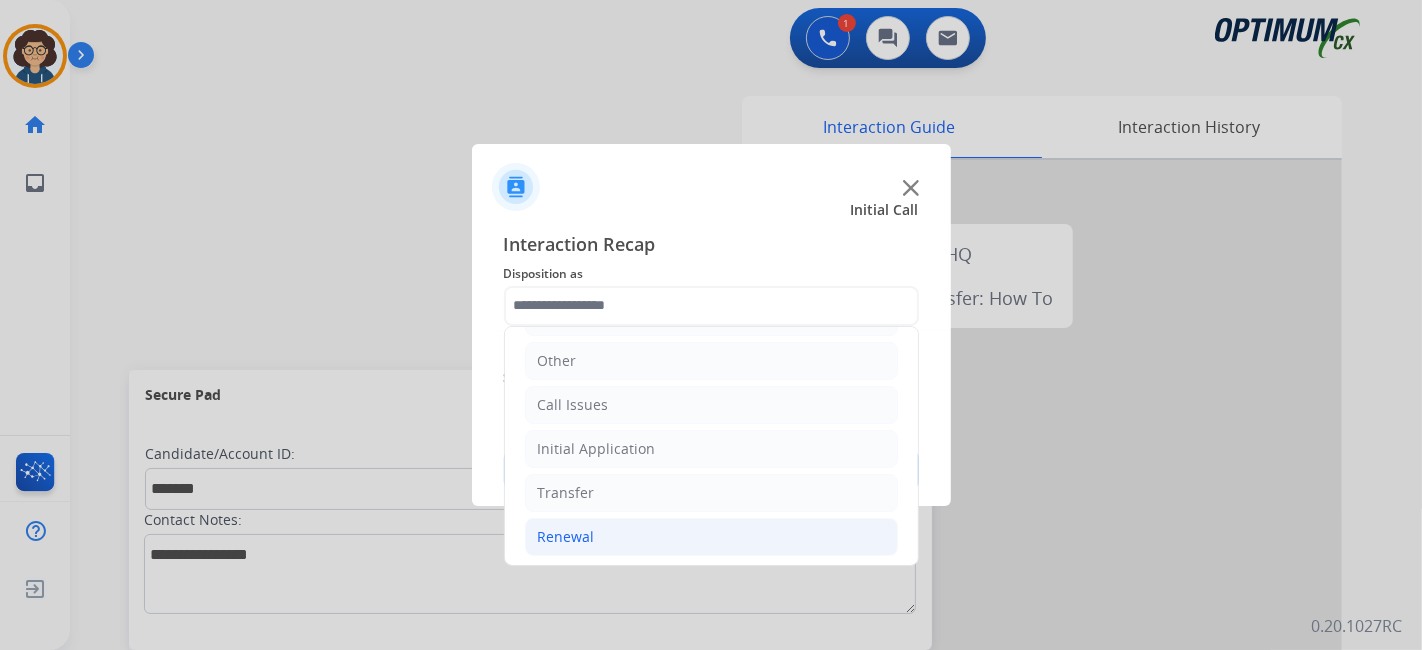 click on "Renewal" 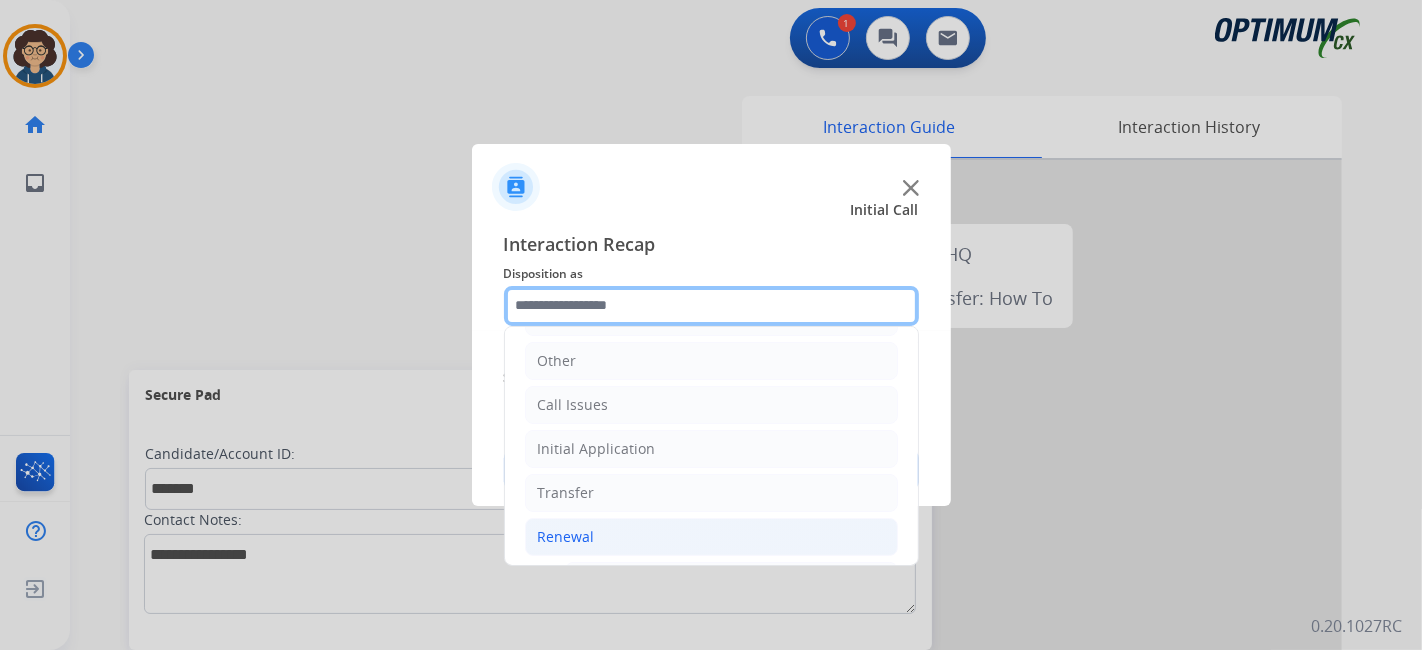 scroll, scrollTop: 760, scrollLeft: 0, axis: vertical 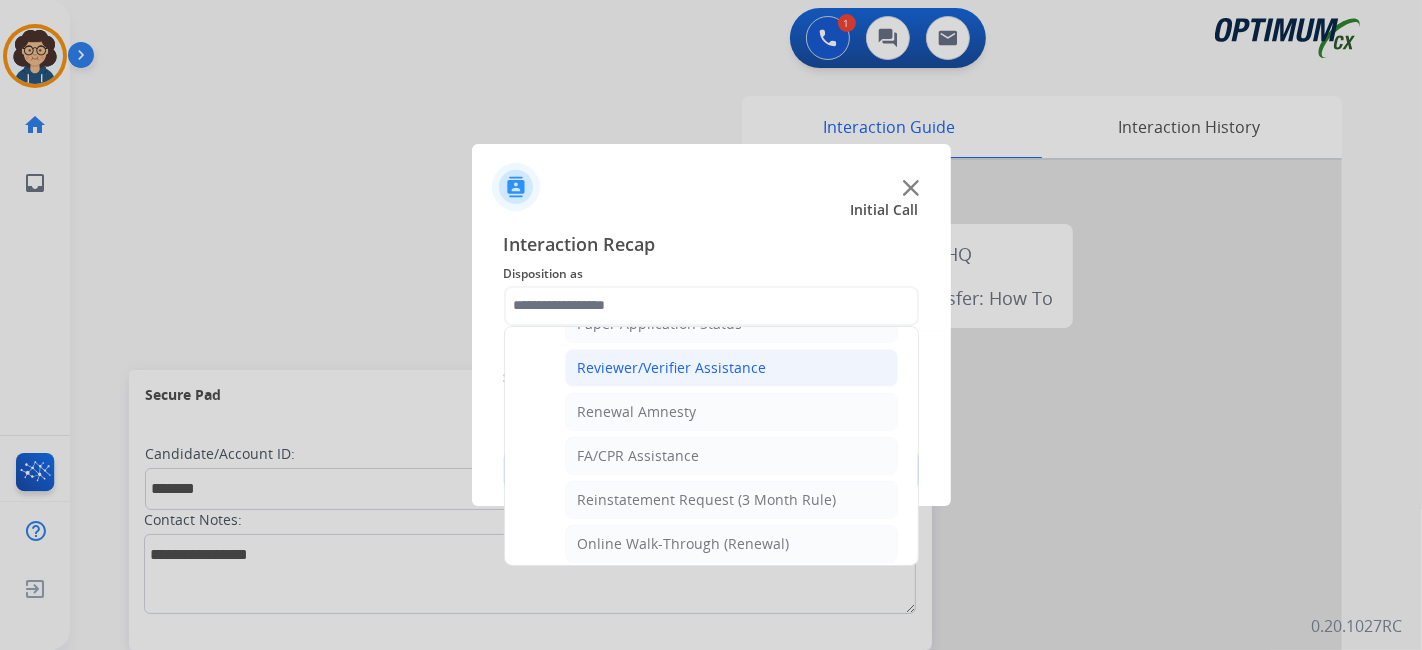 click on "Reviewer/Verifier Assistance" 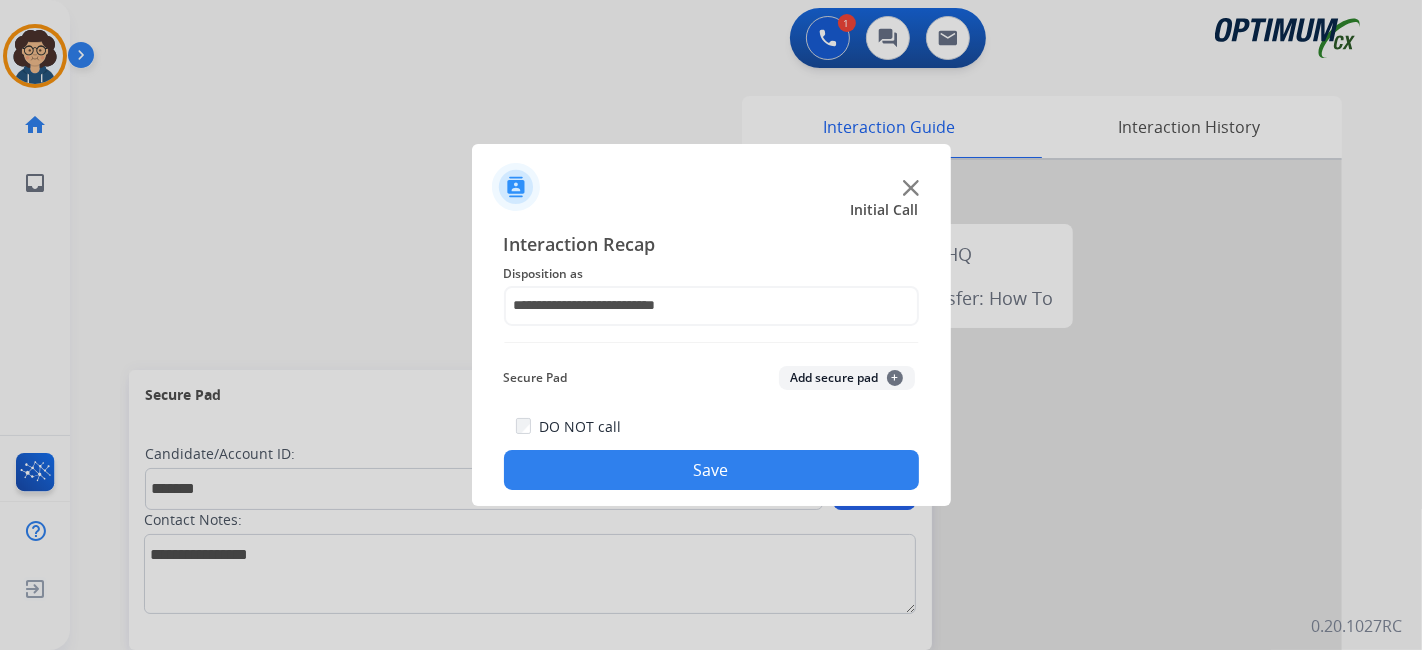 click on "Add secure pad  +" 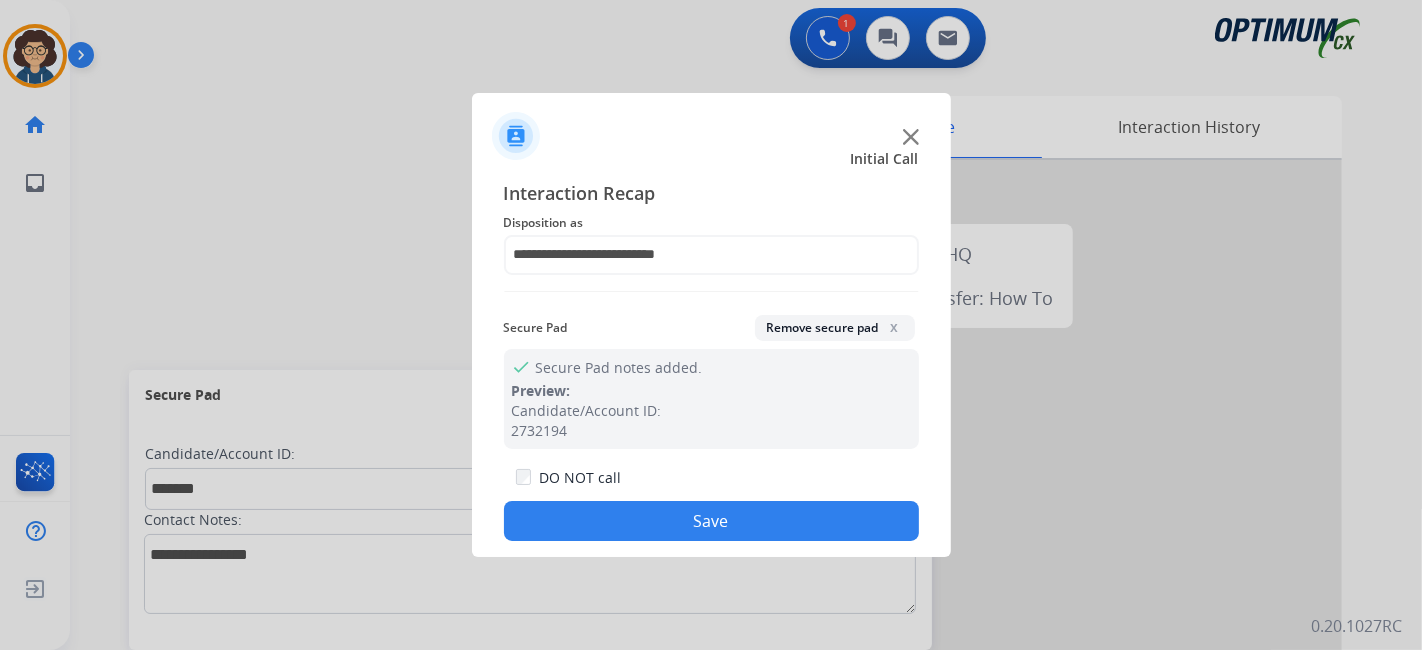click on "Save" 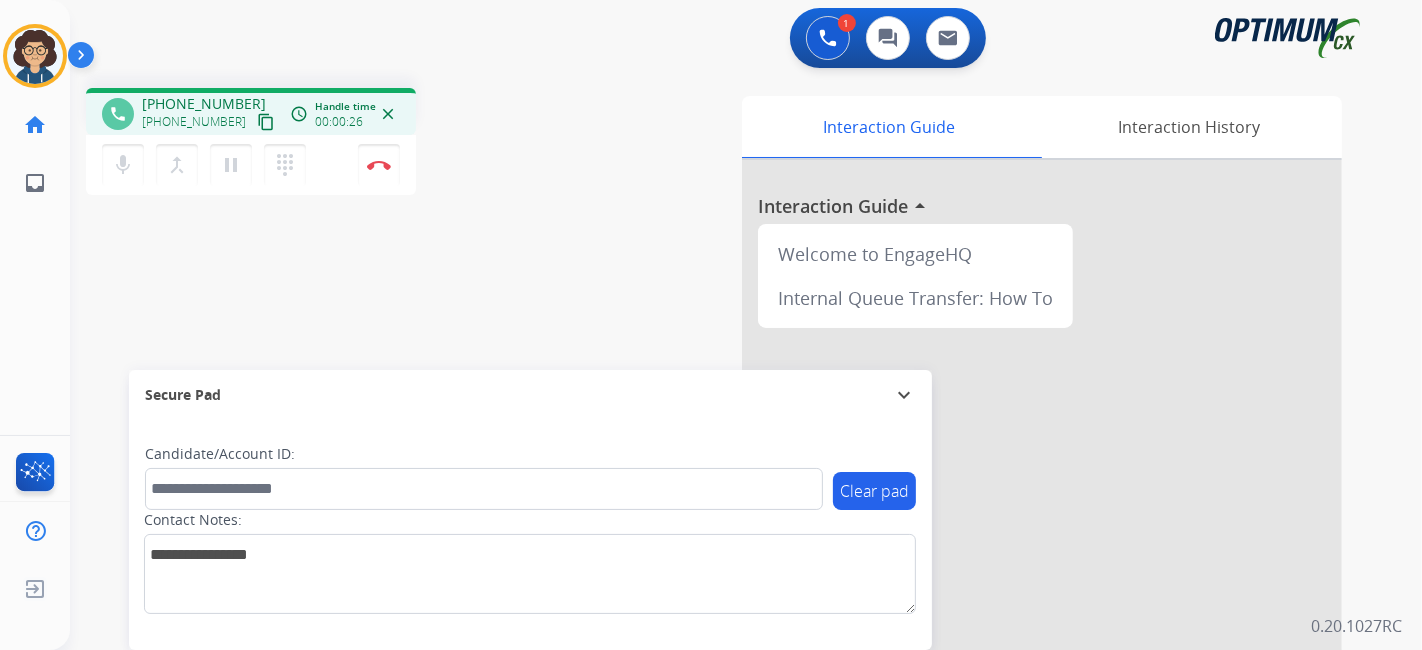 drag, startPoint x: 243, startPoint y: 127, endPoint x: 328, endPoint y: 3, distance: 150.33629 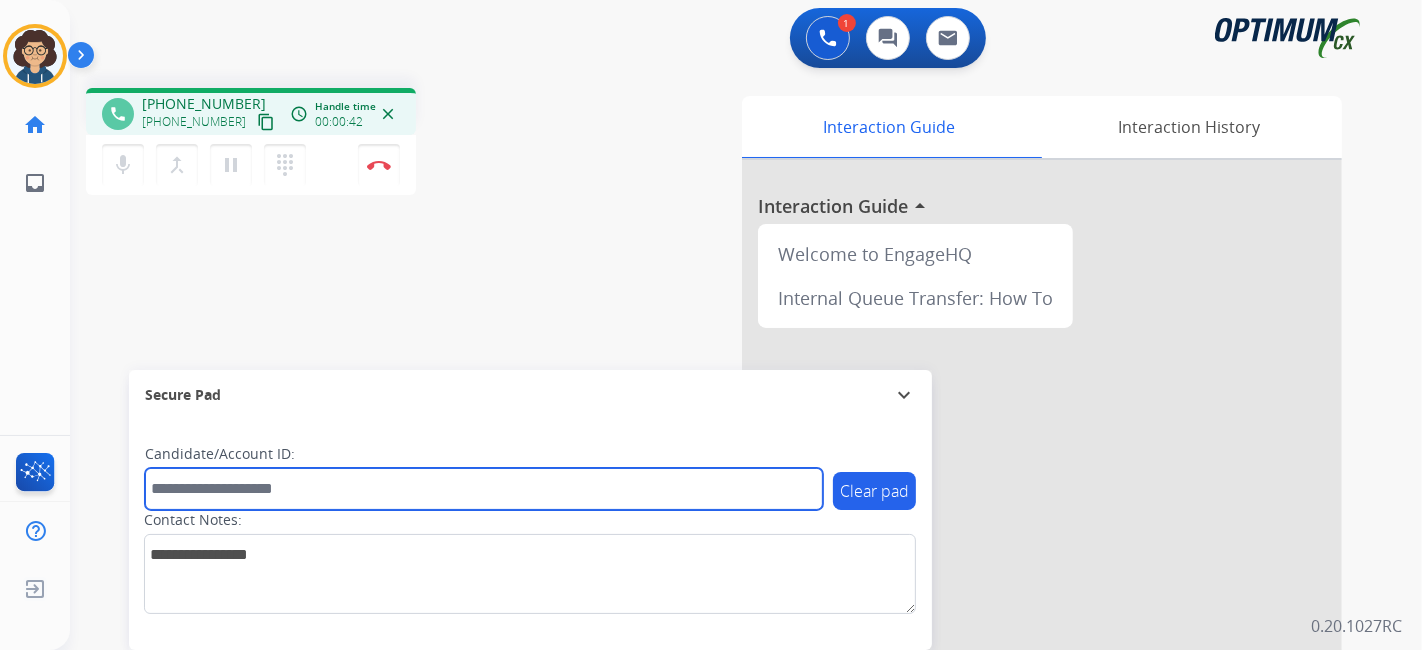 click at bounding box center [484, 489] 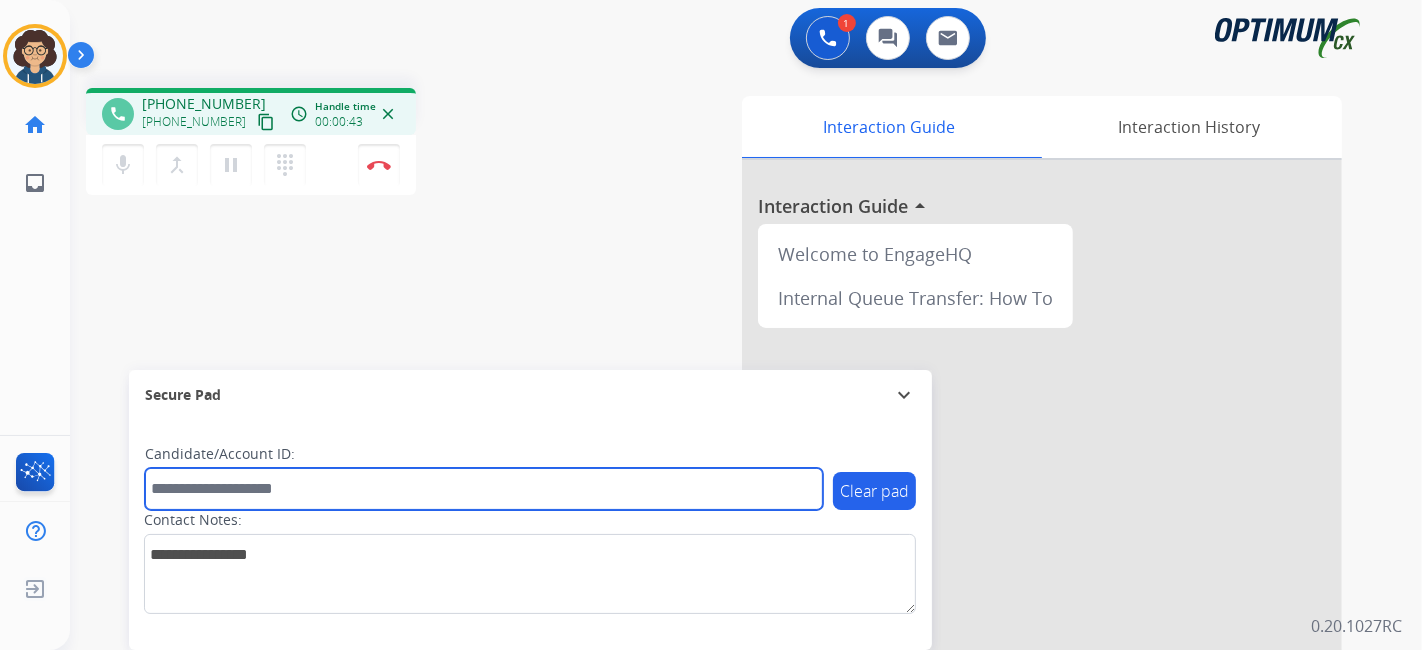 paste on "*******" 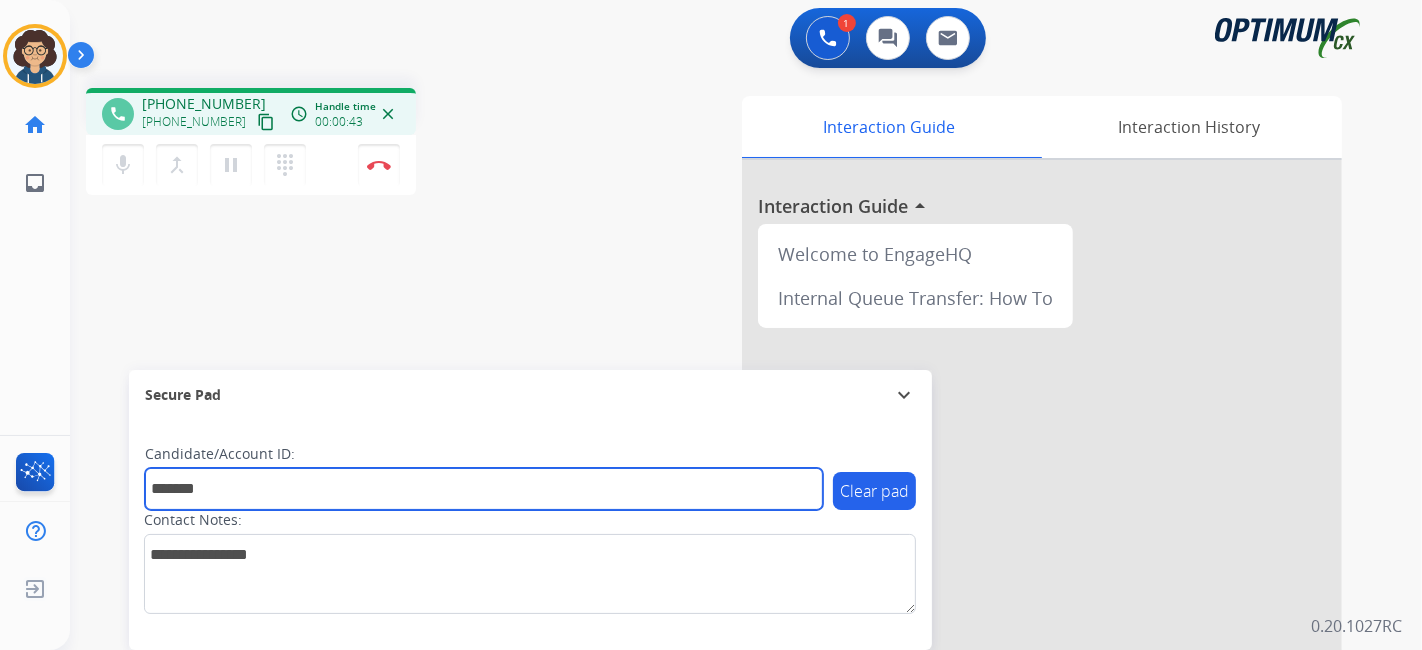 type on "*******" 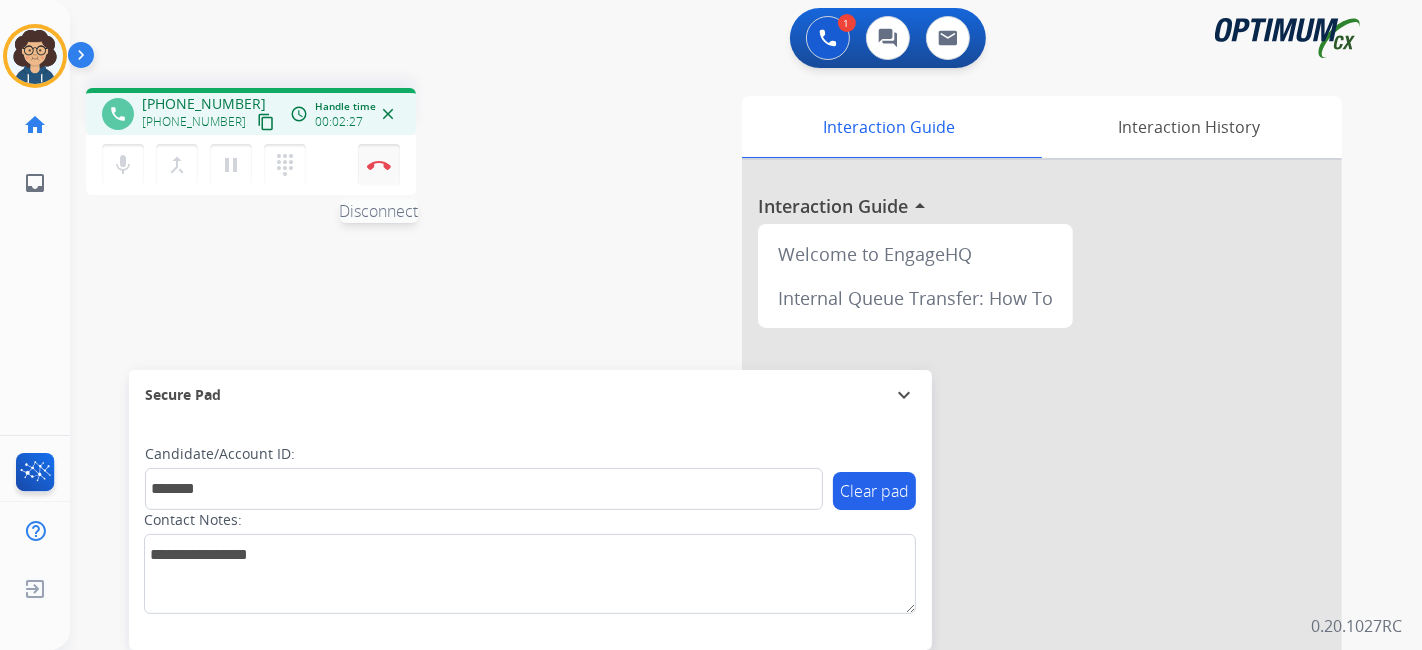 click on "Disconnect" at bounding box center (379, 165) 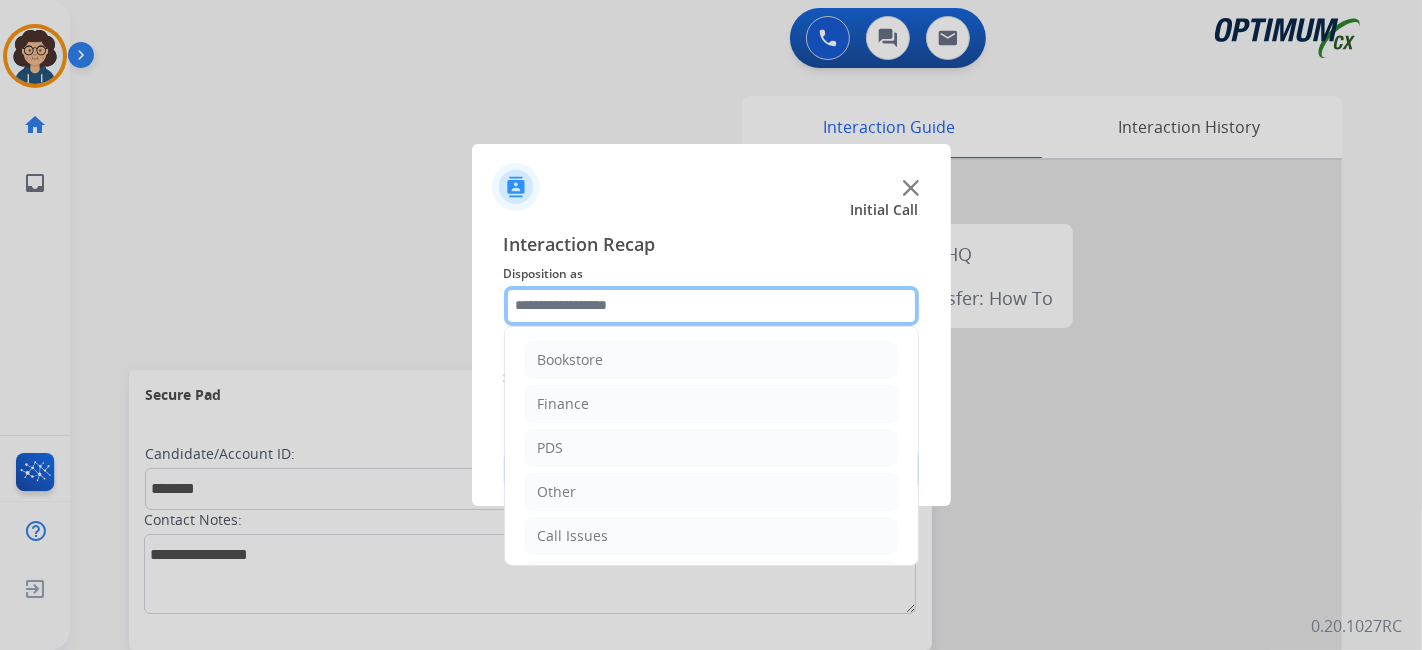 drag, startPoint x: 723, startPoint y: 295, endPoint x: 718, endPoint y: 321, distance: 26.476404 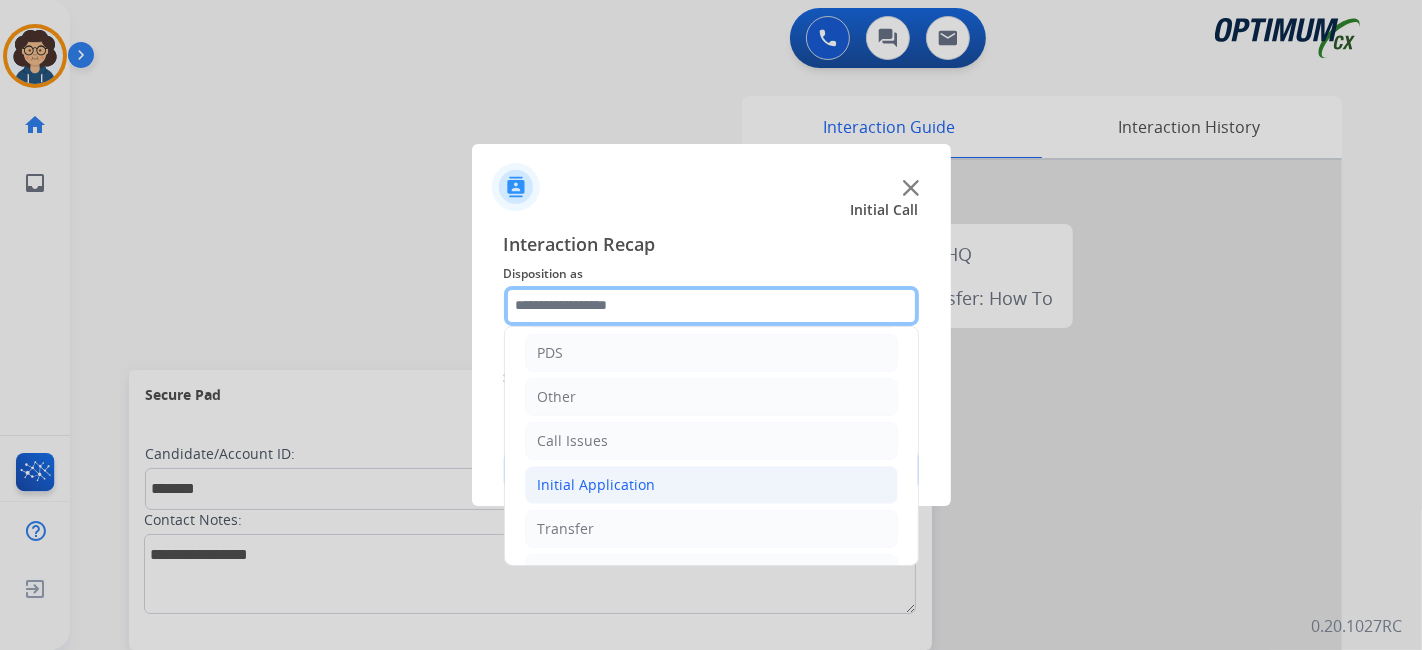 scroll, scrollTop: 131, scrollLeft: 0, axis: vertical 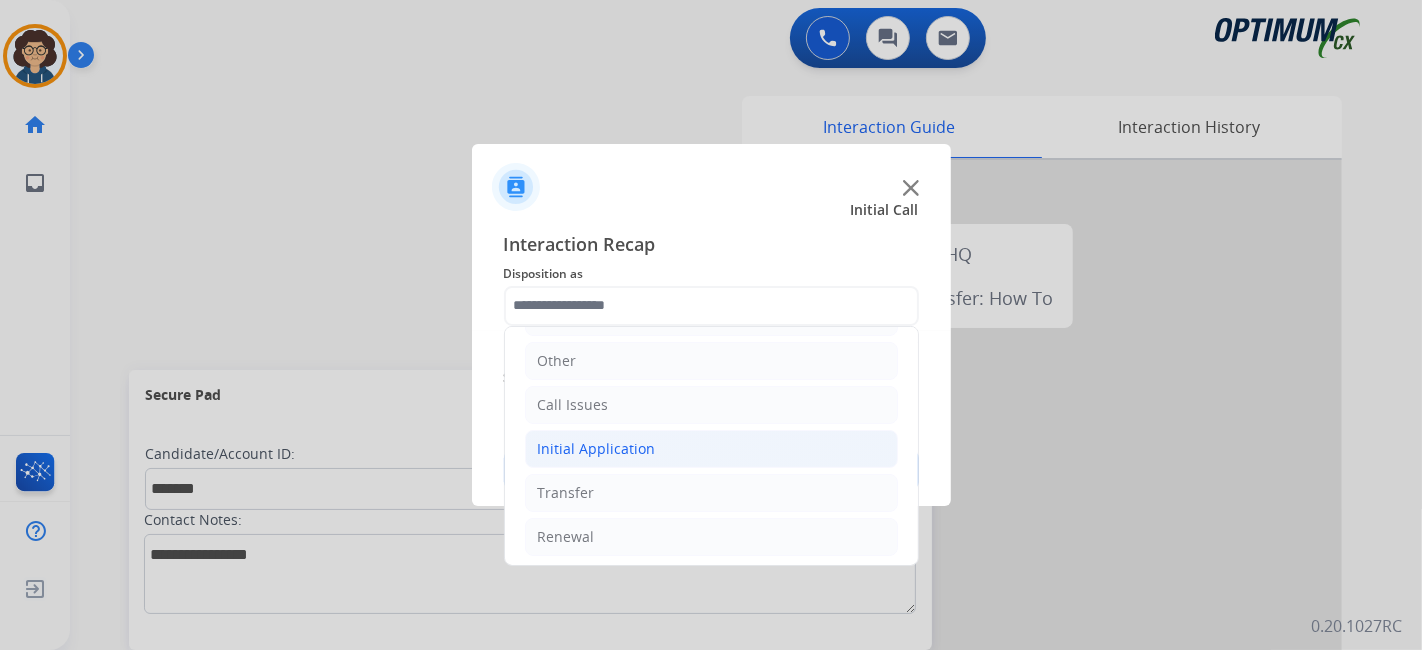 click on "Initial Application" 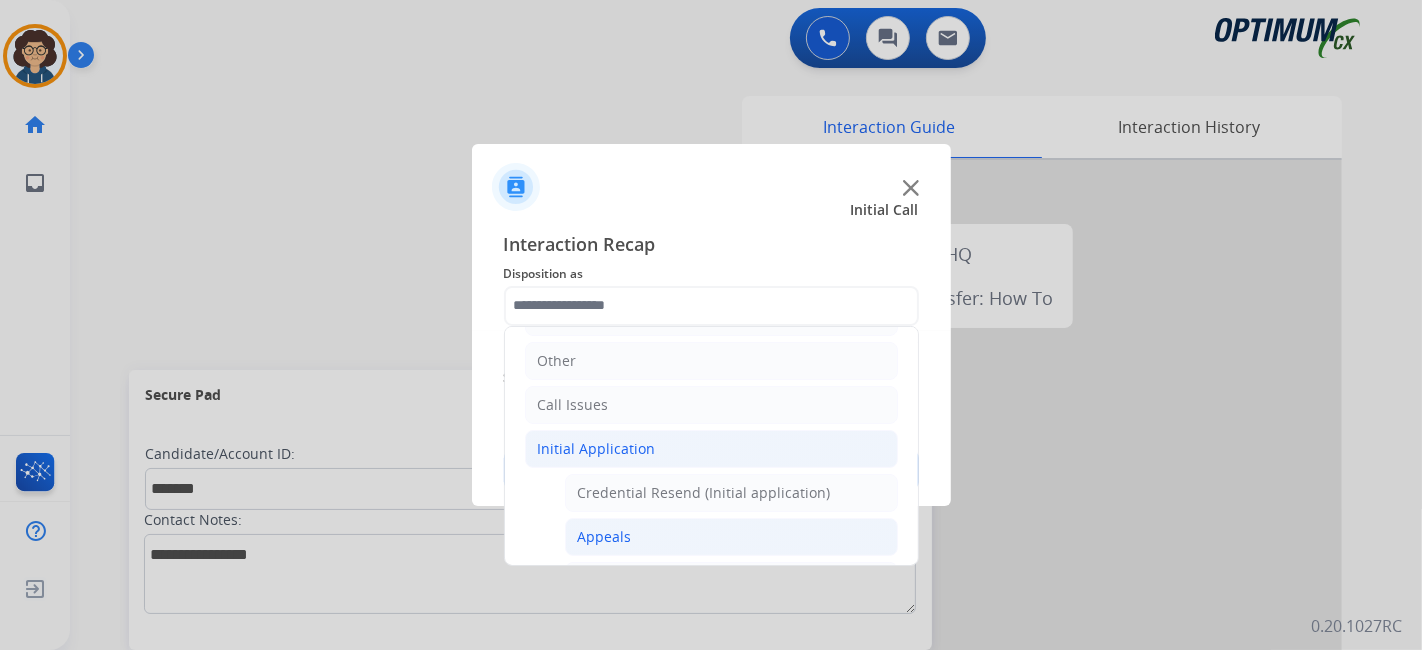 click on "Appeals" 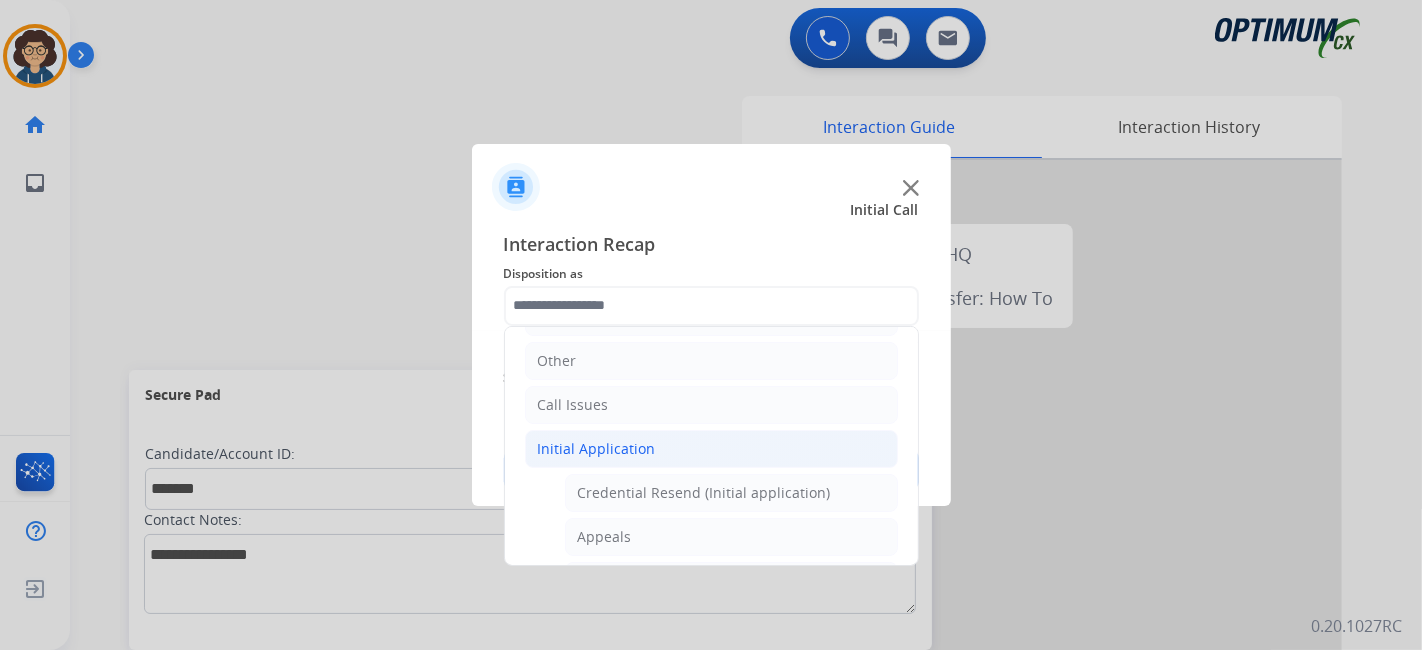 type on "*******" 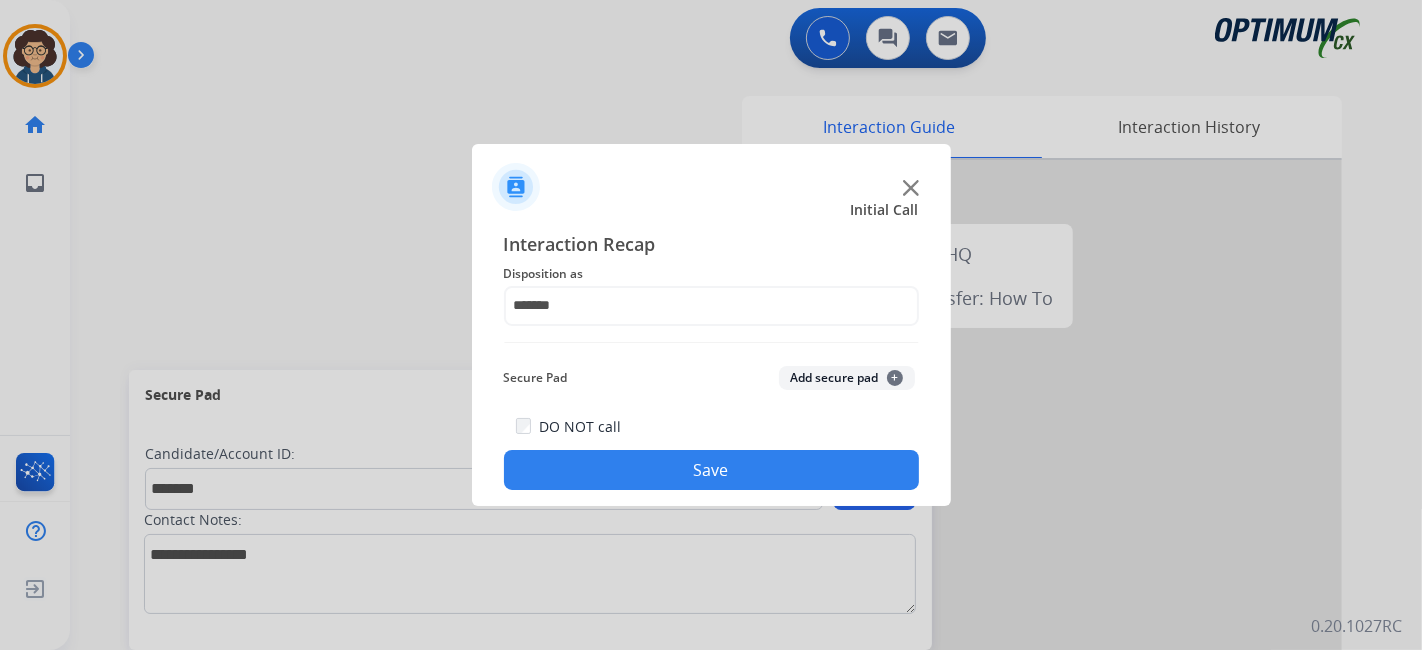 click on "Secure Pad  Add secure pad  +" 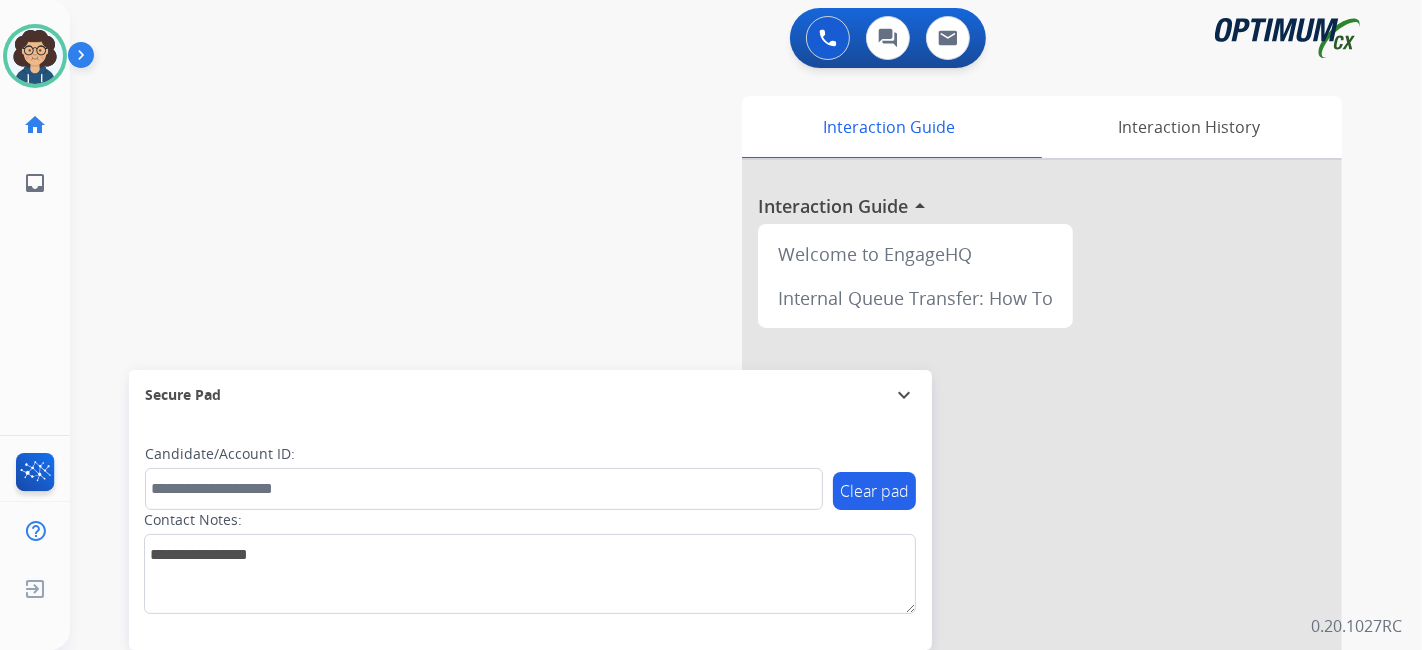 click on "swap_horiz Break voice bridge close_fullscreen Connect 3-Way Call merge_type Separate 3-Way Call  Interaction Guide   Interaction History  Interaction Guide arrow_drop_up  Welcome to EngageHQ   Internal Queue Transfer: How To  Secure Pad expand_more Clear pad Candidate/Account ID: Contact Notes:" at bounding box center [722, 489] 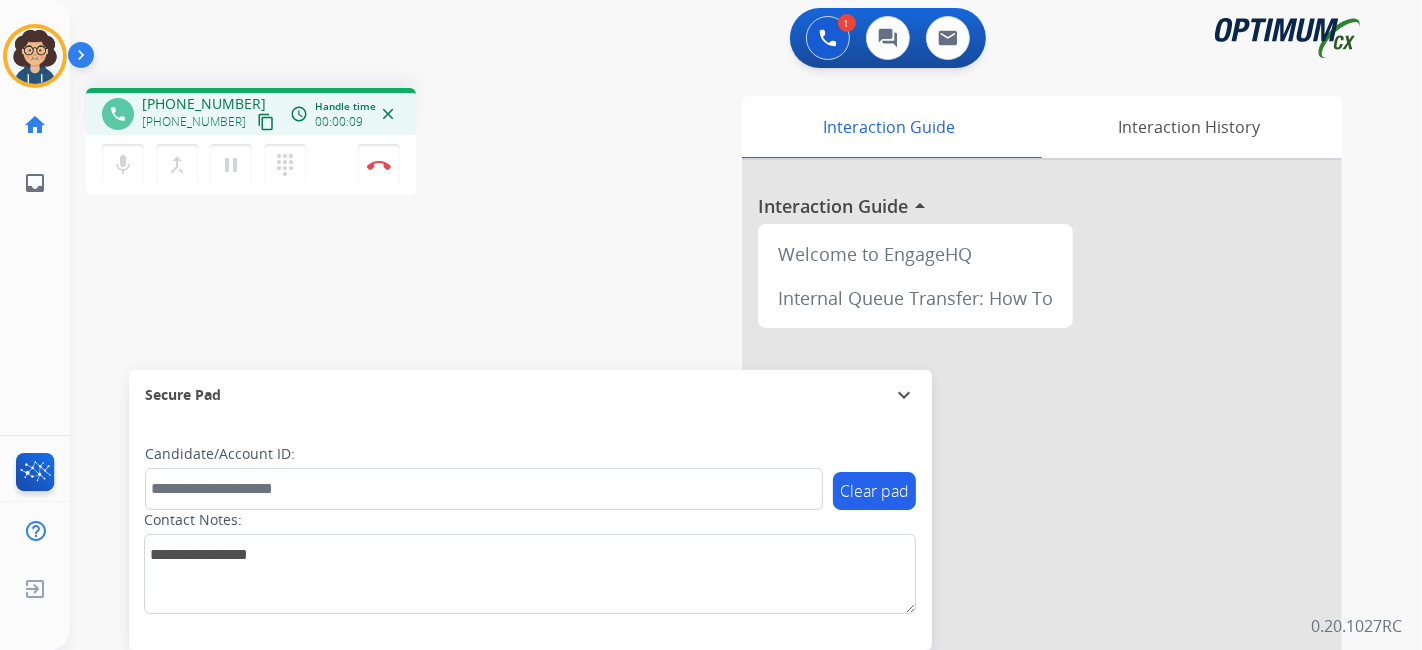 drag, startPoint x: 233, startPoint y: 124, endPoint x: 225, endPoint y: 141, distance: 18.788294 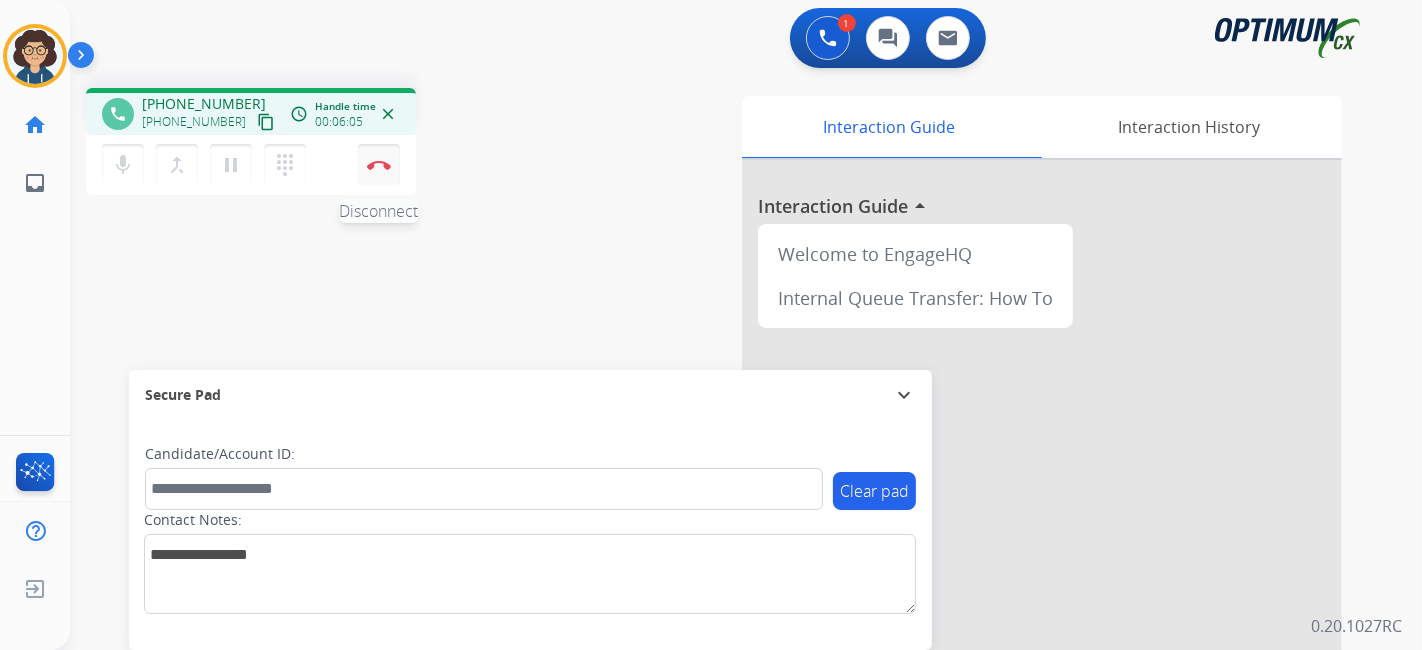 click on "Disconnect" at bounding box center (379, 165) 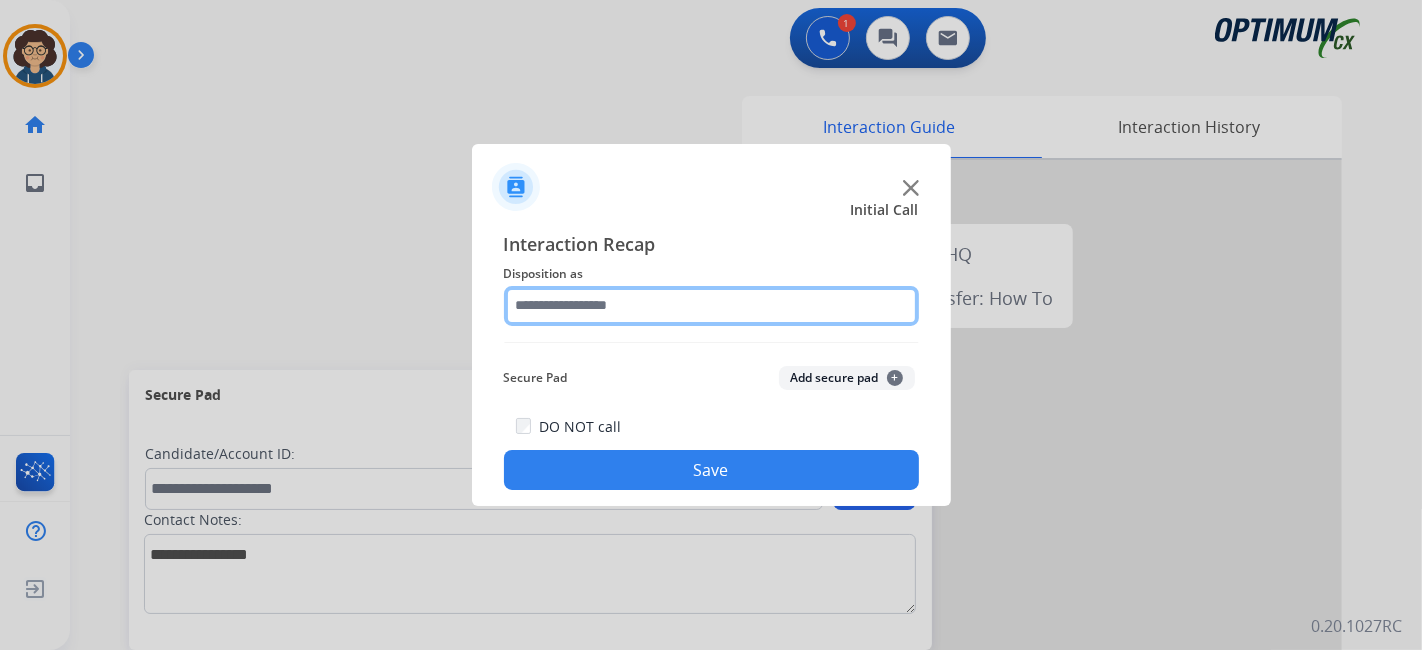 click 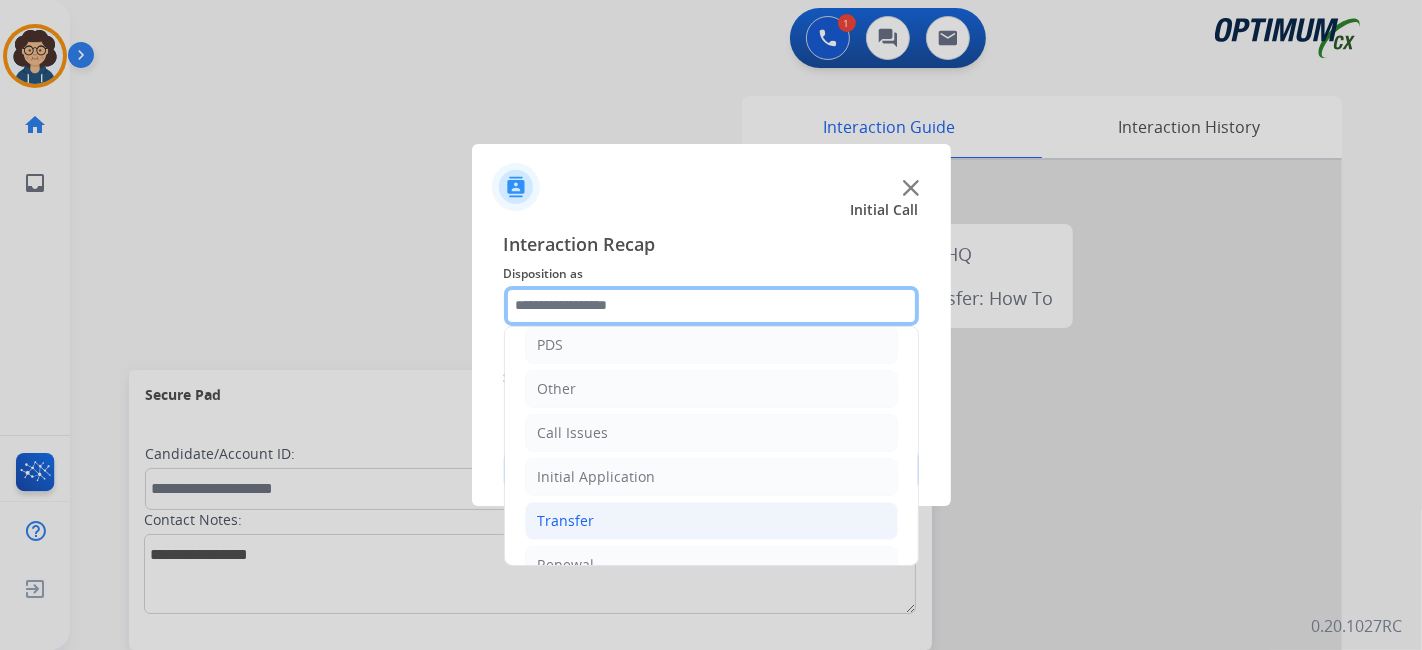 scroll, scrollTop: 131, scrollLeft: 0, axis: vertical 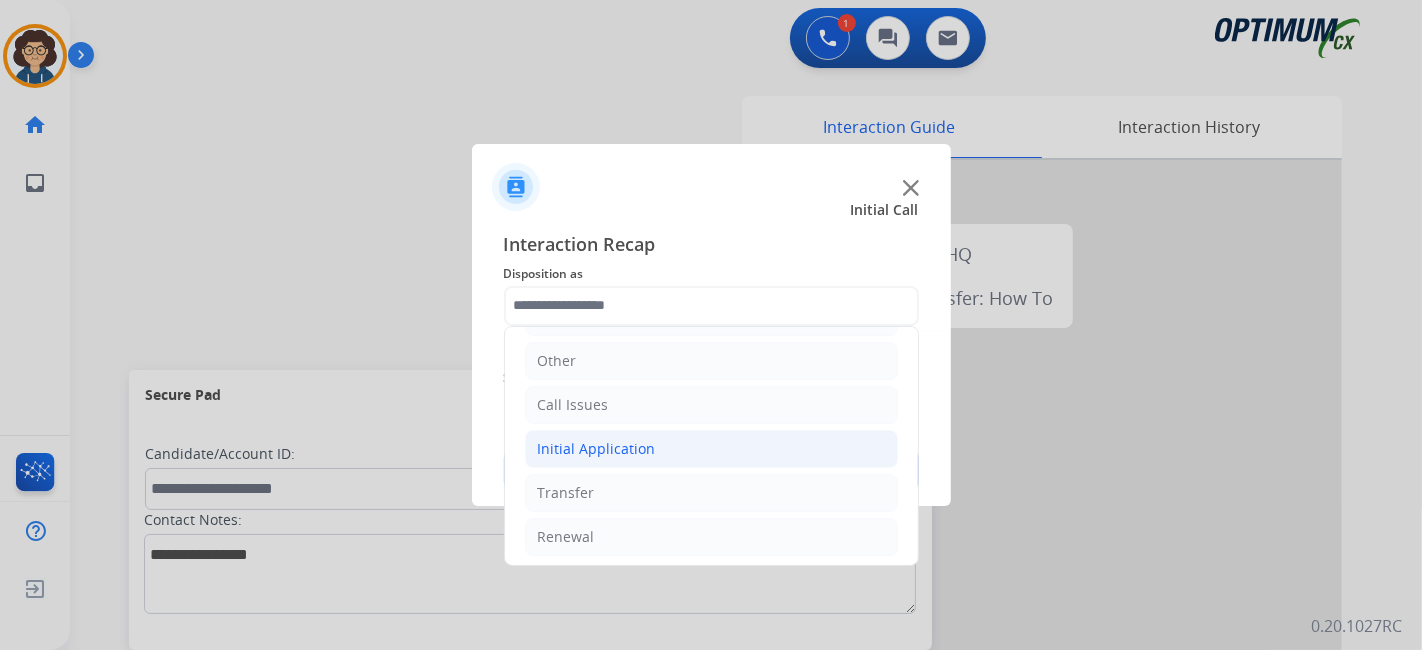 click on "Initial Application" 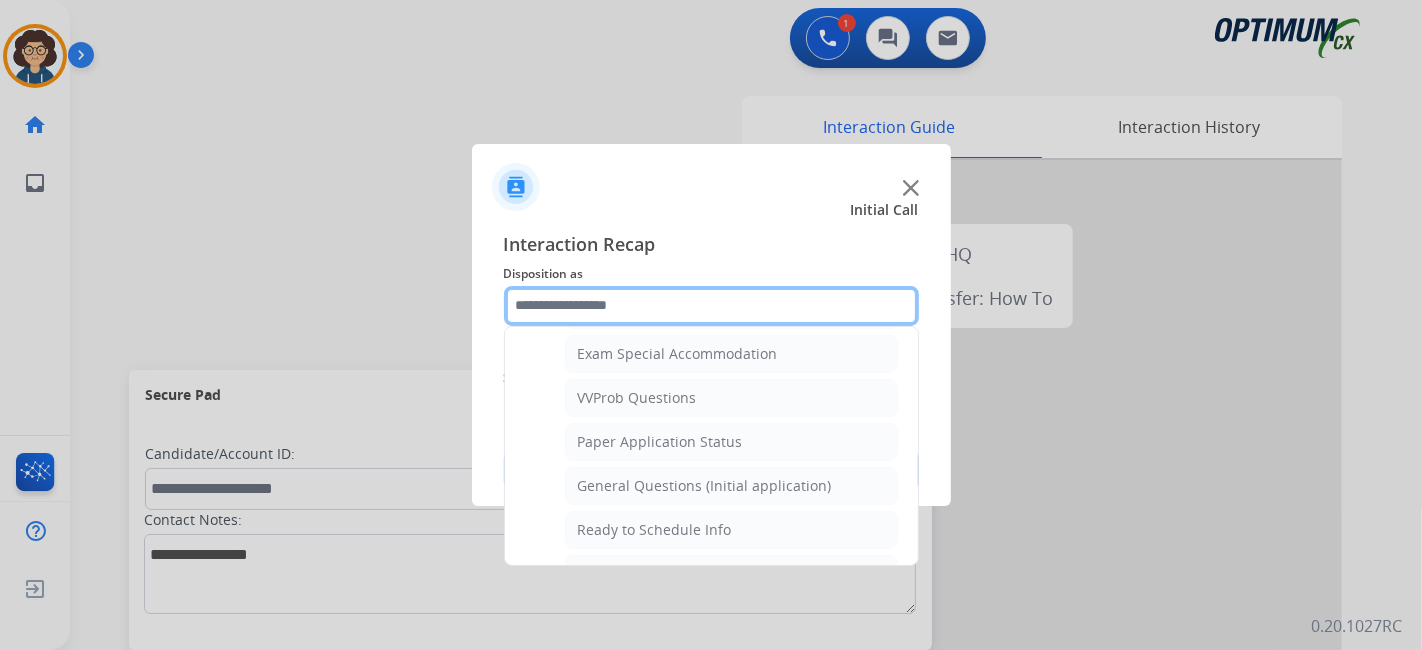 scroll, scrollTop: 1048, scrollLeft: 0, axis: vertical 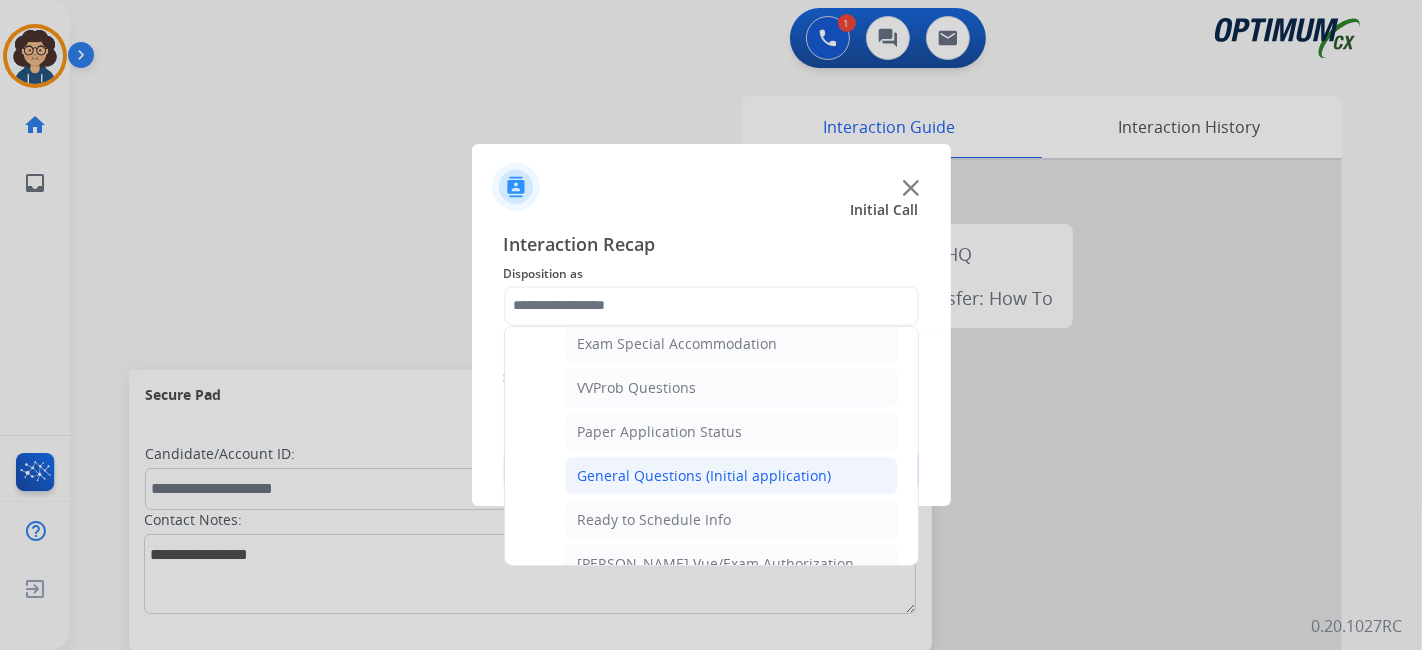 click on "General Questions (Initial application)" 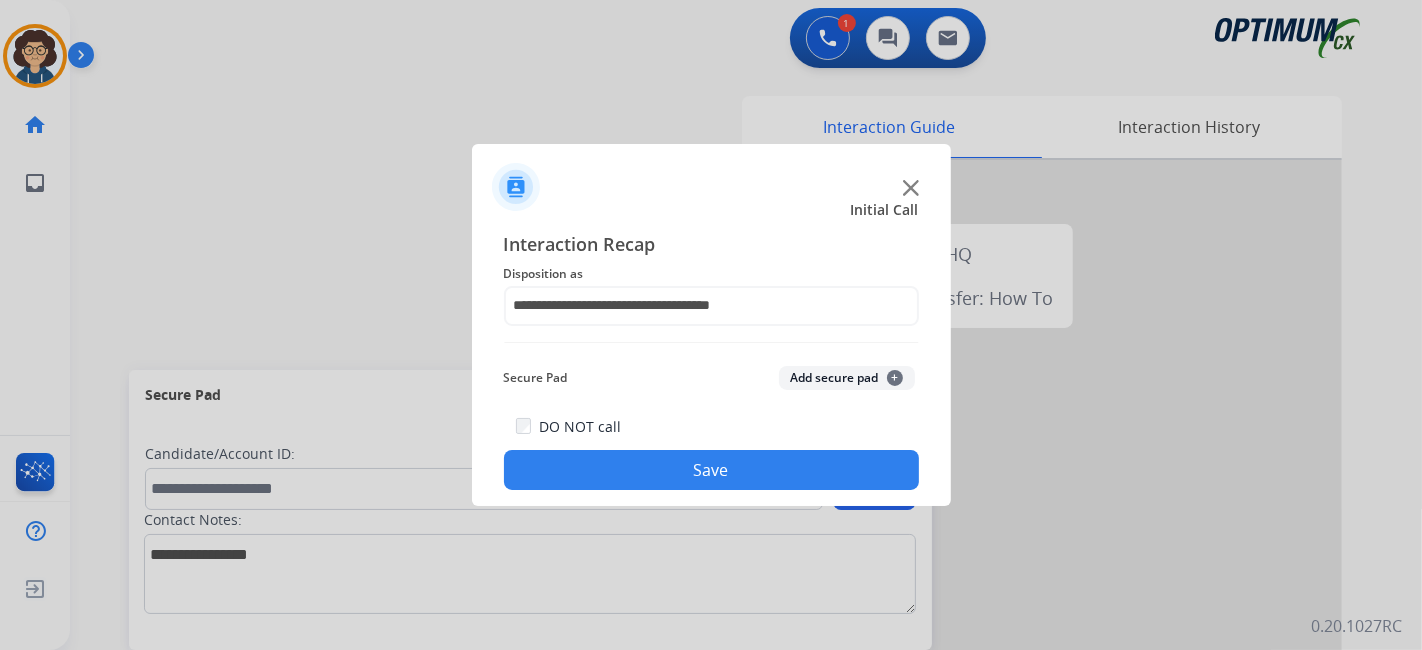 drag, startPoint x: 731, startPoint y: 462, endPoint x: 564, endPoint y: 121, distance: 379.69724 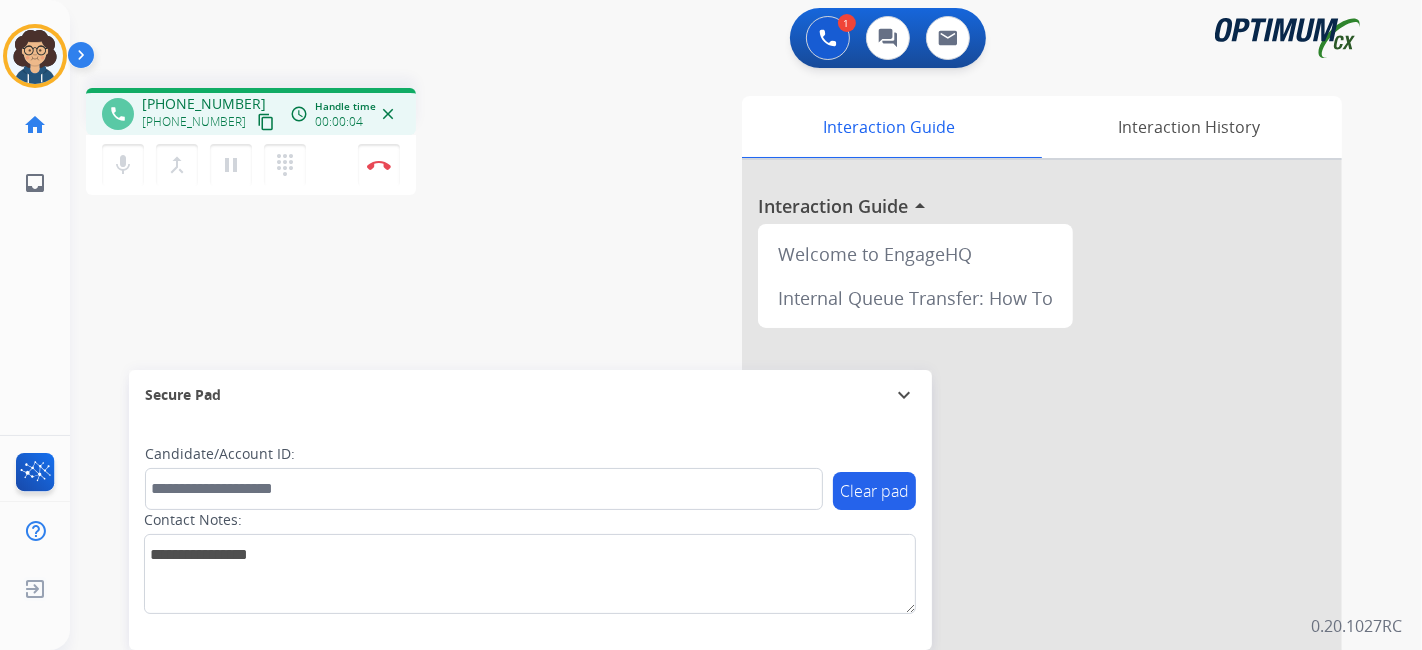 click on "content_copy" at bounding box center (266, 122) 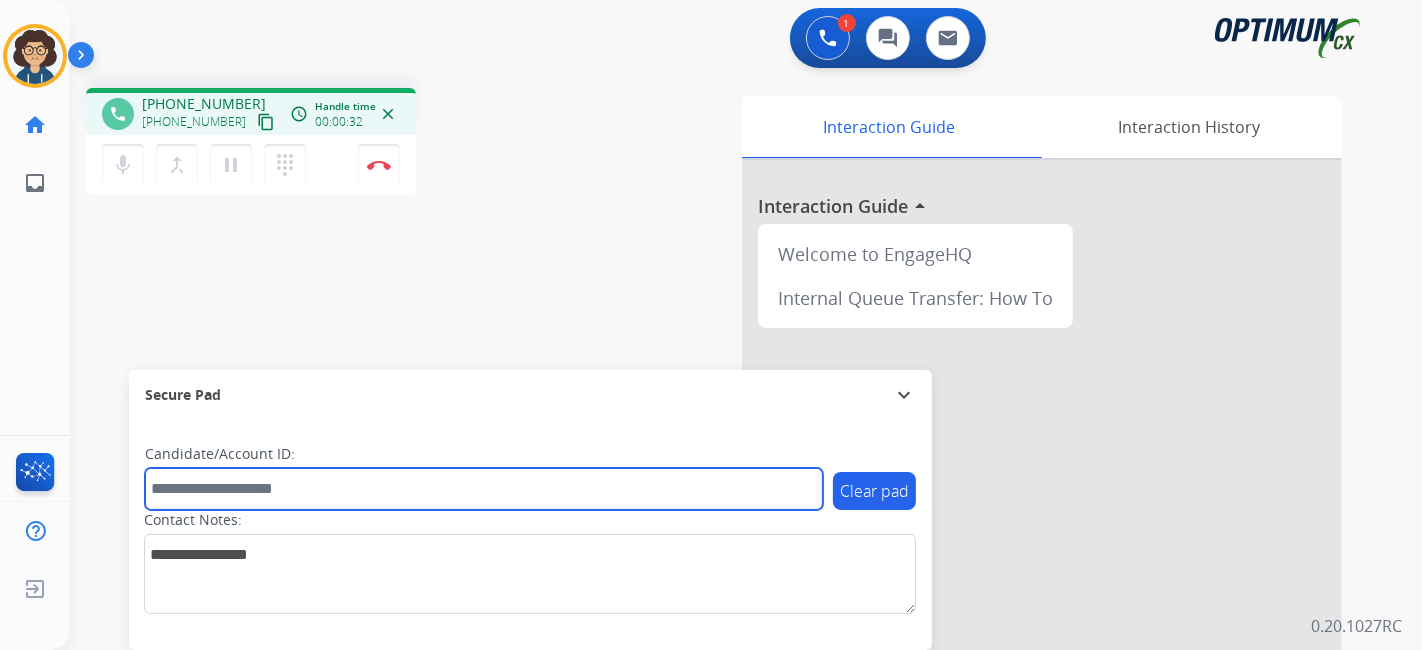 click at bounding box center (484, 489) 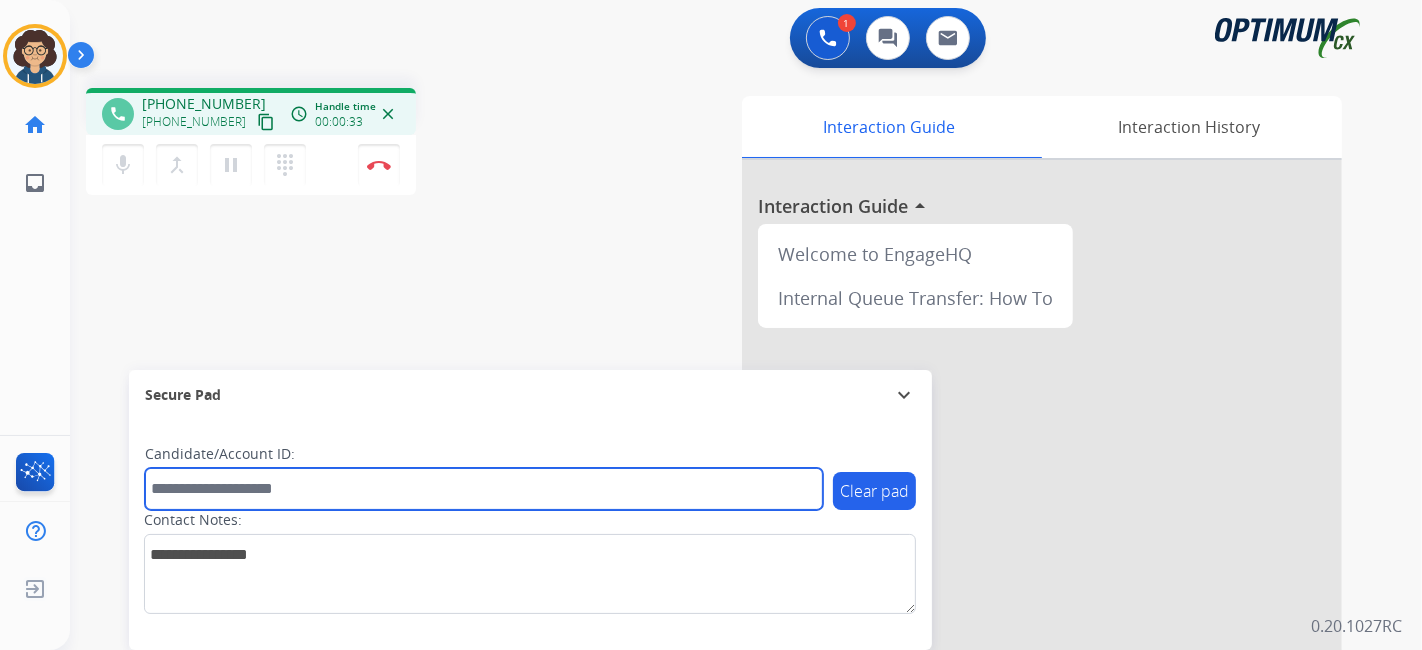 paste on "*******" 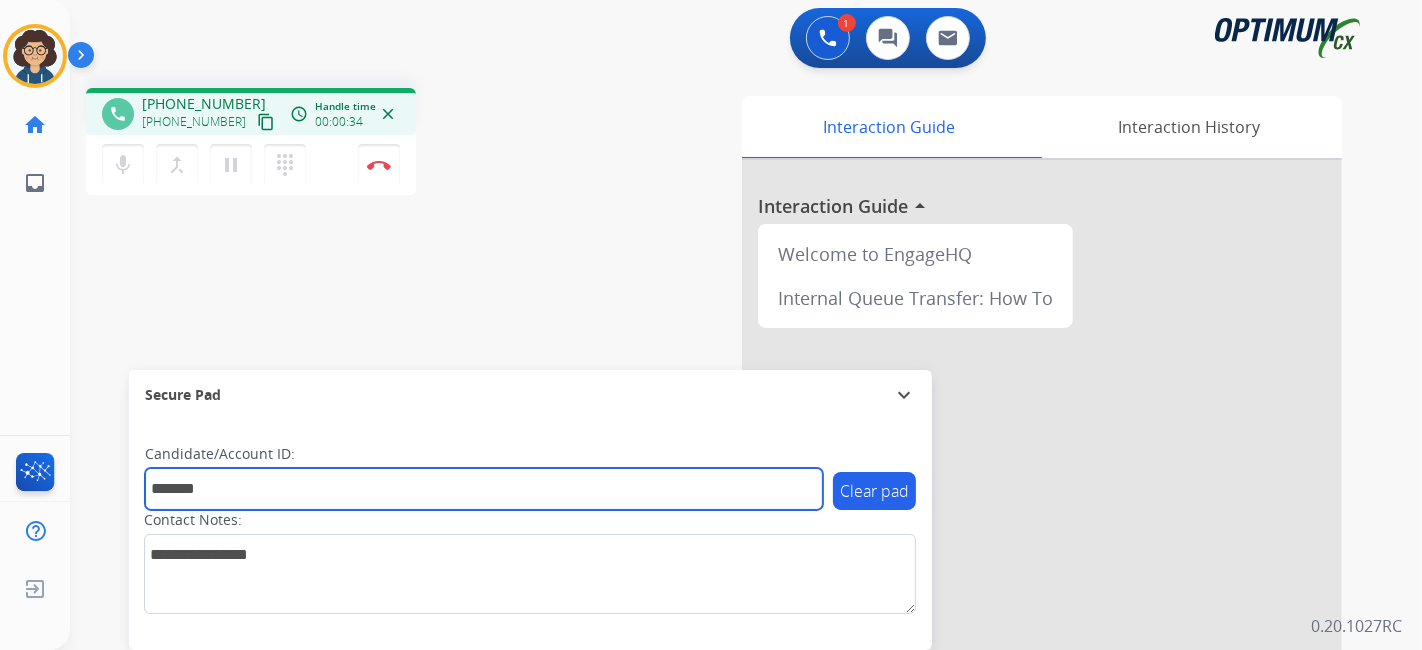 type on "*******" 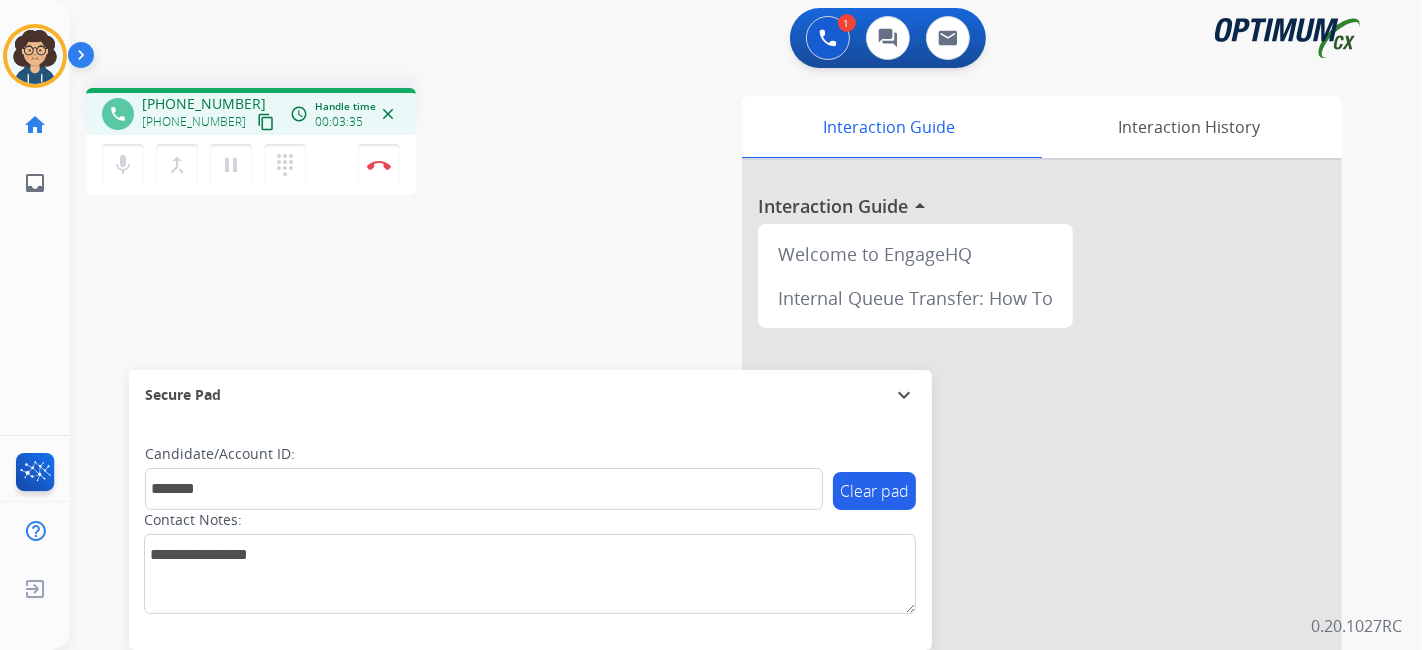 click on "phone [PHONE_NUMBER] [PHONE_NUMBER] content_copy access_time Call metrics Queue   00:10 Hold   00:00 Talk   03:36 Total   03:45 Handle time 00:03:35 close mic Mute merge_type Bridge pause Hold dialpad Dialpad Disconnect swap_horiz Break voice bridge close_fullscreen Connect 3-Way Call merge_type Separate 3-Way Call  Interaction Guide   Interaction History  Interaction Guide arrow_drop_up  Welcome to EngageHQ   Internal Queue Transfer: How To  Secure Pad expand_more Clear pad Candidate/Account ID: ******* Contact Notes:" at bounding box center [722, 489] 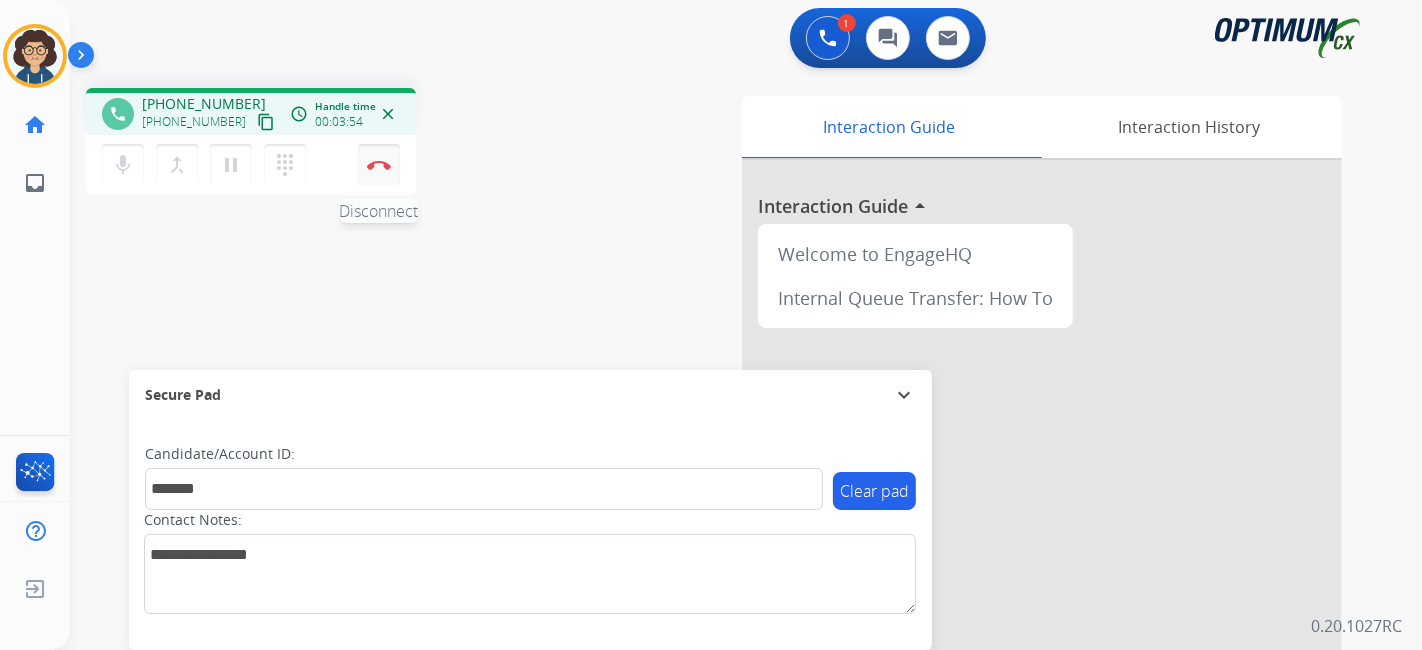 click at bounding box center [379, 165] 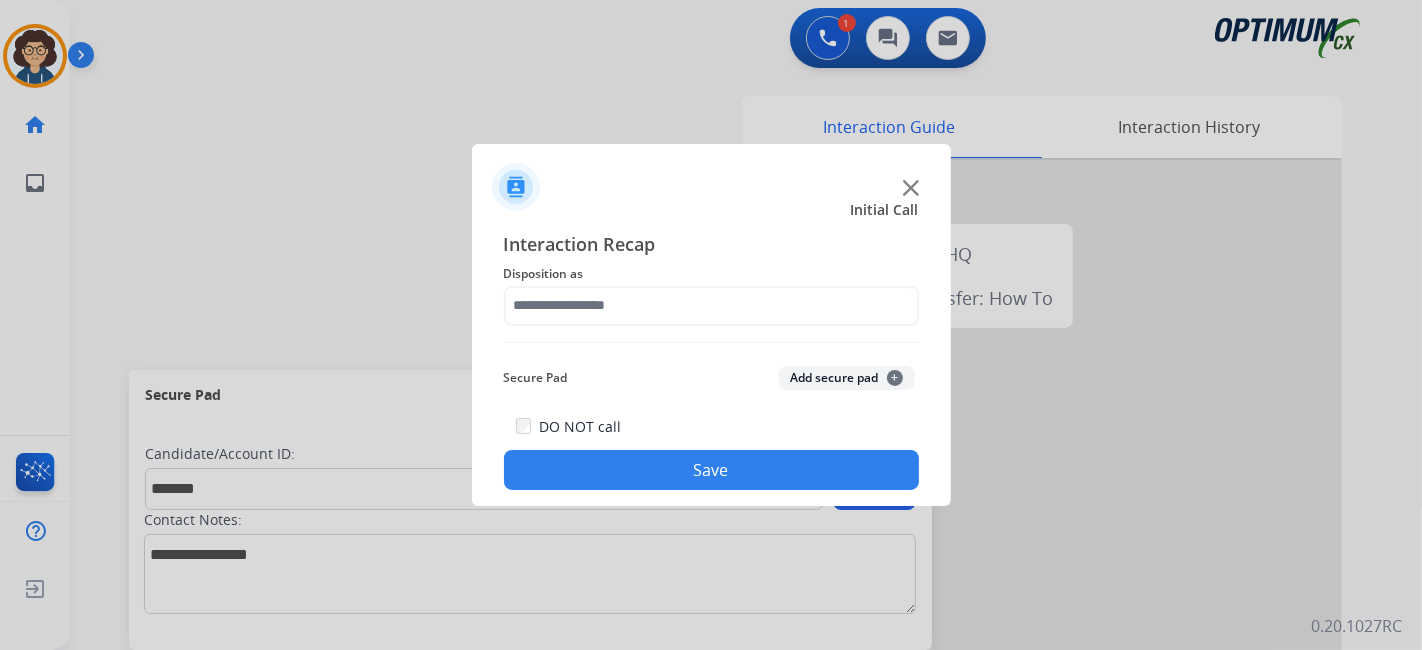 click on "Interaction Recap Disposition as    Secure Pad  Add secure pad  +  DO NOT call  Save" 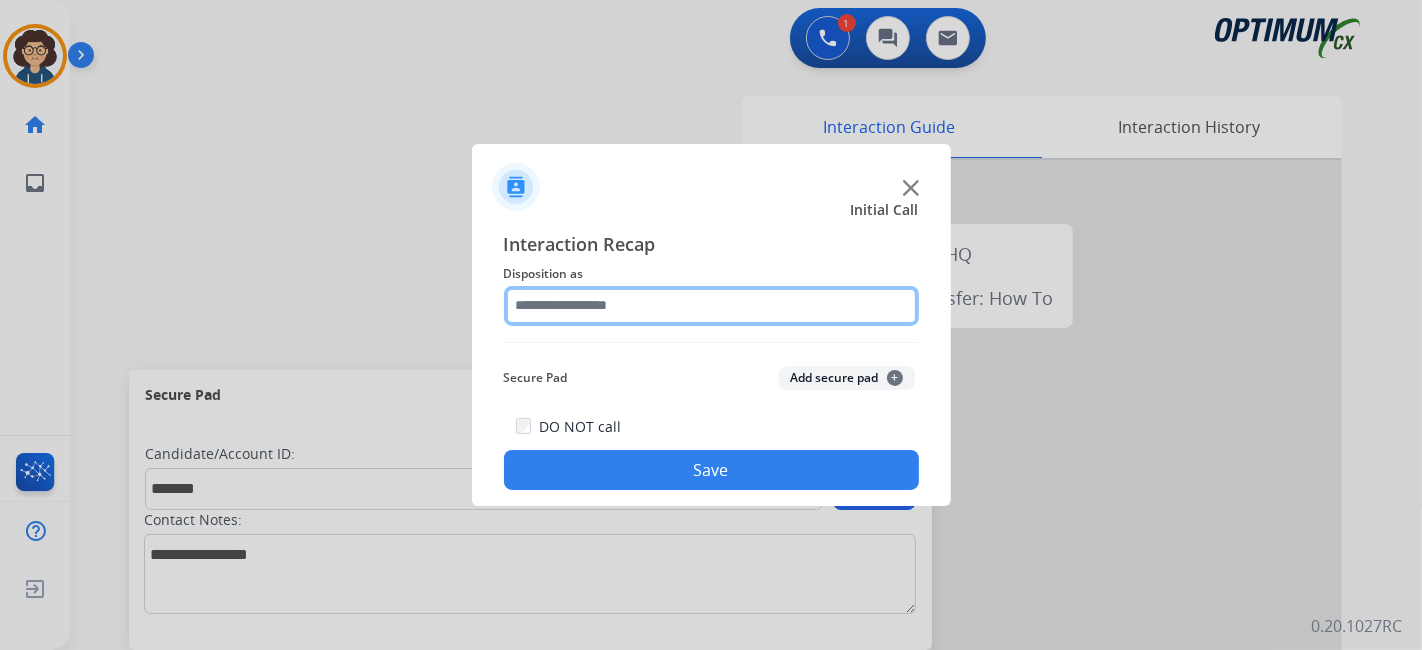 click 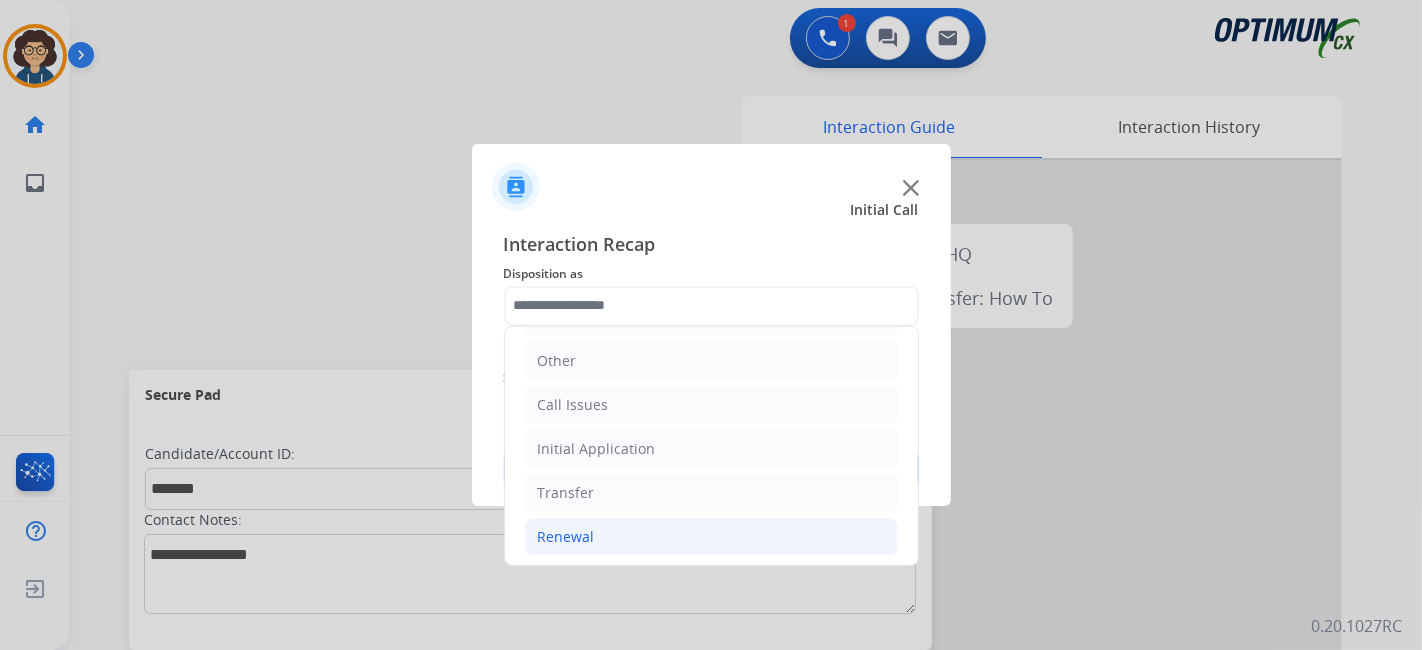 click on "Renewal" 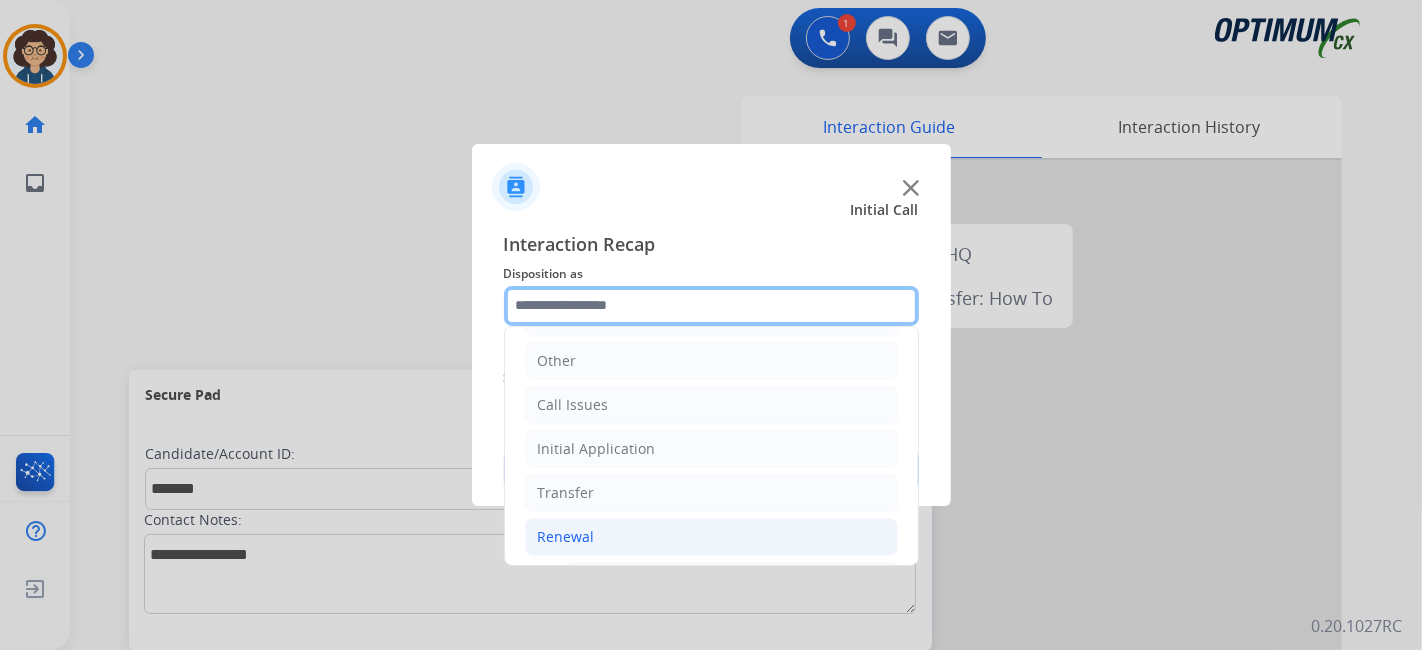 scroll, scrollTop: 686, scrollLeft: 0, axis: vertical 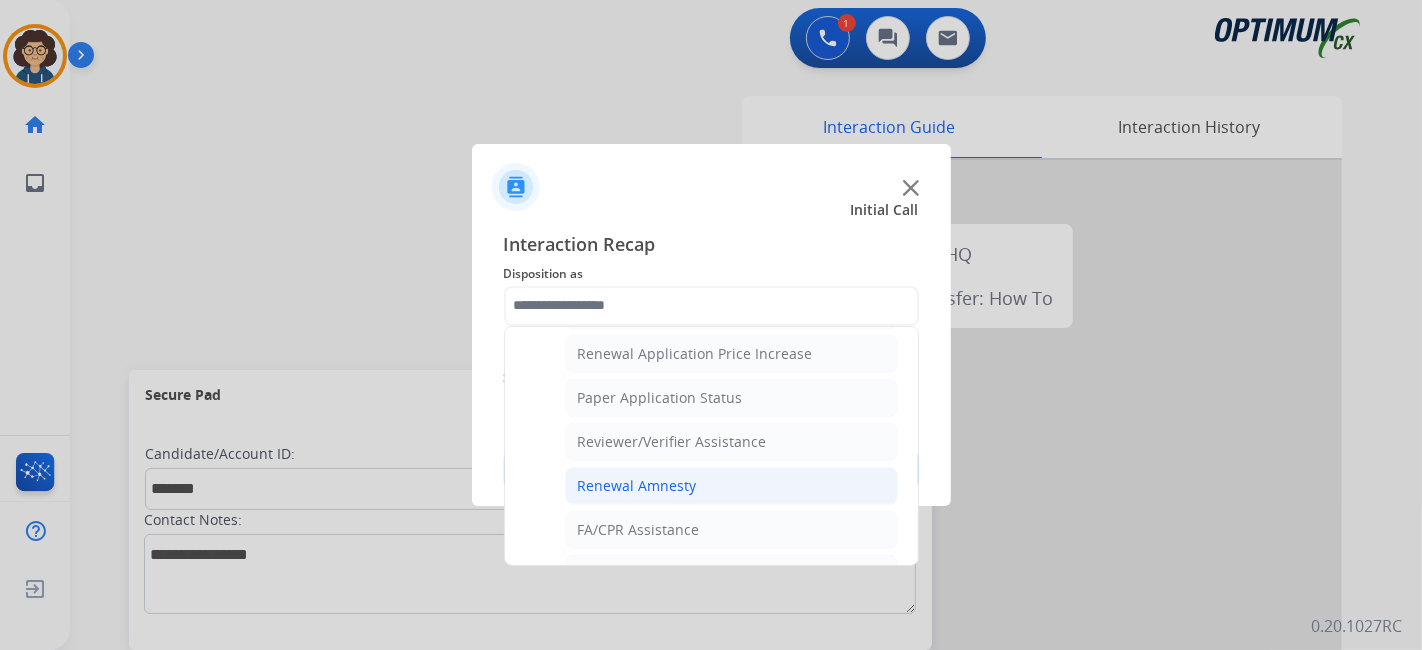 click on "Renewal Amnesty" 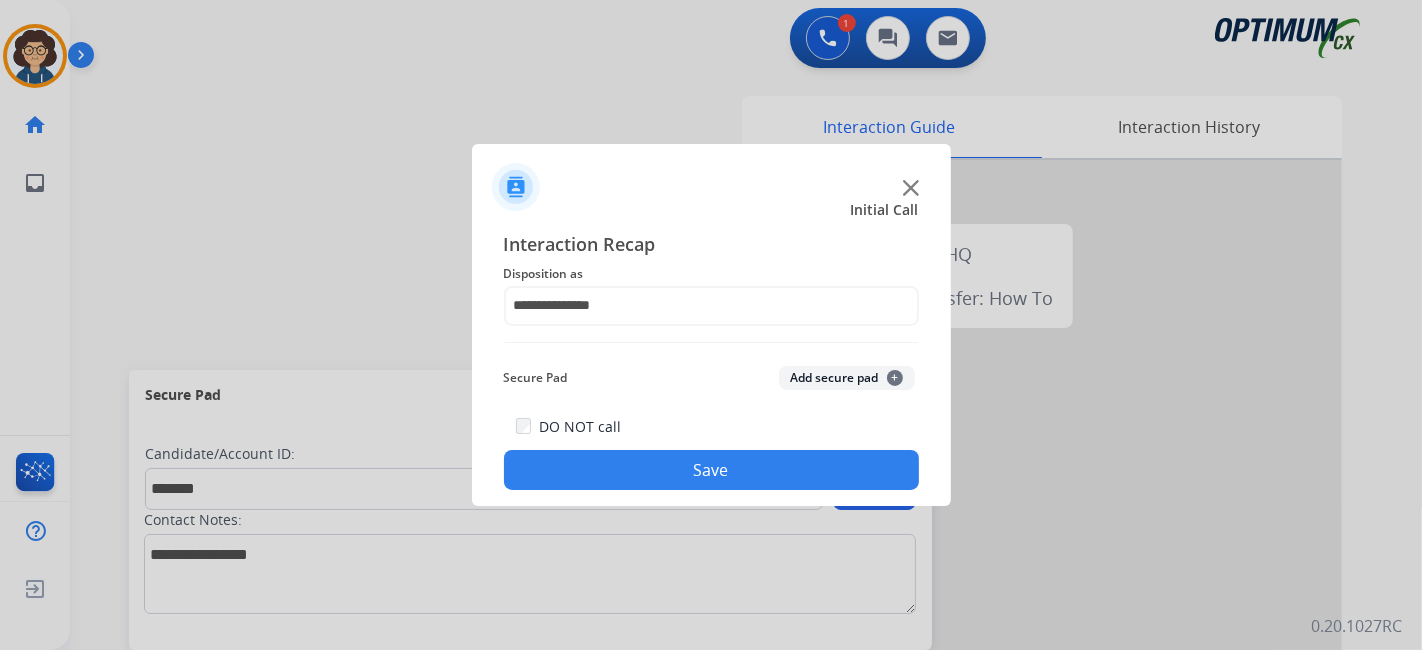 click on "Secure Pad  Add secure pad  +" 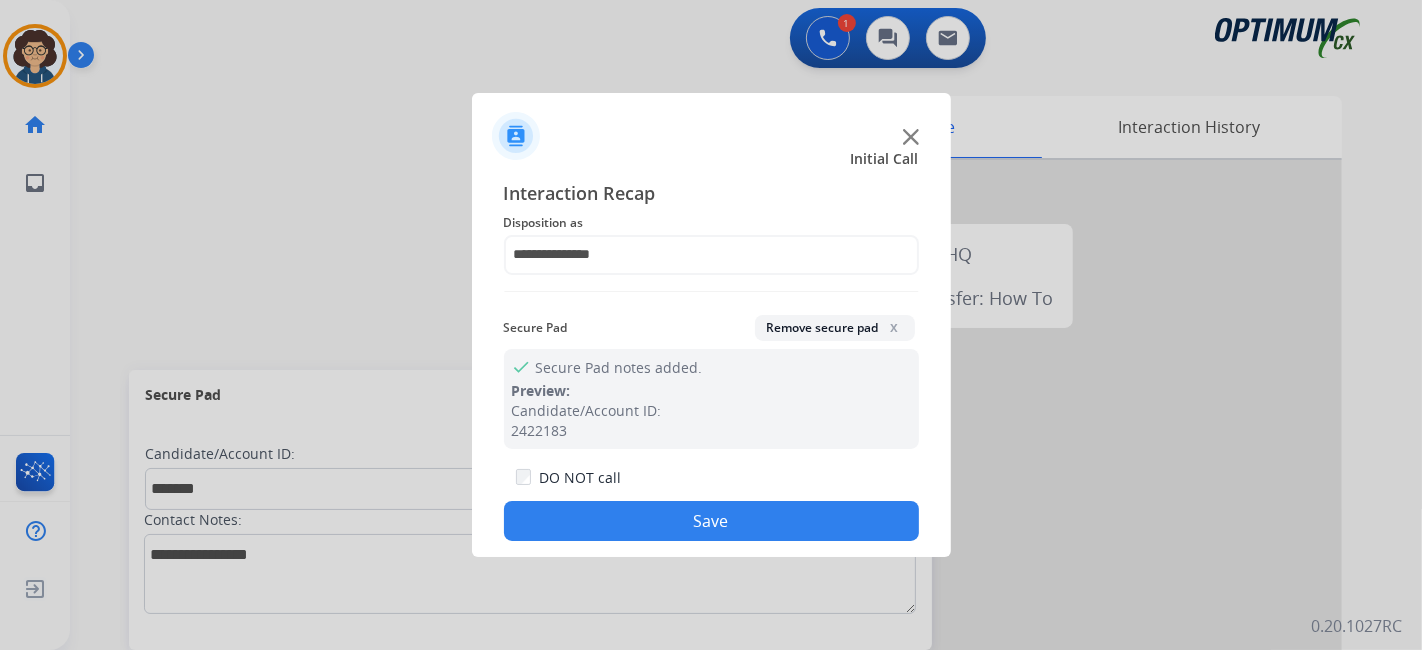 drag, startPoint x: 671, startPoint y: 539, endPoint x: 517, endPoint y: 103, distance: 462.3981 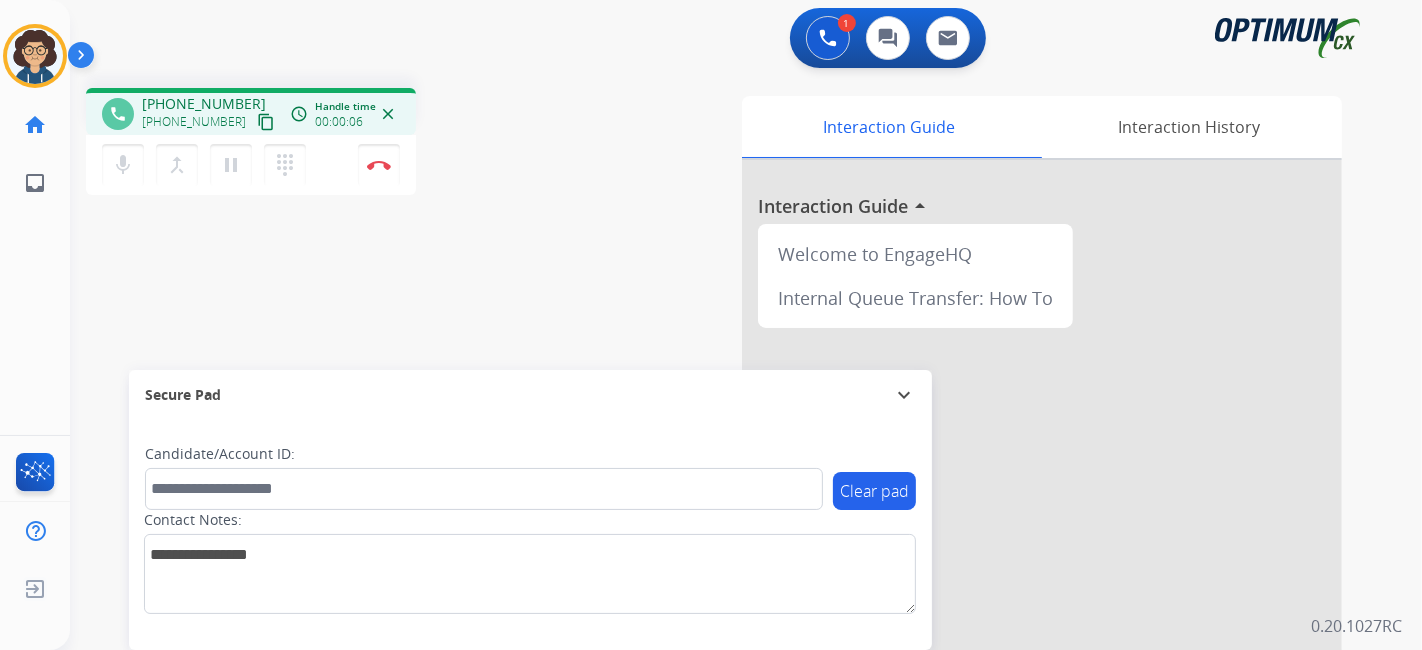 click on "content_copy" at bounding box center (266, 122) 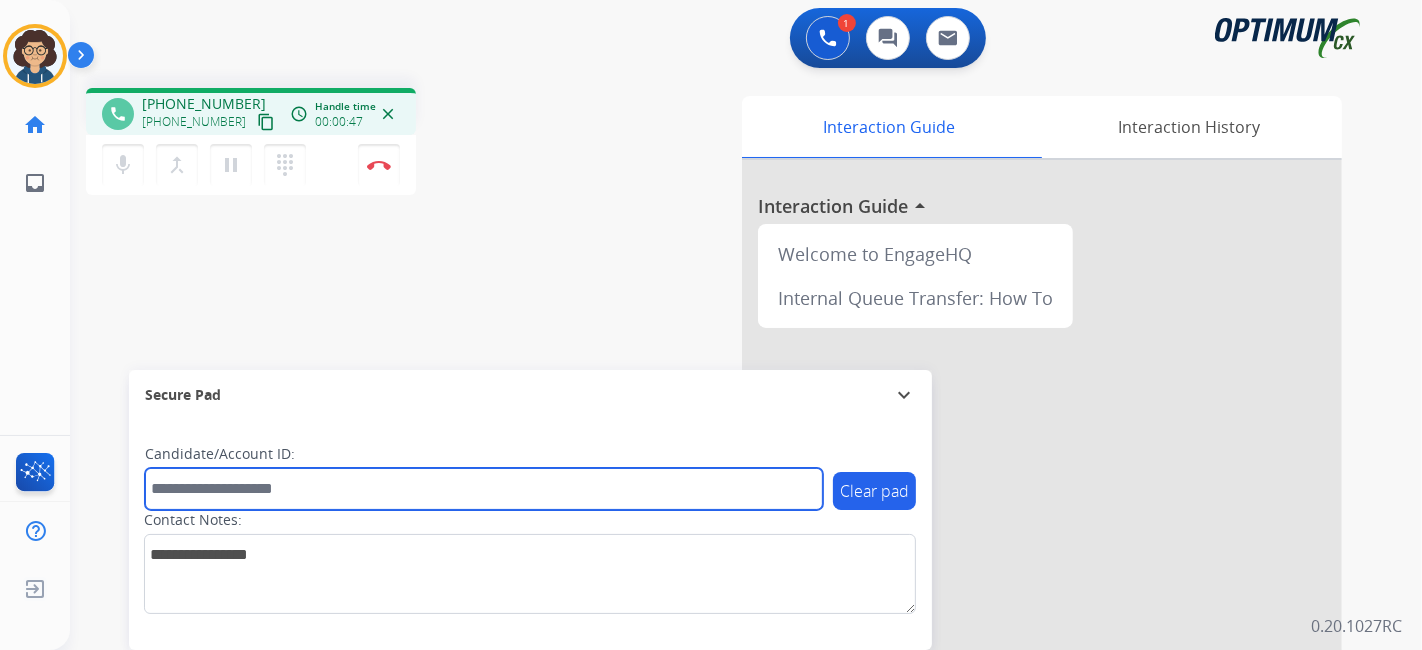 click at bounding box center (484, 489) 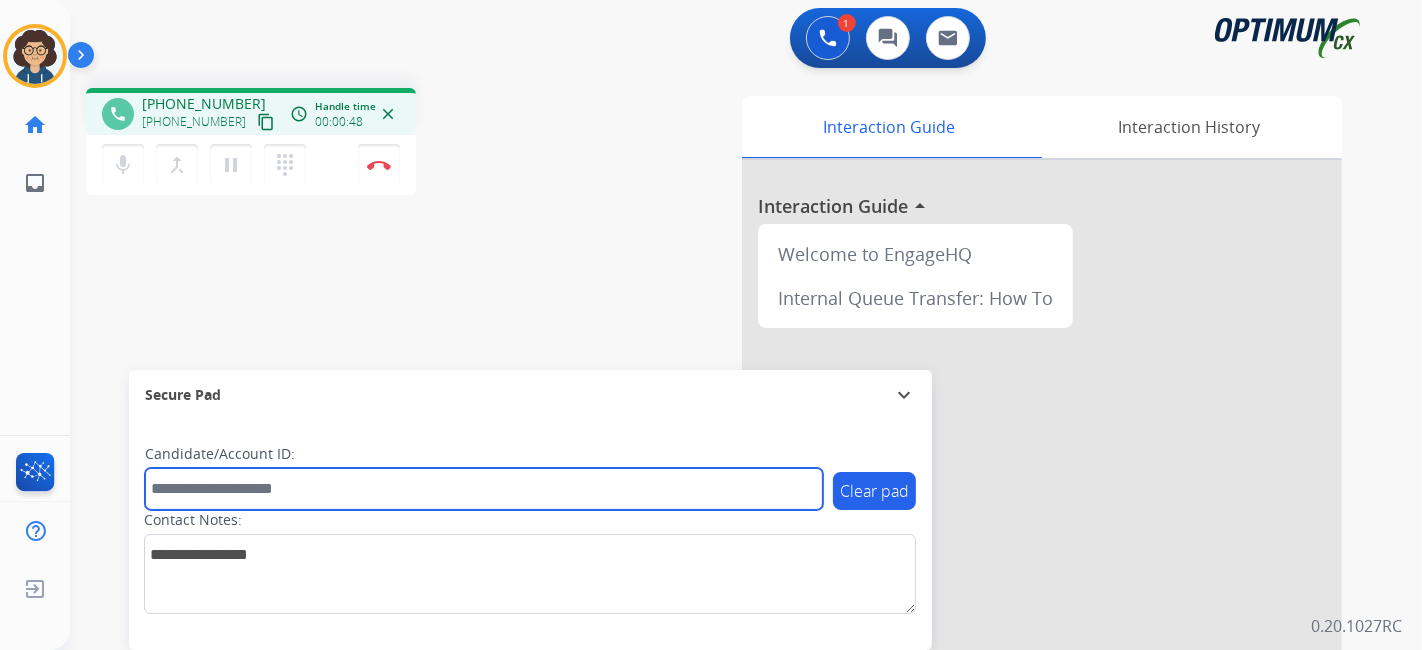 paste on "*******" 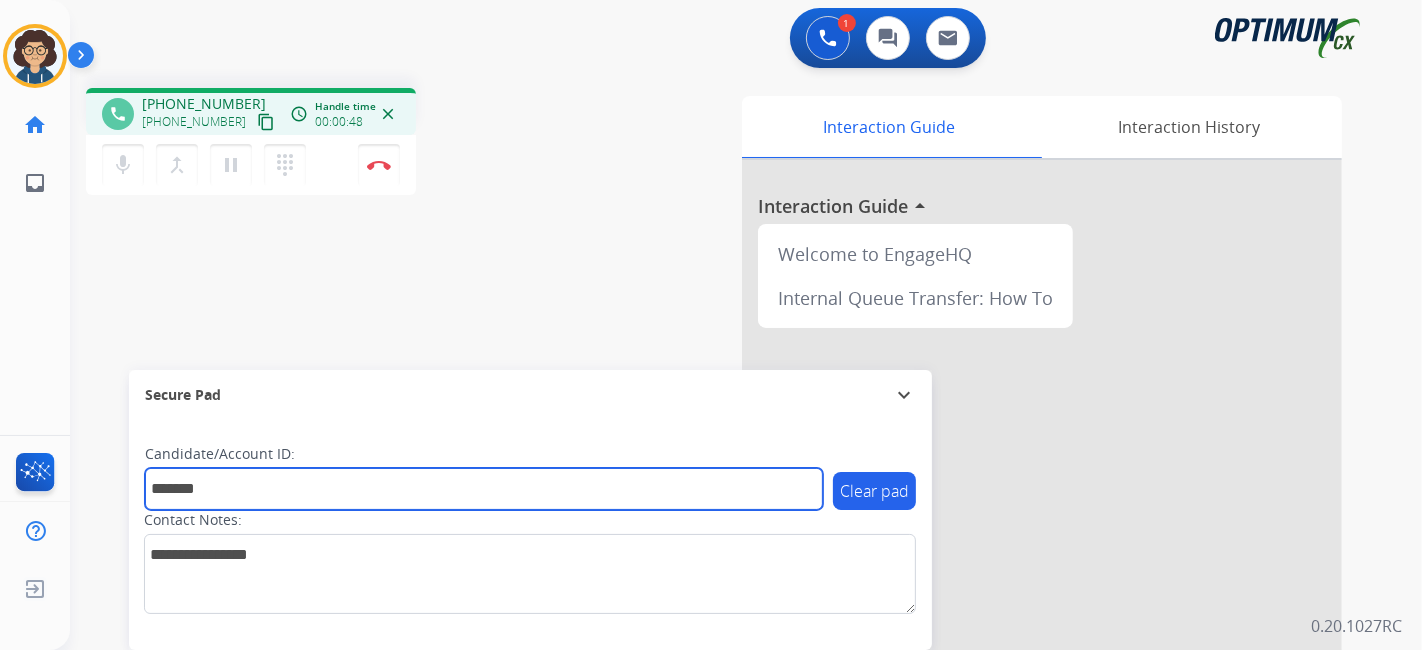 type on "*******" 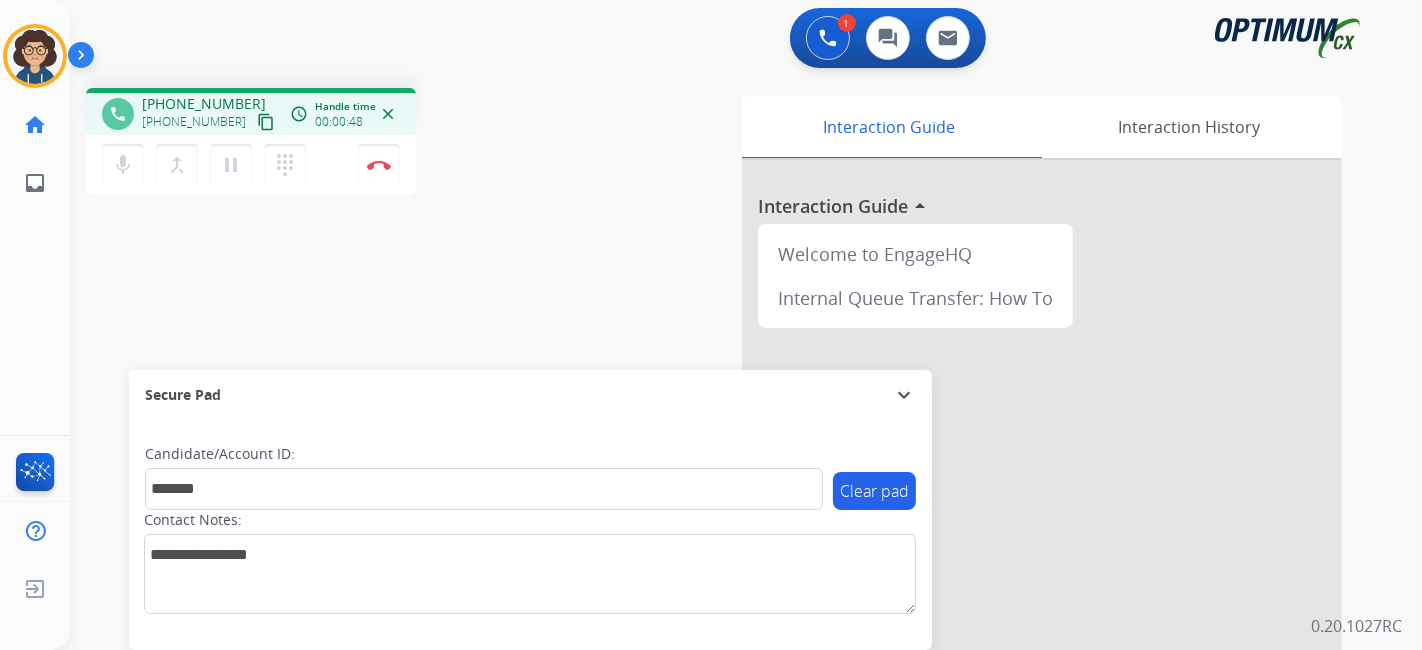 drag, startPoint x: 479, startPoint y: 292, endPoint x: 419, endPoint y: 0, distance: 298.10065 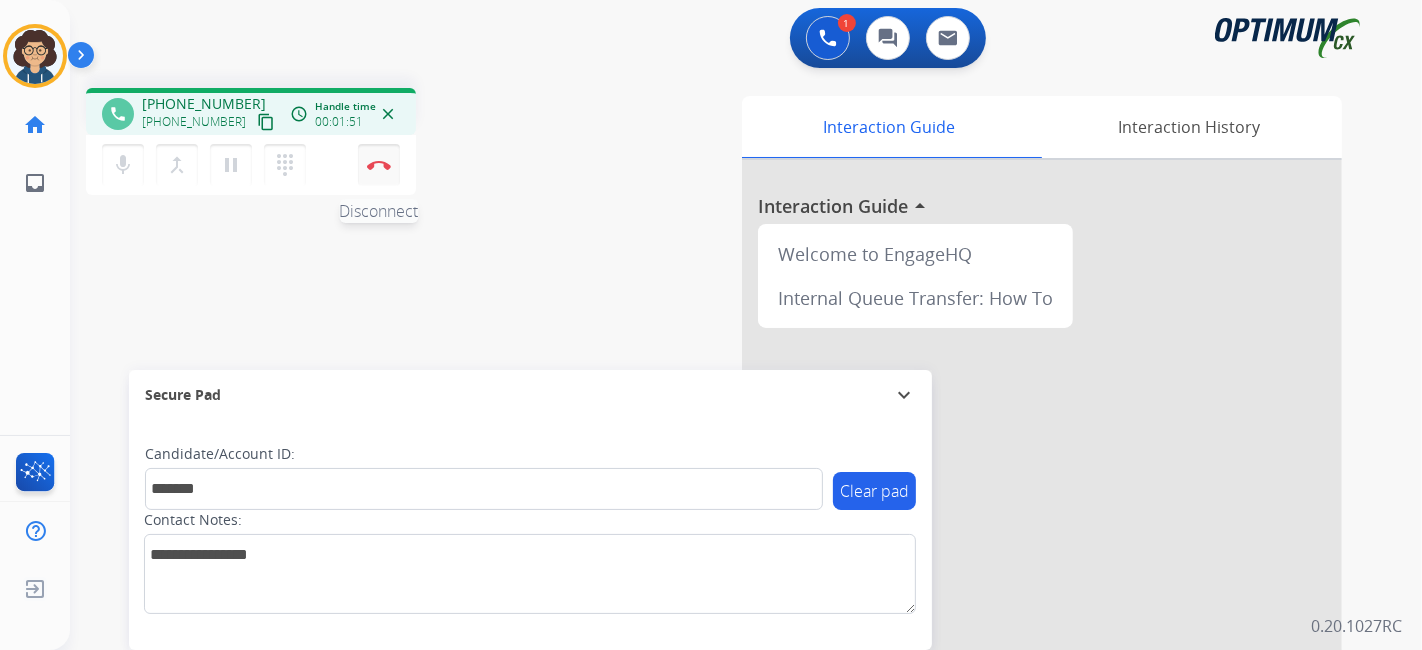 click on "Disconnect" at bounding box center [379, 165] 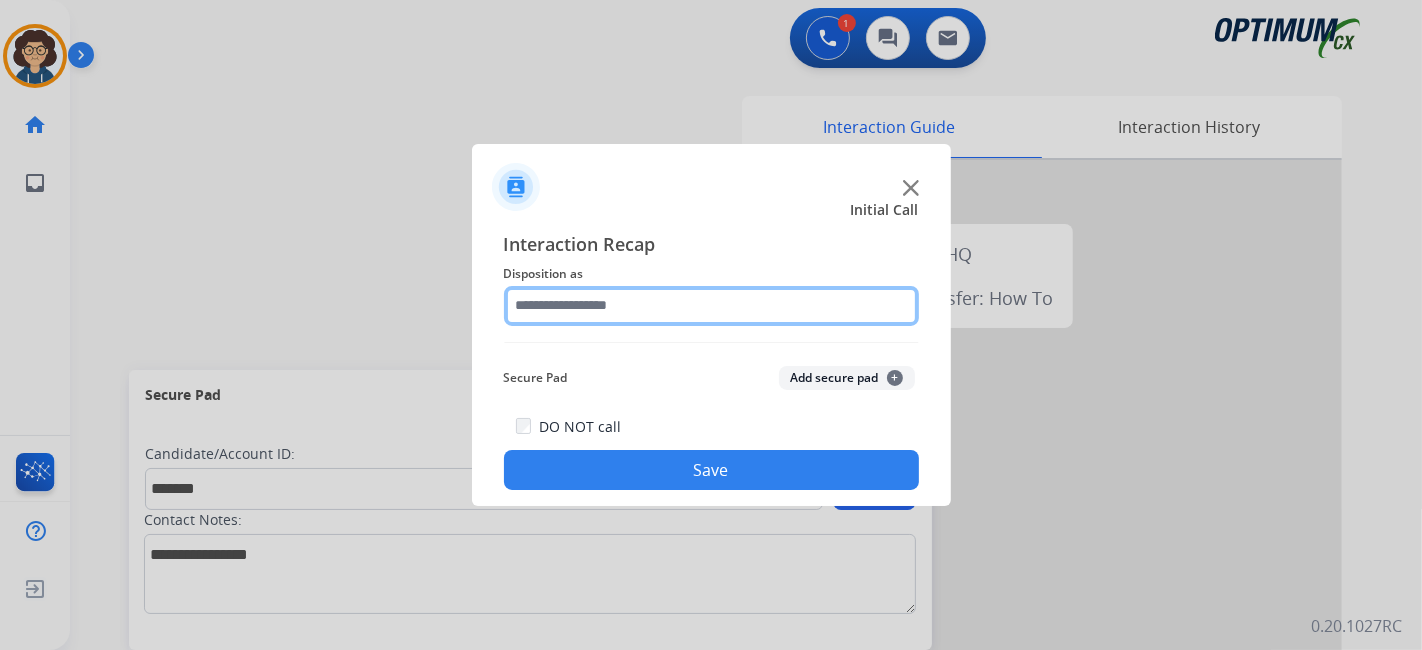 click 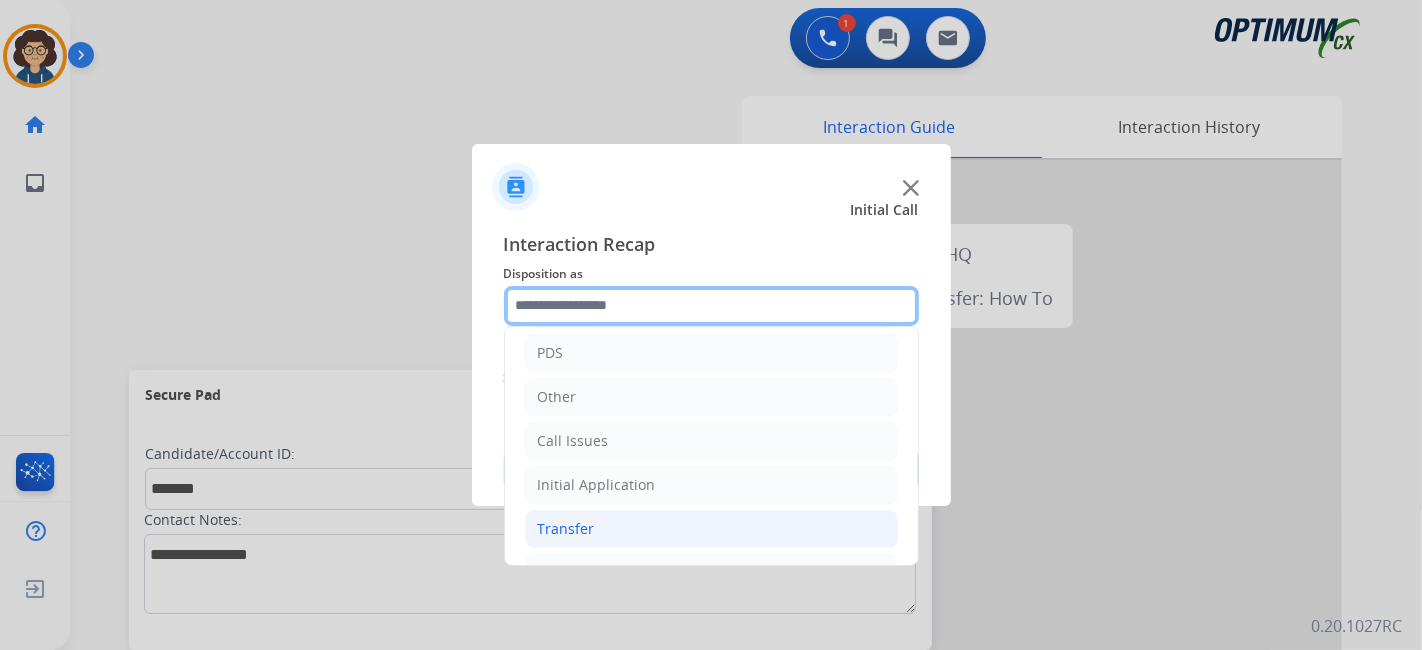 scroll, scrollTop: 131, scrollLeft: 0, axis: vertical 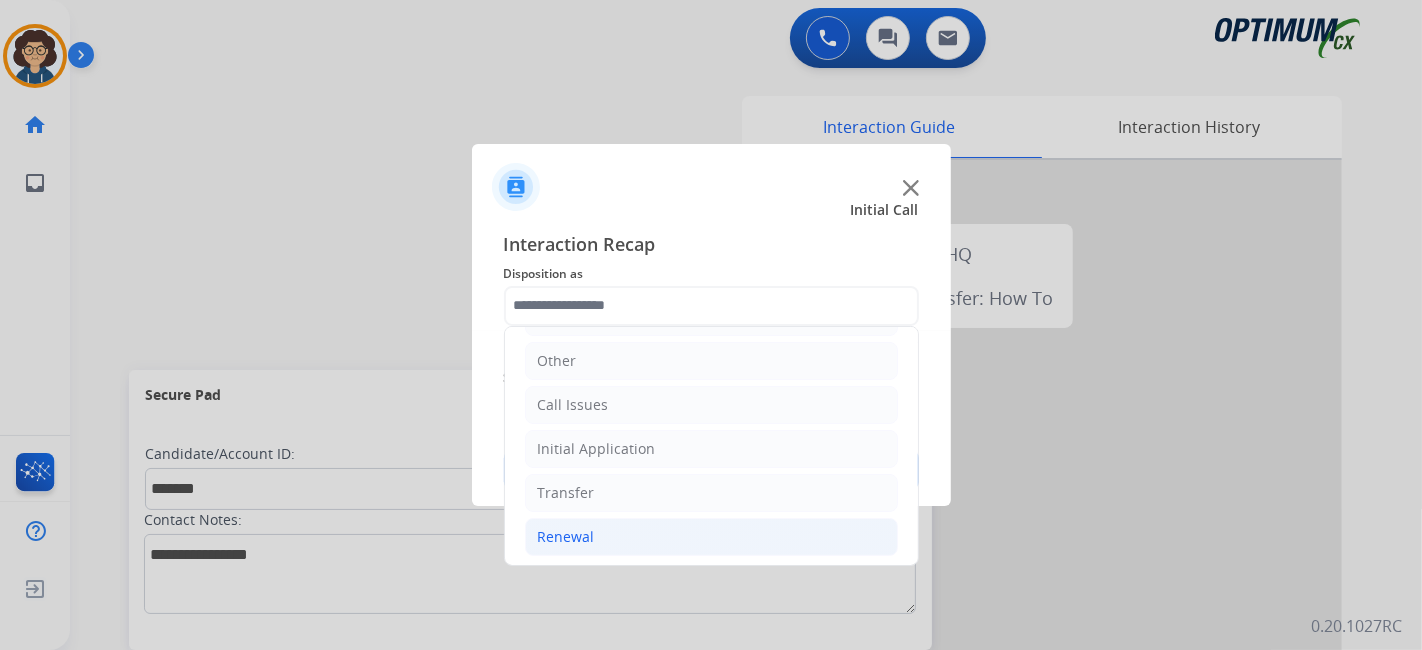 click on "Renewal" 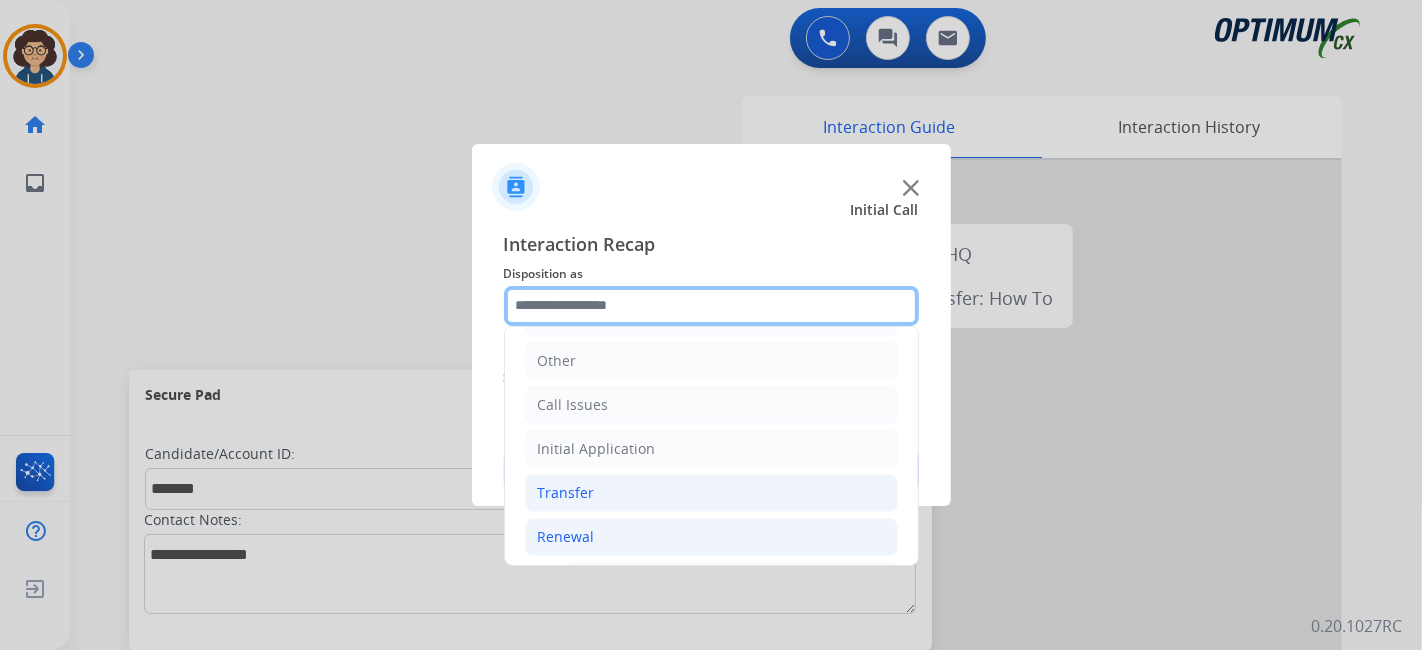 scroll, scrollTop: 760, scrollLeft: 0, axis: vertical 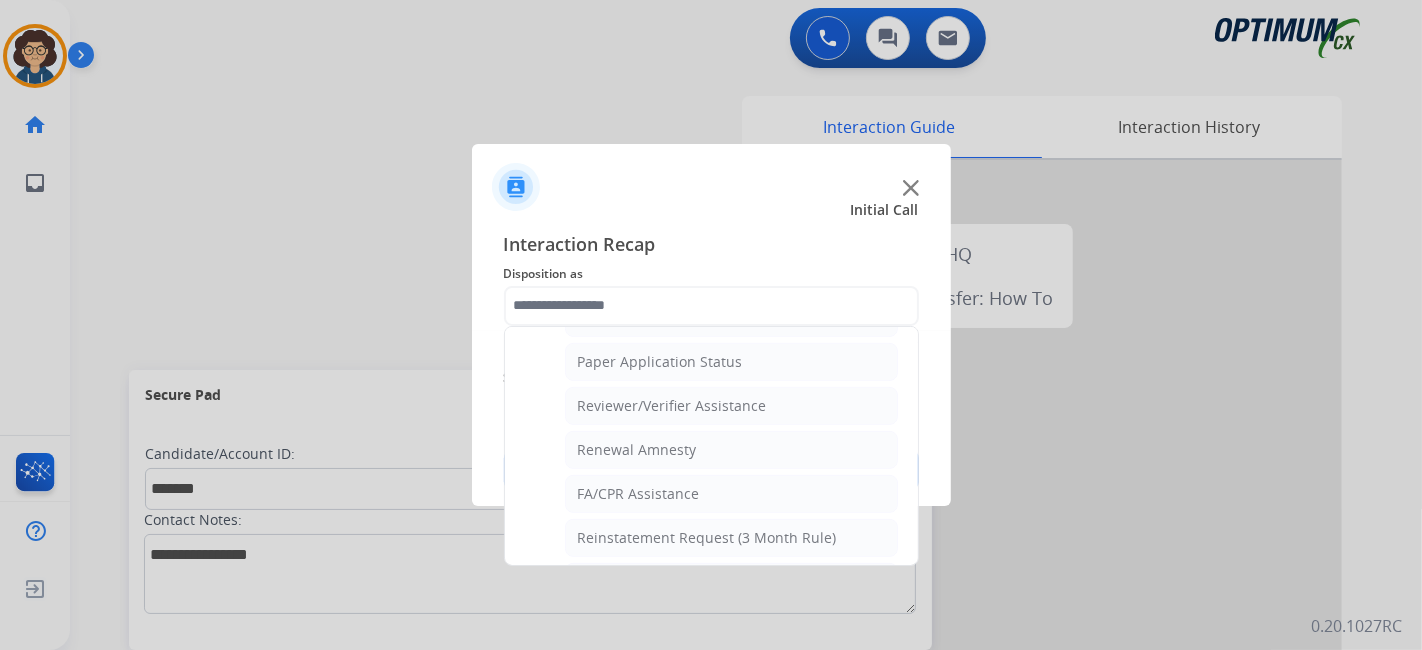 drag, startPoint x: 728, startPoint y: 486, endPoint x: 793, endPoint y: 439, distance: 80.21222 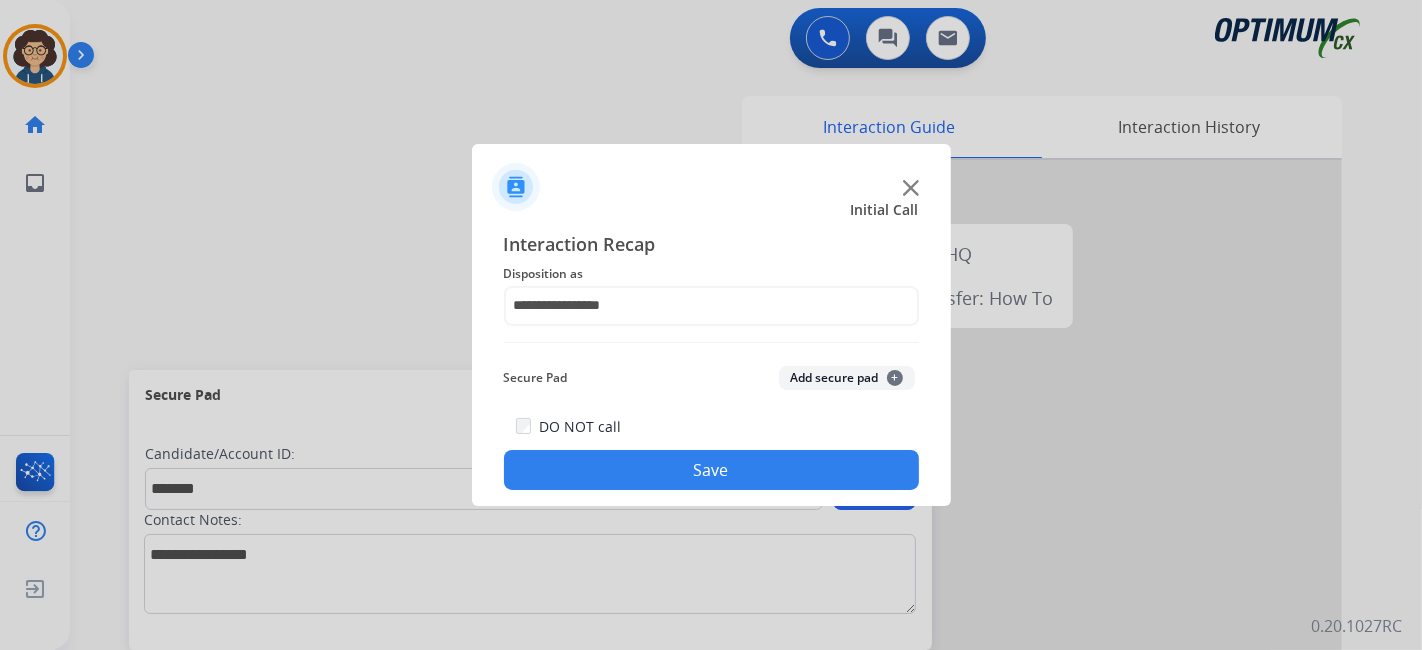 click on "Add secure pad  +" 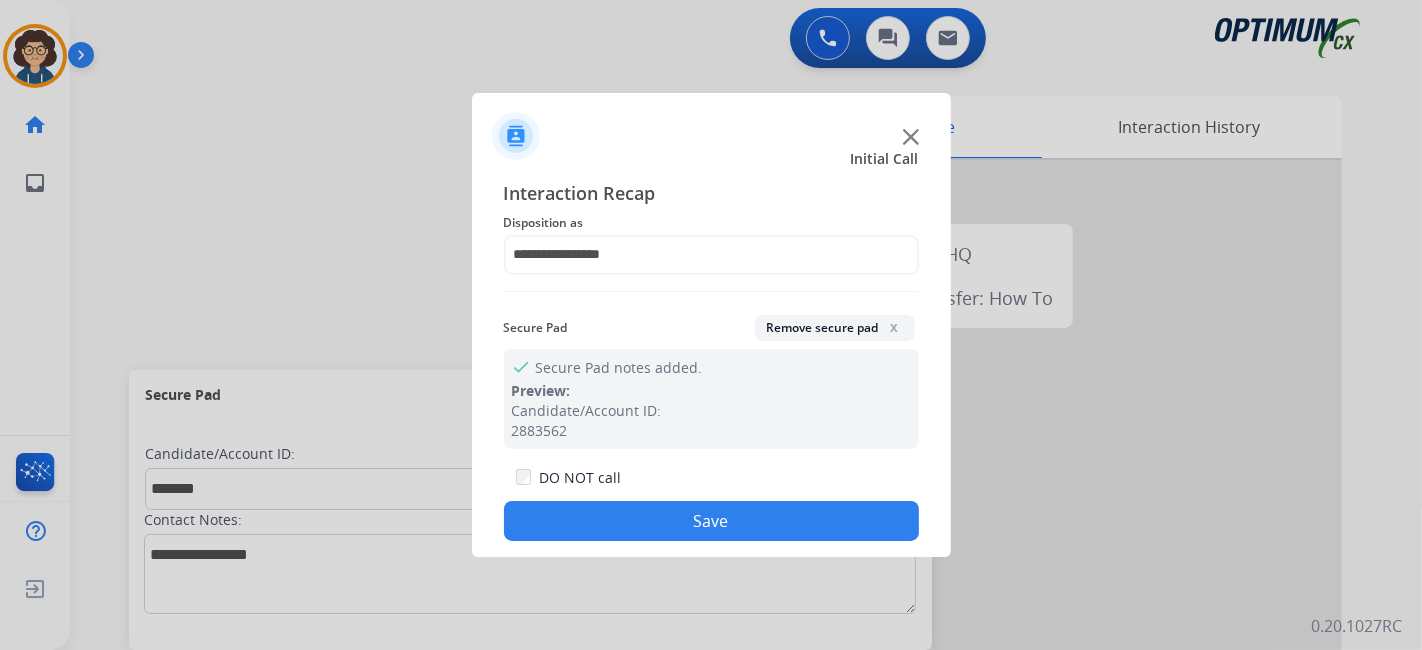 drag, startPoint x: 741, startPoint y: 521, endPoint x: 544, endPoint y: 16, distance: 542.0646 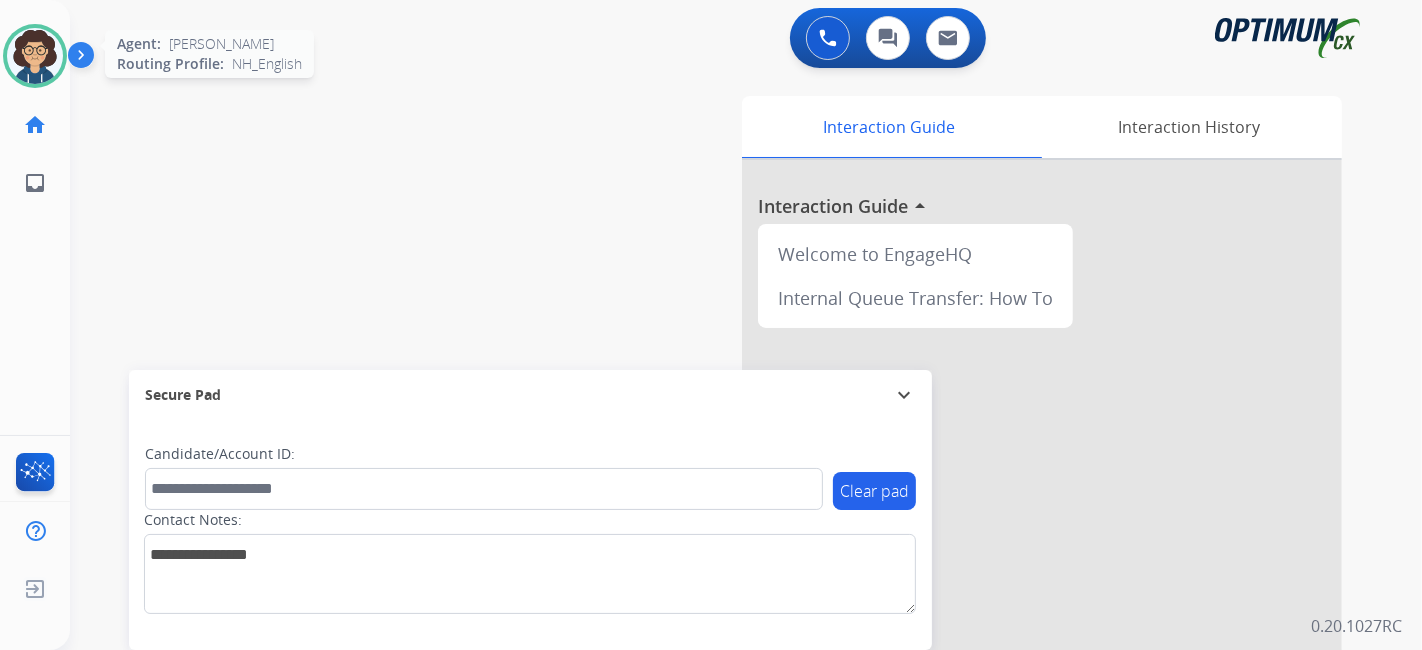 click at bounding box center (35, 56) 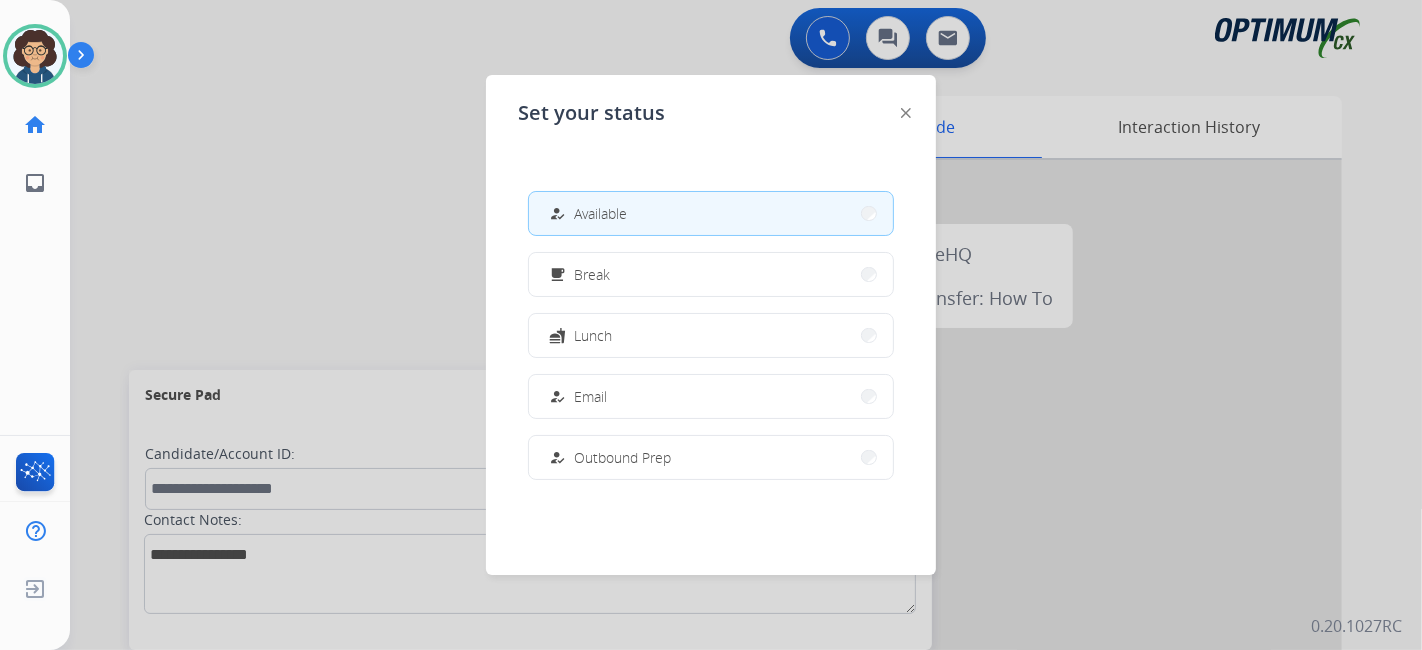 scroll, scrollTop: 498, scrollLeft: 0, axis: vertical 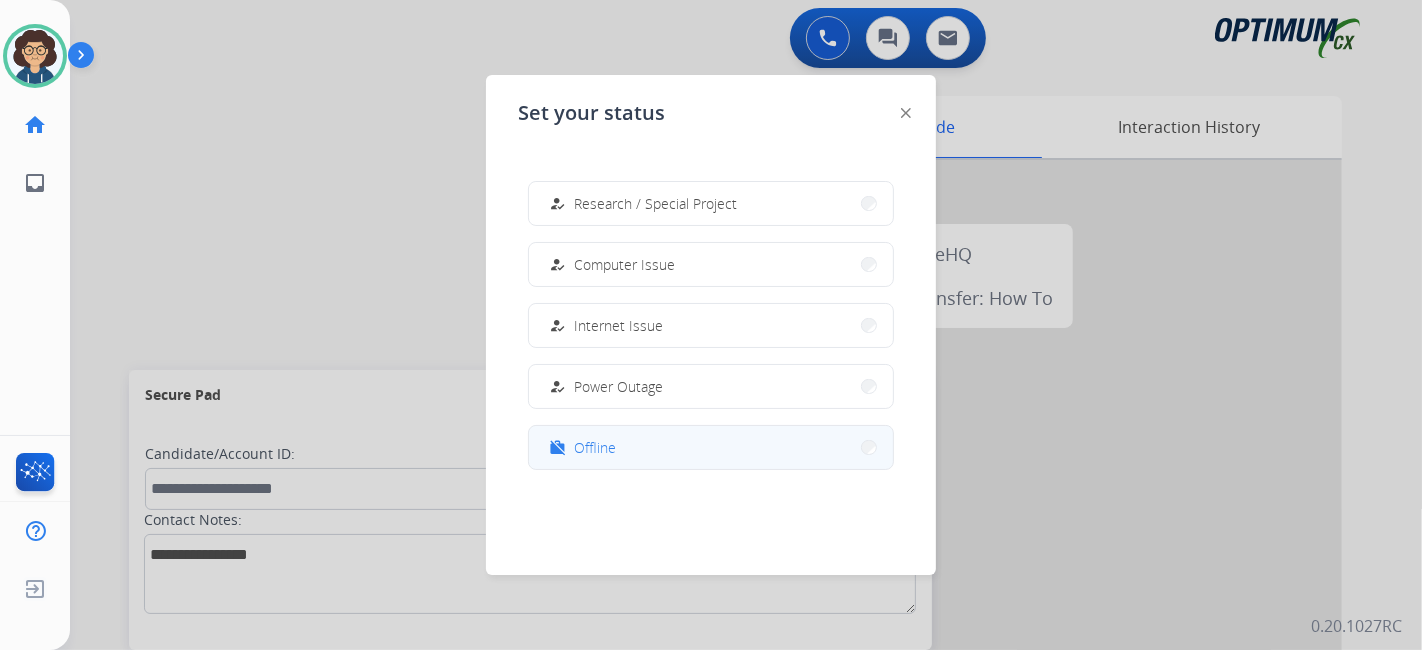 click on "work_off Offline" at bounding box center (711, 447) 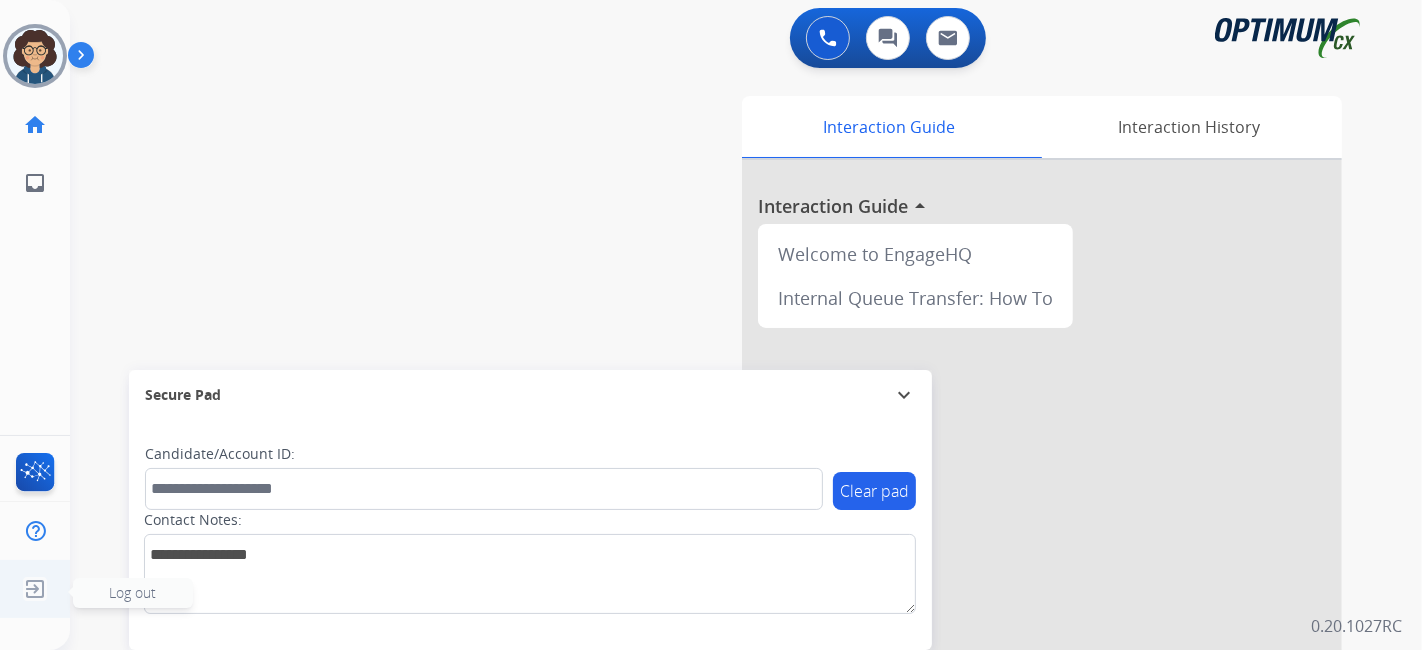 click on "Log out  Log out" 